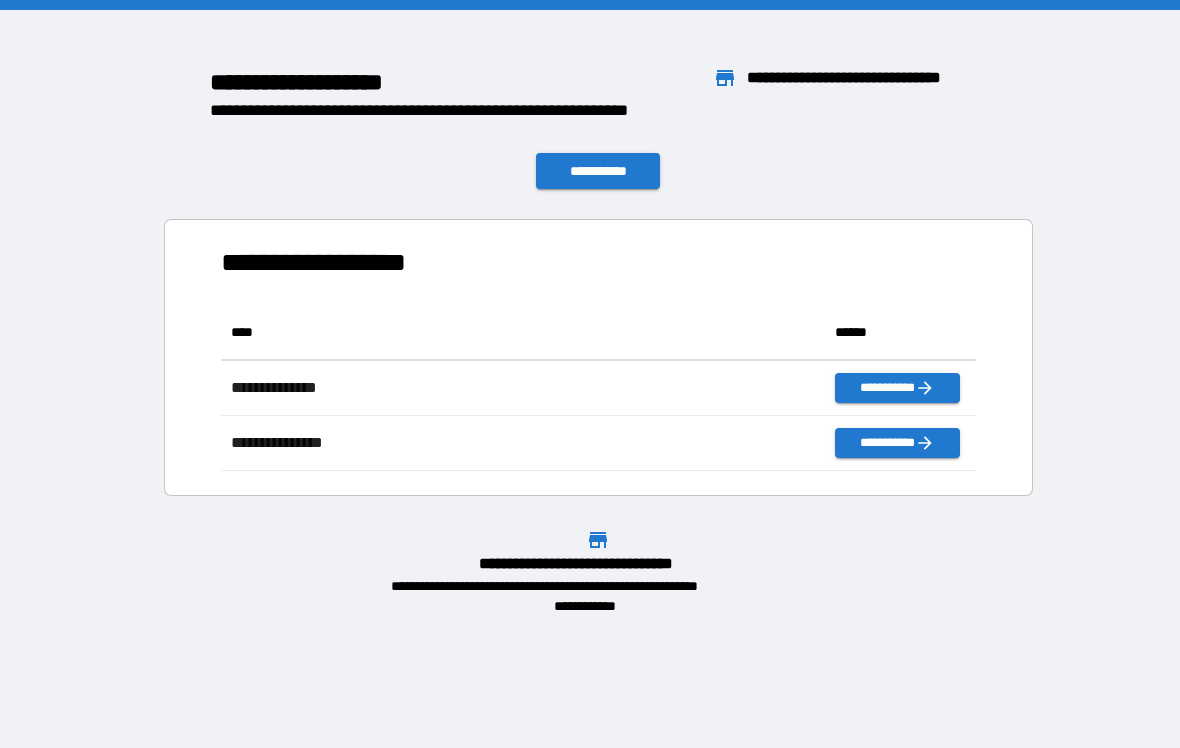 scroll, scrollTop: 0, scrollLeft: 0, axis: both 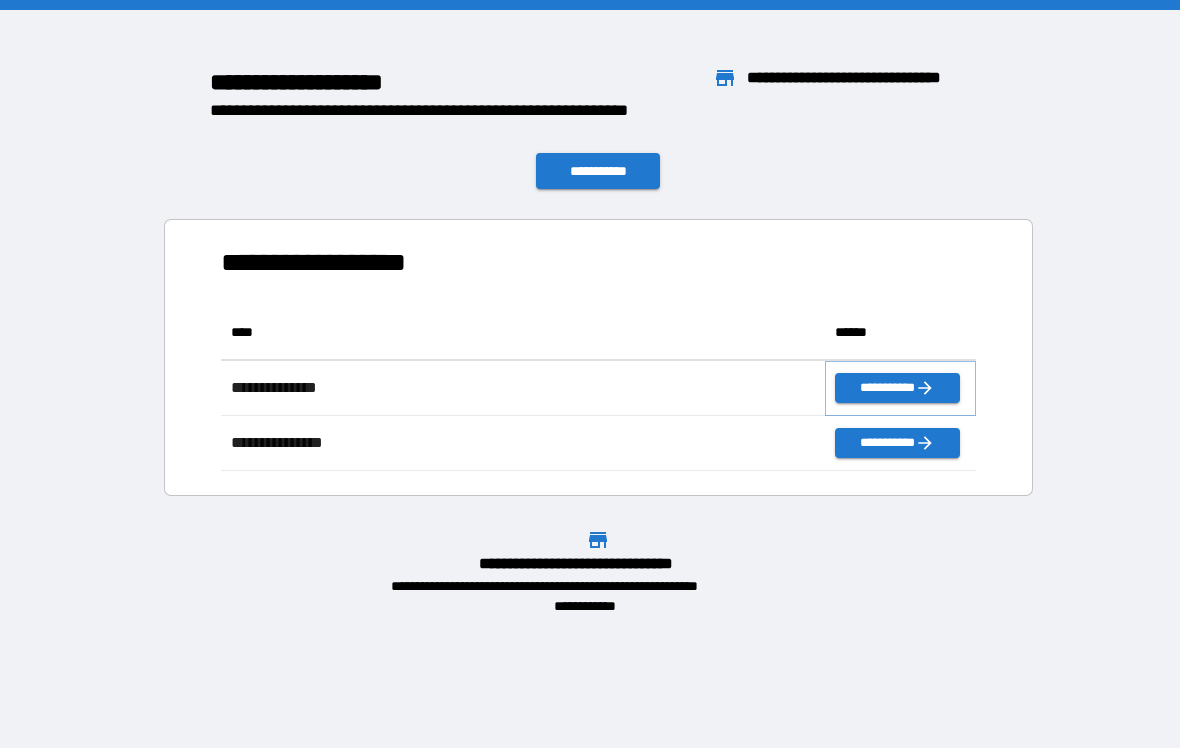 click on "**********" at bounding box center [897, 388] 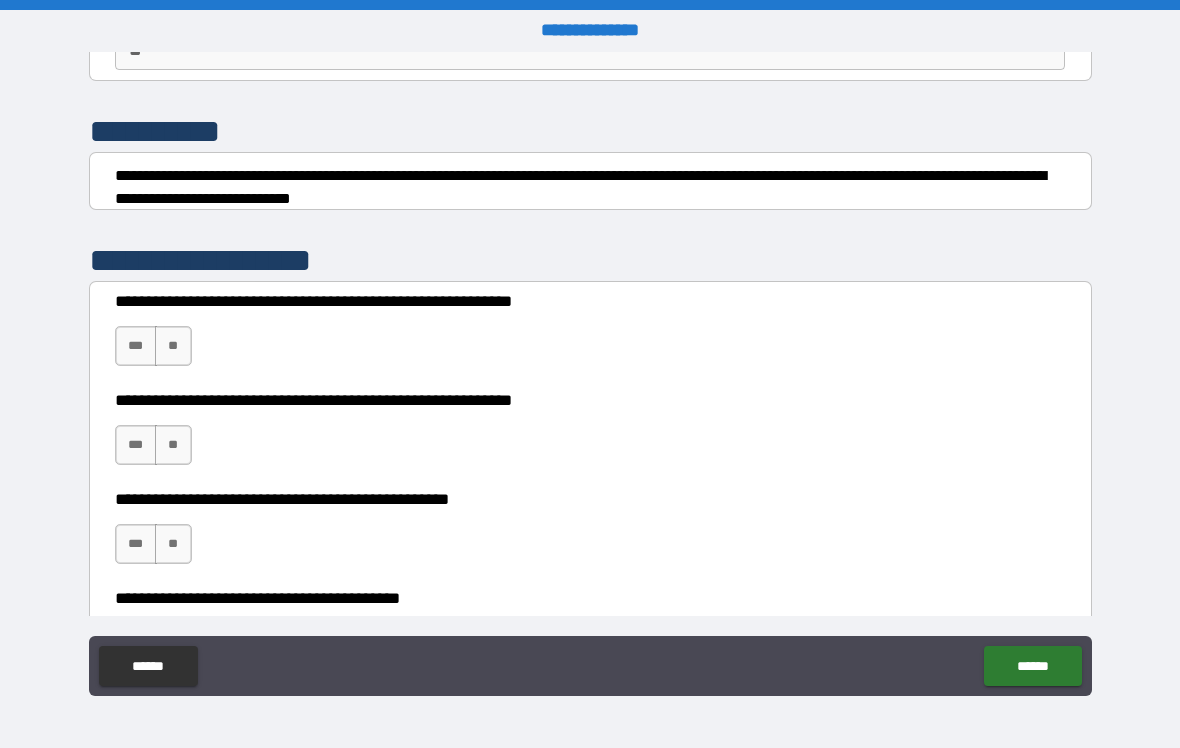 scroll, scrollTop: 283, scrollLeft: 0, axis: vertical 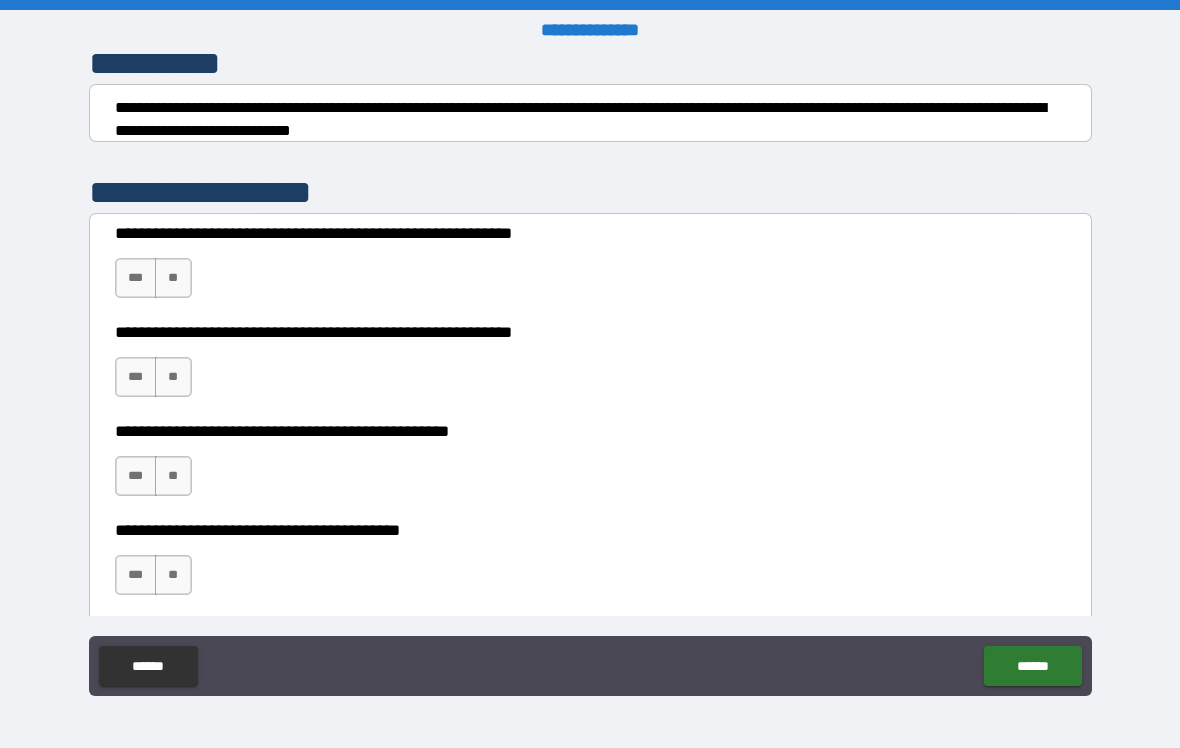 click on "***" at bounding box center (136, 278) 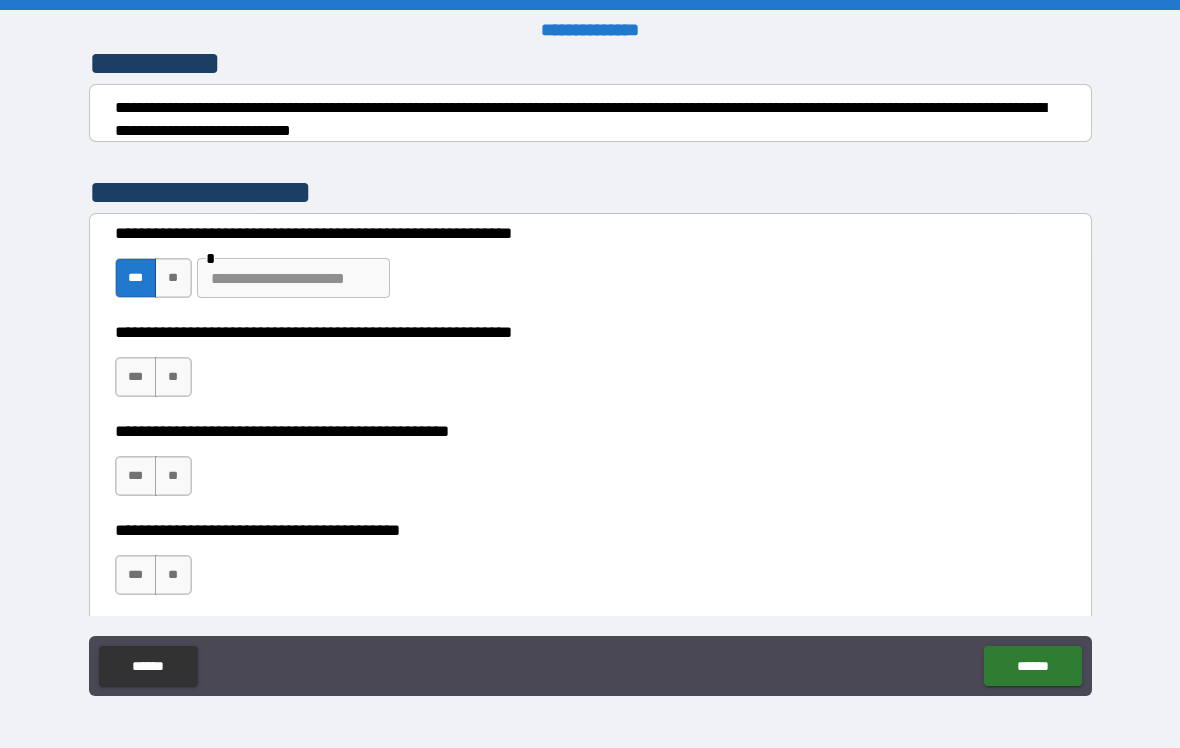 click at bounding box center (293, 278) 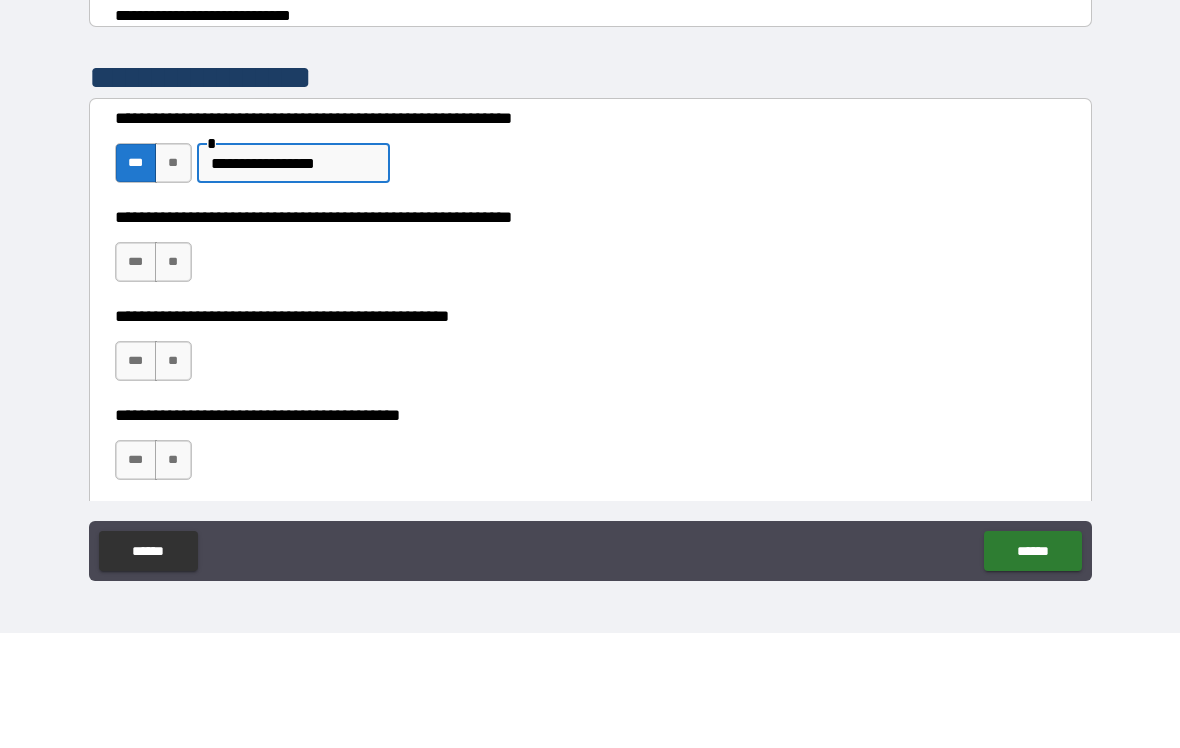 click on "**********" at bounding box center [293, 278] 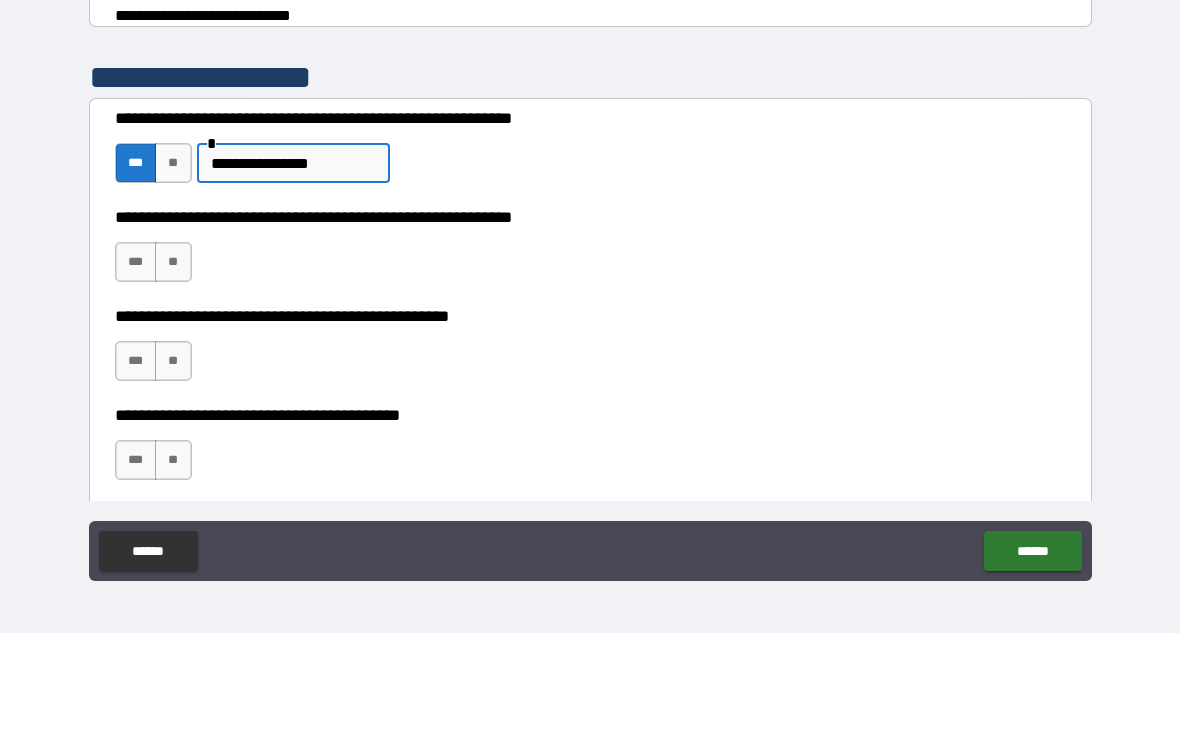 type on "**********" 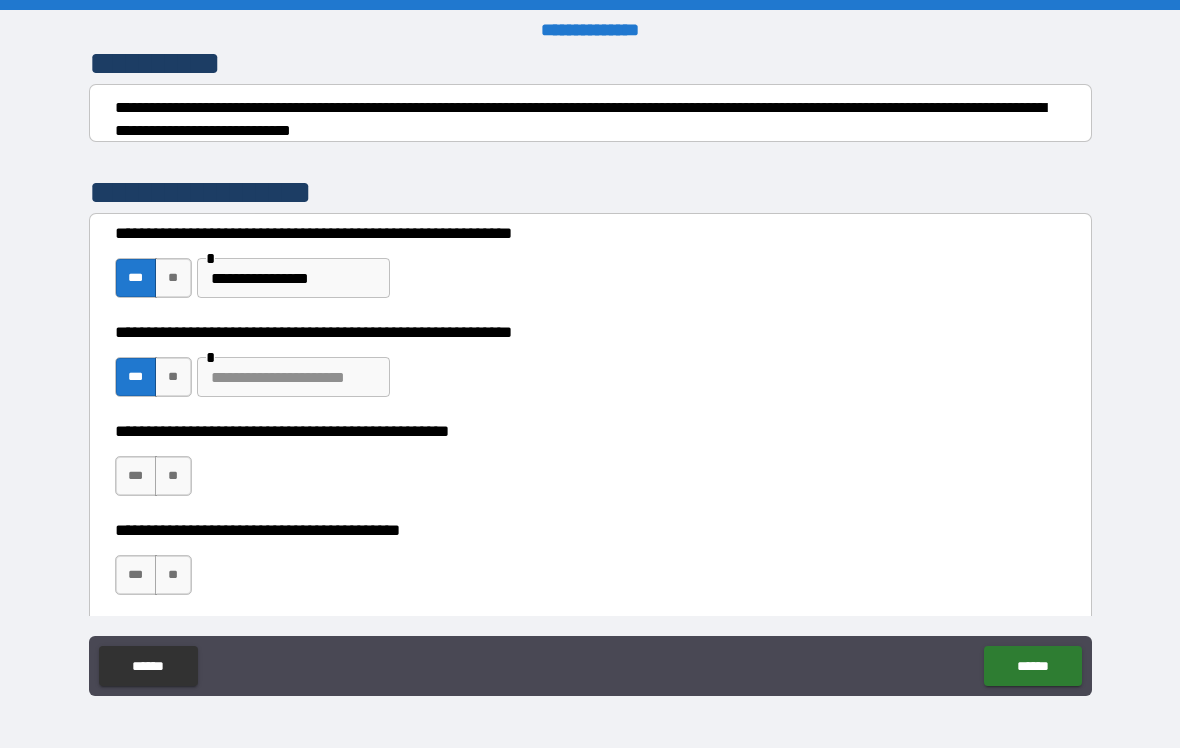 click at bounding box center [293, 377] 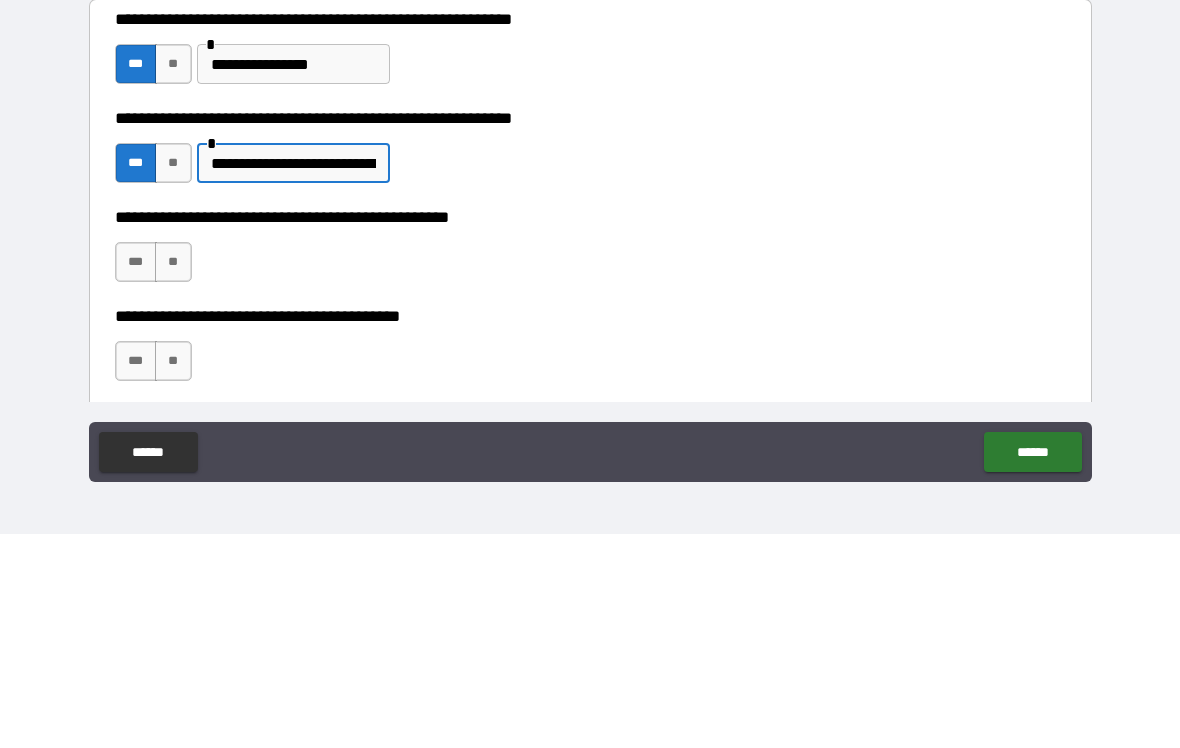 type on "**********" 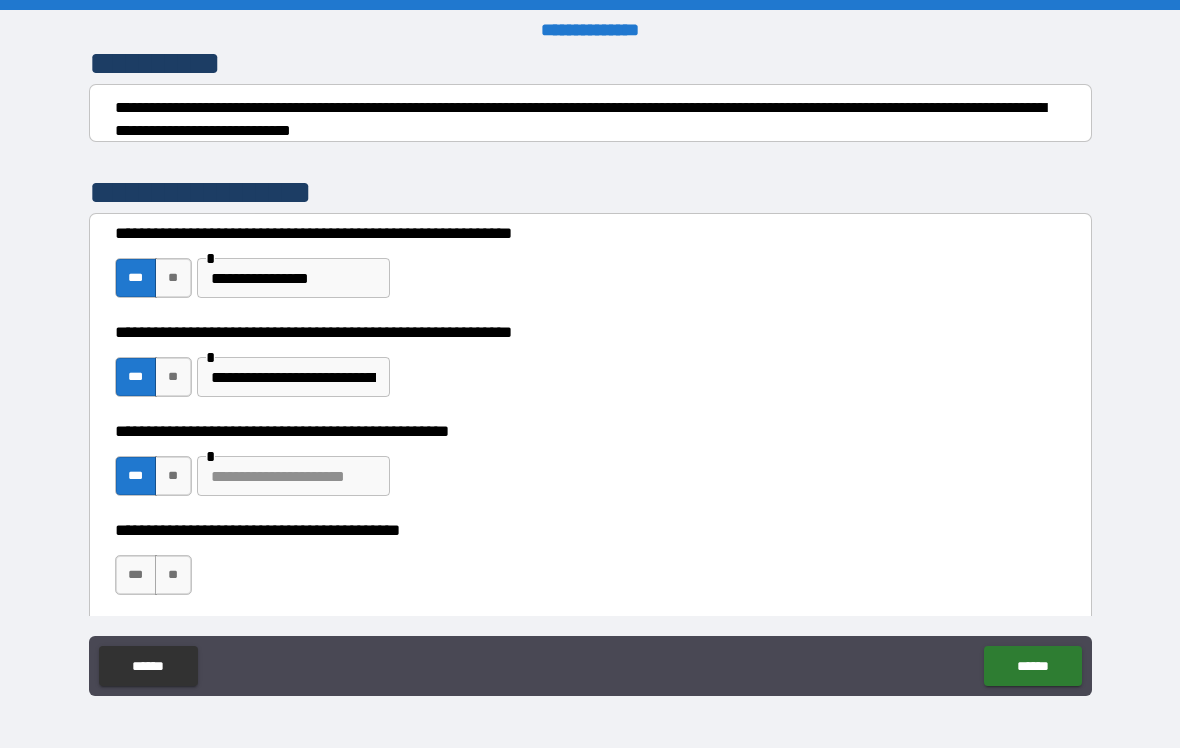 click at bounding box center [293, 476] 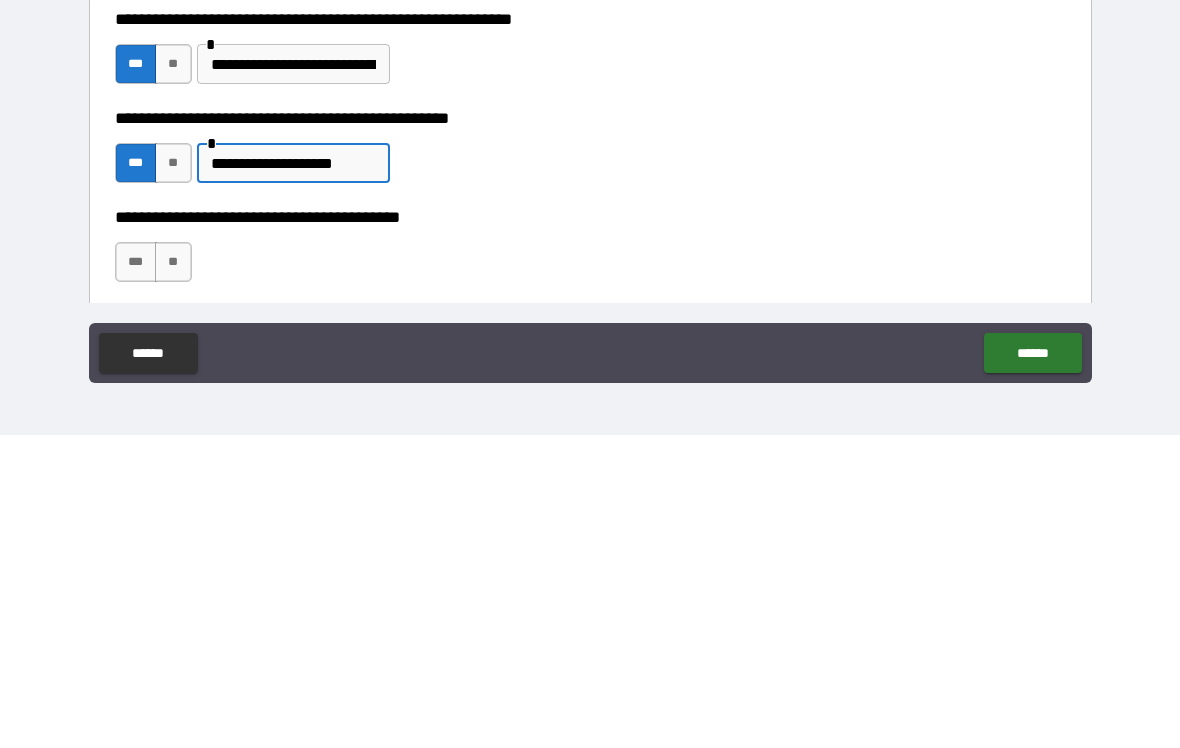 scroll, scrollTop: 282, scrollLeft: 0, axis: vertical 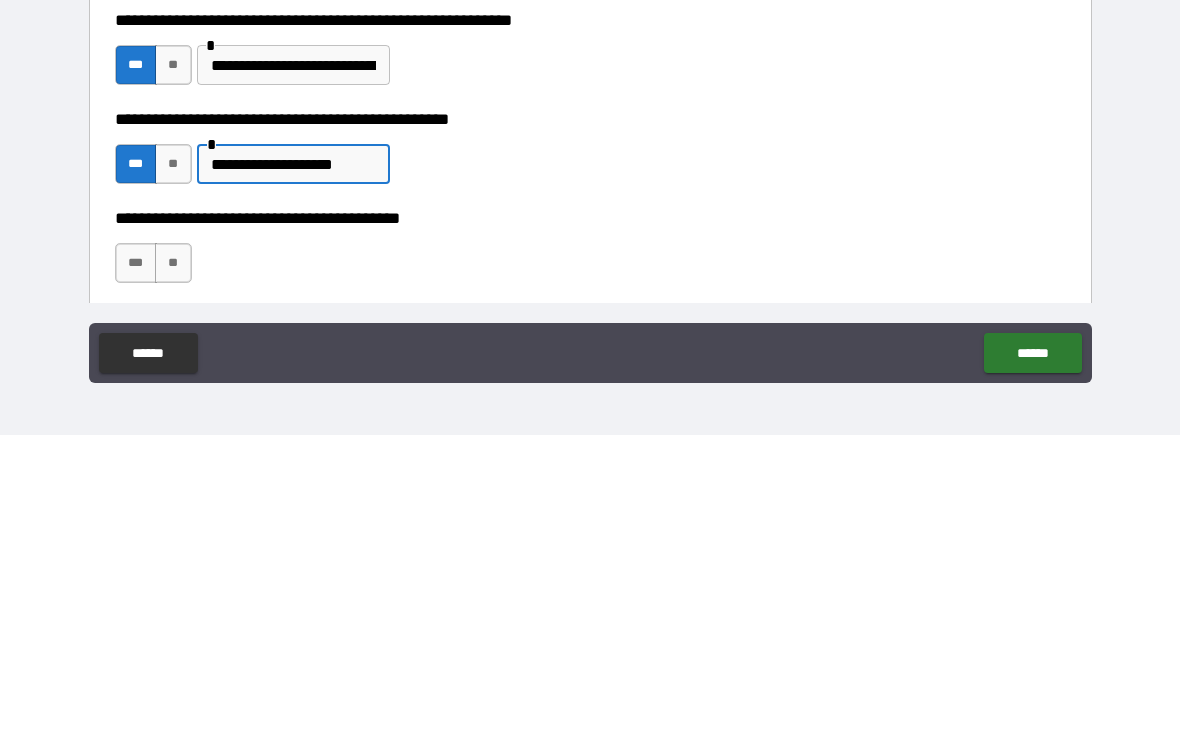 click on "**********" at bounding box center [293, 477] 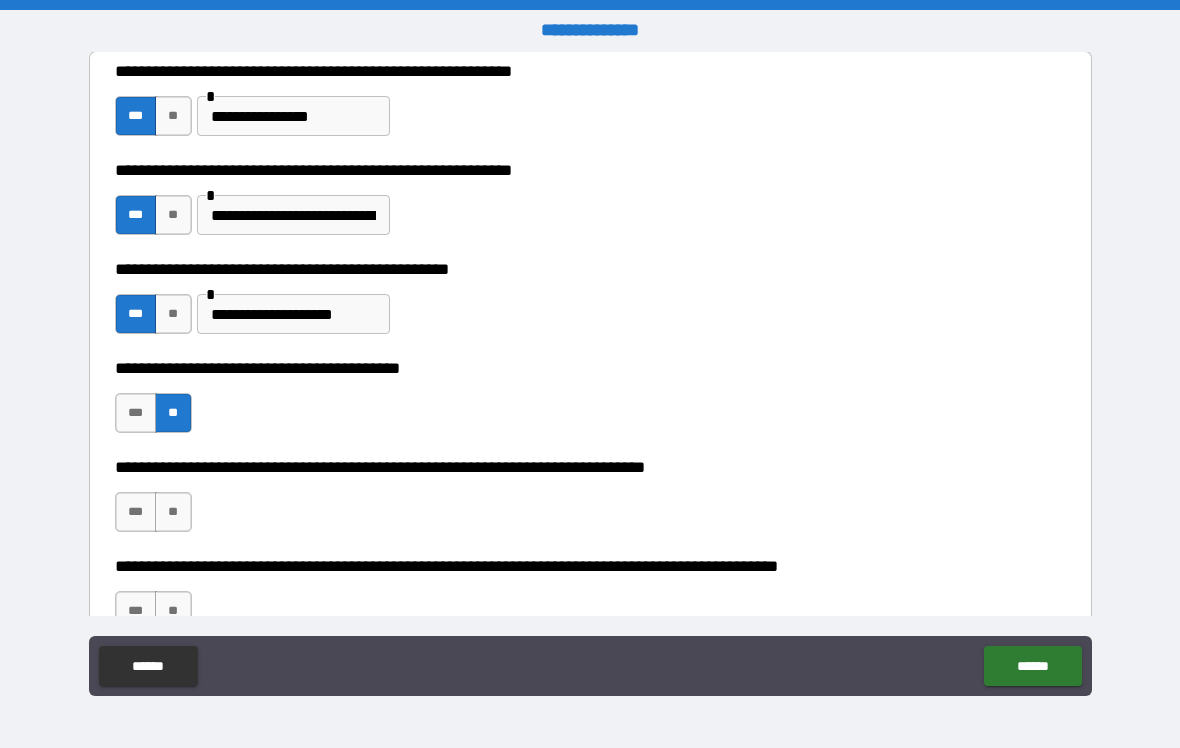 scroll, scrollTop: 474, scrollLeft: 0, axis: vertical 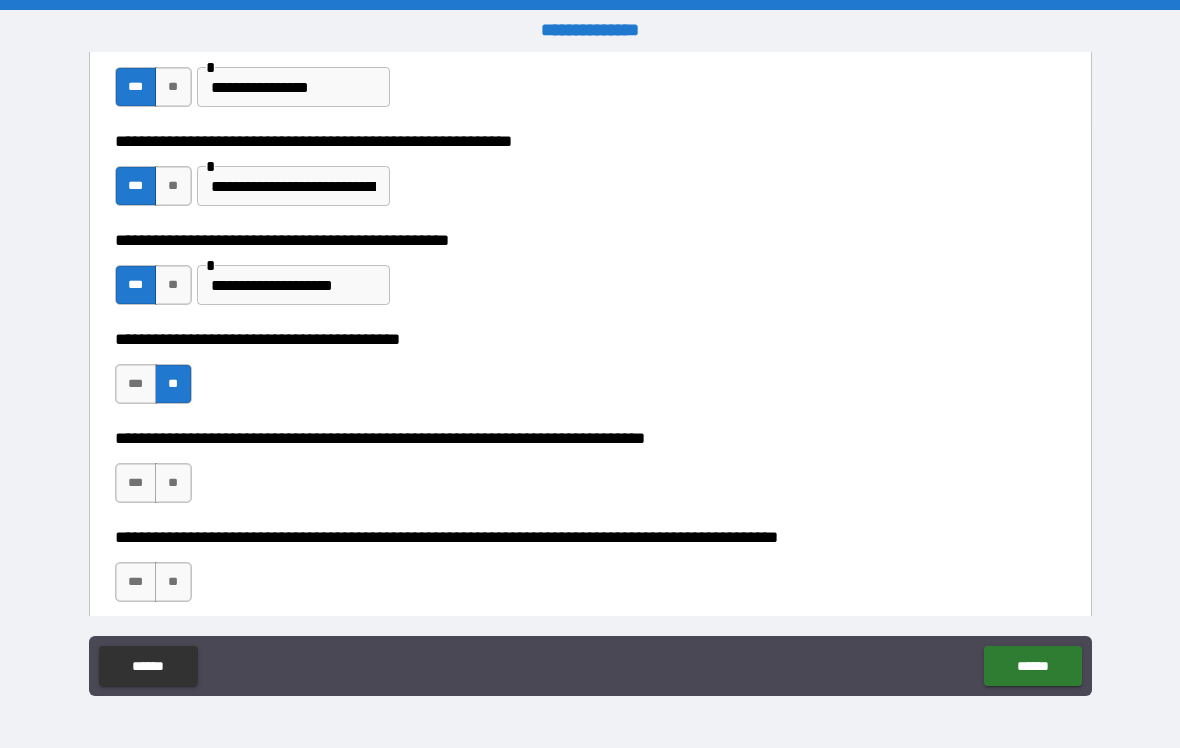 click on "***" at bounding box center (136, 483) 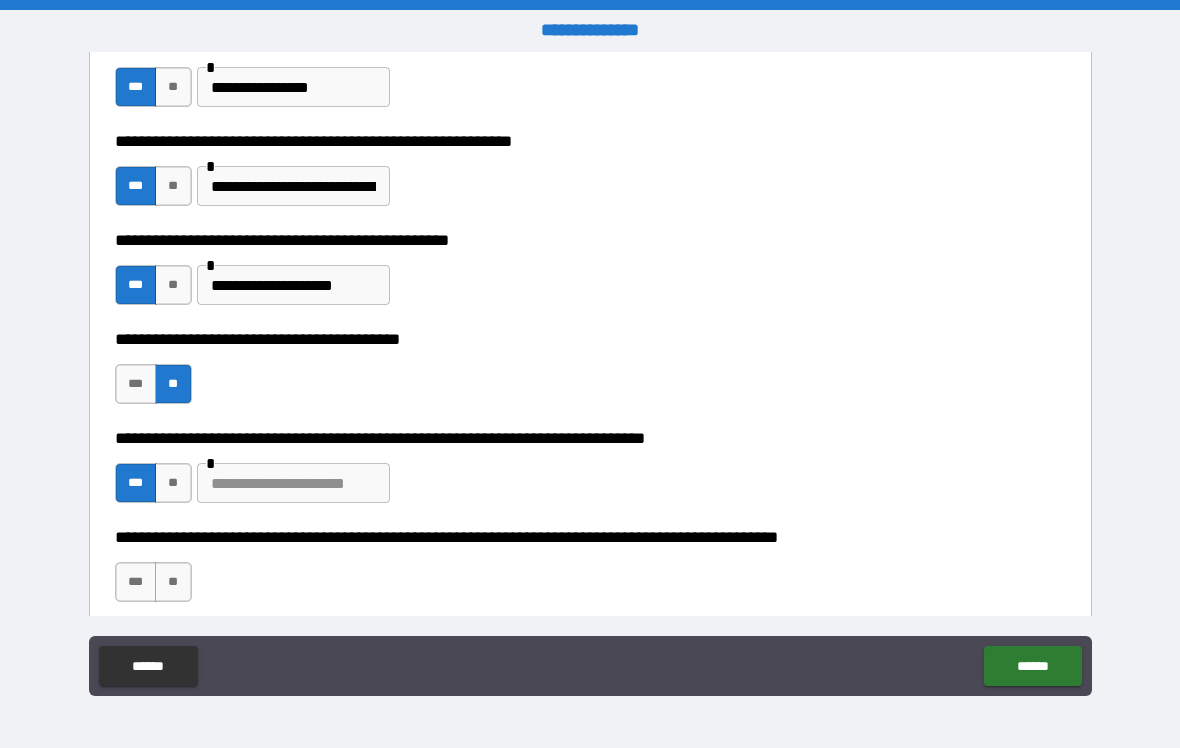 click at bounding box center [293, 483] 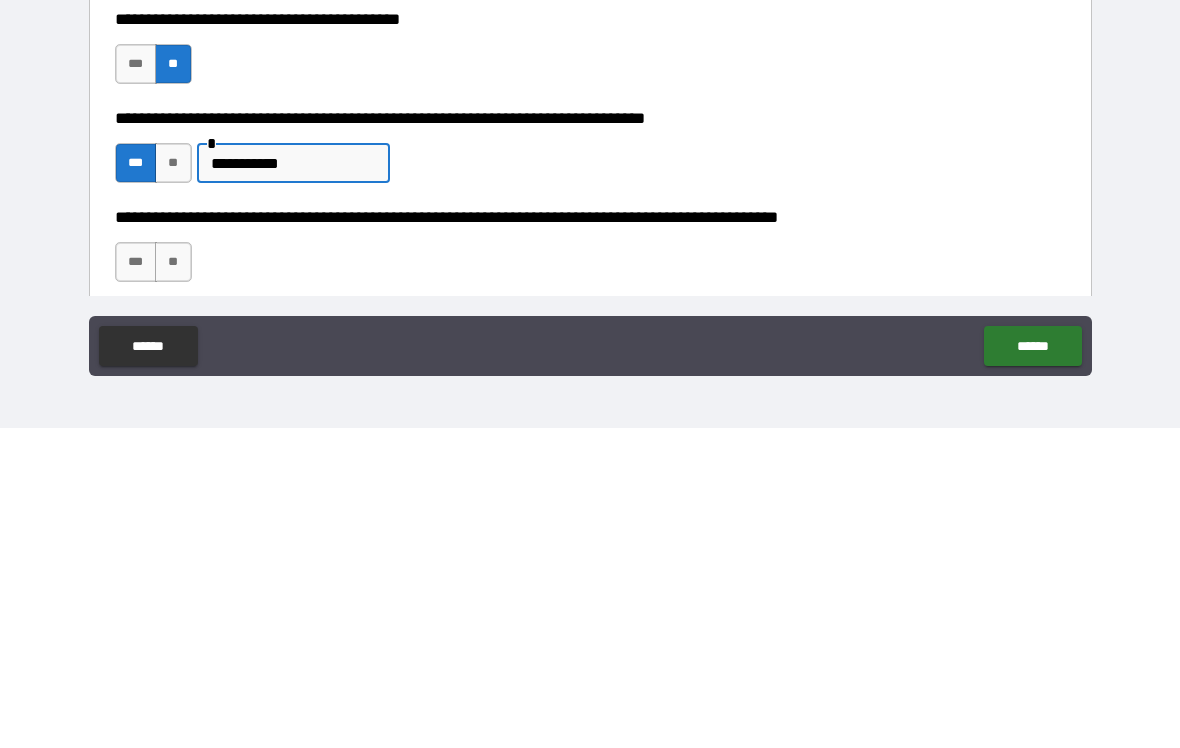 type on "**********" 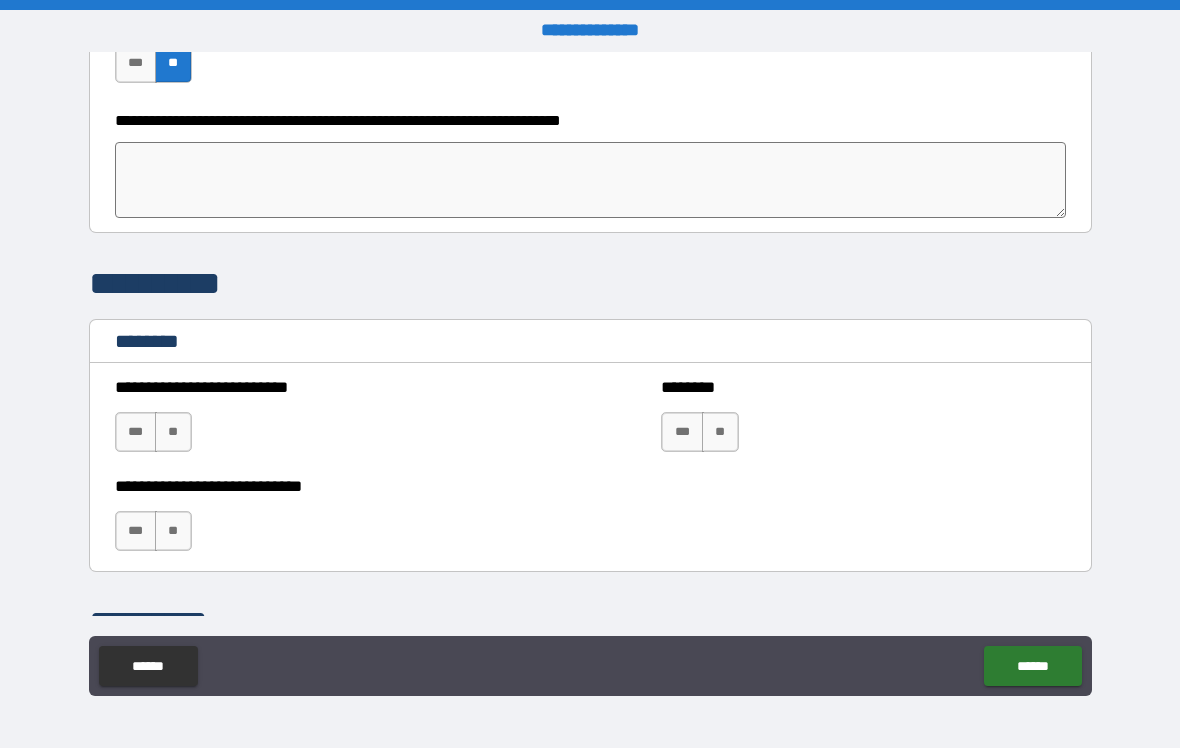 scroll, scrollTop: 1002, scrollLeft: 0, axis: vertical 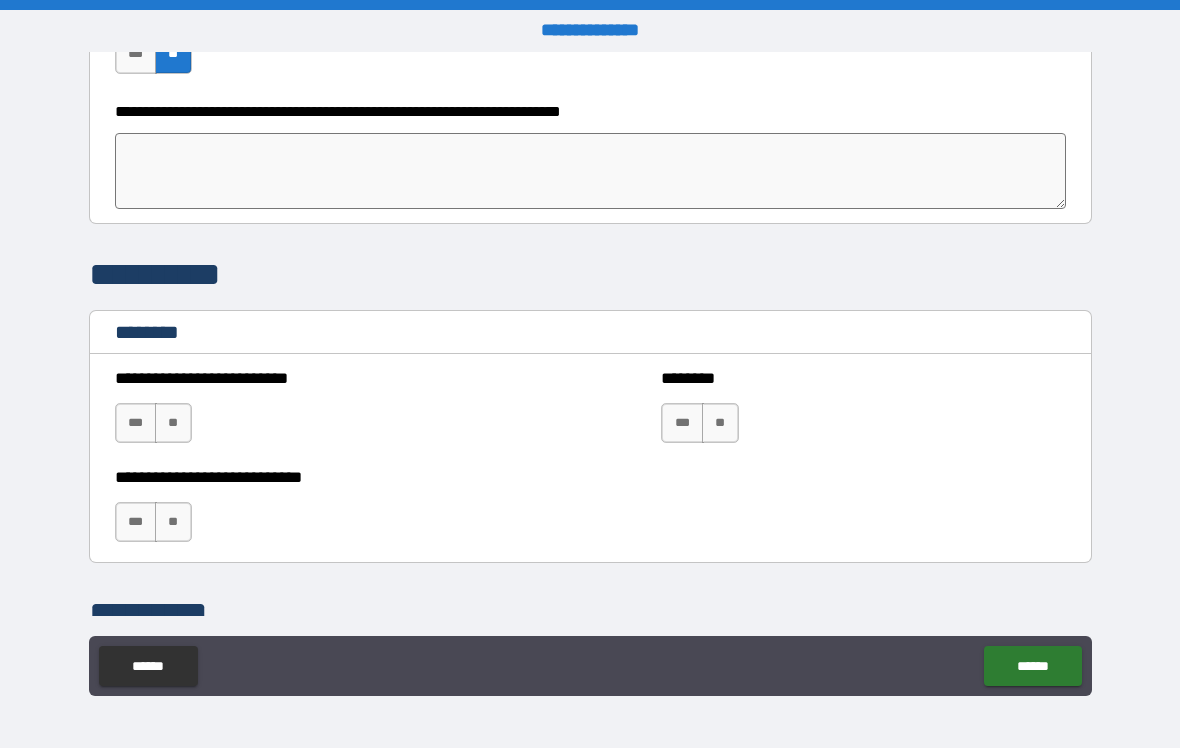 click at bounding box center [591, 171] 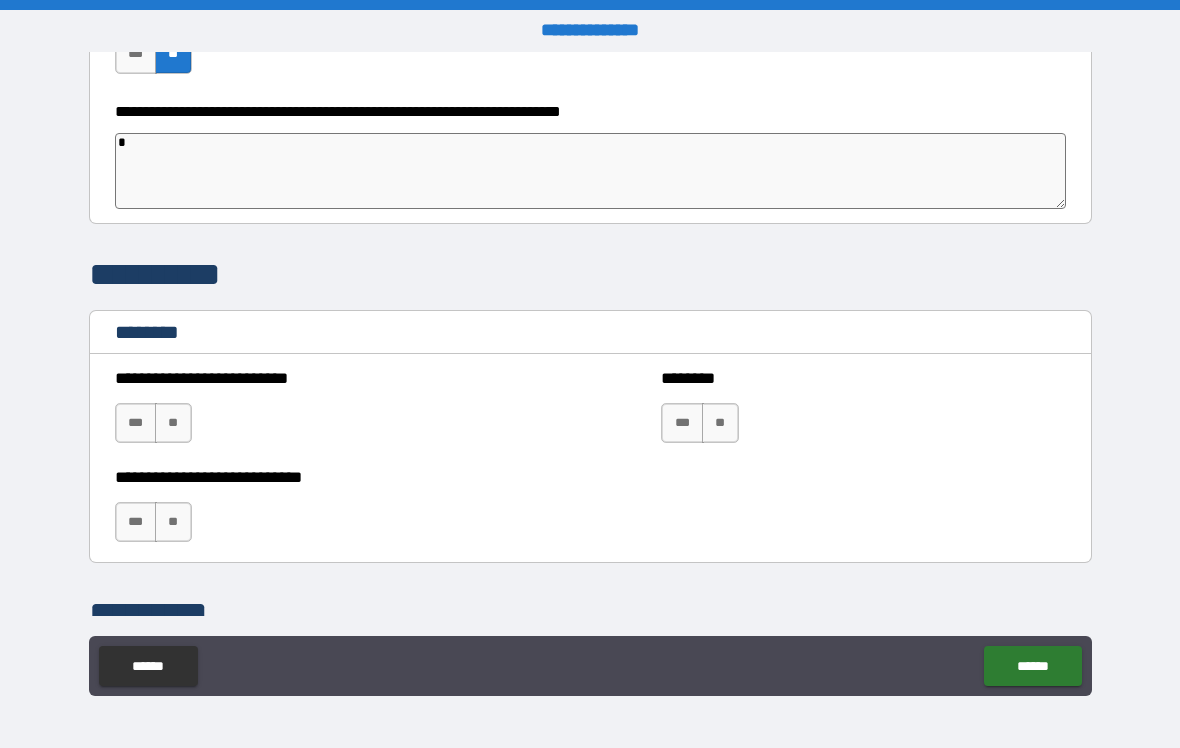 type on "**" 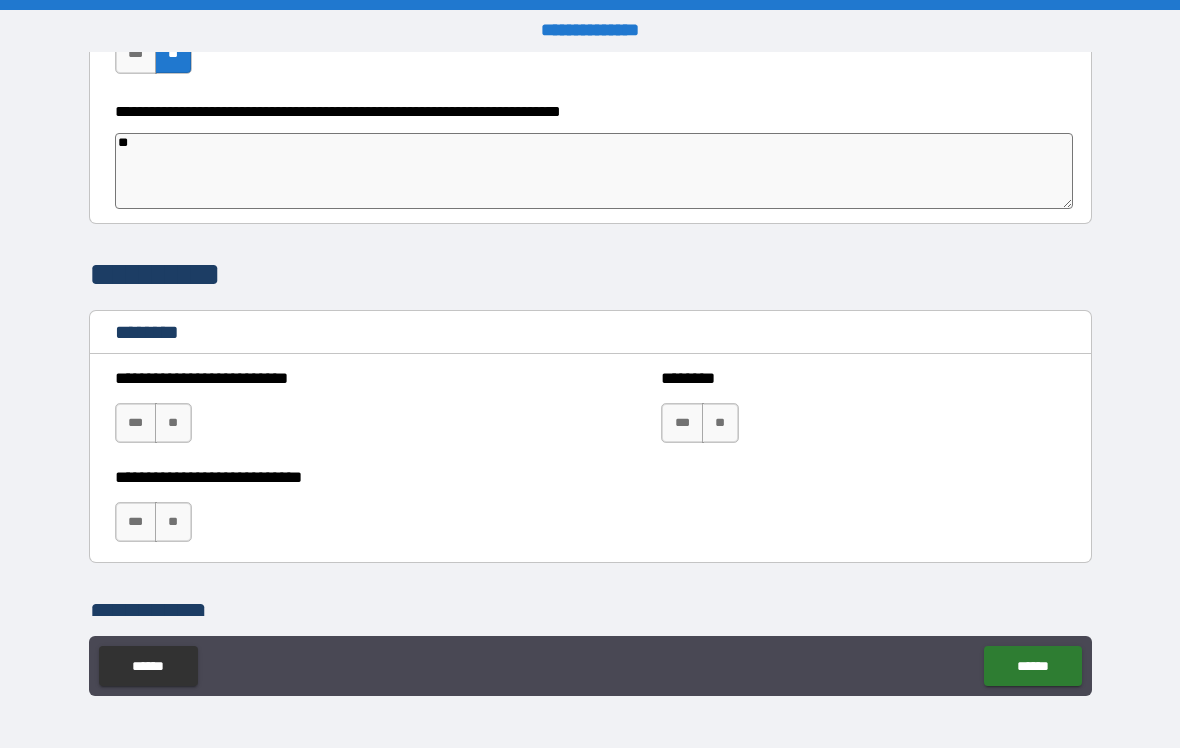 type on "***" 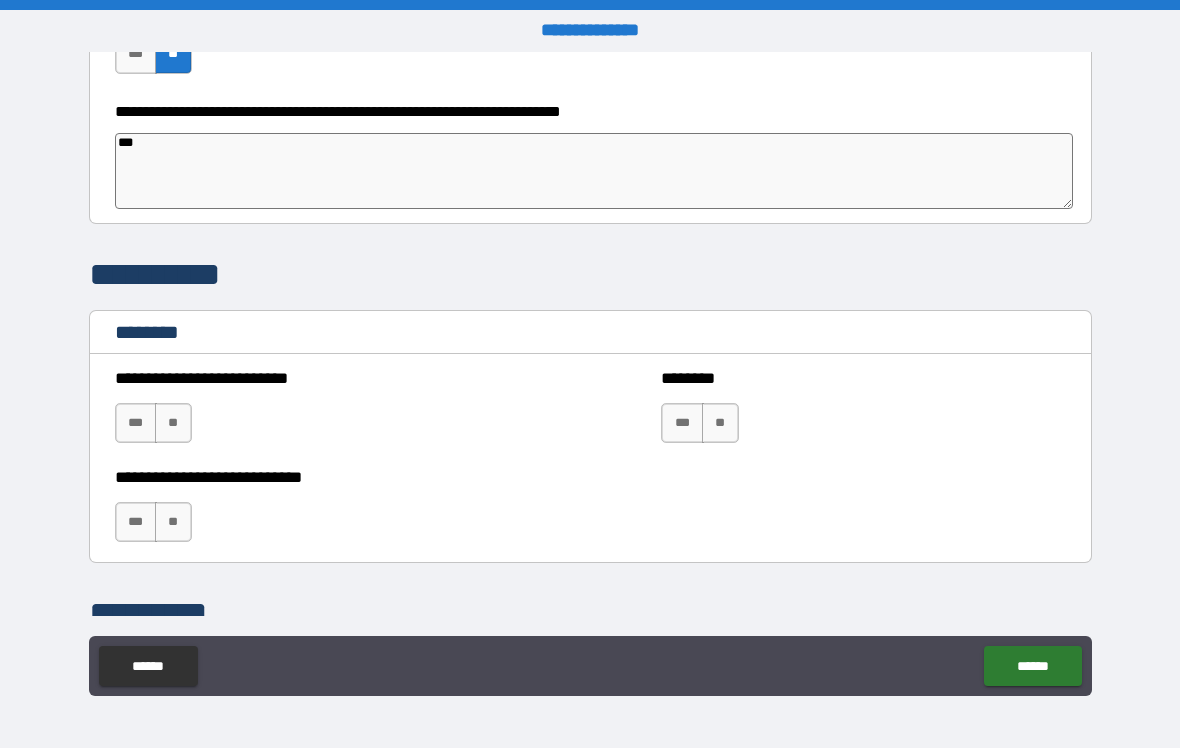 type on "*" 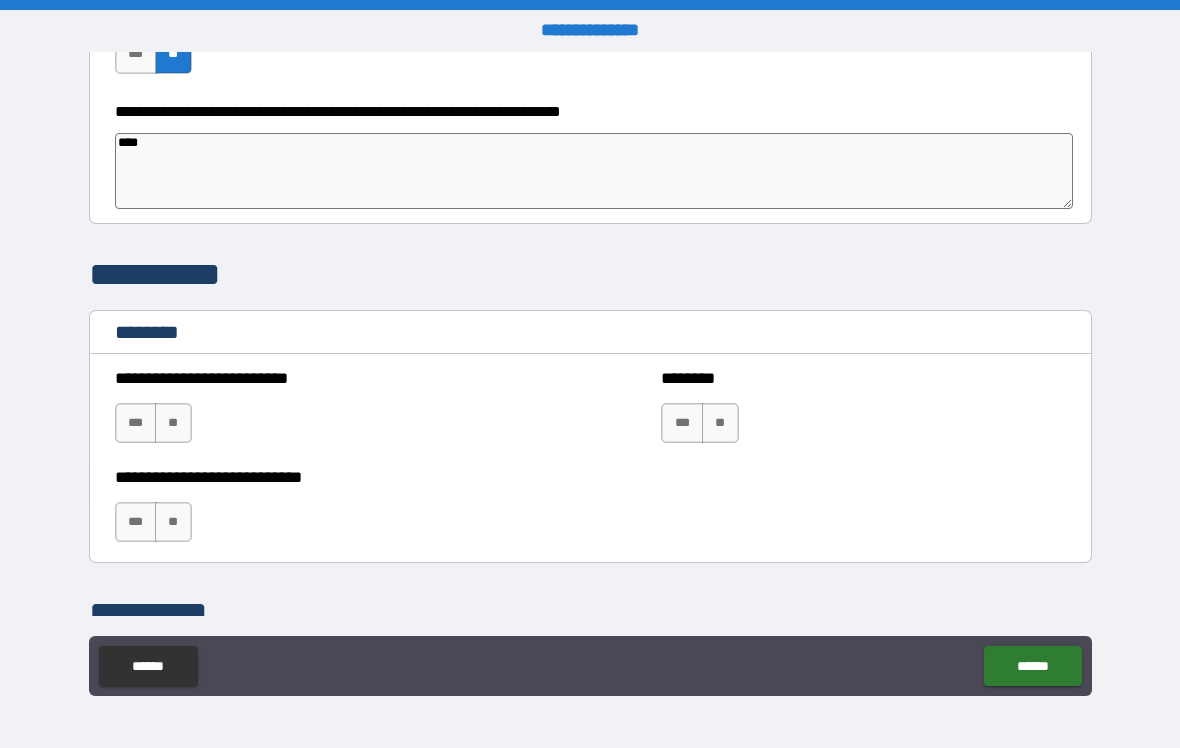 type on "*" 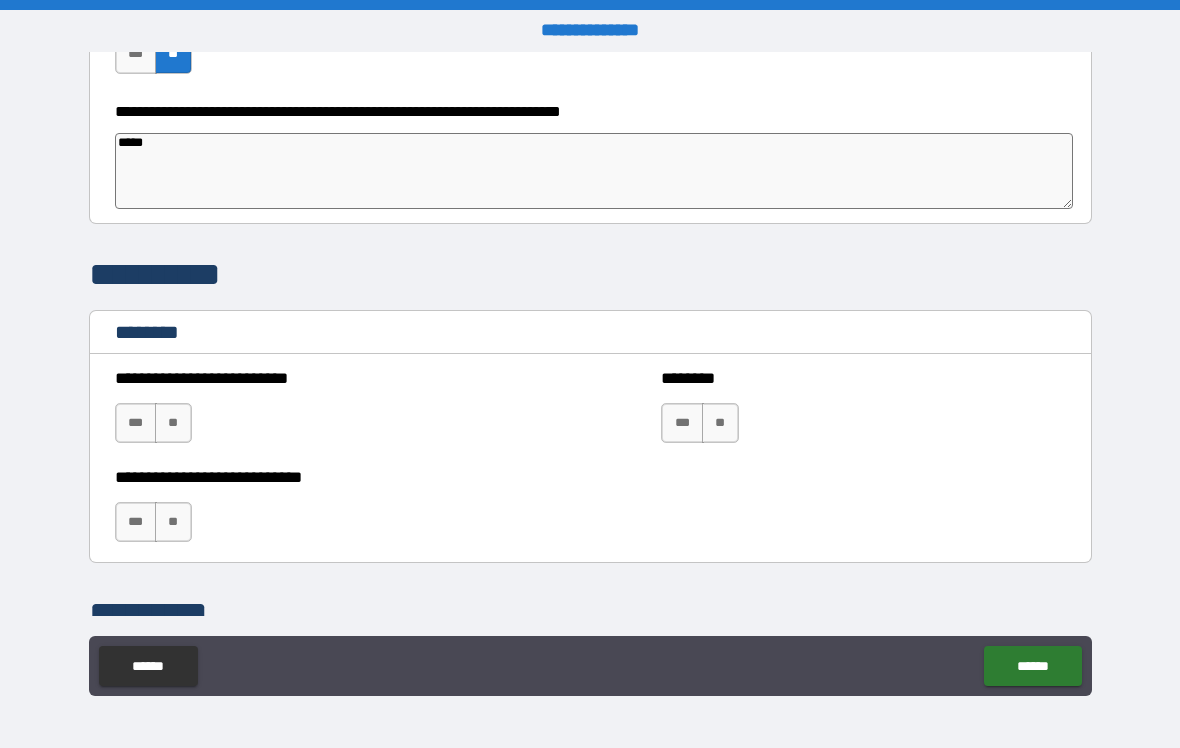 type on "*" 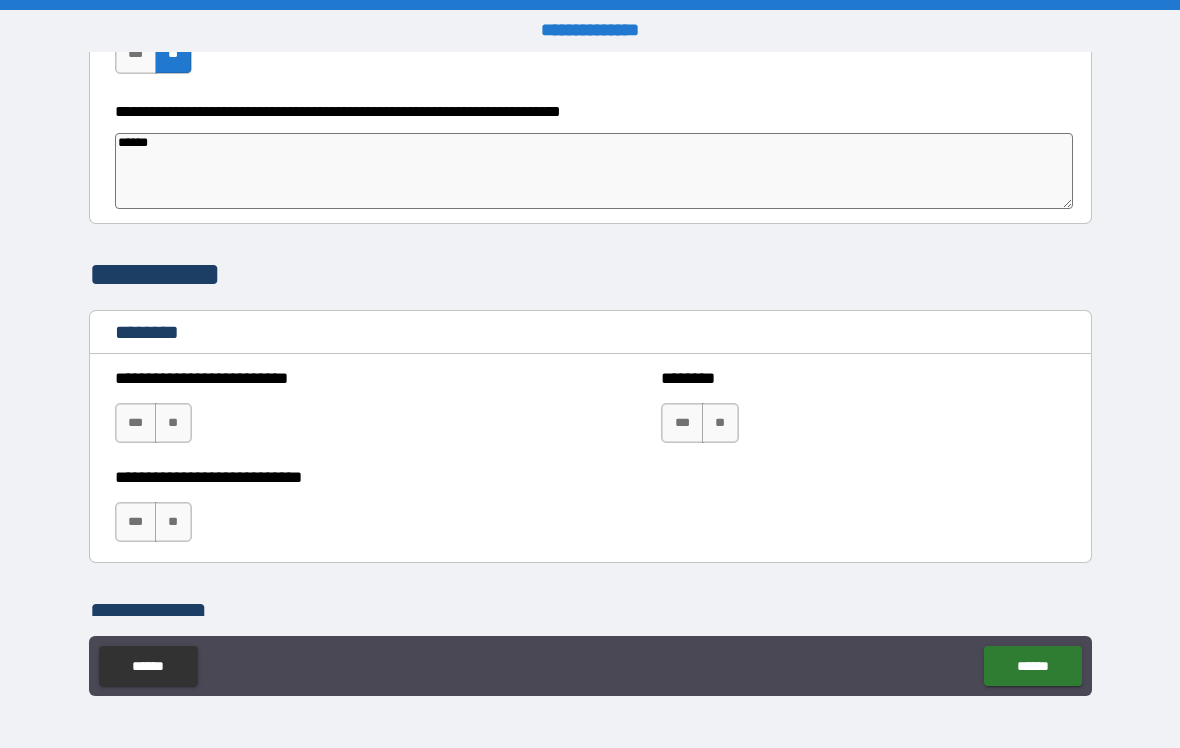 type on "*" 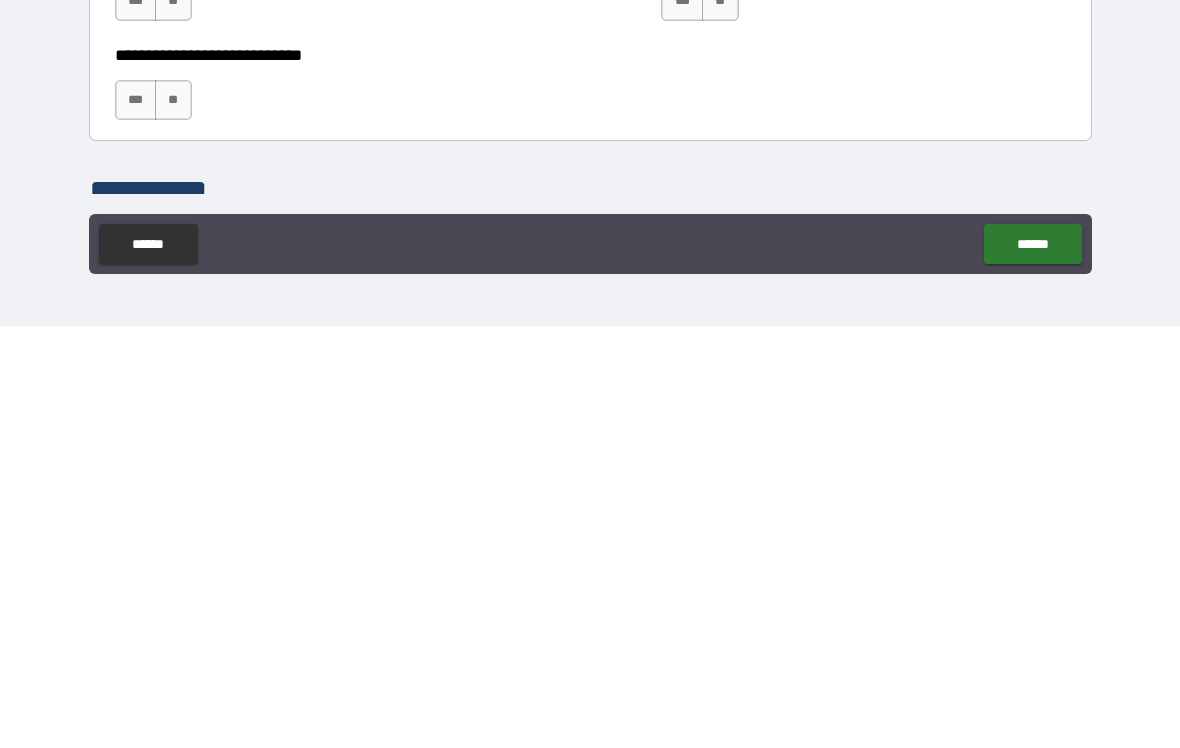 type on "******" 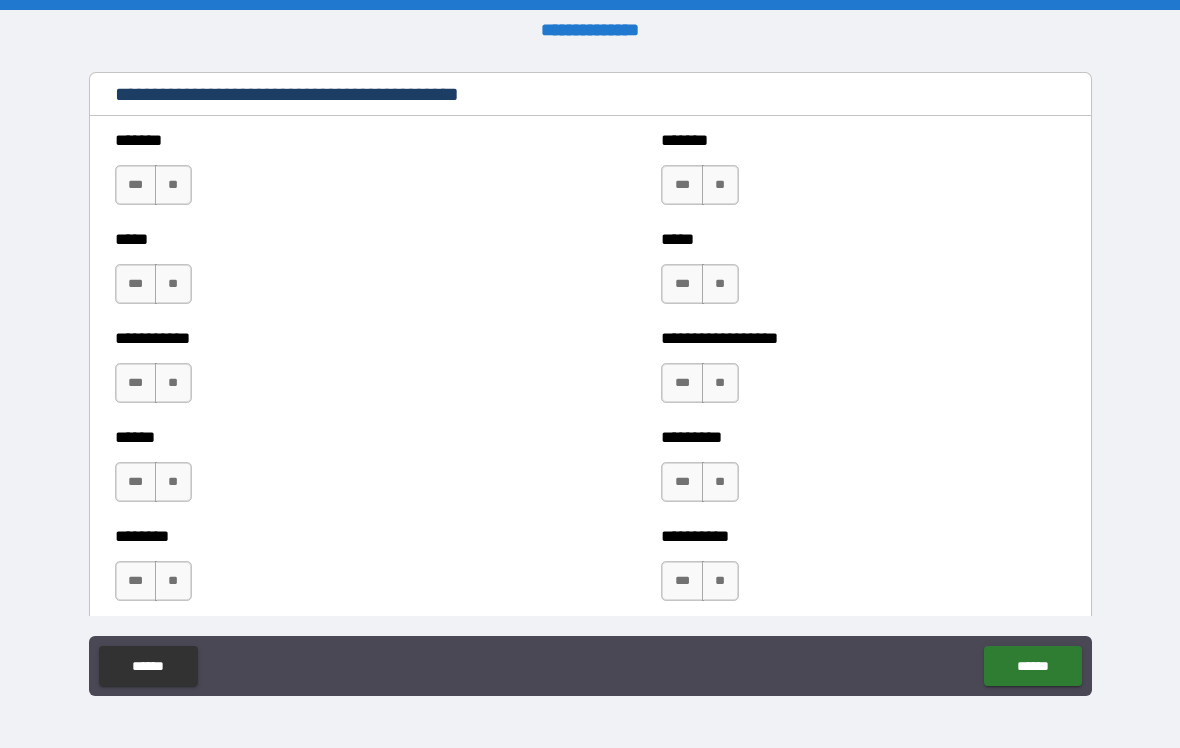 scroll, scrollTop: 1611, scrollLeft: 0, axis: vertical 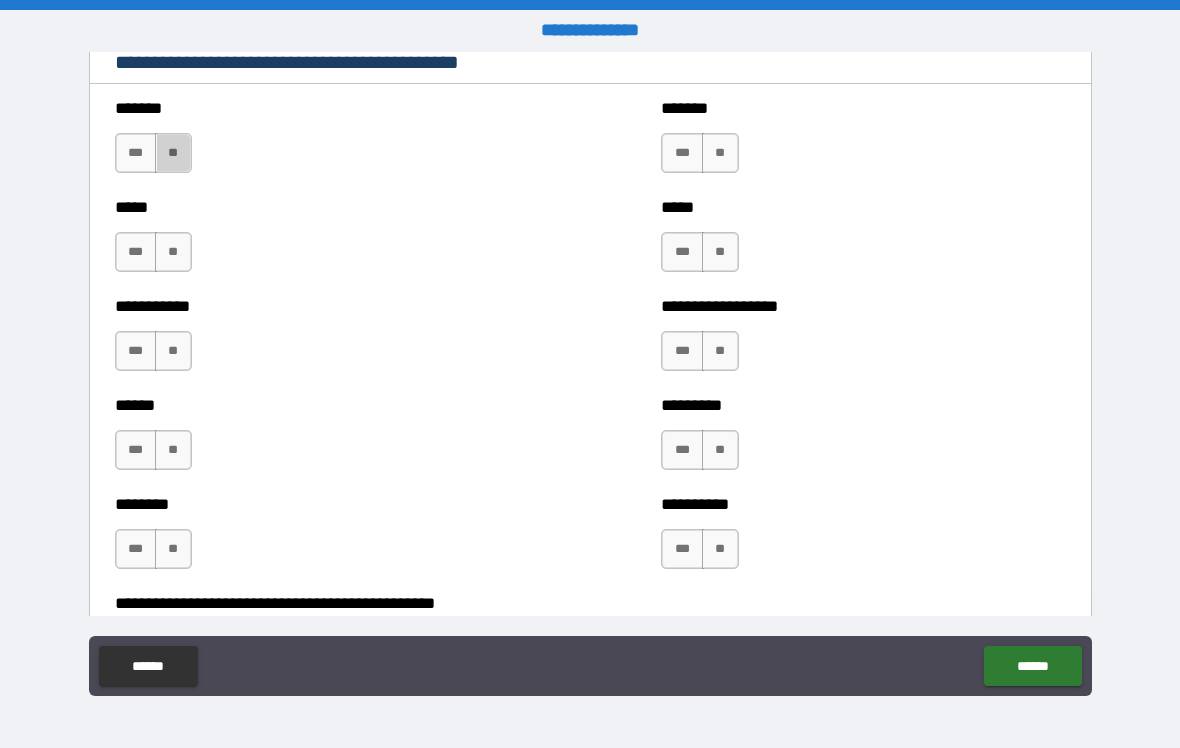 click on "**" at bounding box center (173, 153) 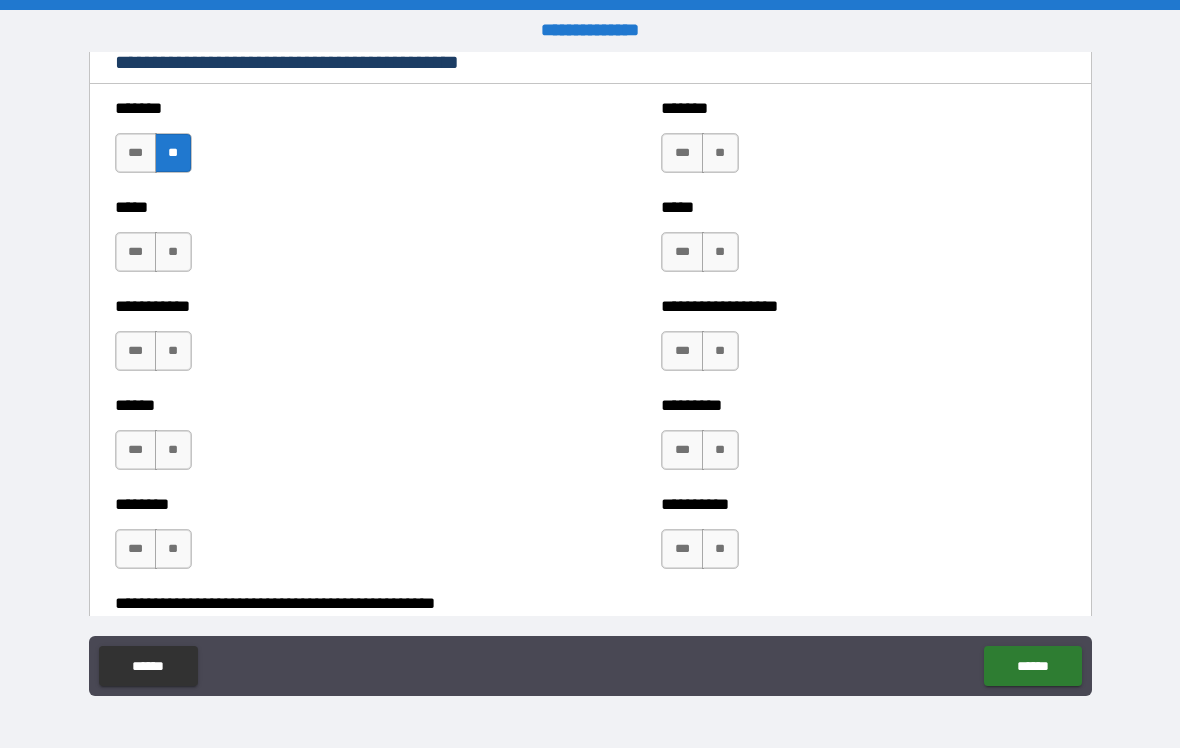 click on "**" at bounding box center [720, 153] 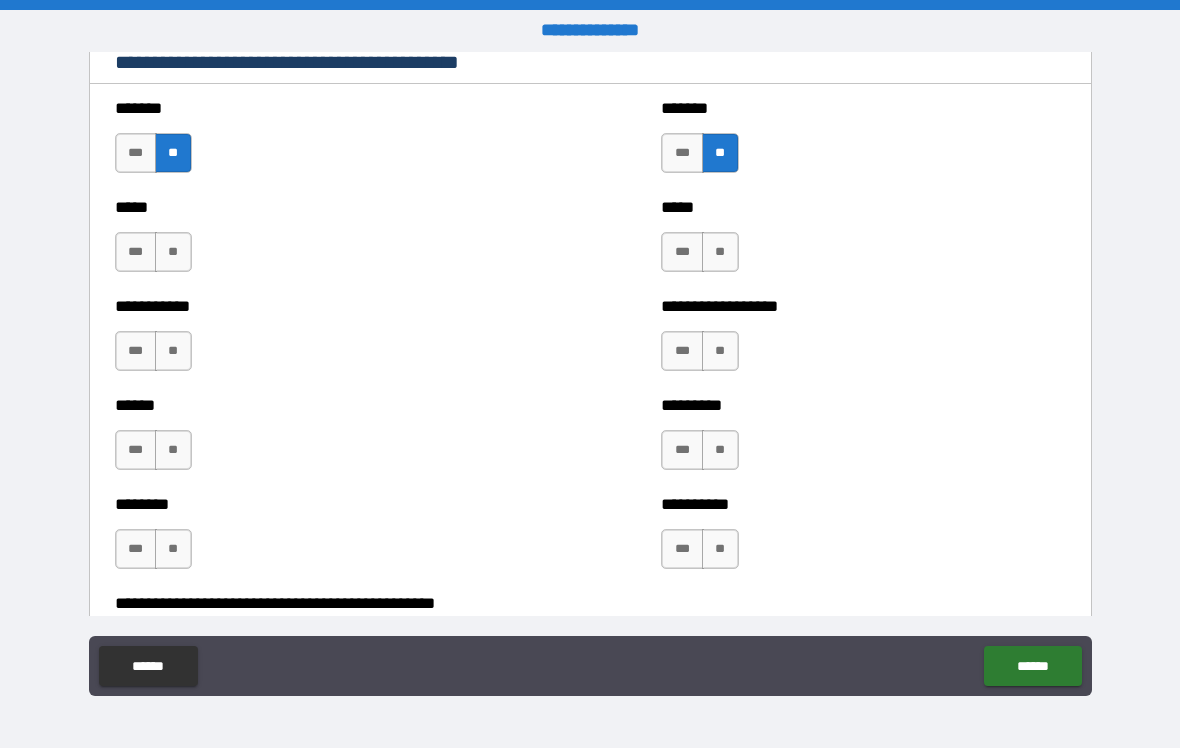 click on "**" at bounding box center [720, 252] 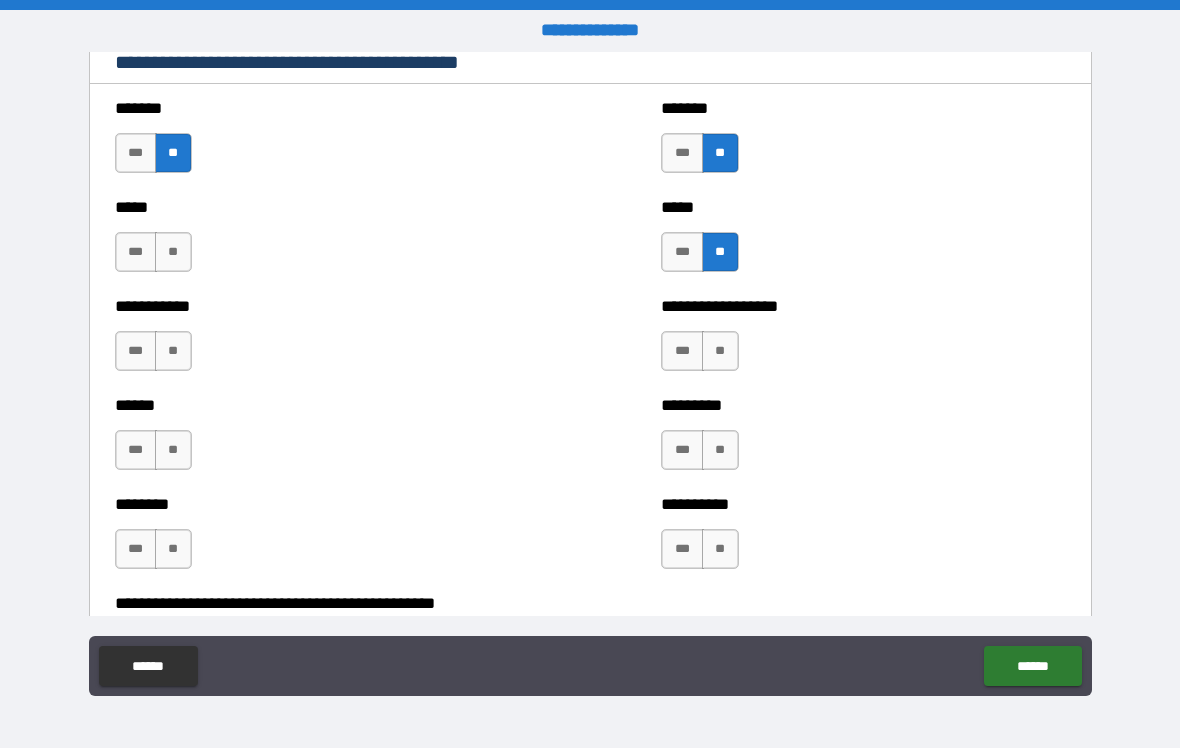 click on "**" at bounding box center (173, 252) 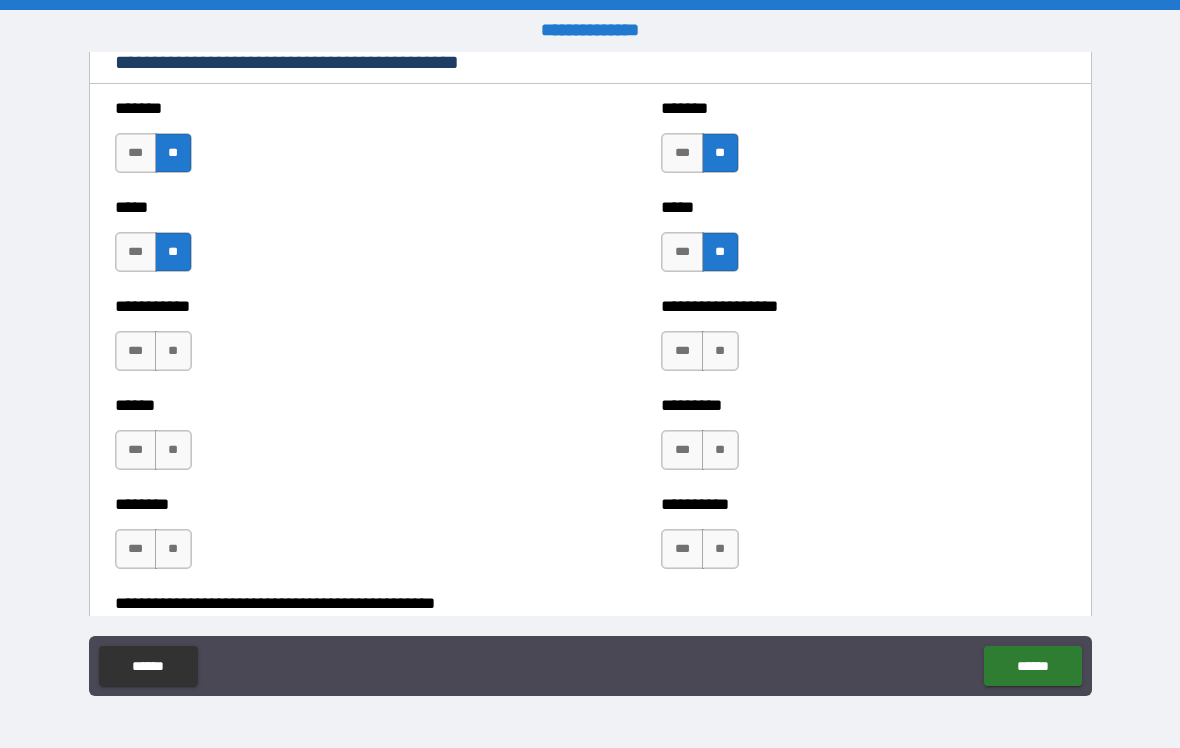 click on "**" at bounding box center (173, 351) 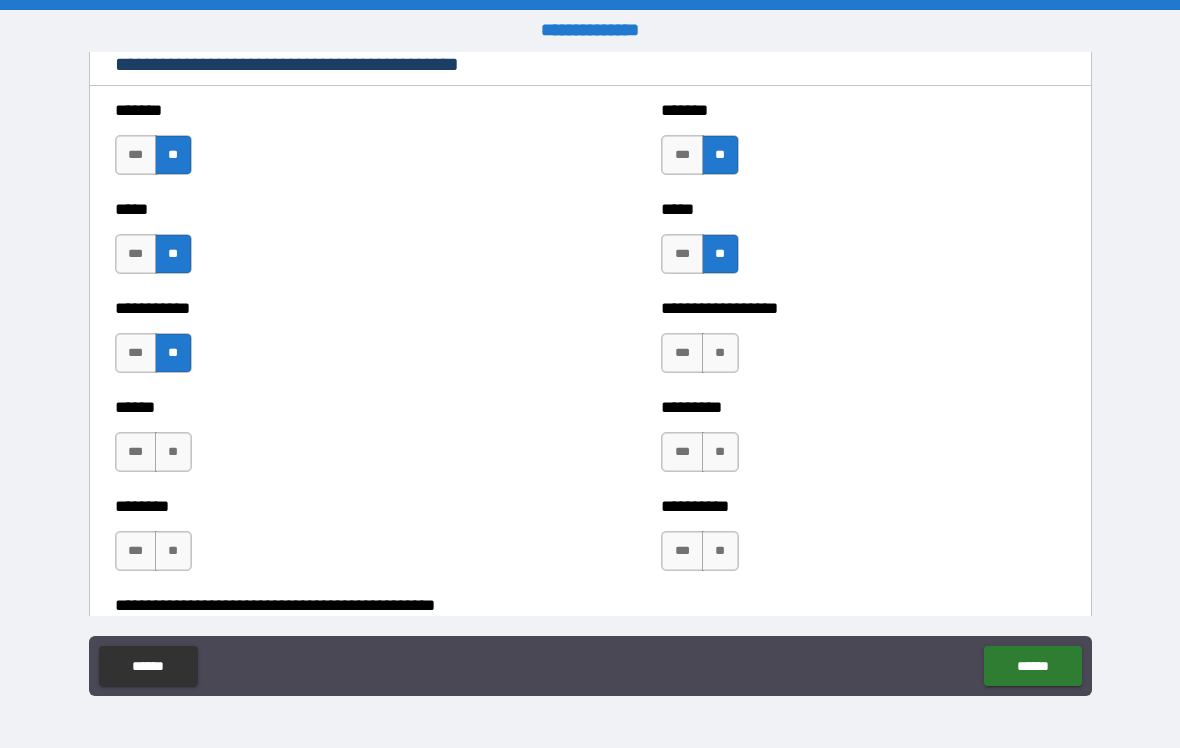 scroll, scrollTop: 1655, scrollLeft: 0, axis: vertical 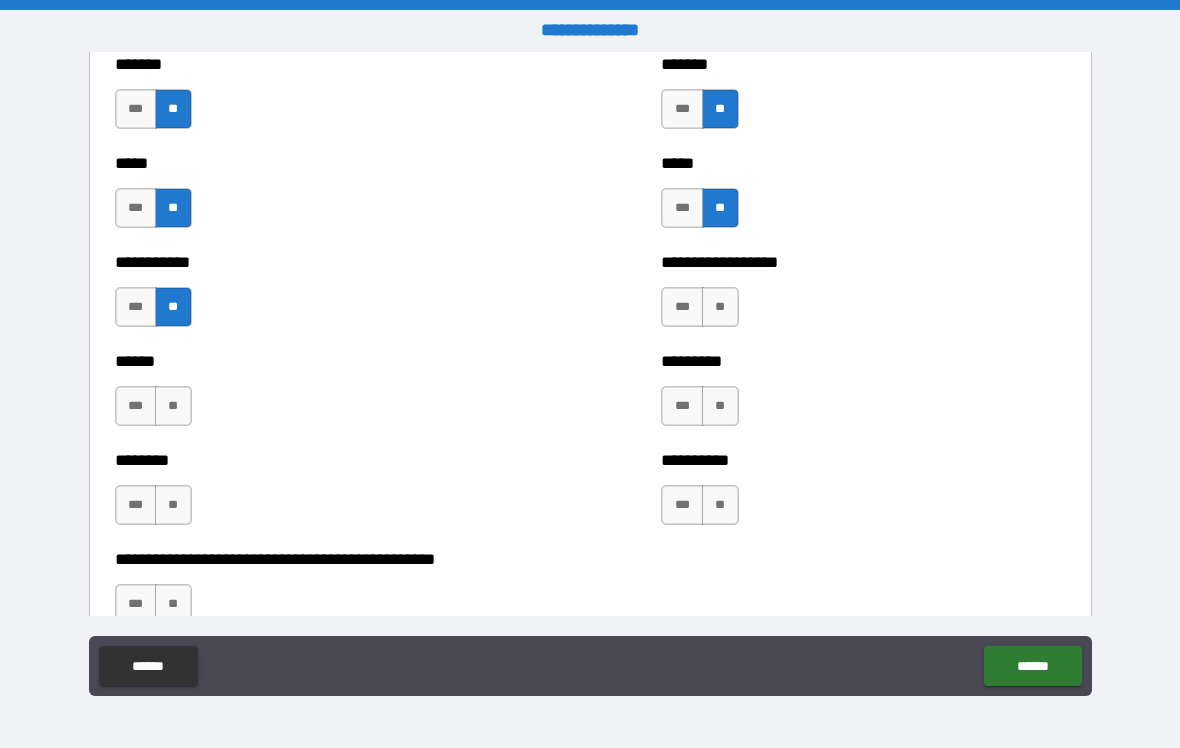 click on "**" at bounding box center [720, 307] 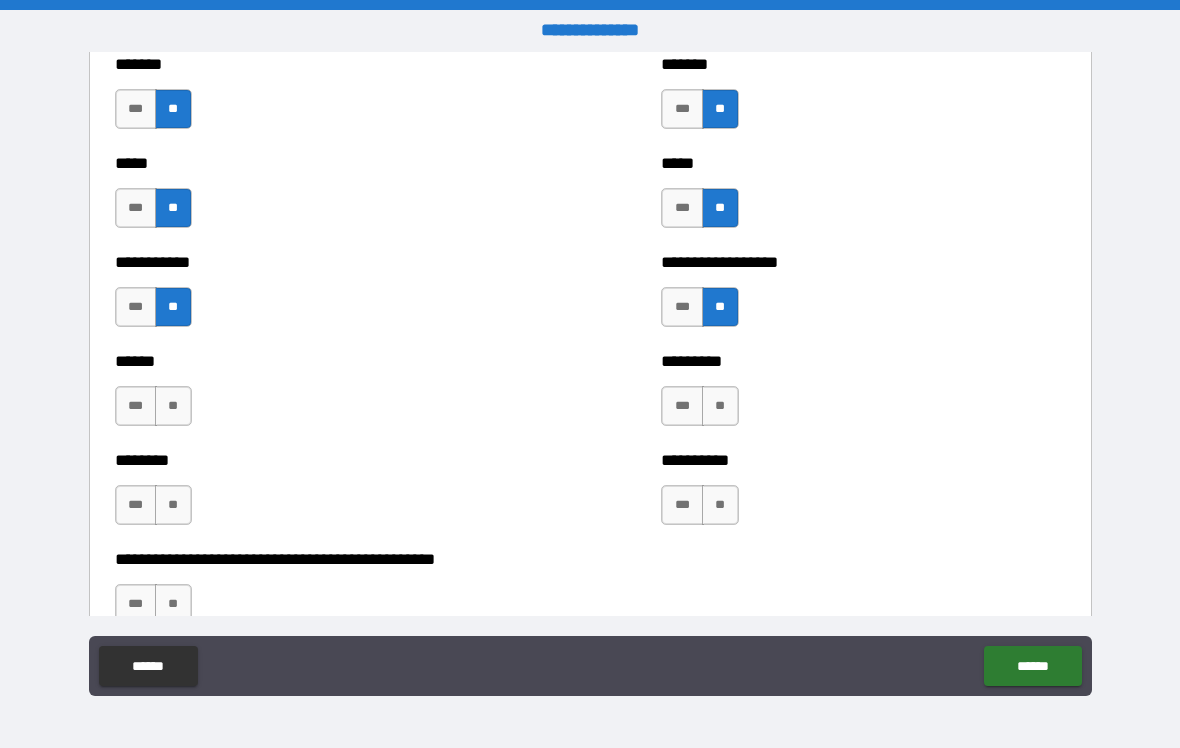 click on "**" at bounding box center (720, 406) 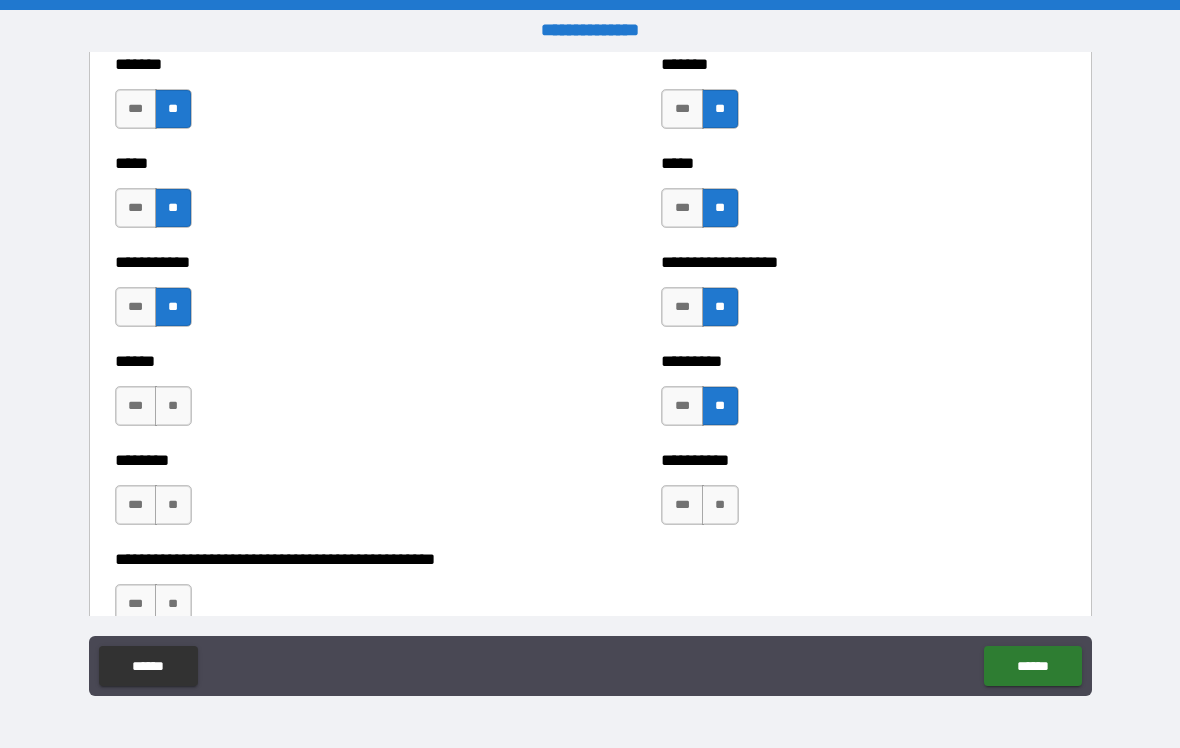 click on "**" at bounding box center [173, 406] 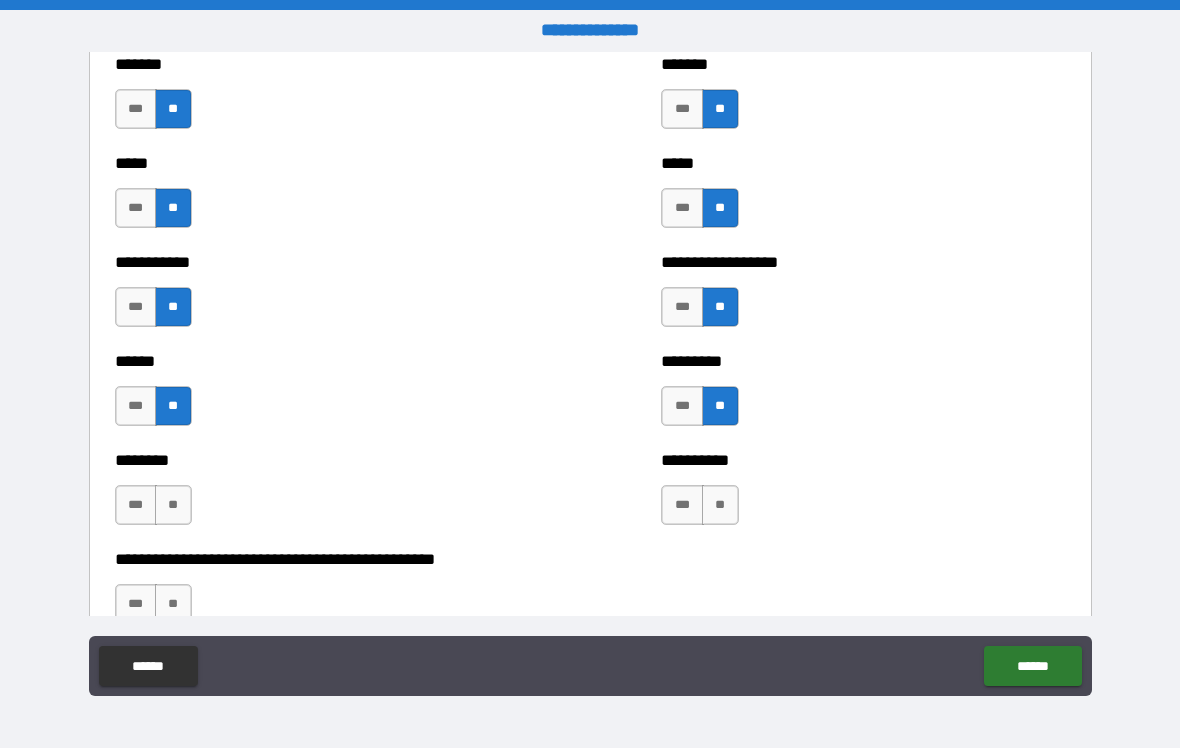 click on "**" at bounding box center (173, 505) 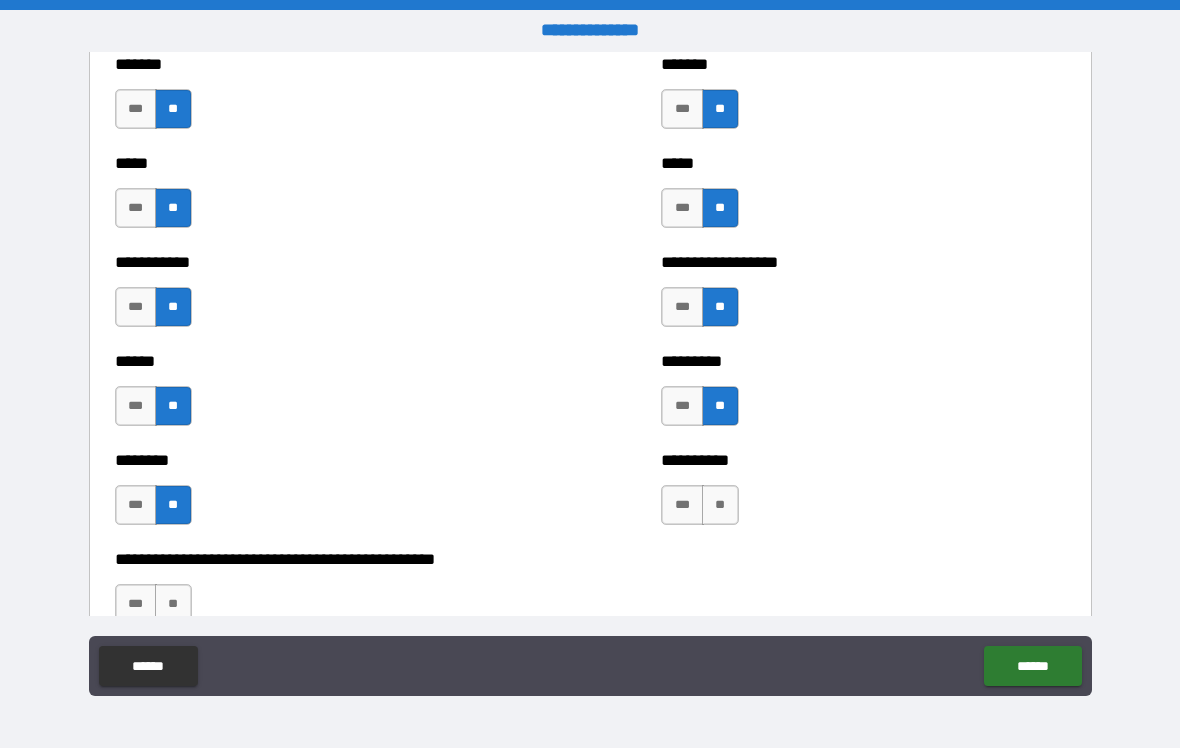 click on "**" at bounding box center (720, 505) 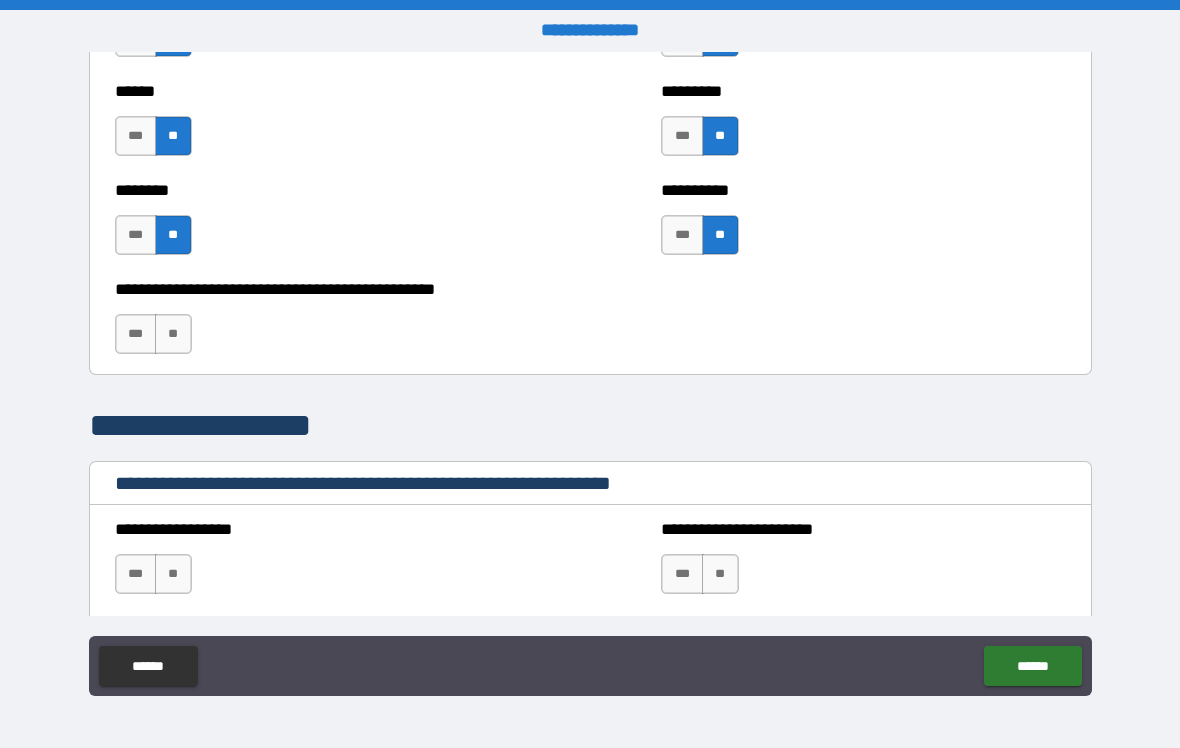 scroll, scrollTop: 1941, scrollLeft: 0, axis: vertical 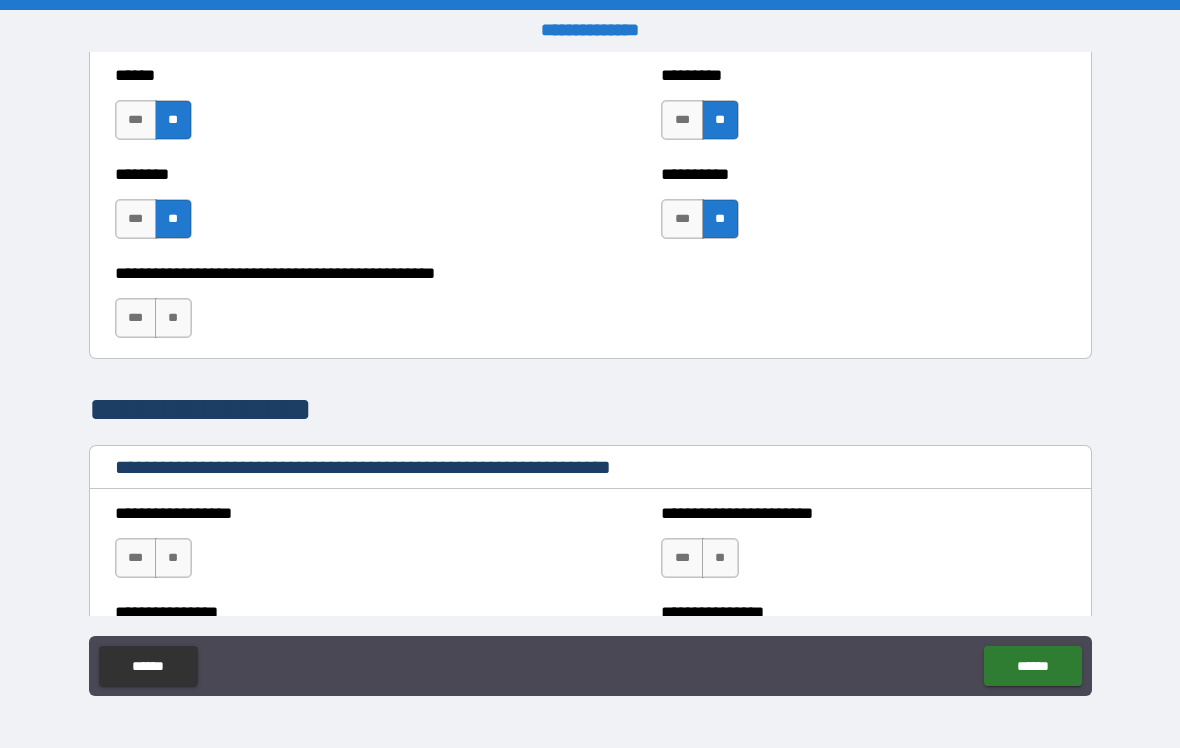 click on "**" at bounding box center (173, 318) 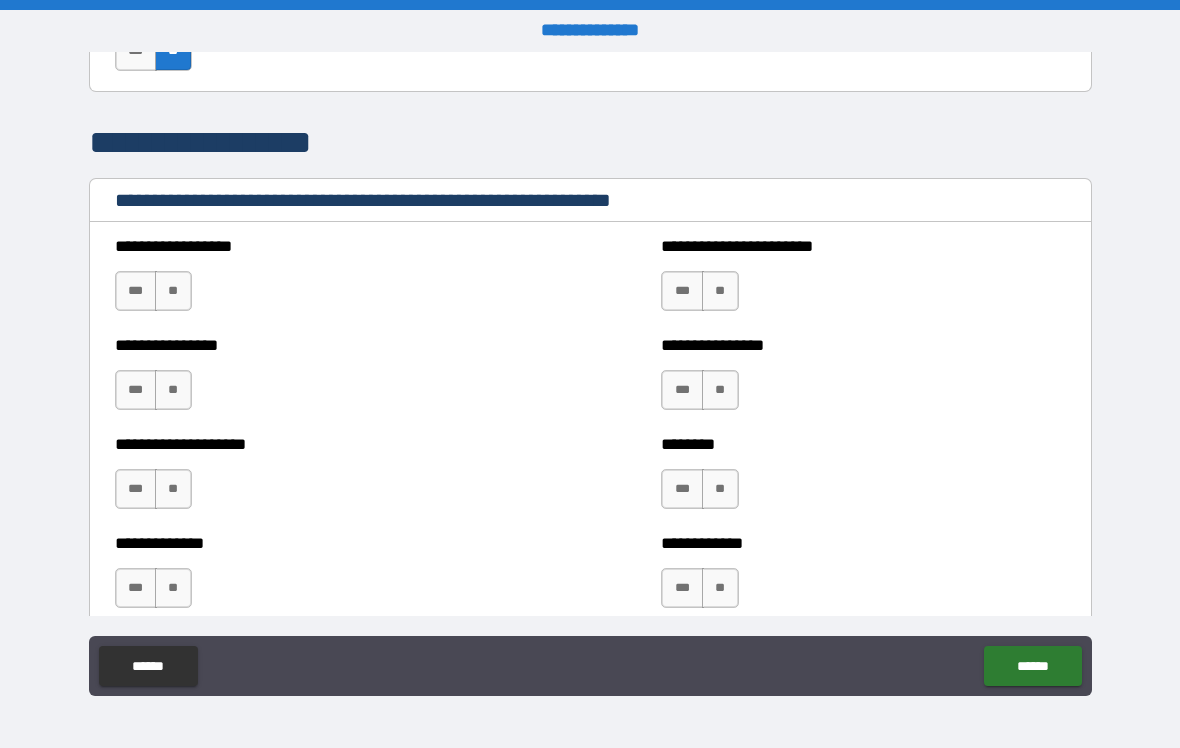 scroll, scrollTop: 2290, scrollLeft: 0, axis: vertical 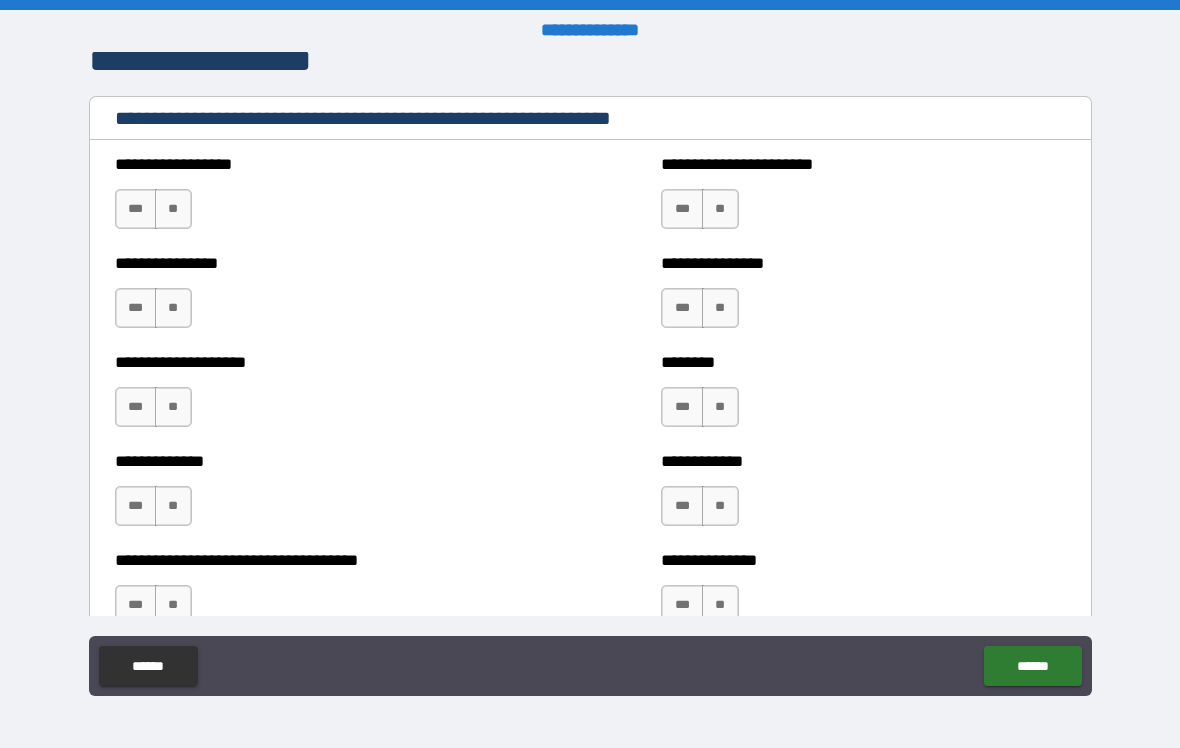 click on "**" at bounding box center (173, 209) 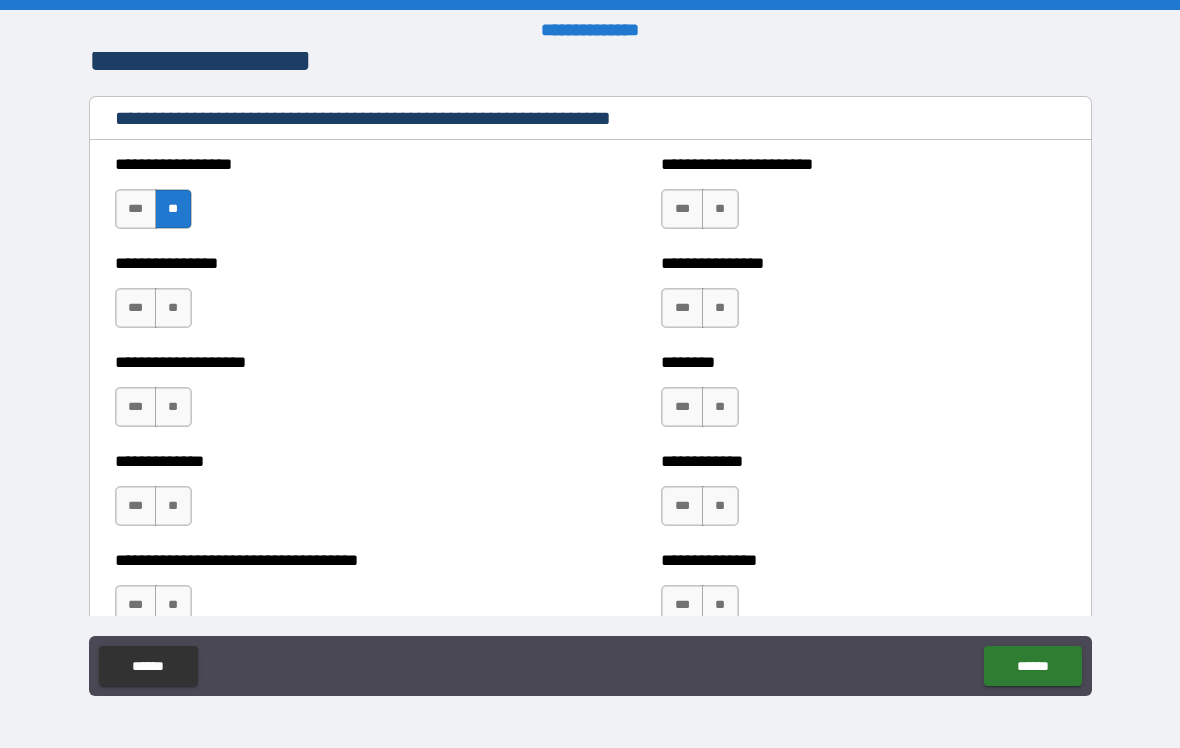 click on "**" at bounding box center (720, 209) 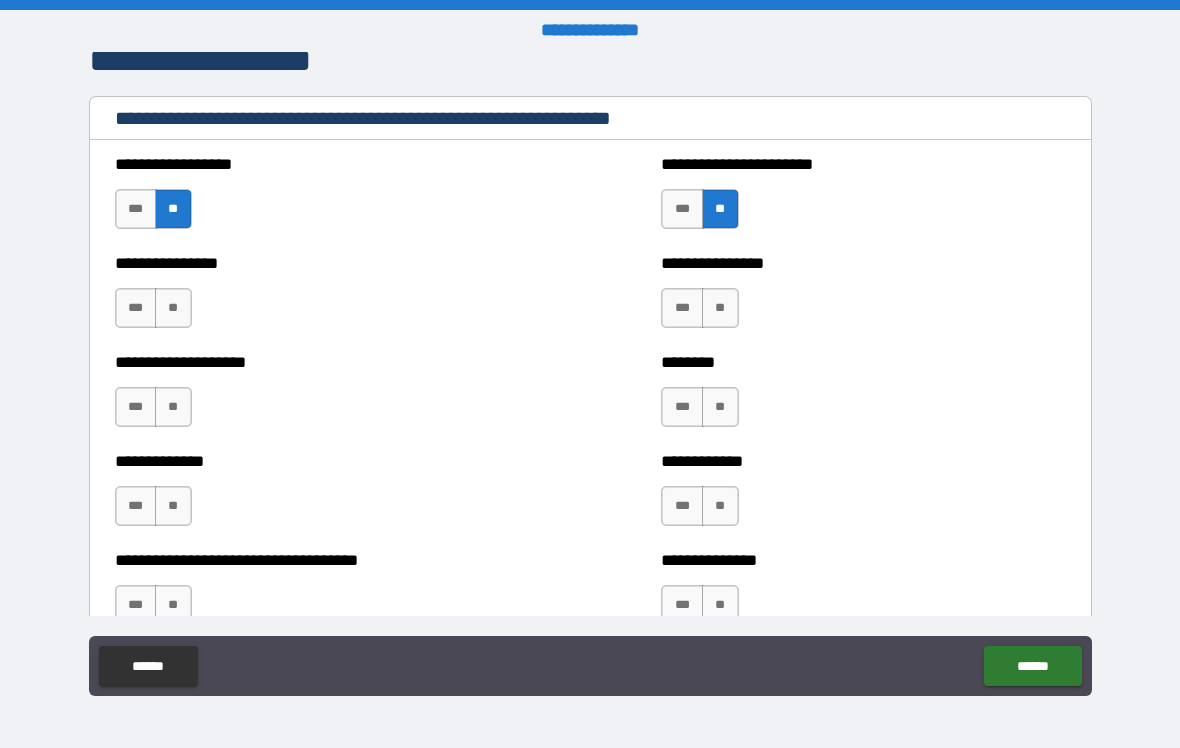 click on "**" at bounding box center [173, 308] 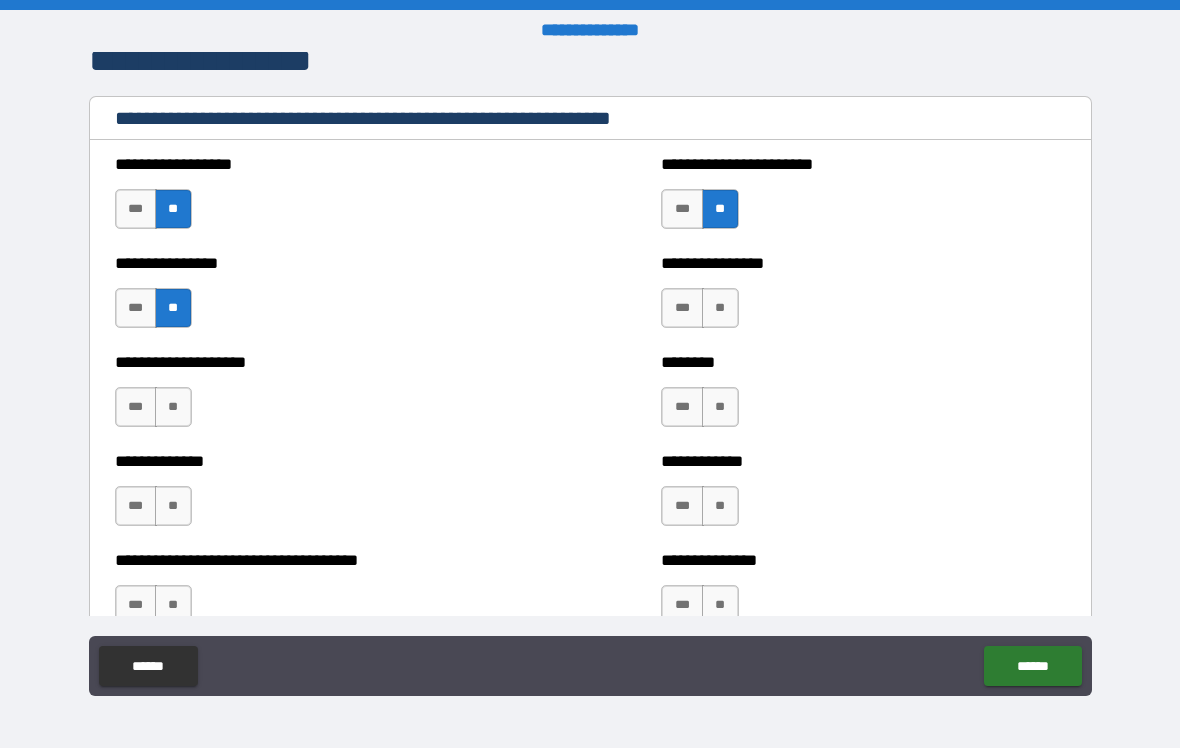 click on "**" at bounding box center [720, 308] 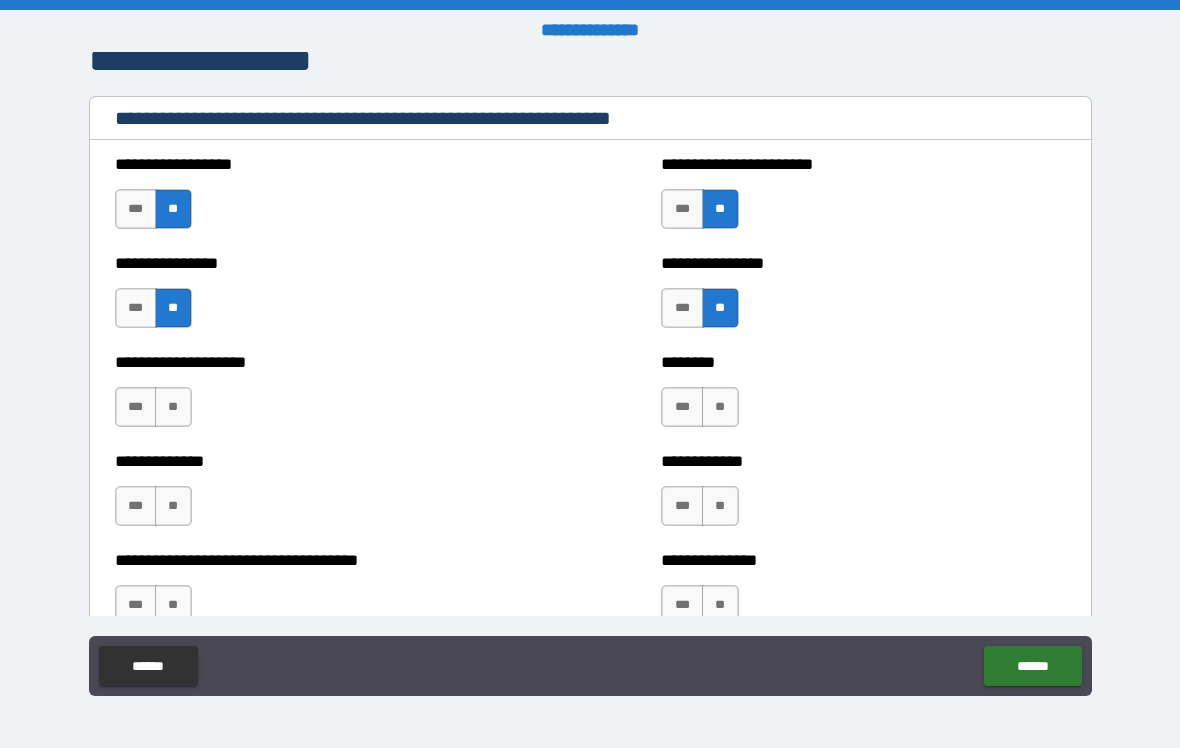 click on "**" at bounding box center (173, 407) 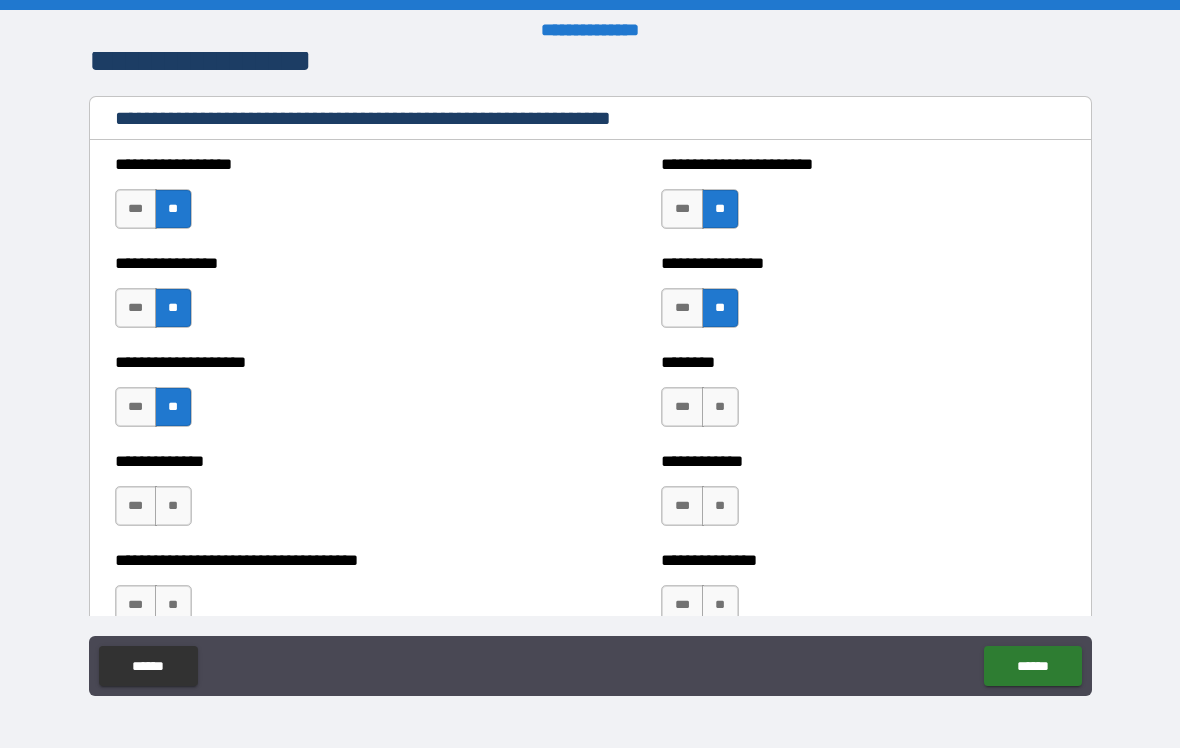 click on "**" at bounding box center [720, 407] 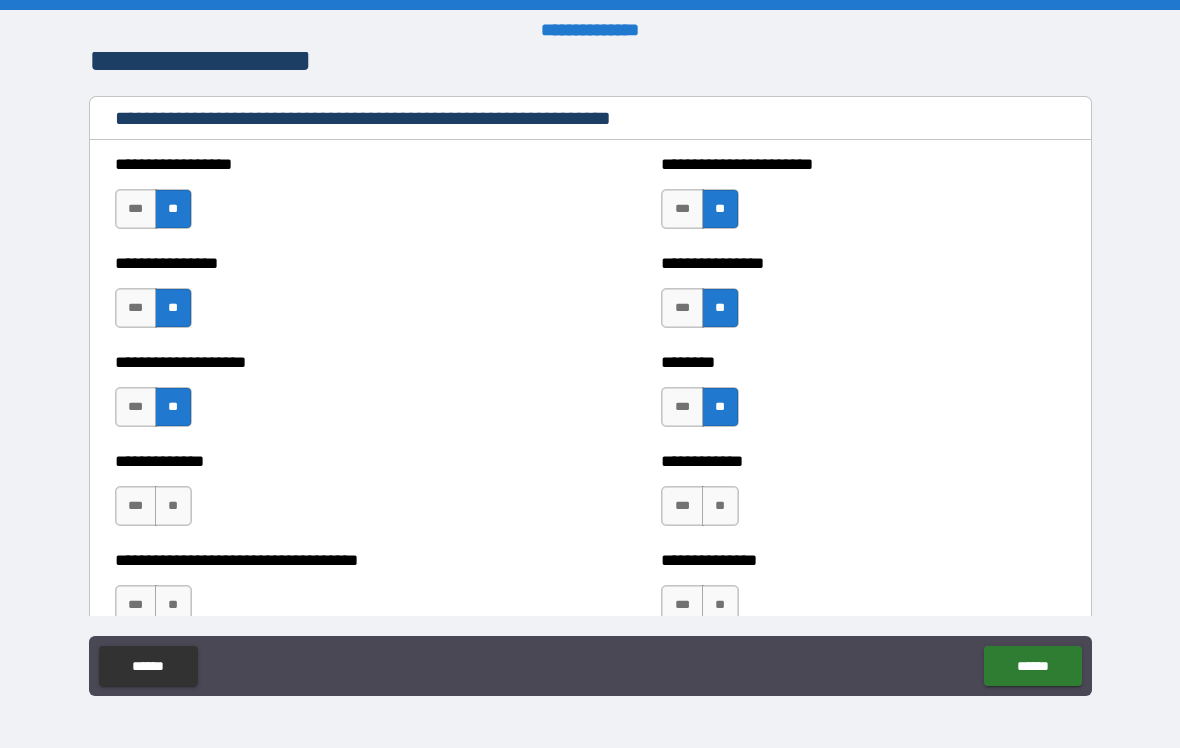 click on "**" at bounding box center (173, 506) 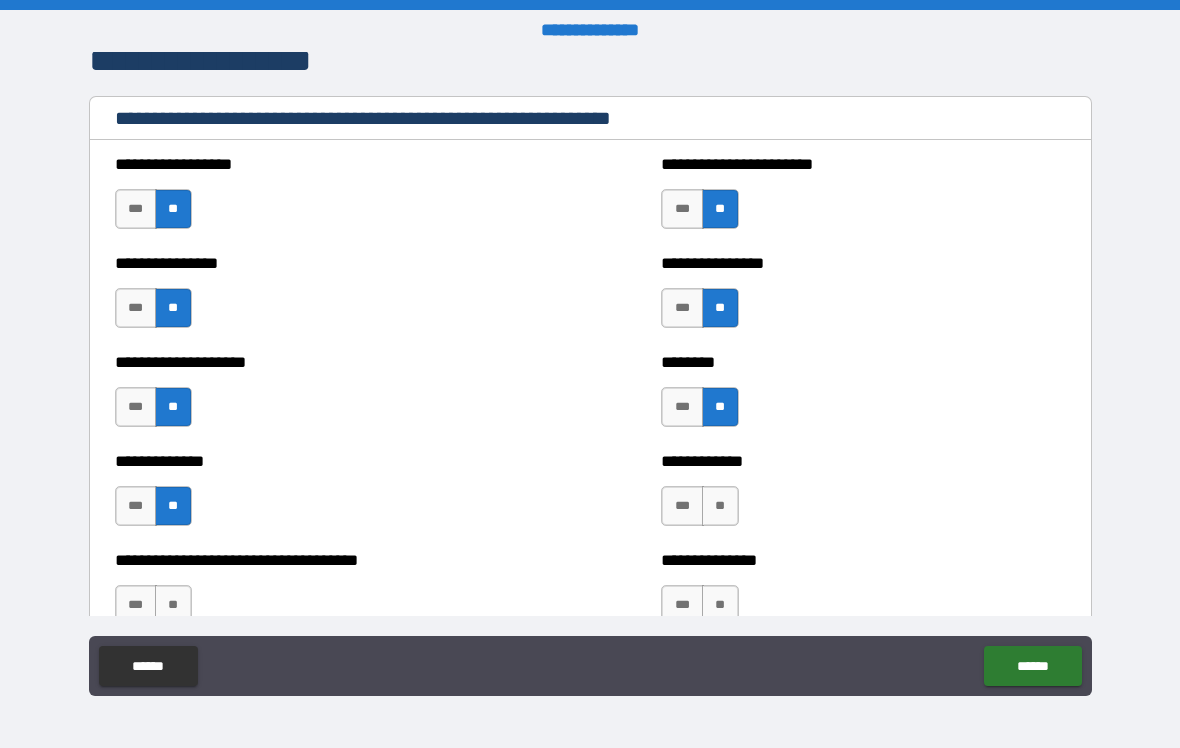 click on "**" at bounding box center (720, 506) 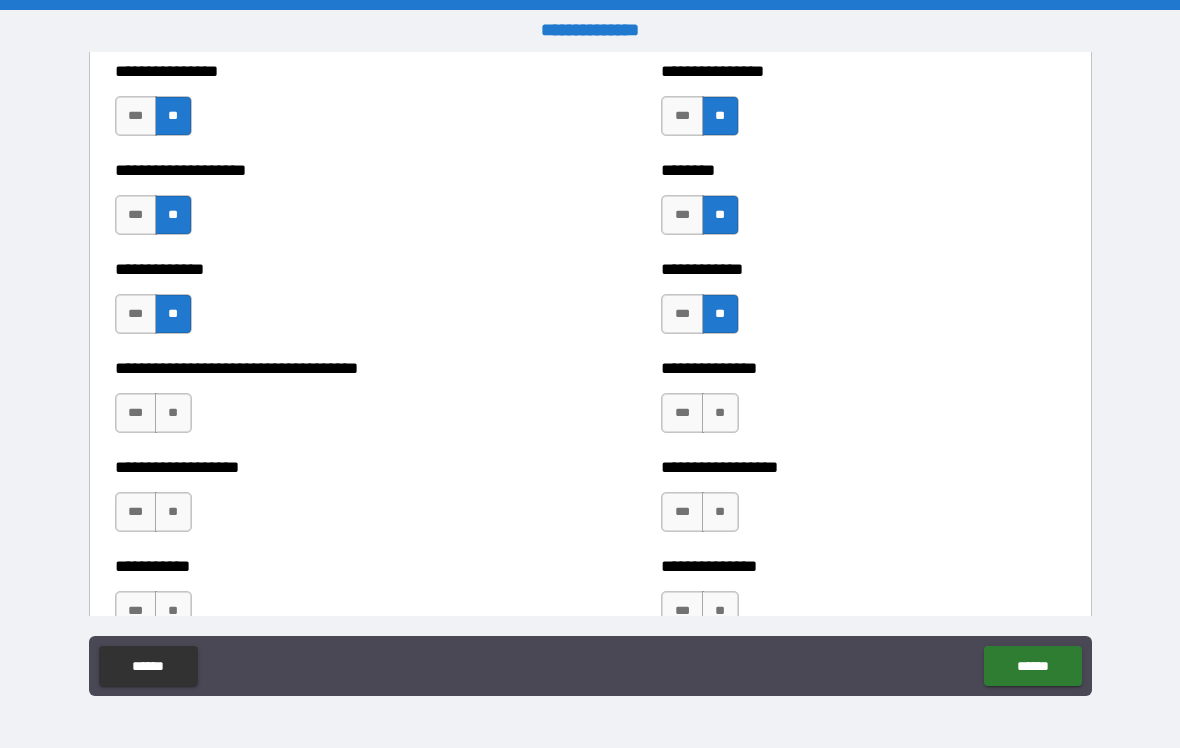 scroll, scrollTop: 2502, scrollLeft: 0, axis: vertical 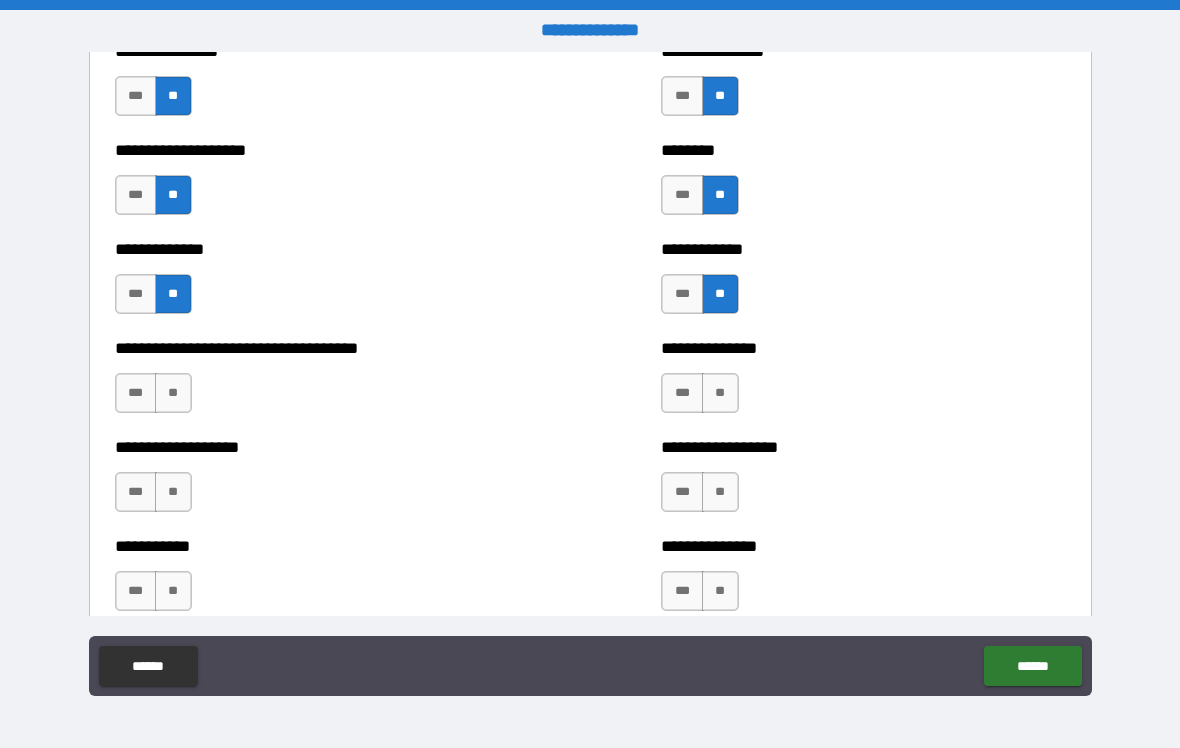 click on "**" at bounding box center [173, 393] 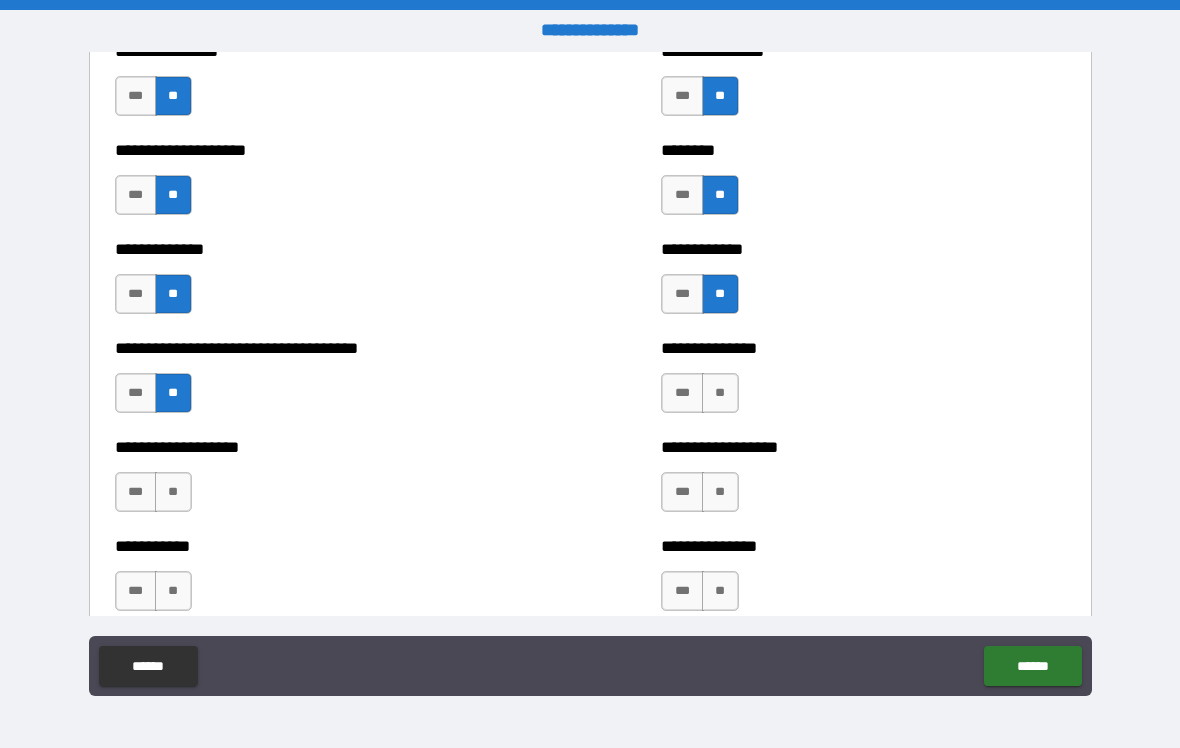 click on "**" at bounding box center [720, 393] 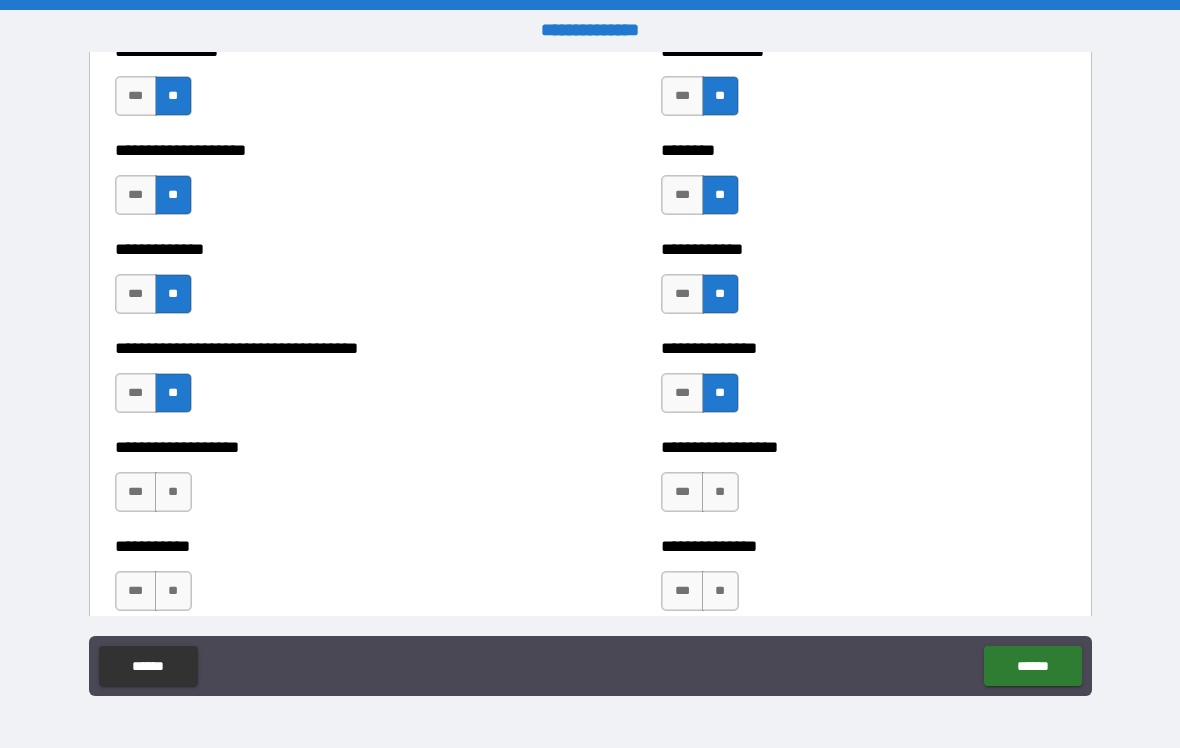 click on "**" at bounding box center (173, 492) 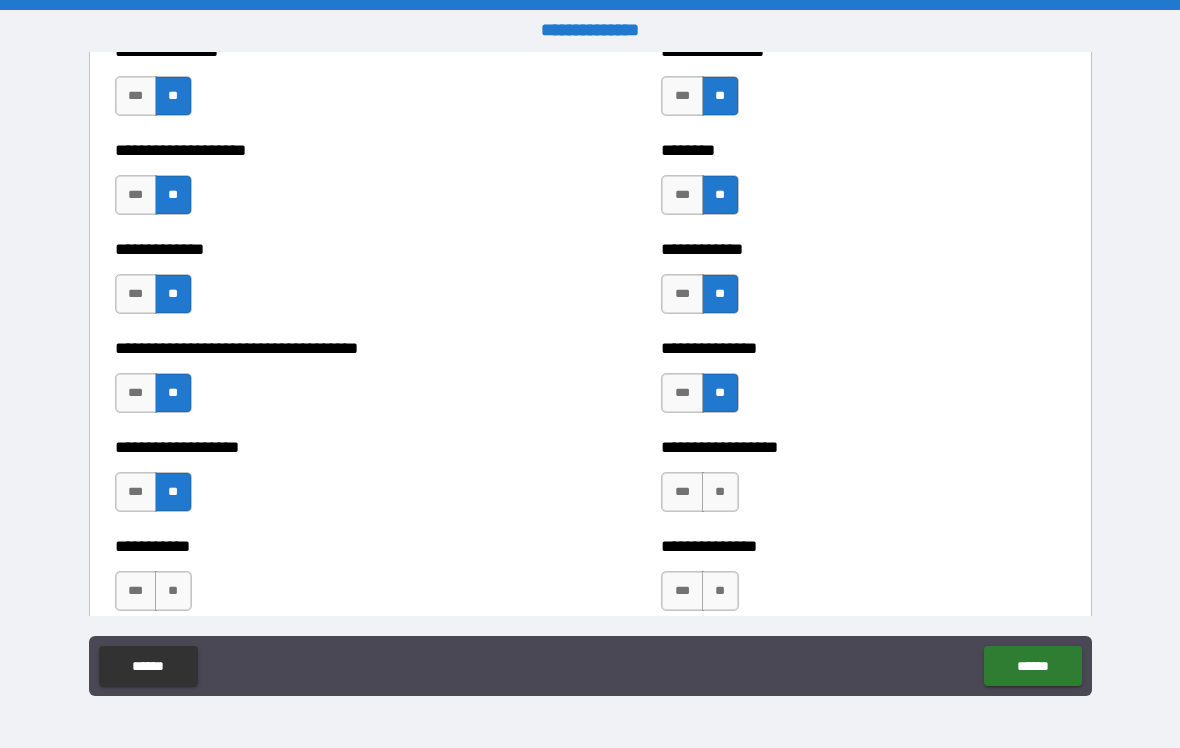 click on "**" at bounding box center [720, 492] 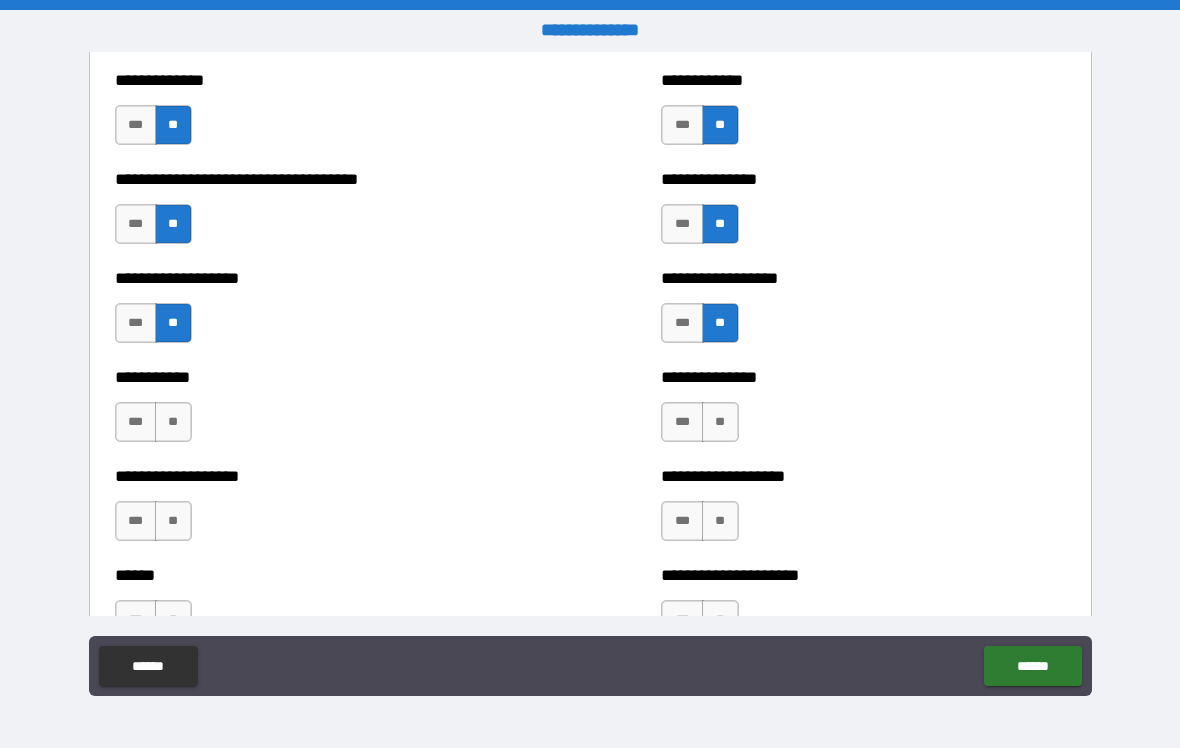 scroll, scrollTop: 2667, scrollLeft: 0, axis: vertical 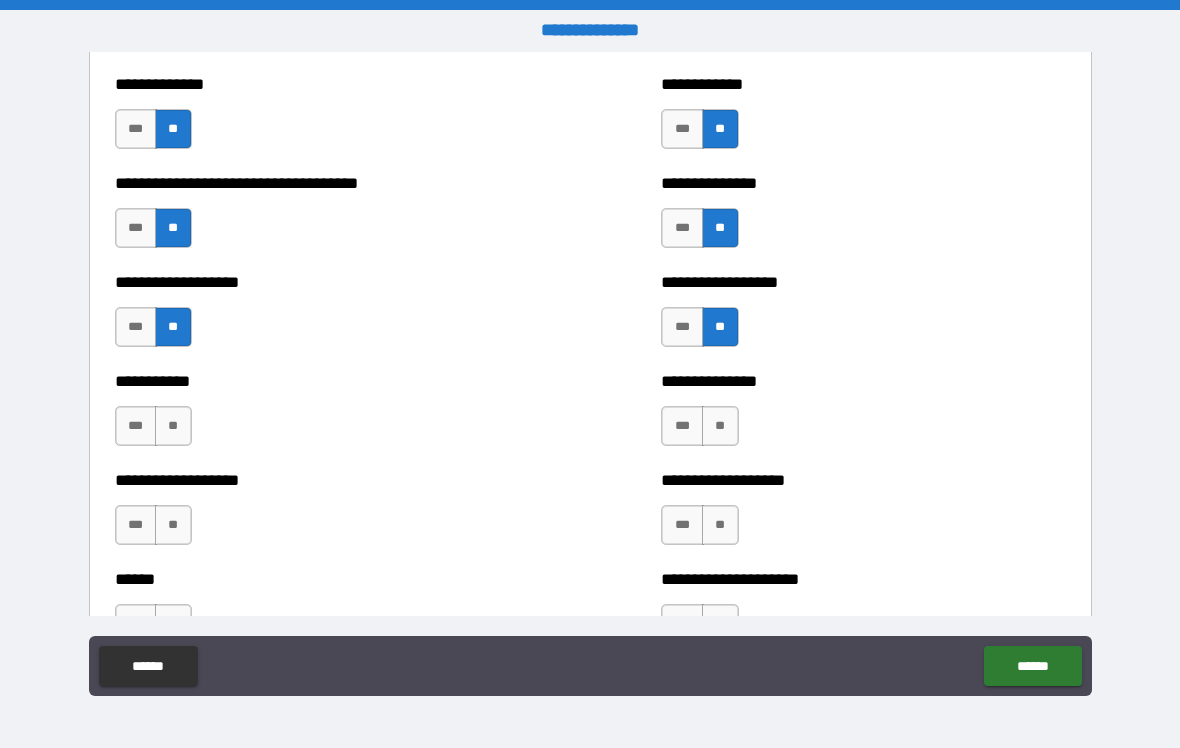 click on "**" at bounding box center (173, 426) 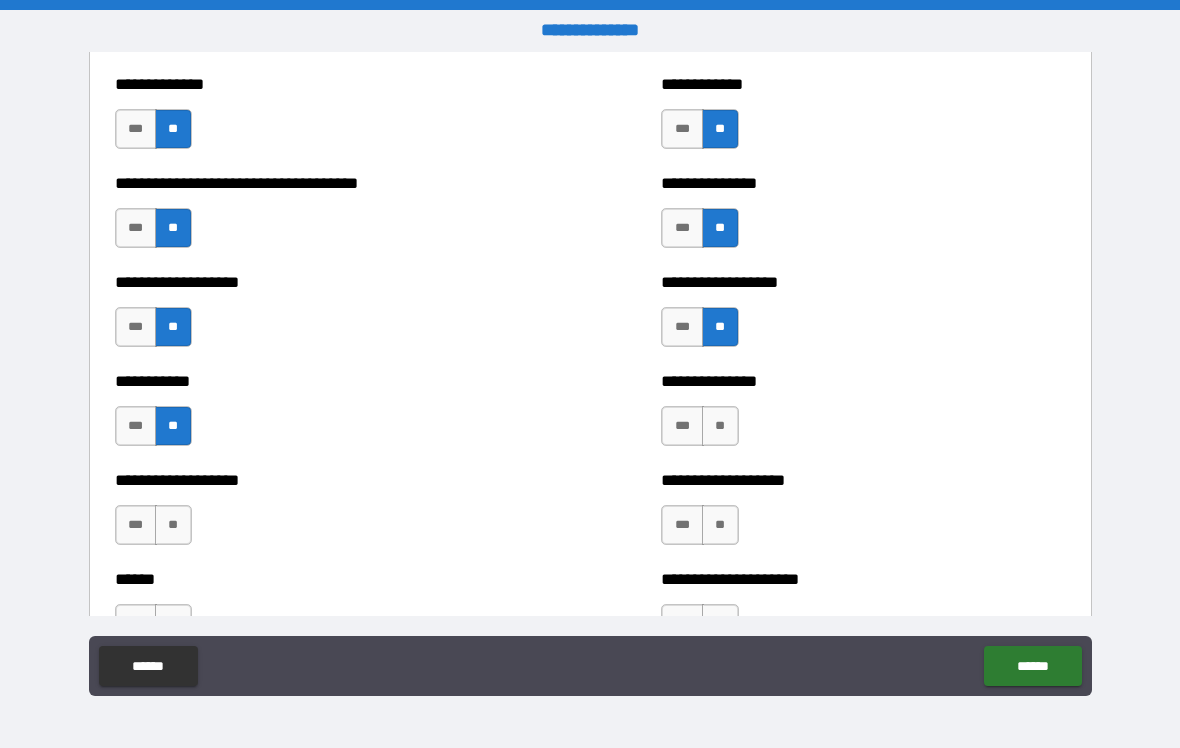 click on "**" at bounding box center (720, 426) 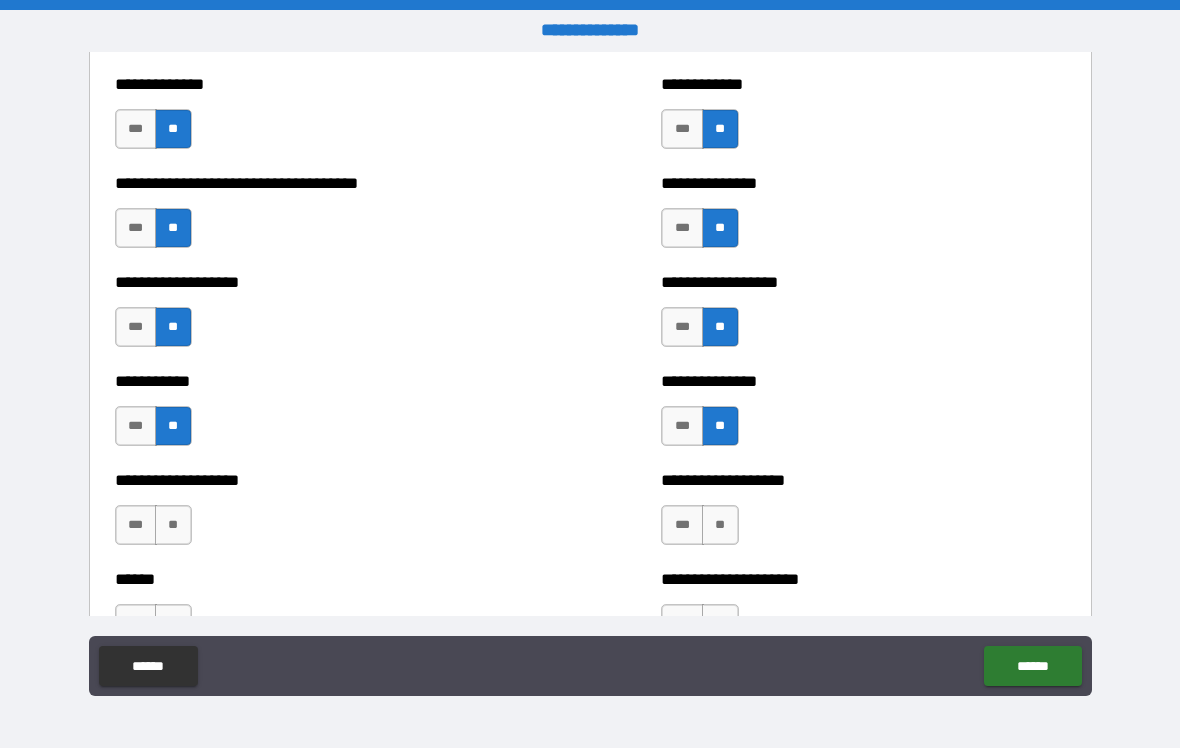 click on "**" at bounding box center [173, 525] 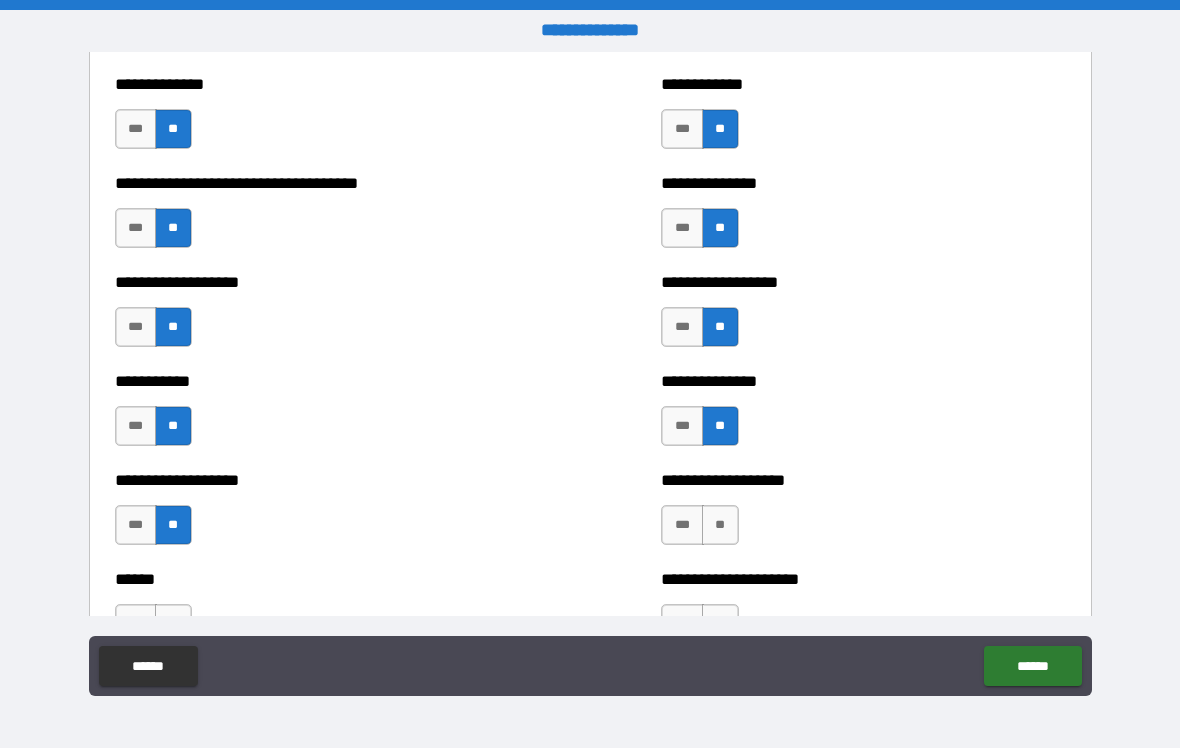 click on "**" at bounding box center (720, 525) 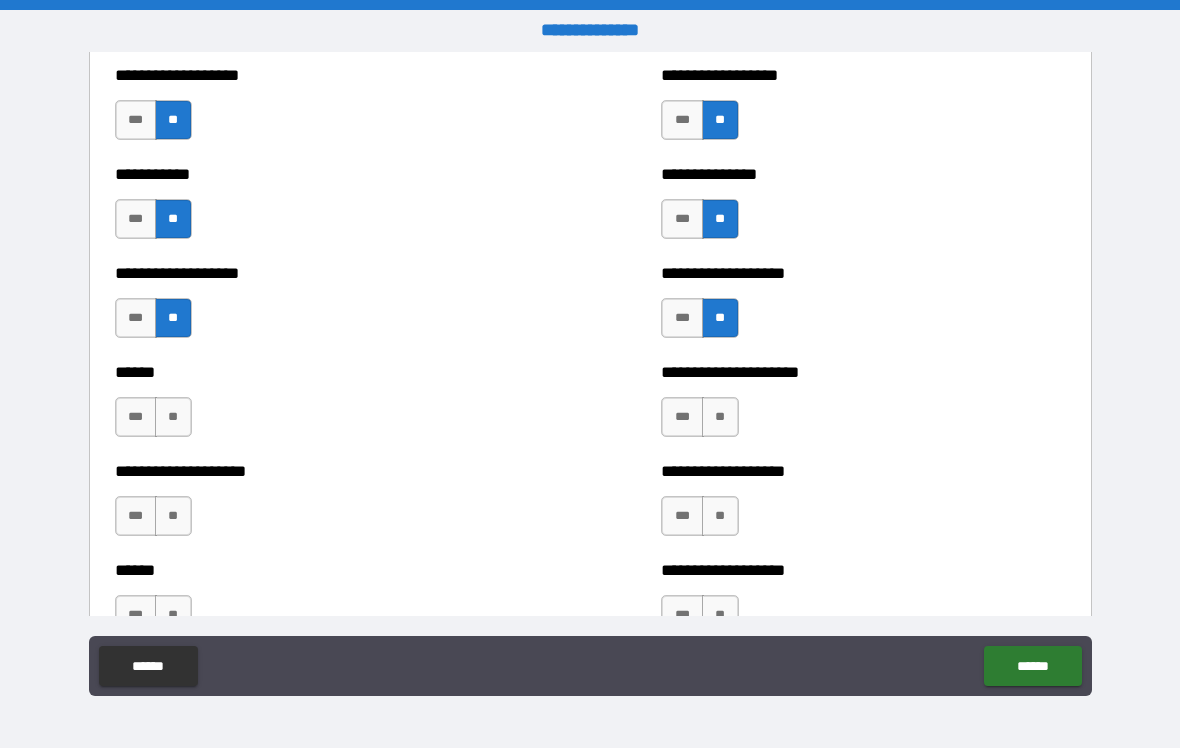scroll, scrollTop: 2873, scrollLeft: 0, axis: vertical 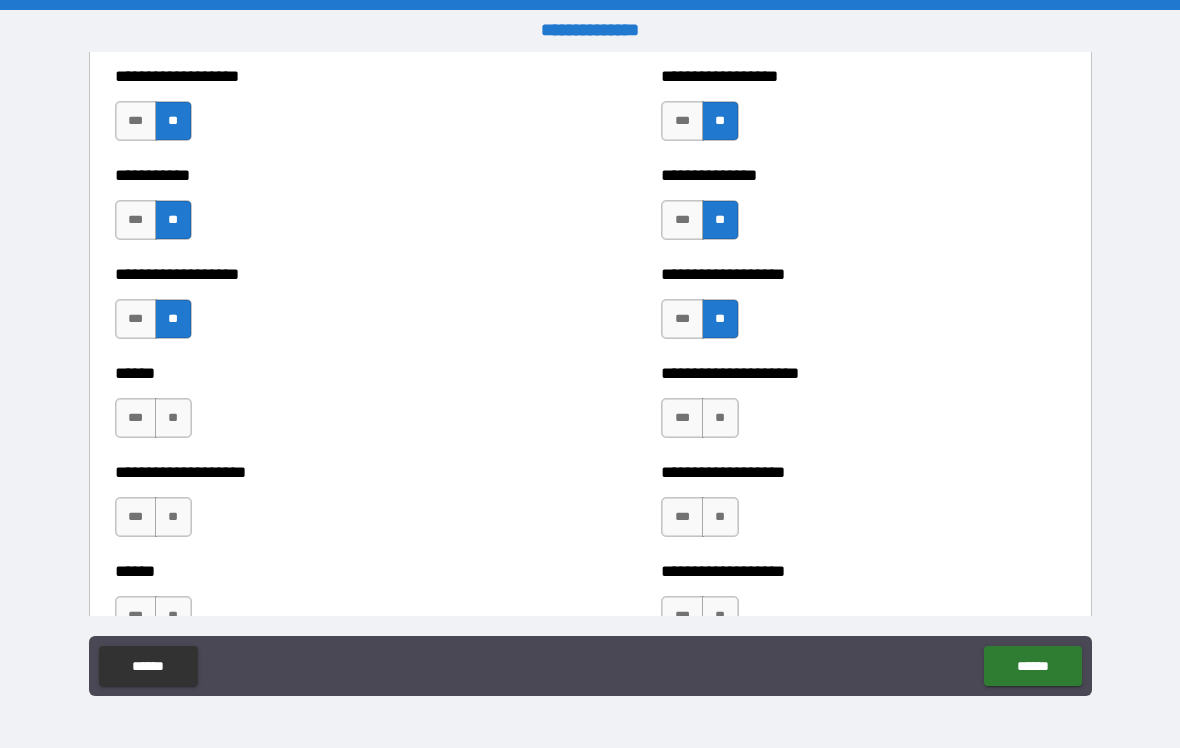 click on "**" at bounding box center [173, 418] 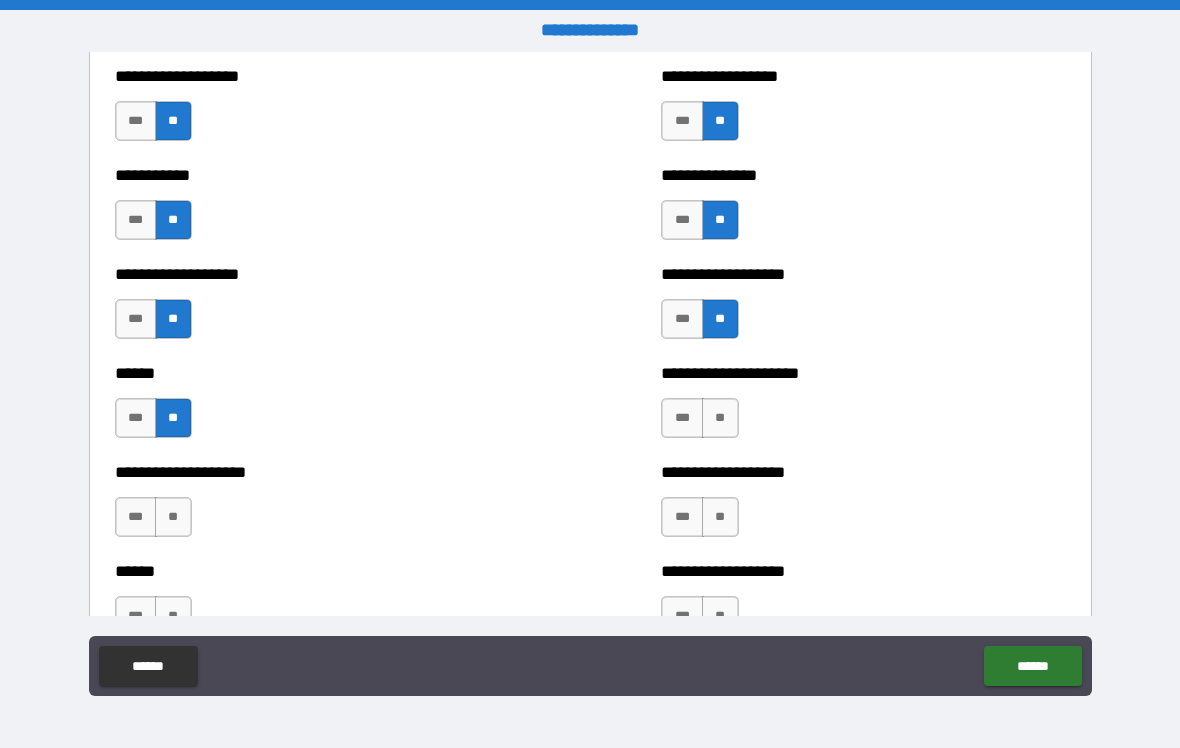 click on "**" at bounding box center (720, 418) 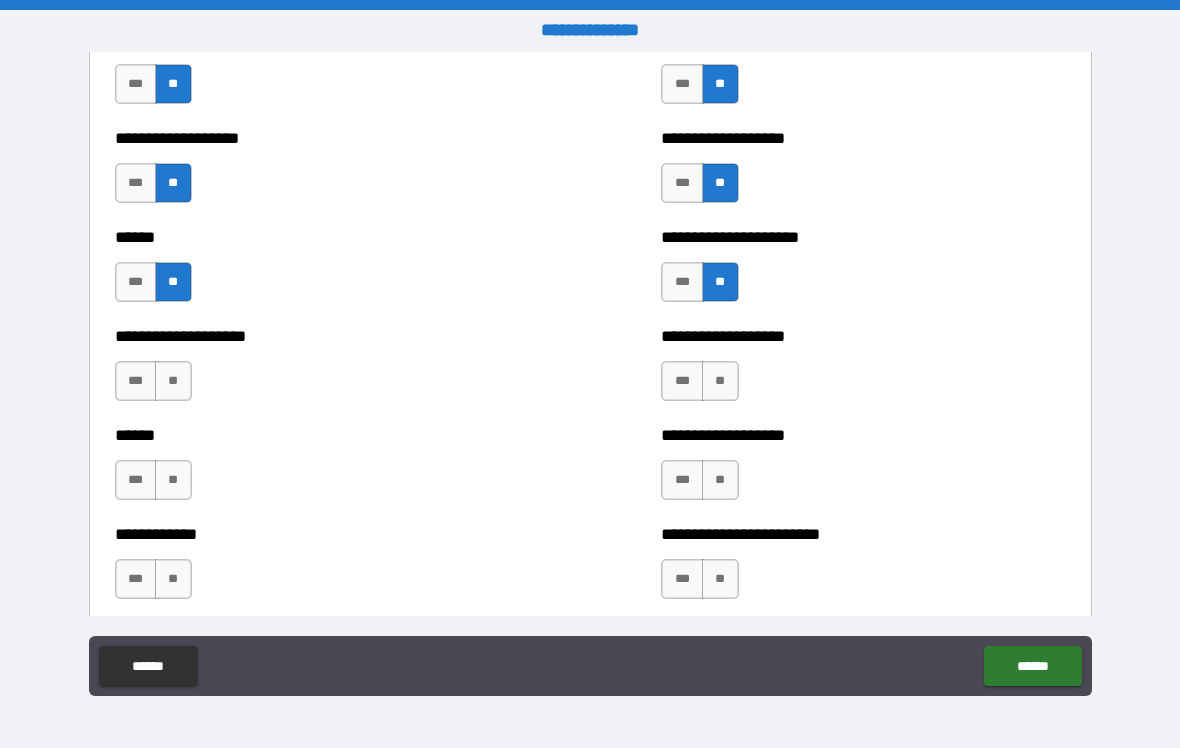 scroll, scrollTop: 3024, scrollLeft: 0, axis: vertical 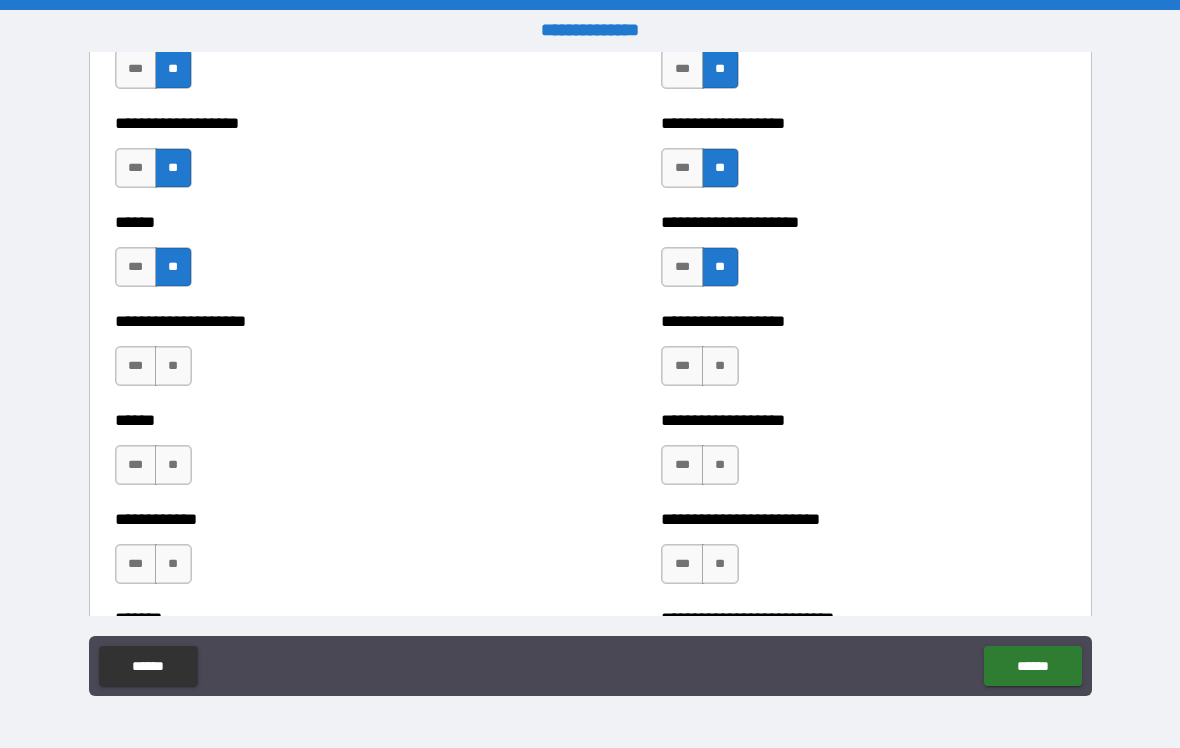 click on "**" at bounding box center [173, 366] 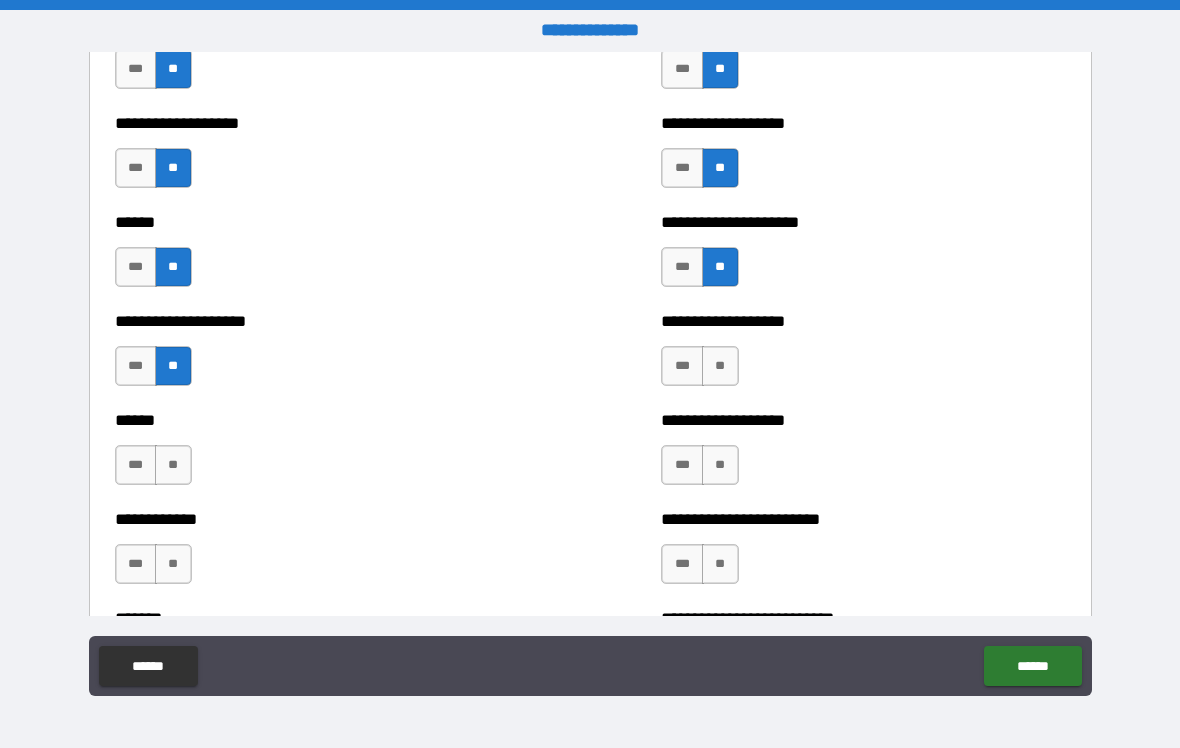 click on "**********" at bounding box center [863, 356] 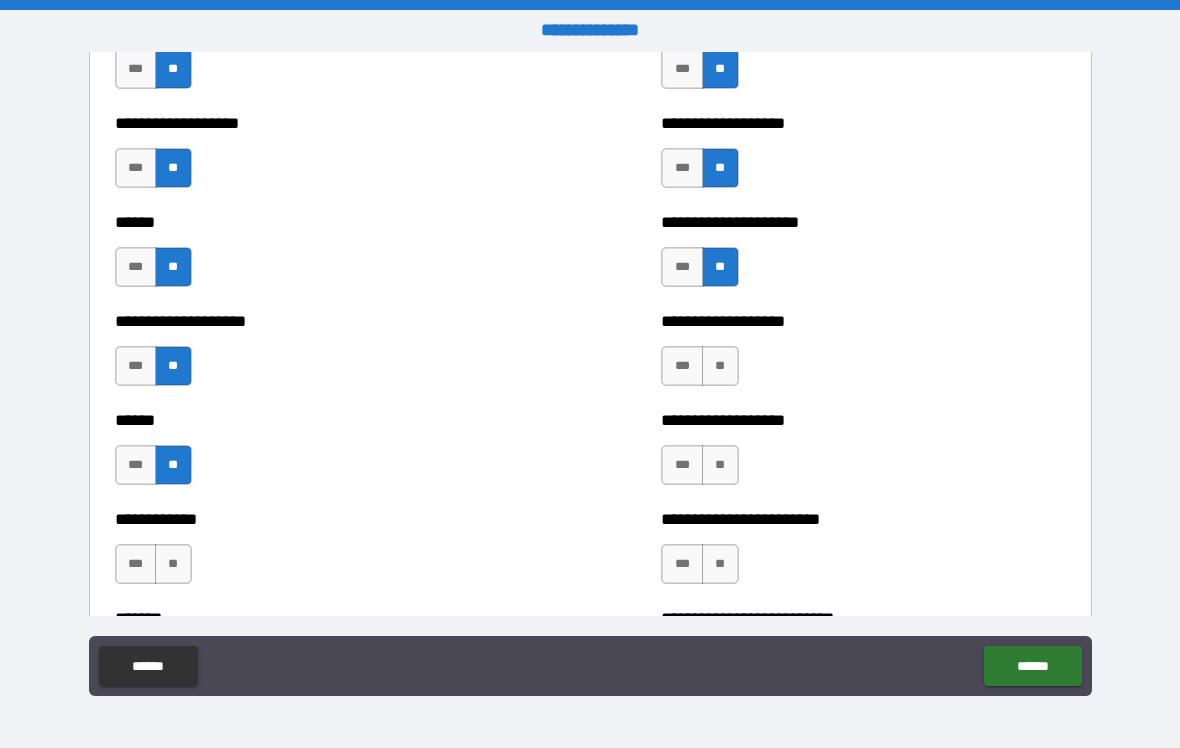 click on "**" at bounding box center [720, 465] 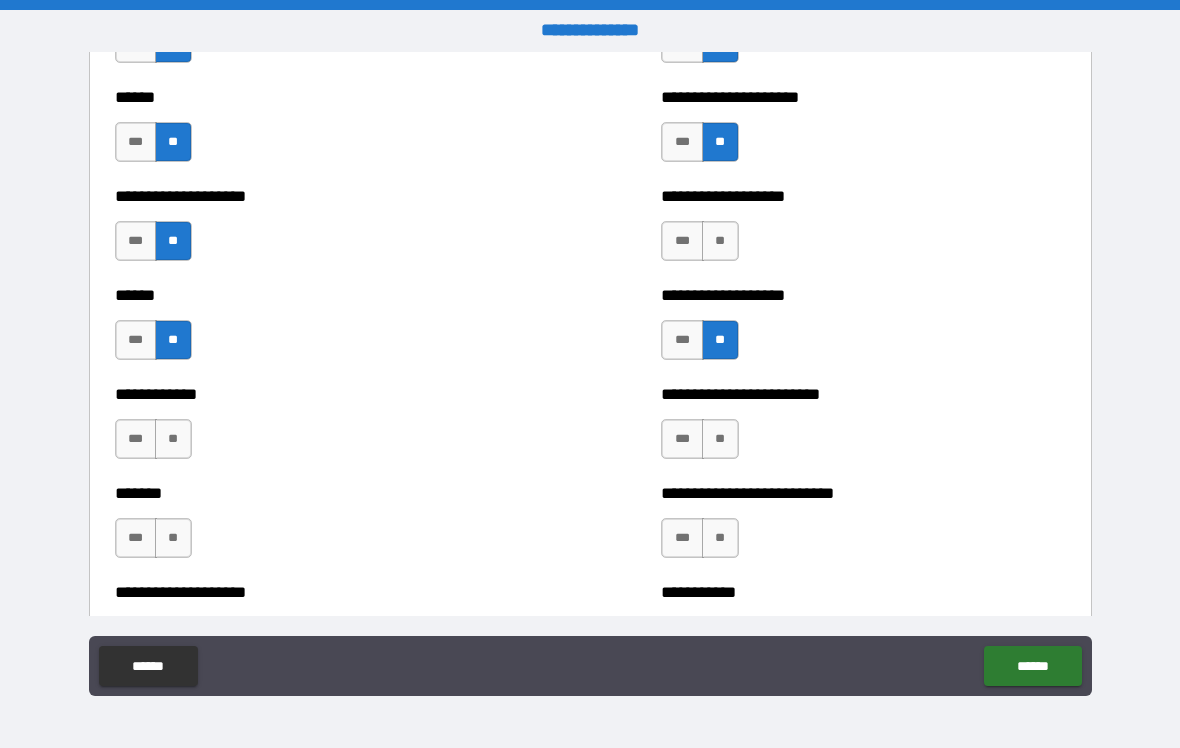 scroll, scrollTop: 3166, scrollLeft: 0, axis: vertical 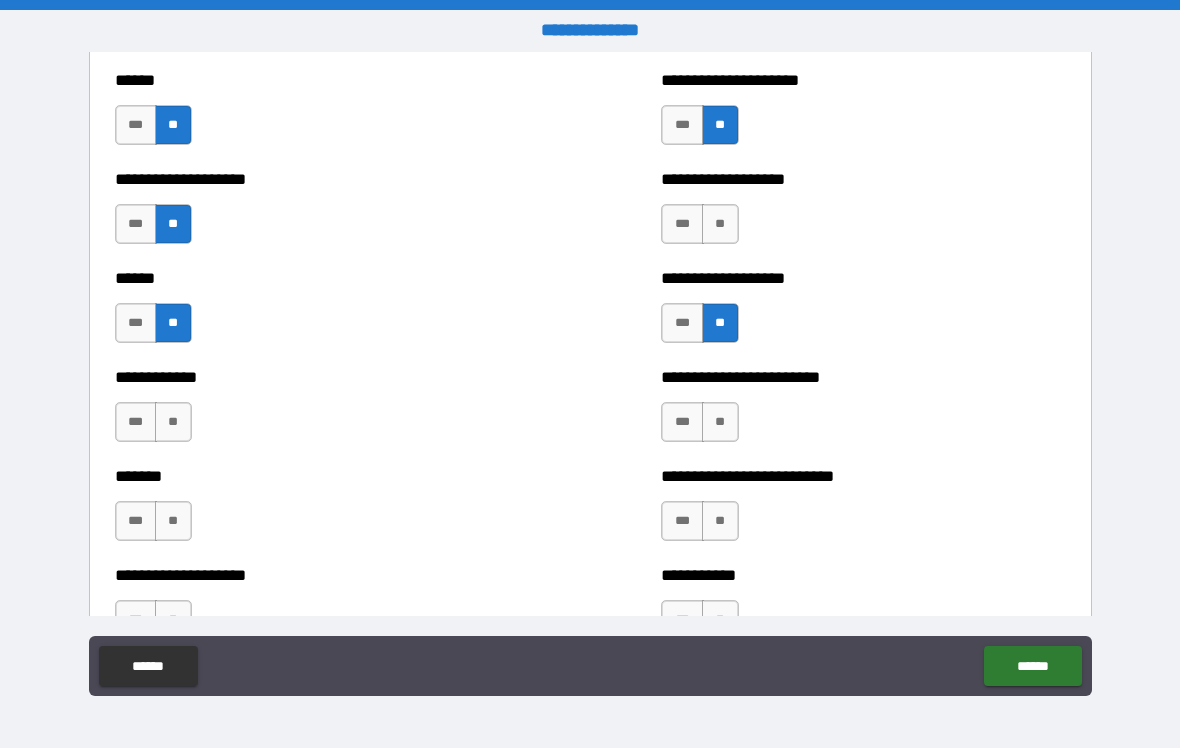 click on "**" at bounding box center [173, 422] 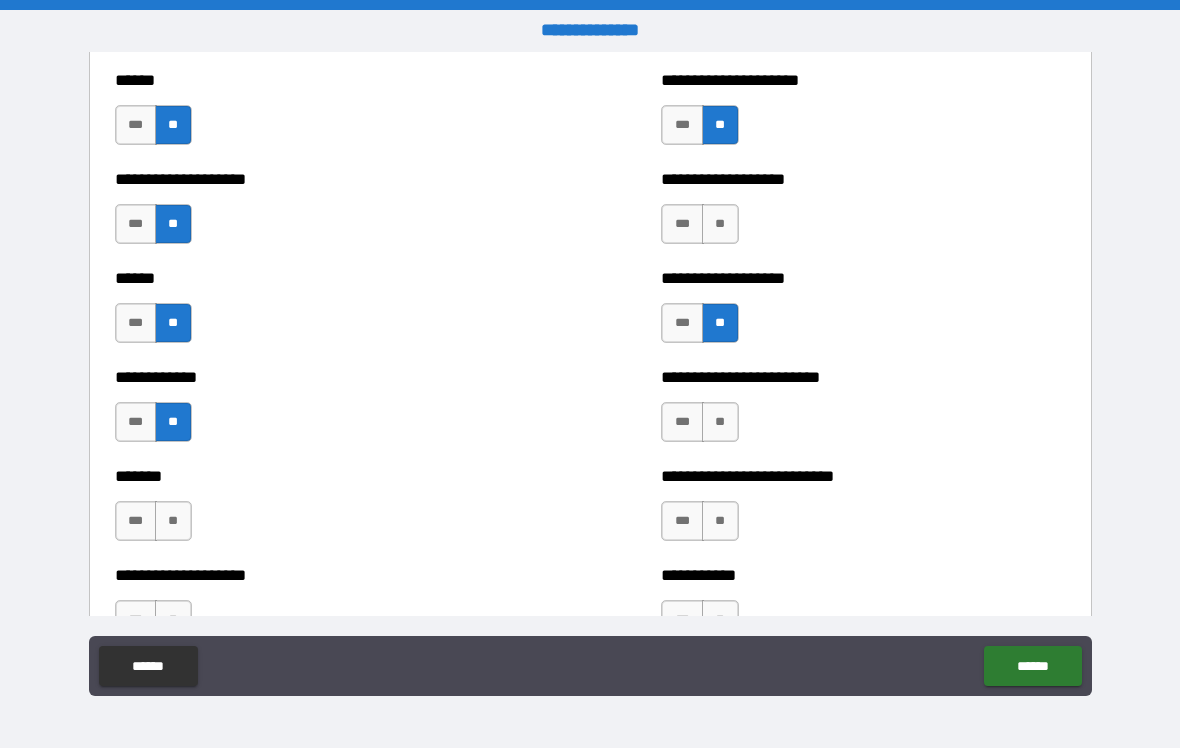 click on "**" at bounding box center (720, 422) 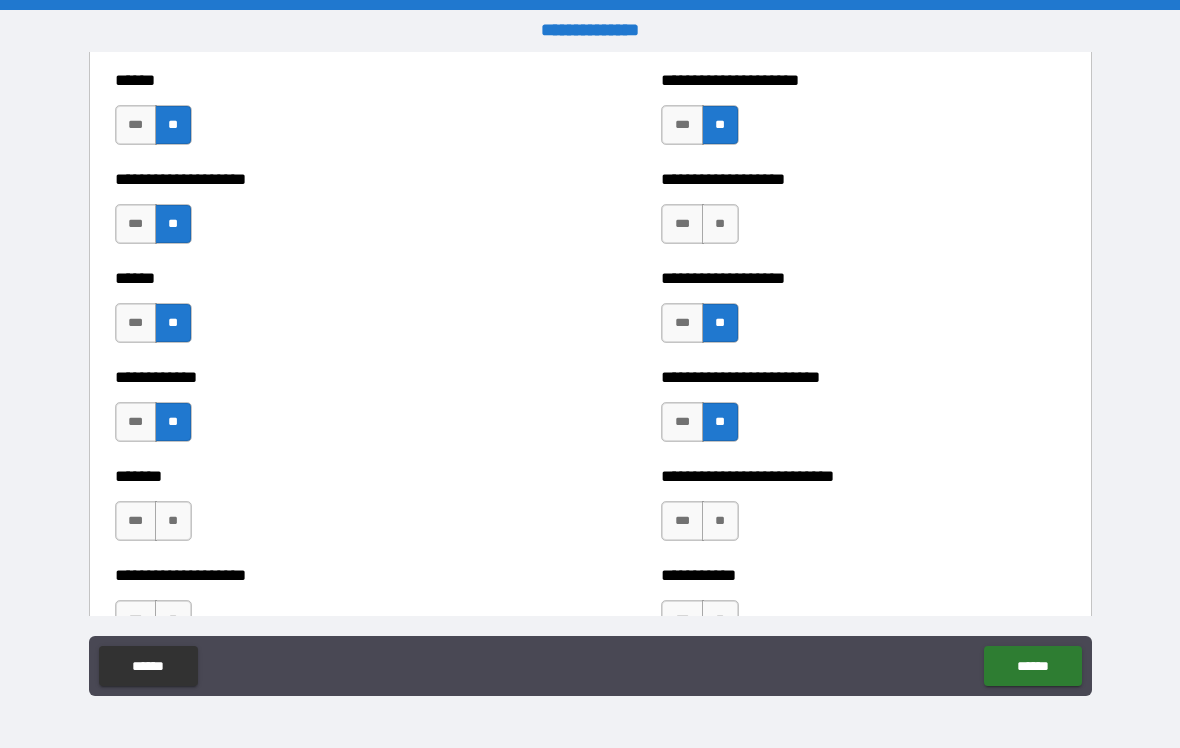 click on "**" at bounding box center [173, 521] 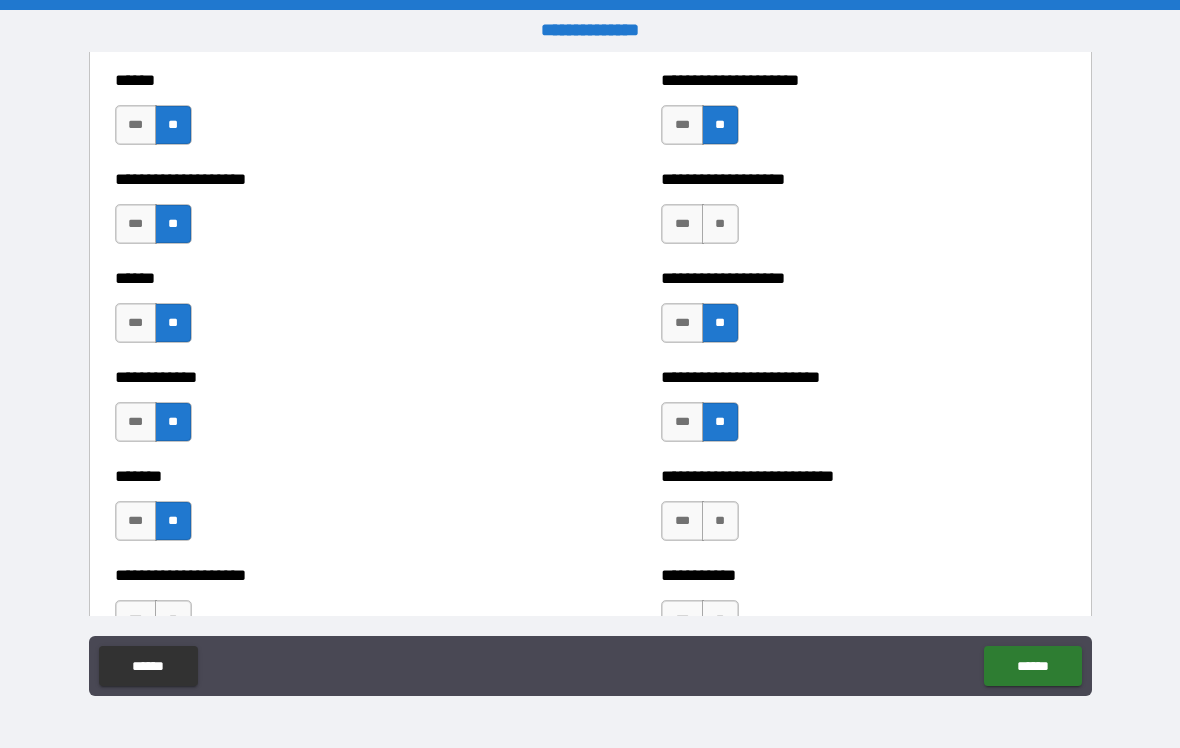 click on "**" at bounding box center (720, 521) 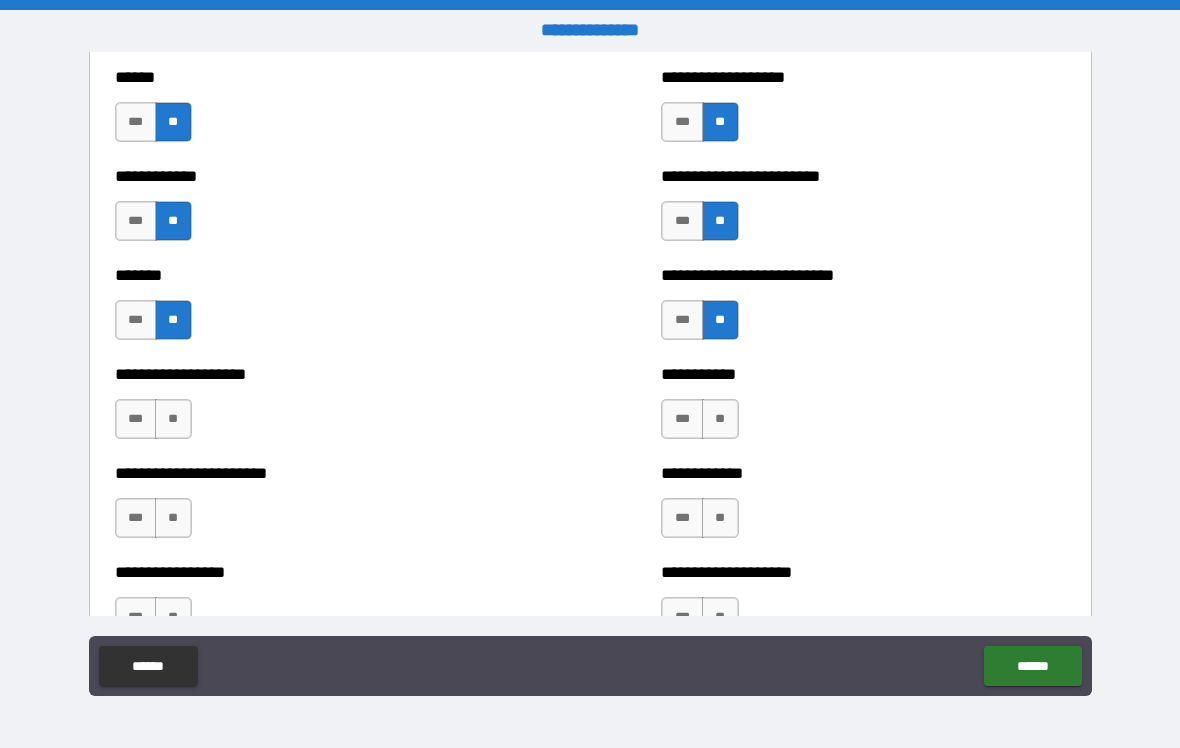 scroll, scrollTop: 3365, scrollLeft: 0, axis: vertical 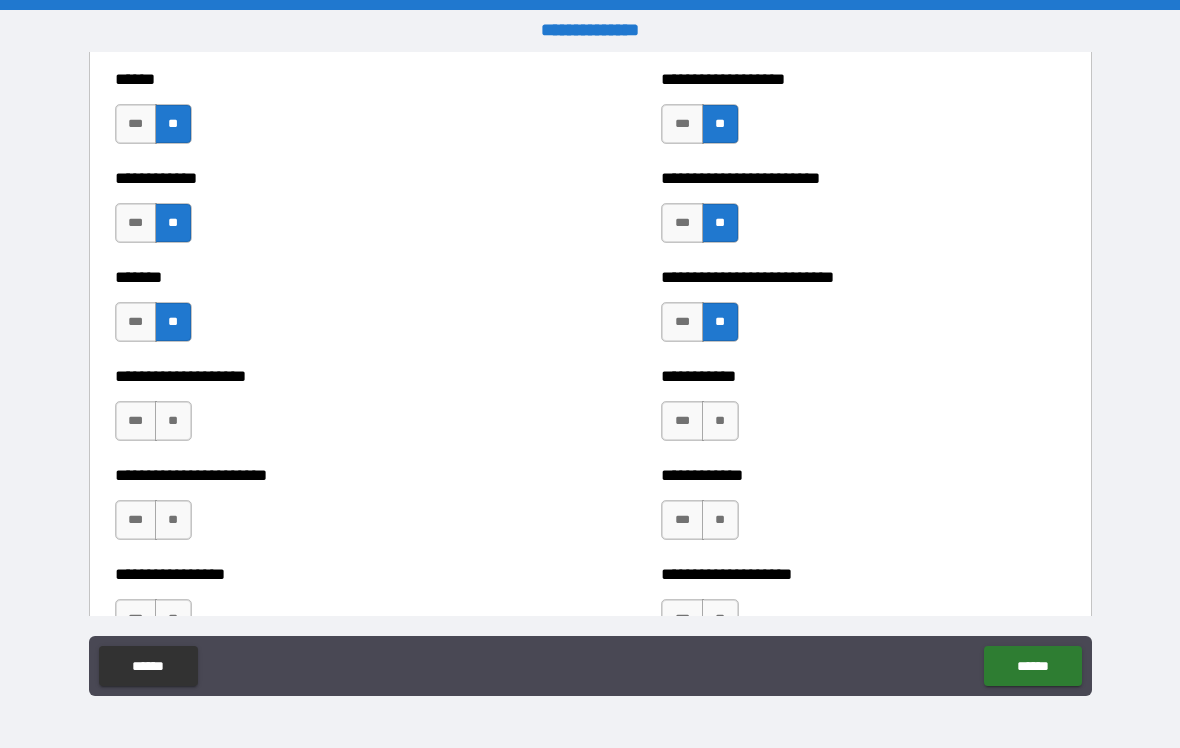 click on "**" at bounding box center [173, 421] 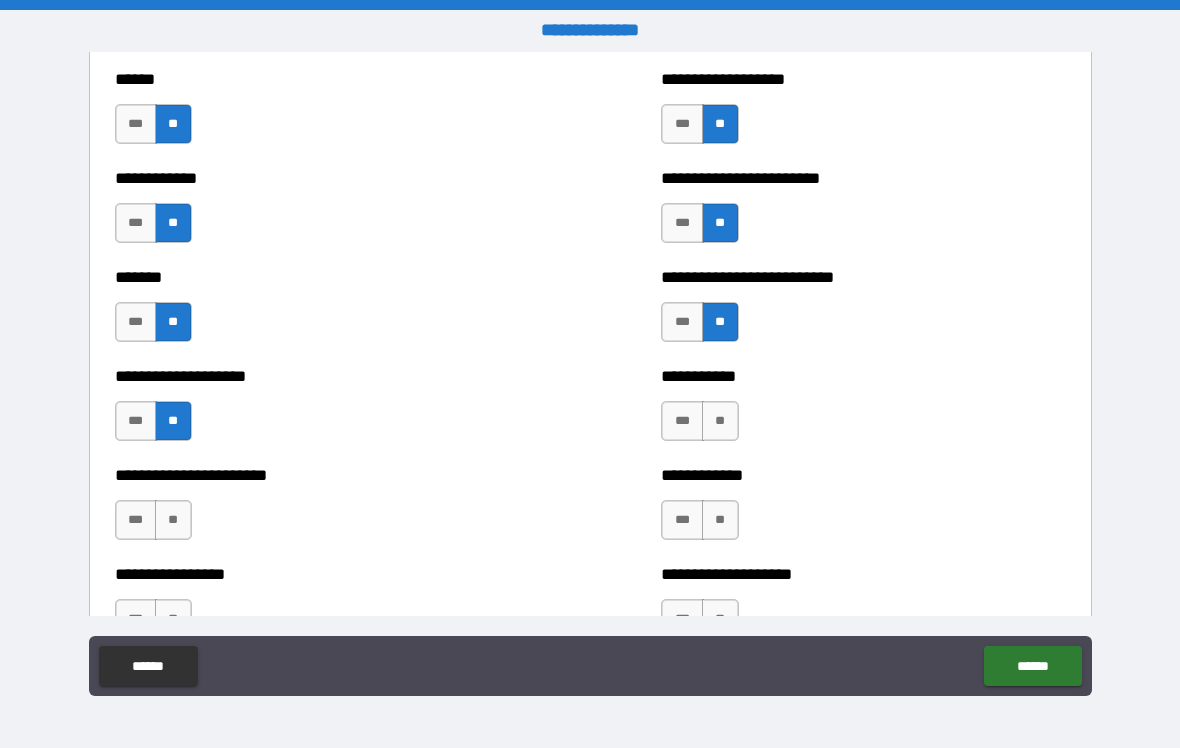 click on "**" at bounding box center [720, 421] 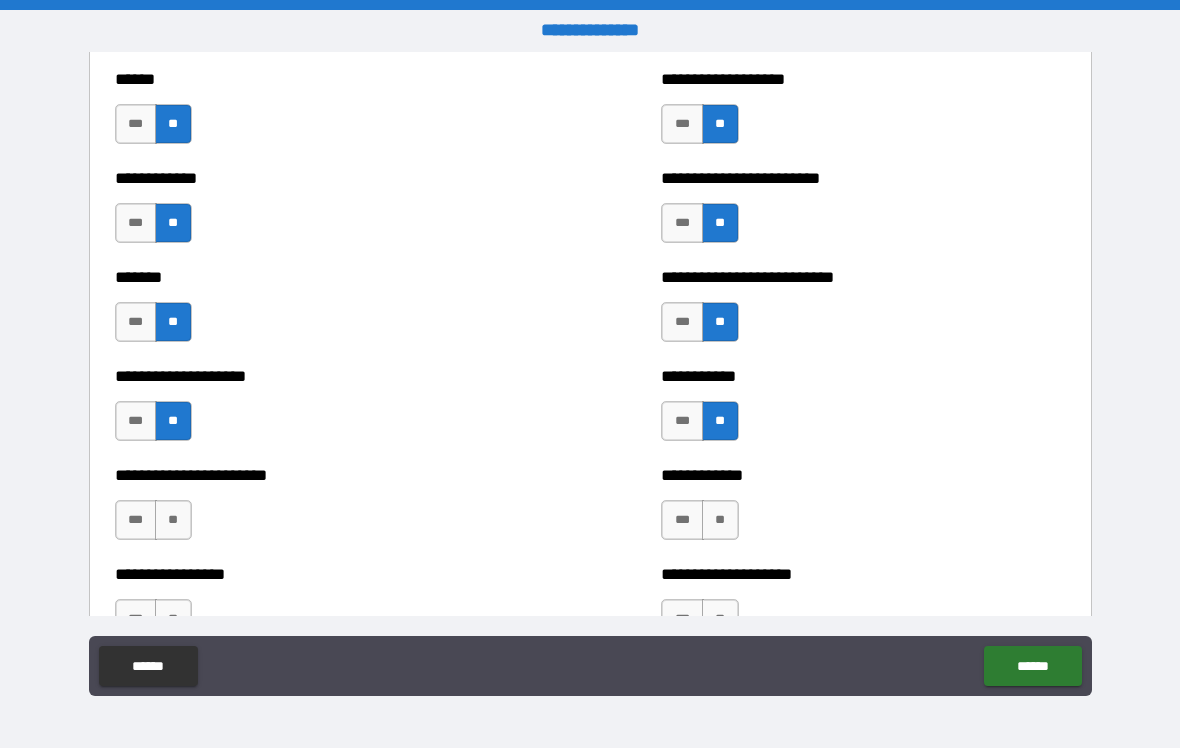 click on "**" at bounding box center [173, 520] 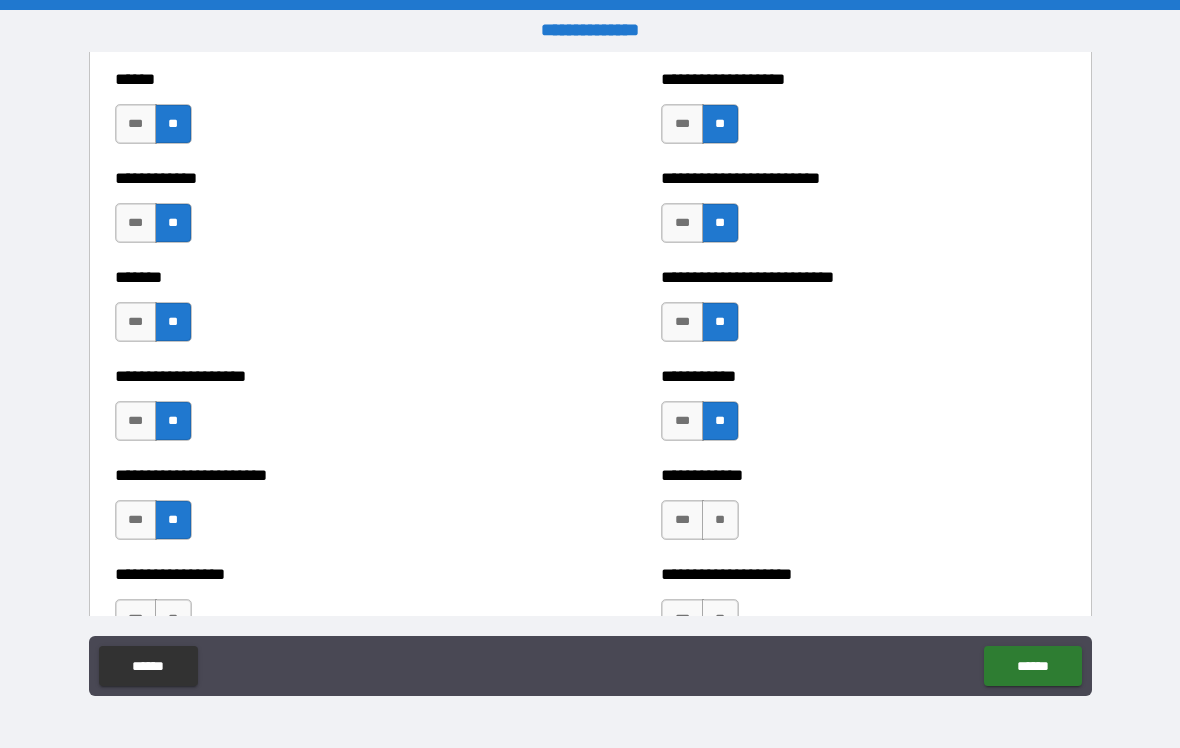 click on "**" at bounding box center [720, 520] 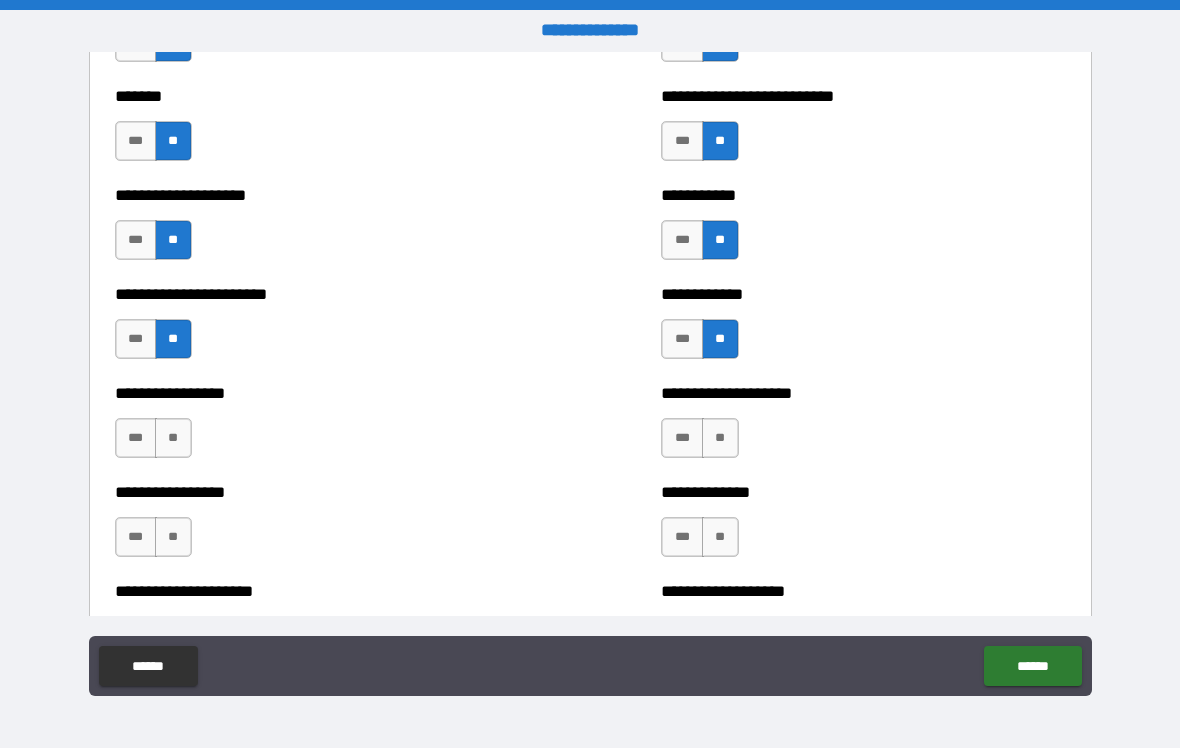 scroll, scrollTop: 3551, scrollLeft: 0, axis: vertical 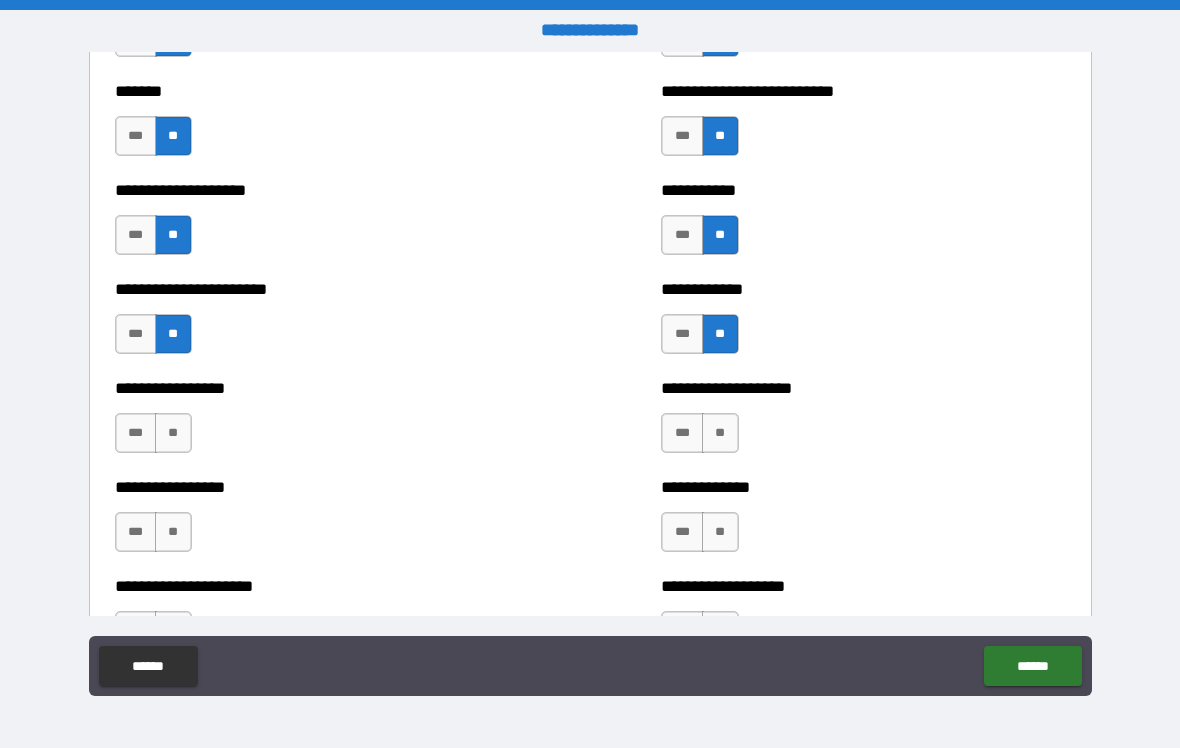 click on "**" at bounding box center (173, 433) 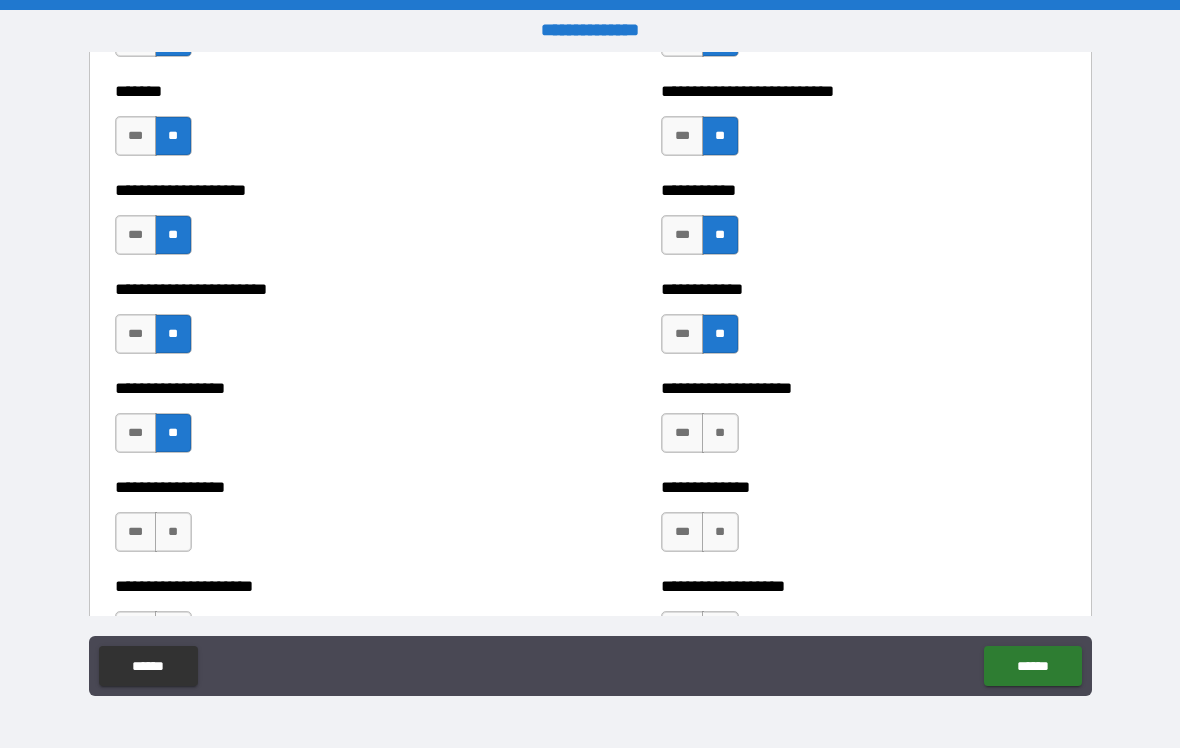 click on "**" at bounding box center [720, 433] 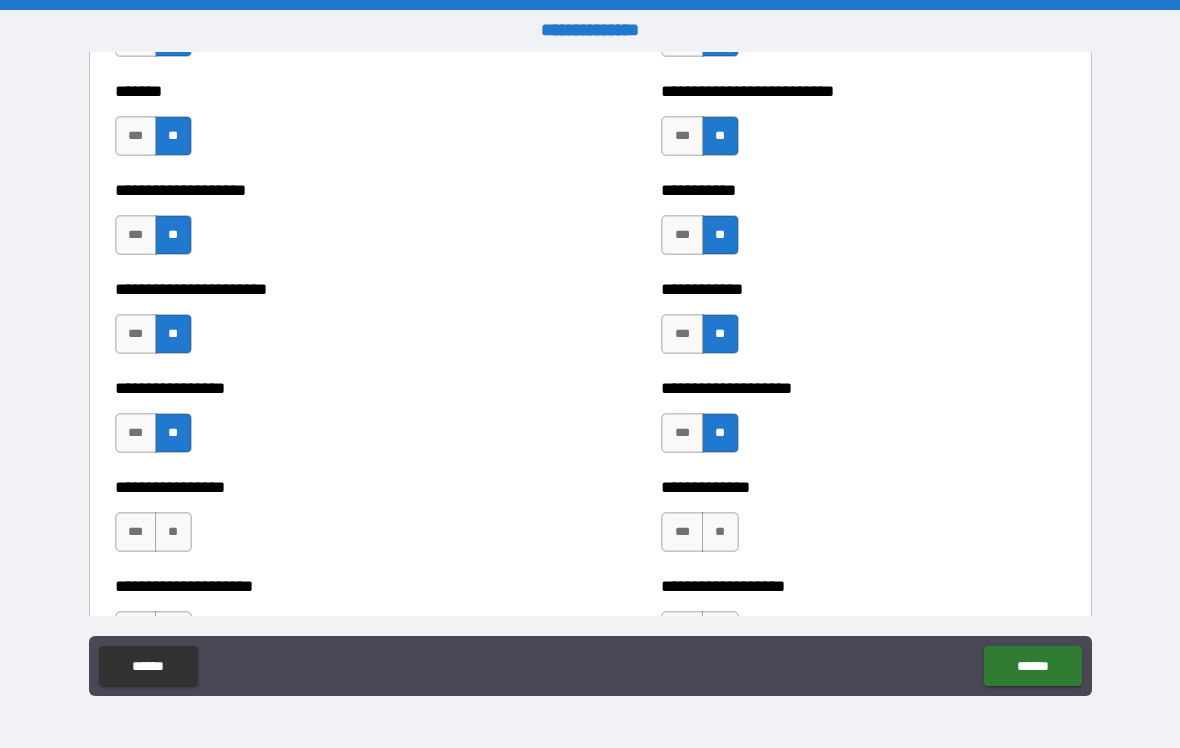 click on "**" at bounding box center (173, 532) 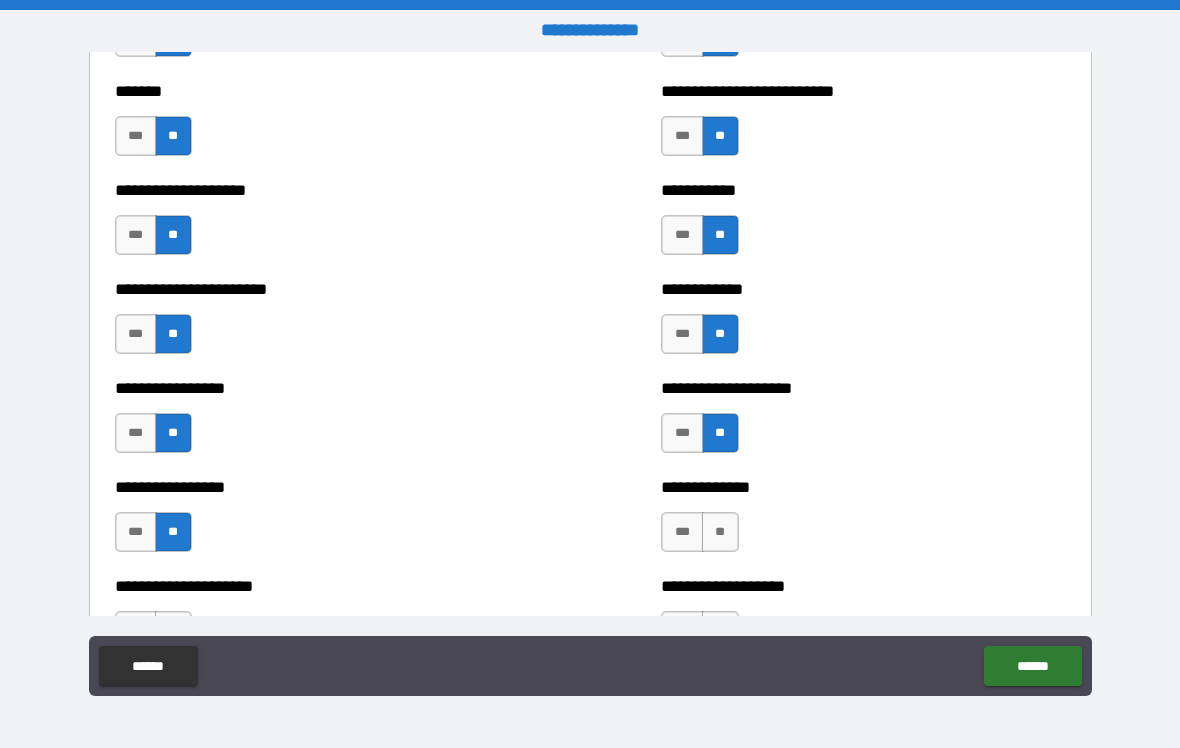 click on "**" at bounding box center [720, 532] 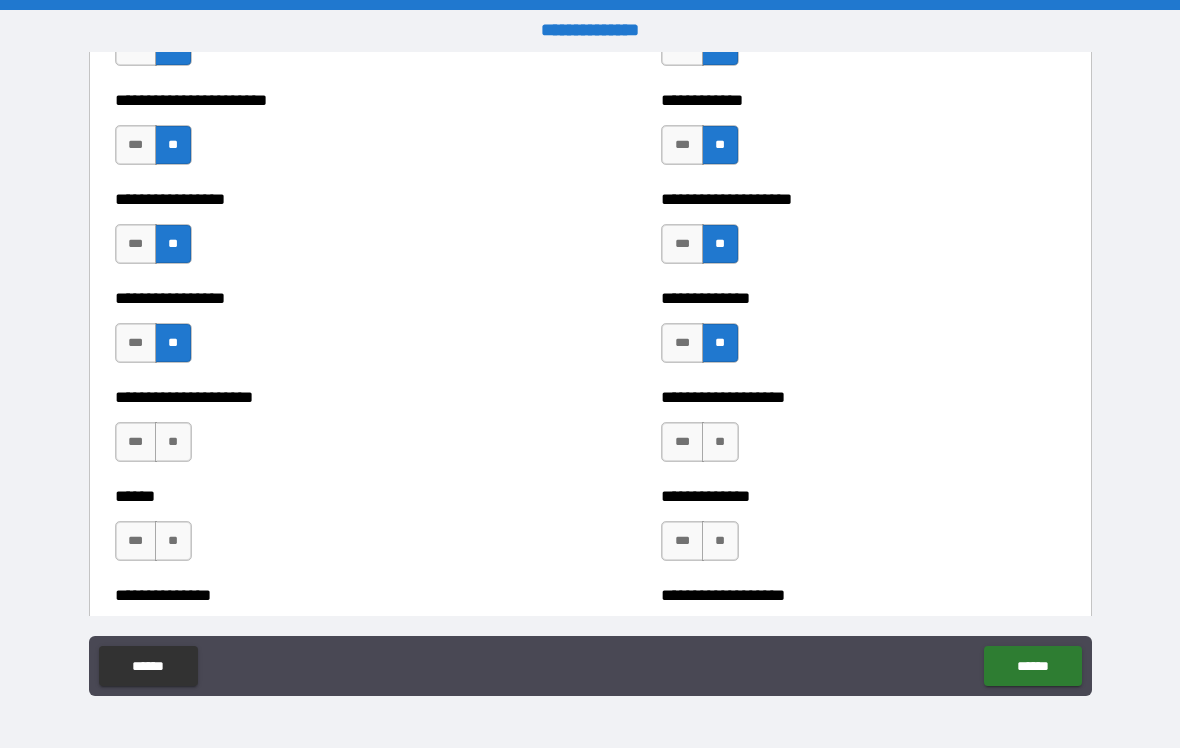 scroll, scrollTop: 3747, scrollLeft: 0, axis: vertical 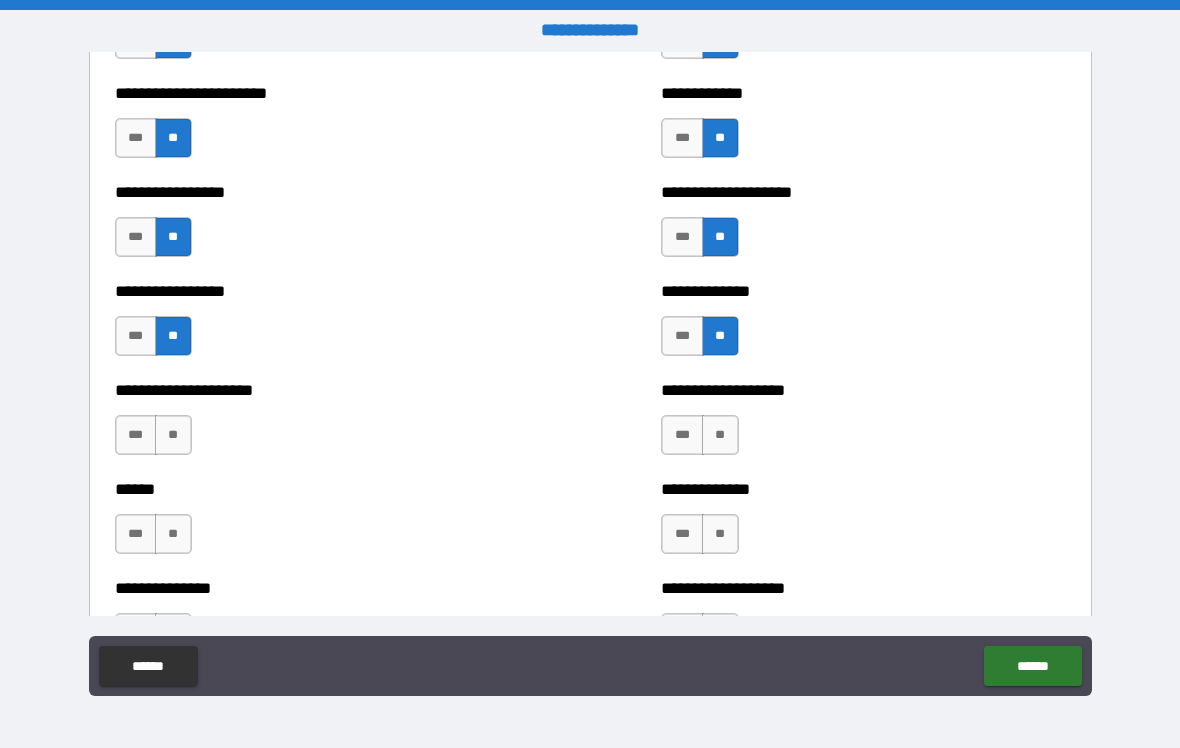 click on "**" at bounding box center (173, 435) 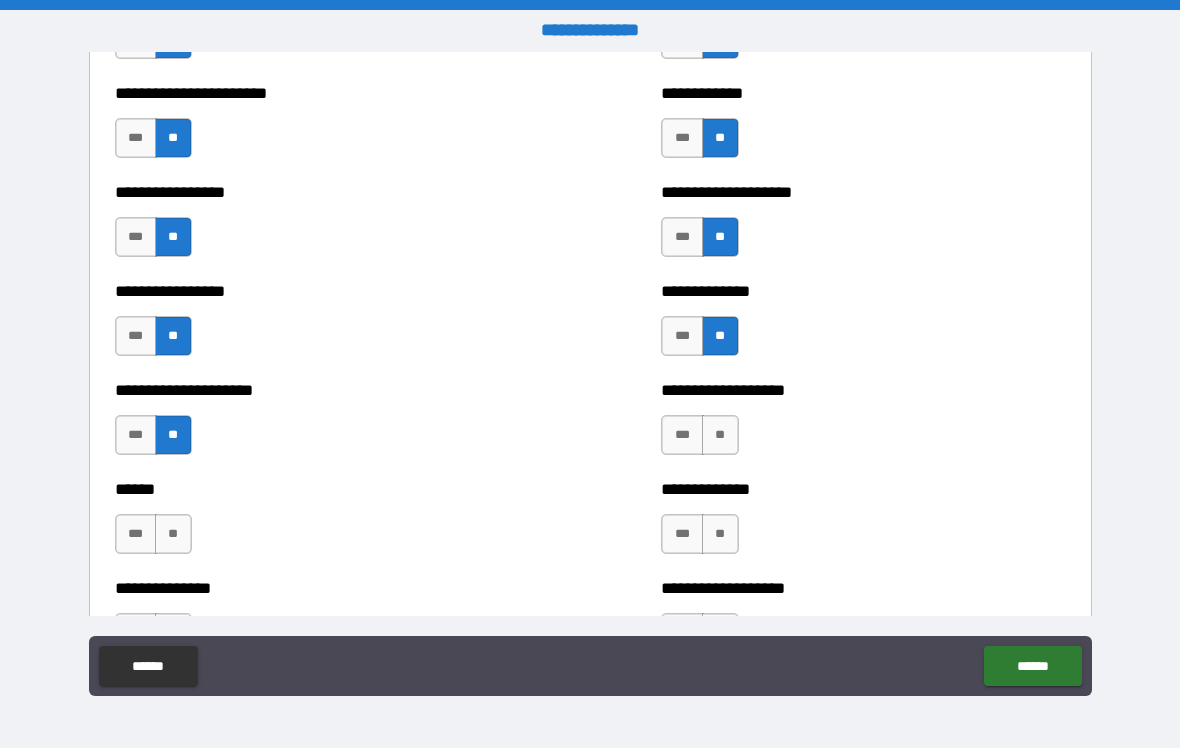click on "**" at bounding box center (720, 435) 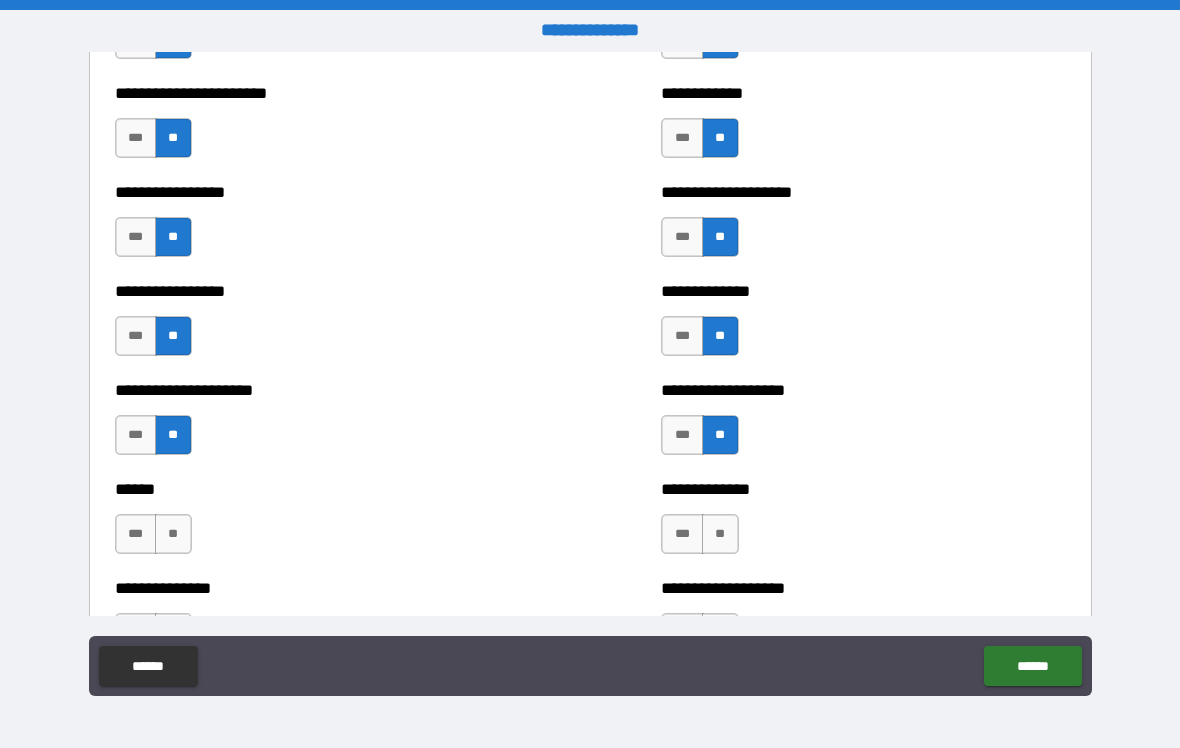 click on "**" at bounding box center (173, 534) 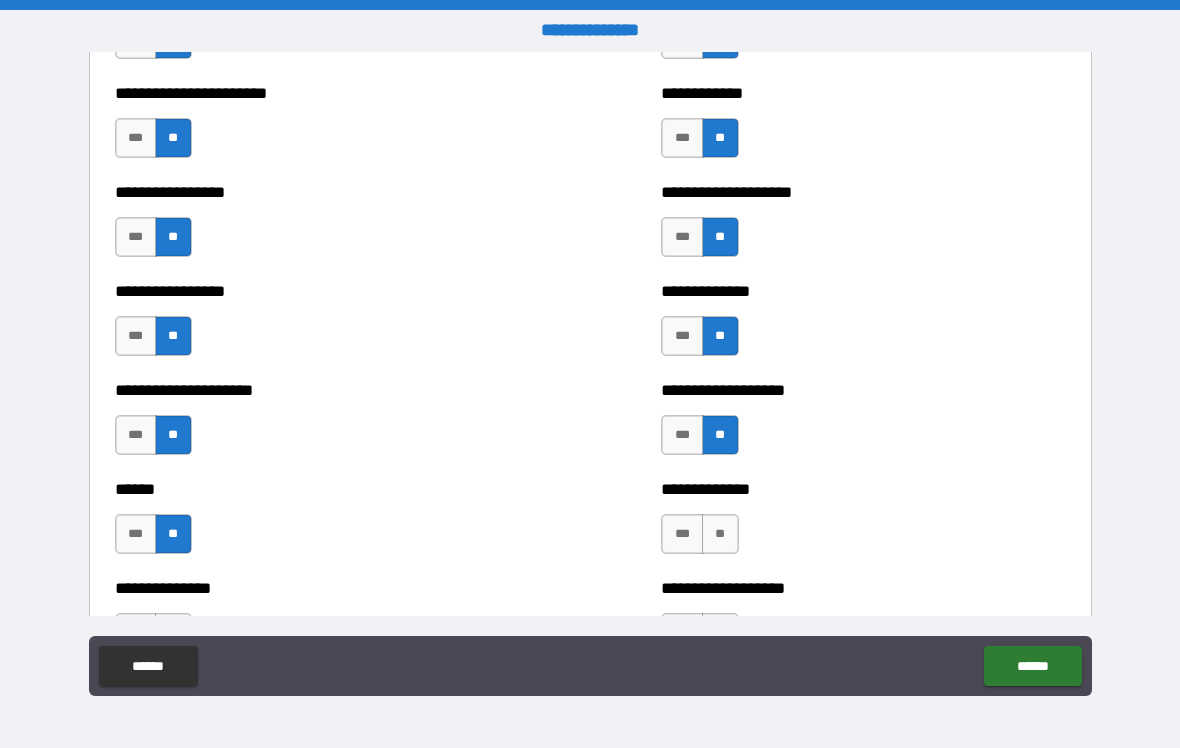 click on "**" at bounding box center [720, 534] 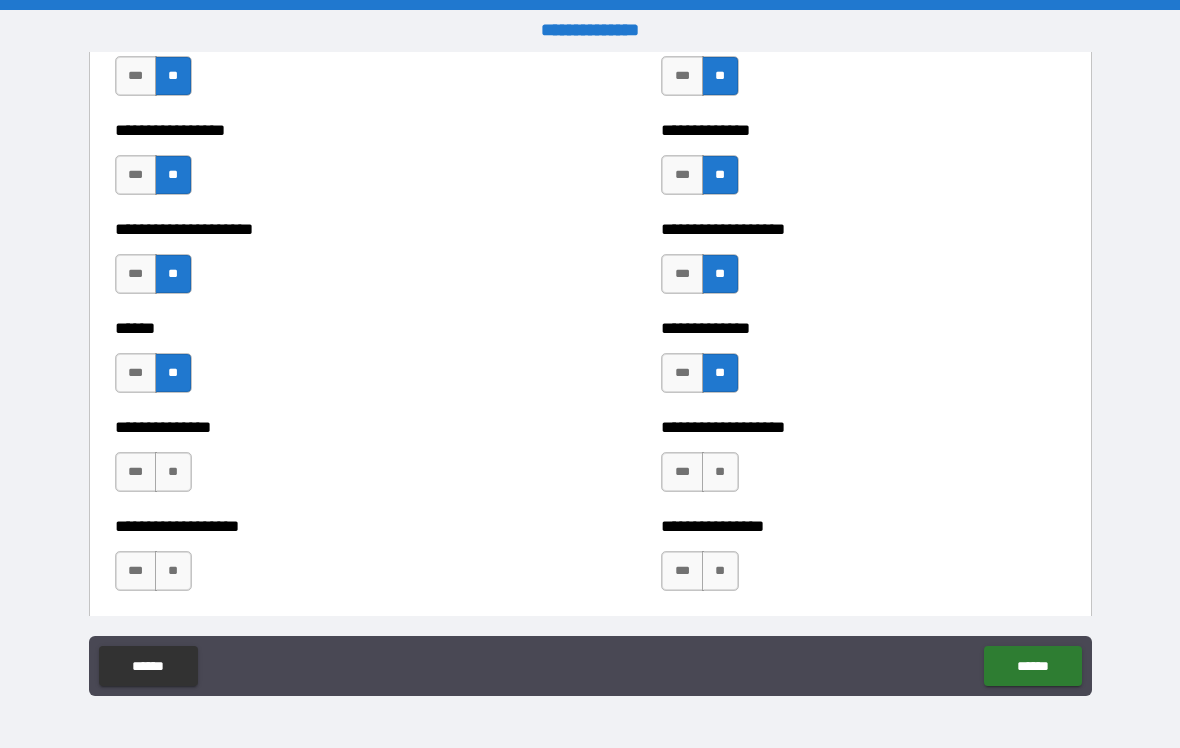scroll, scrollTop: 3957, scrollLeft: 0, axis: vertical 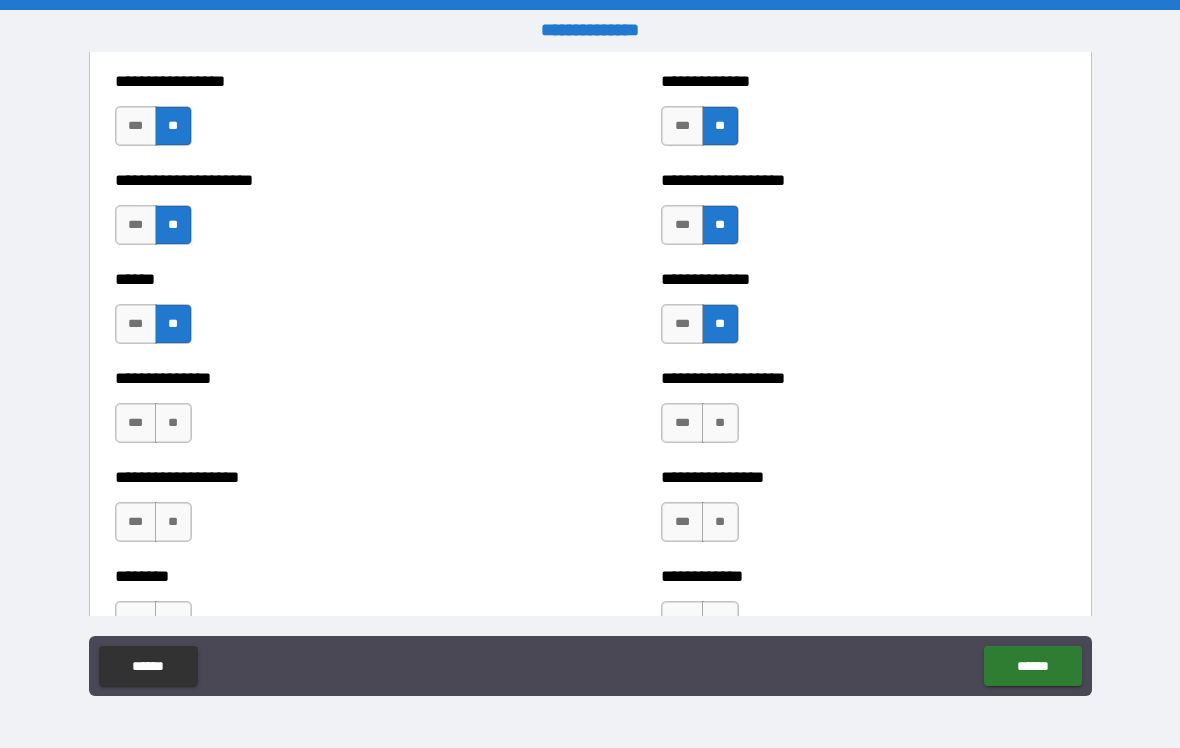 click on "**" at bounding box center [173, 423] 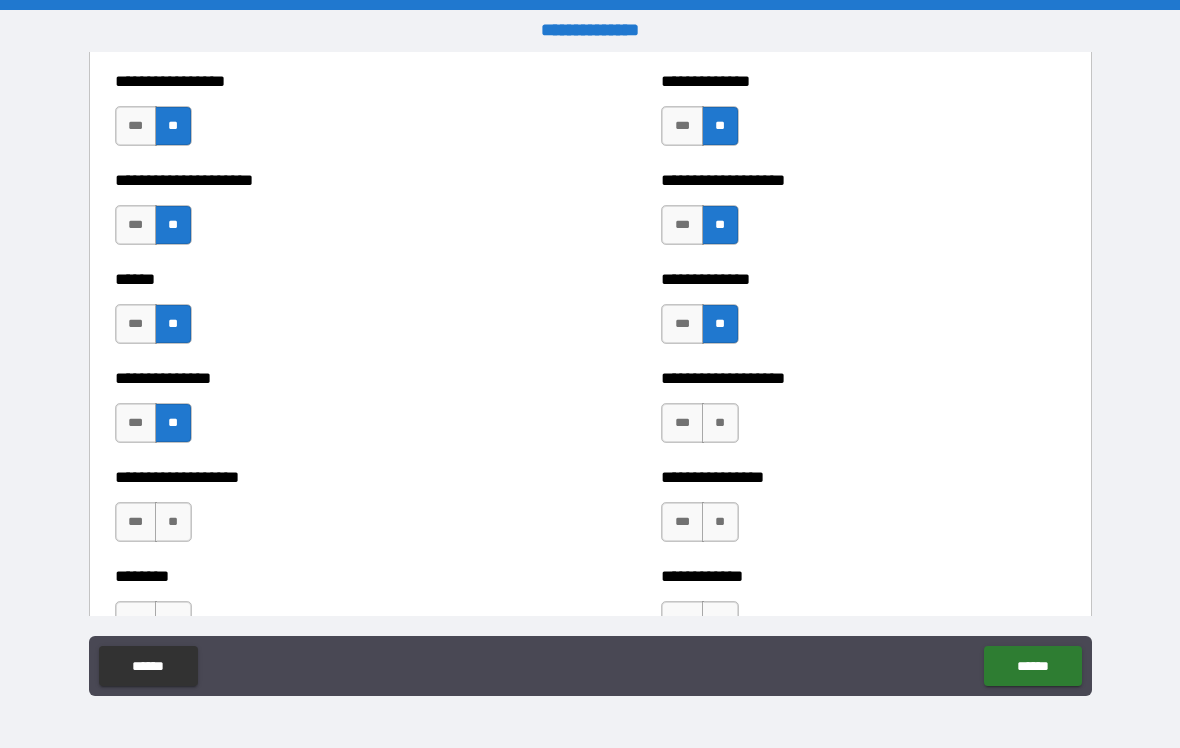 click on "**" at bounding box center [720, 423] 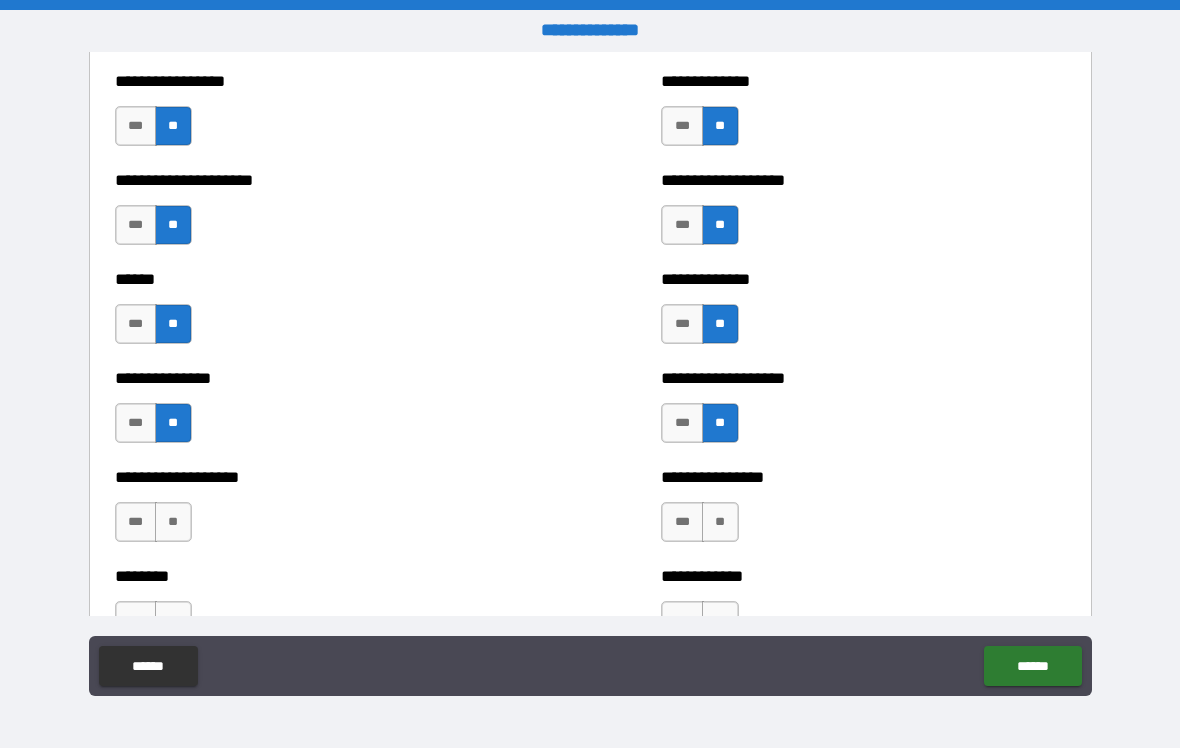 click on "**" at bounding box center [173, 522] 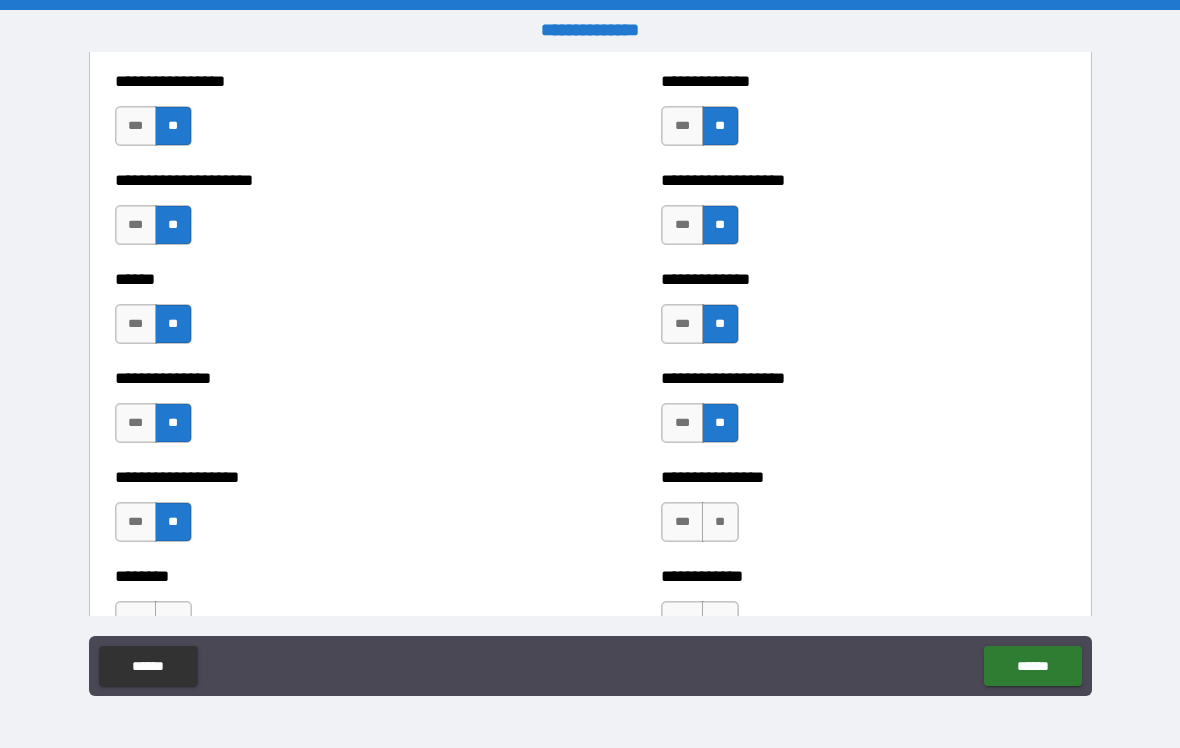 click on "***" at bounding box center (136, 522) 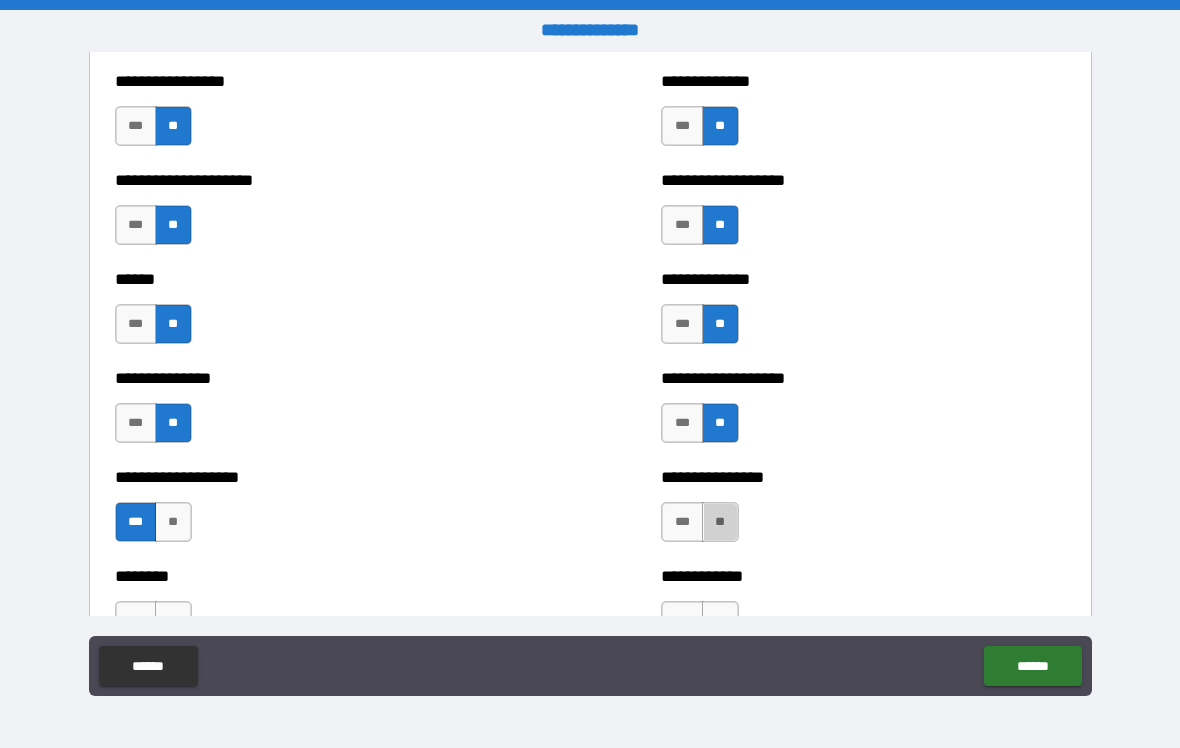 click on "**" at bounding box center (720, 522) 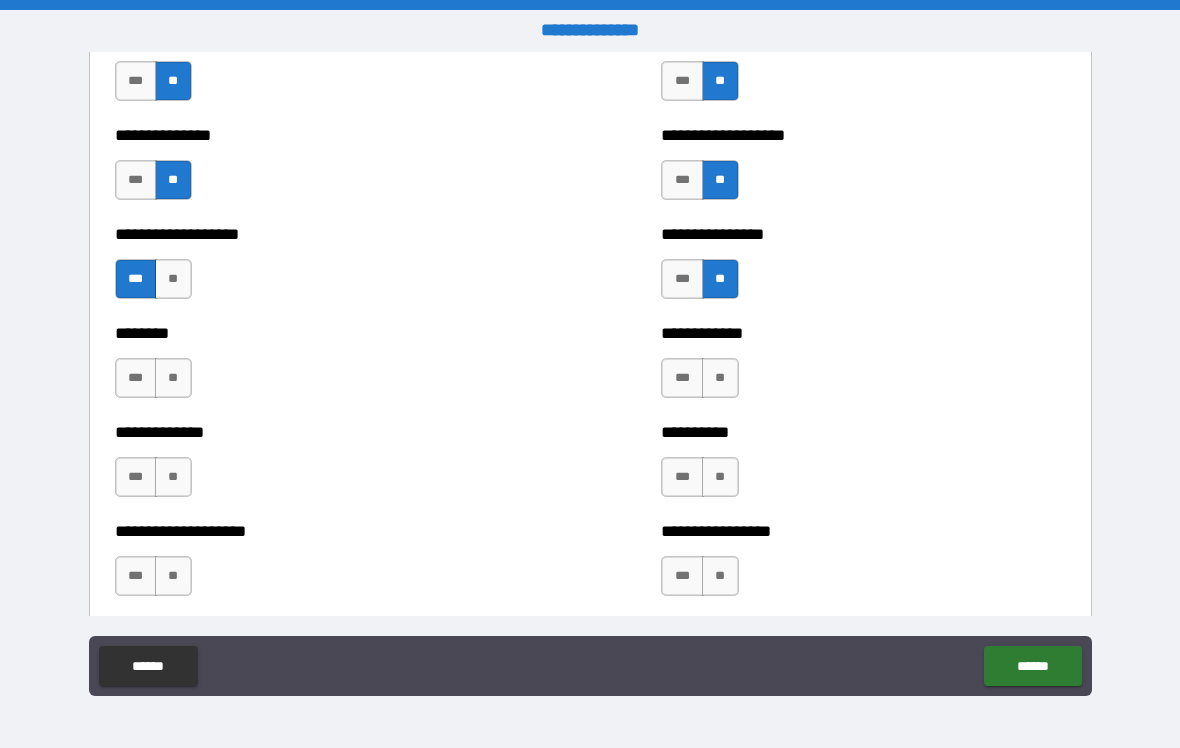 scroll, scrollTop: 4199, scrollLeft: 0, axis: vertical 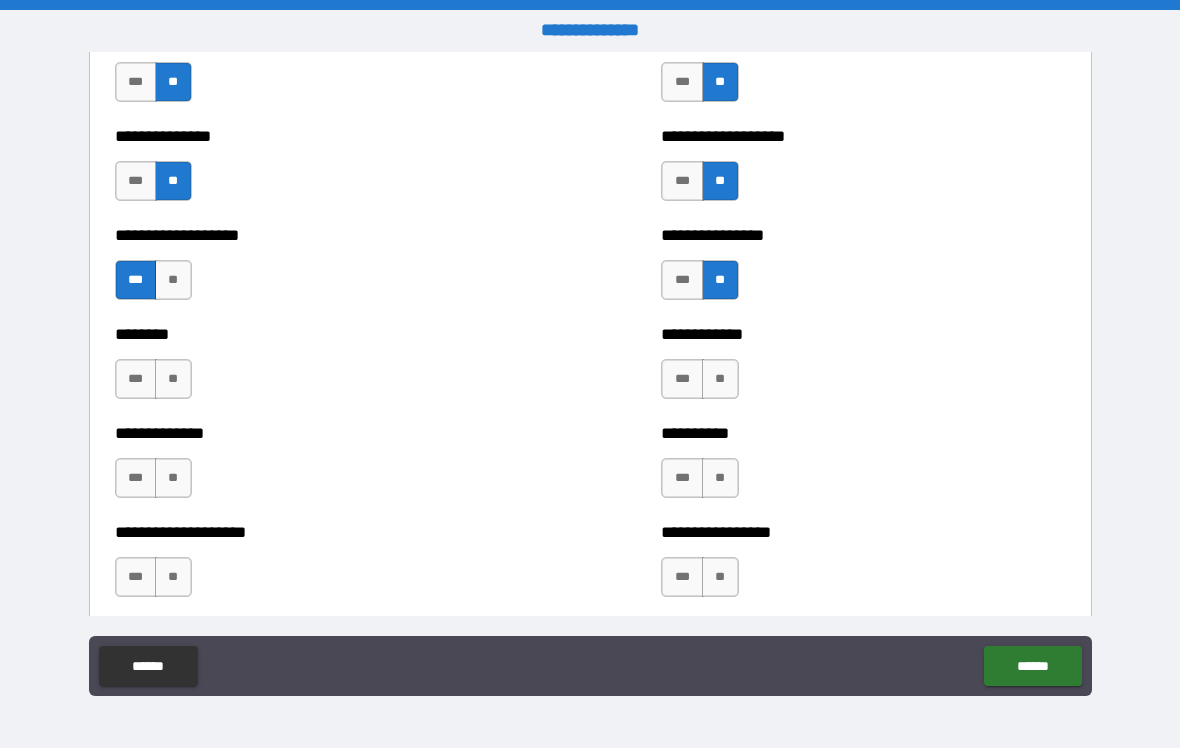 click on "**" at bounding box center (720, 379) 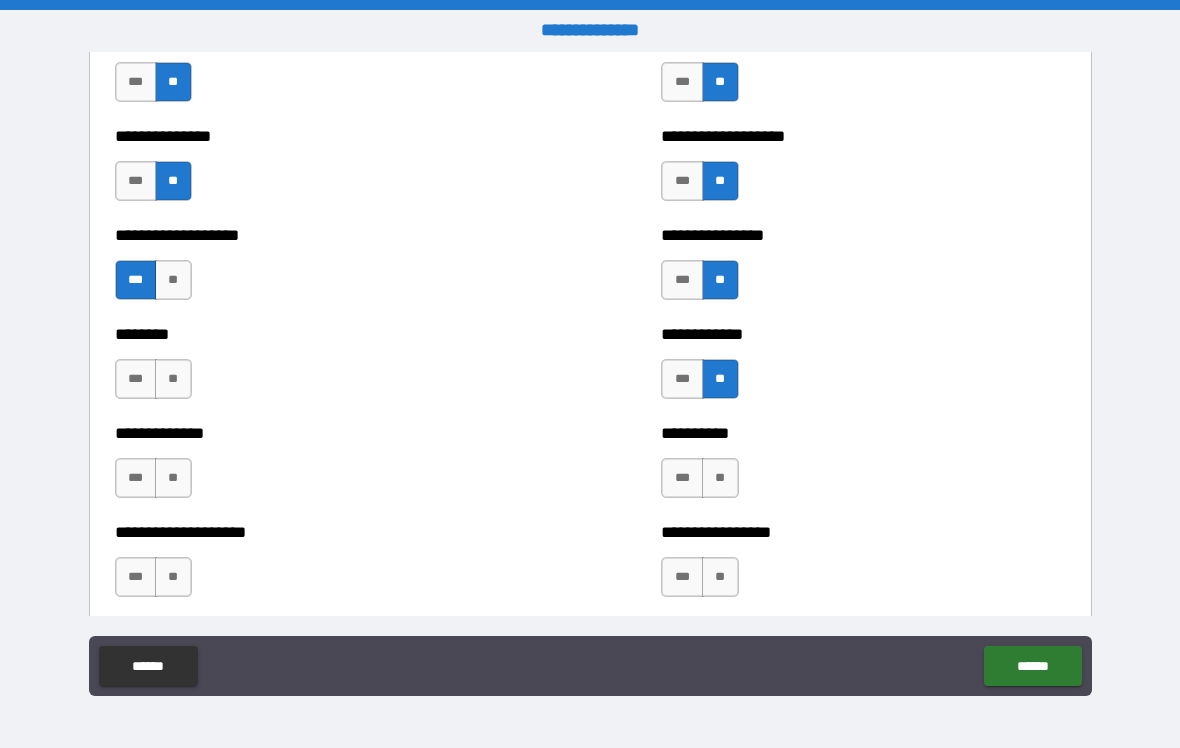 click on "**" at bounding box center [173, 379] 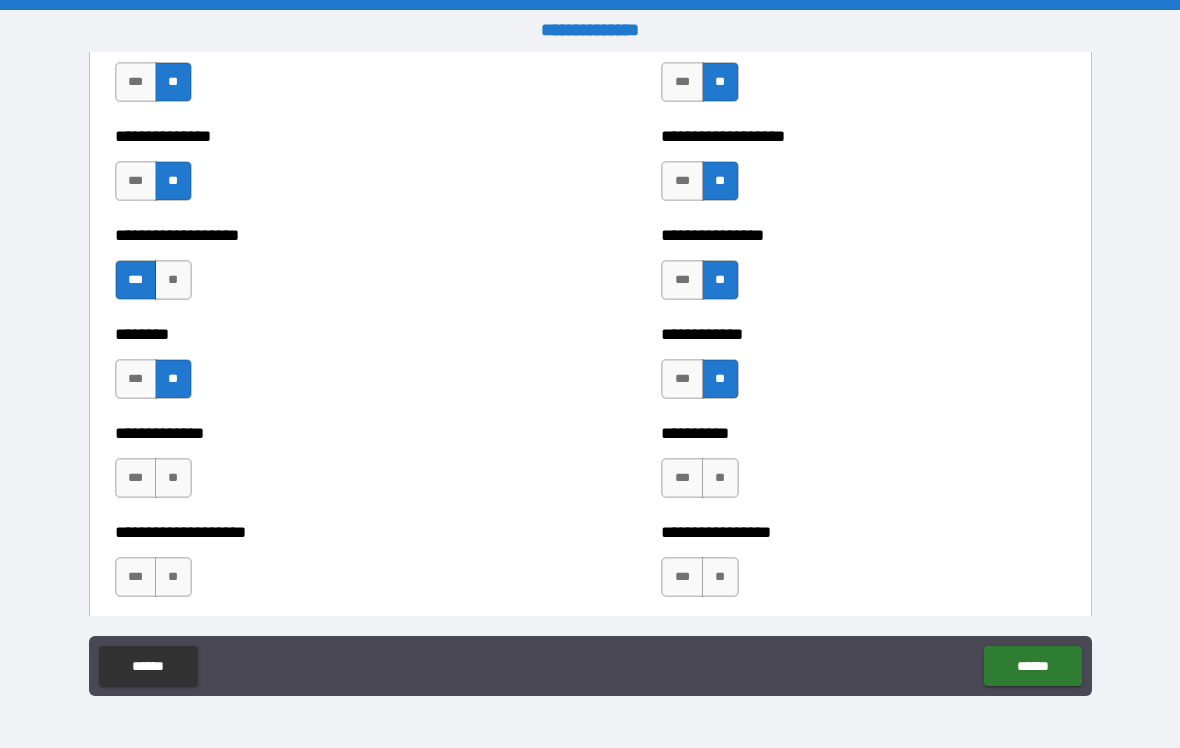 click on "**" at bounding box center (173, 478) 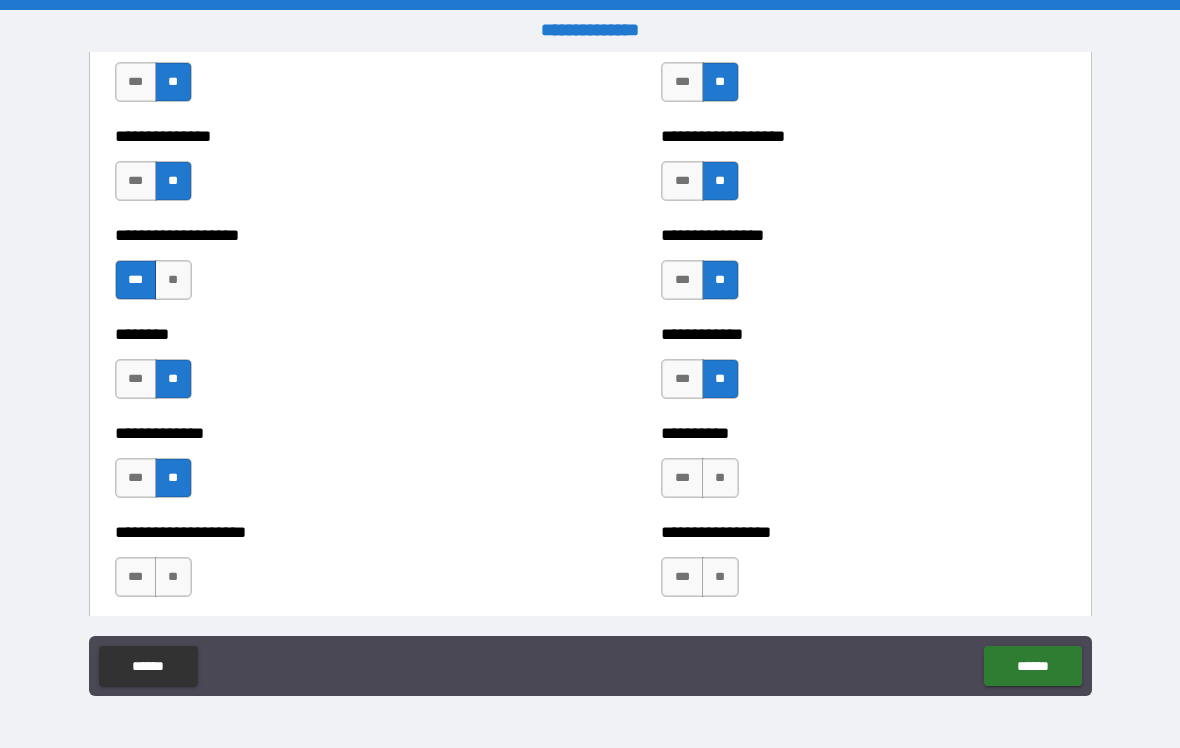 click on "**" at bounding box center (720, 478) 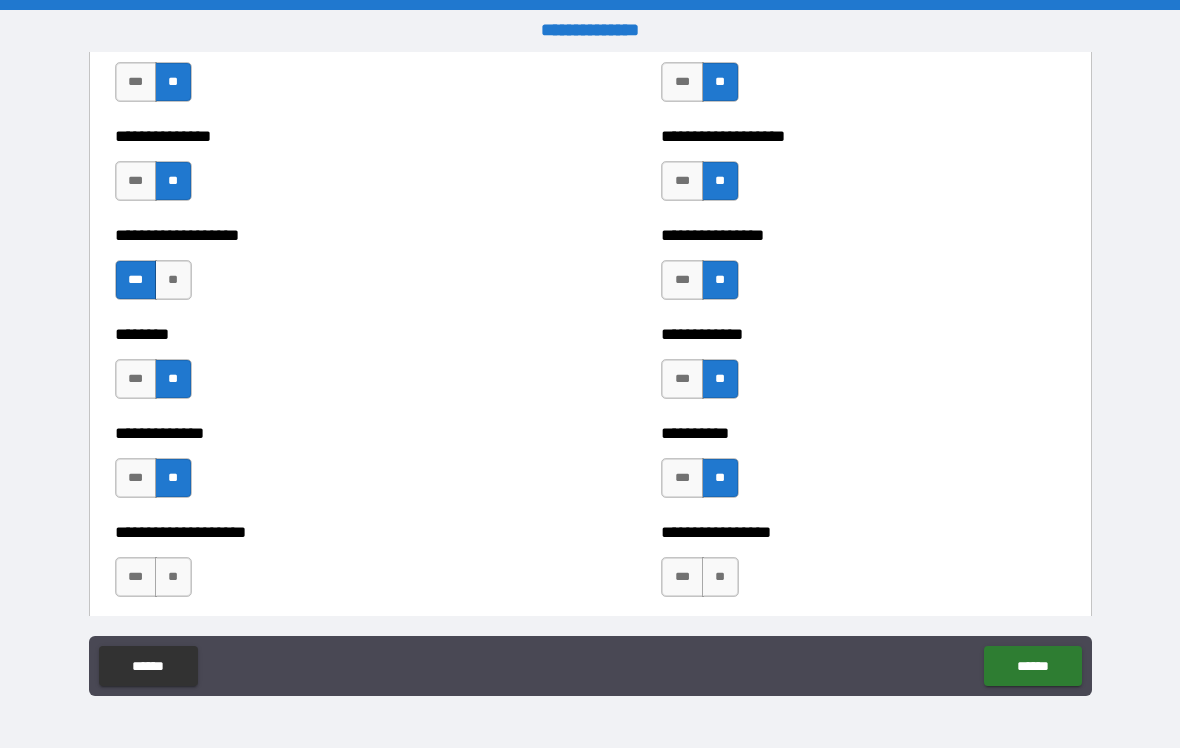 click on "**" at bounding box center (173, 577) 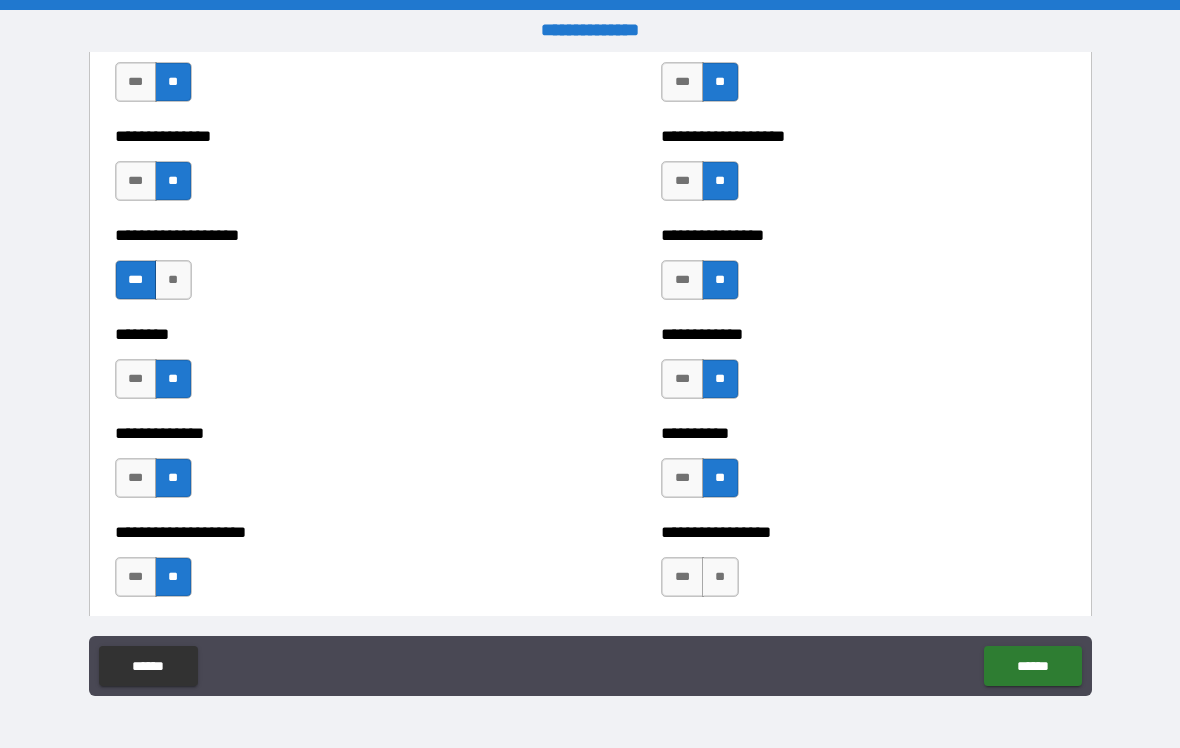 click on "**" at bounding box center (720, 577) 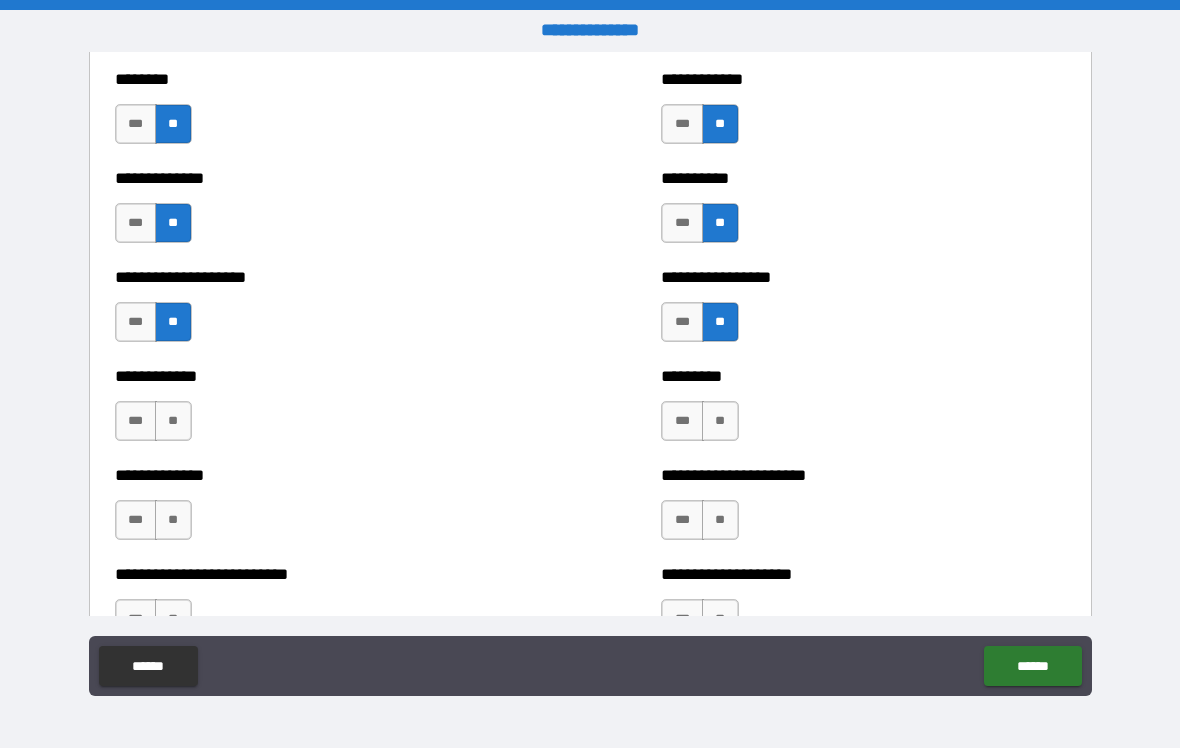 scroll, scrollTop: 4472, scrollLeft: 0, axis: vertical 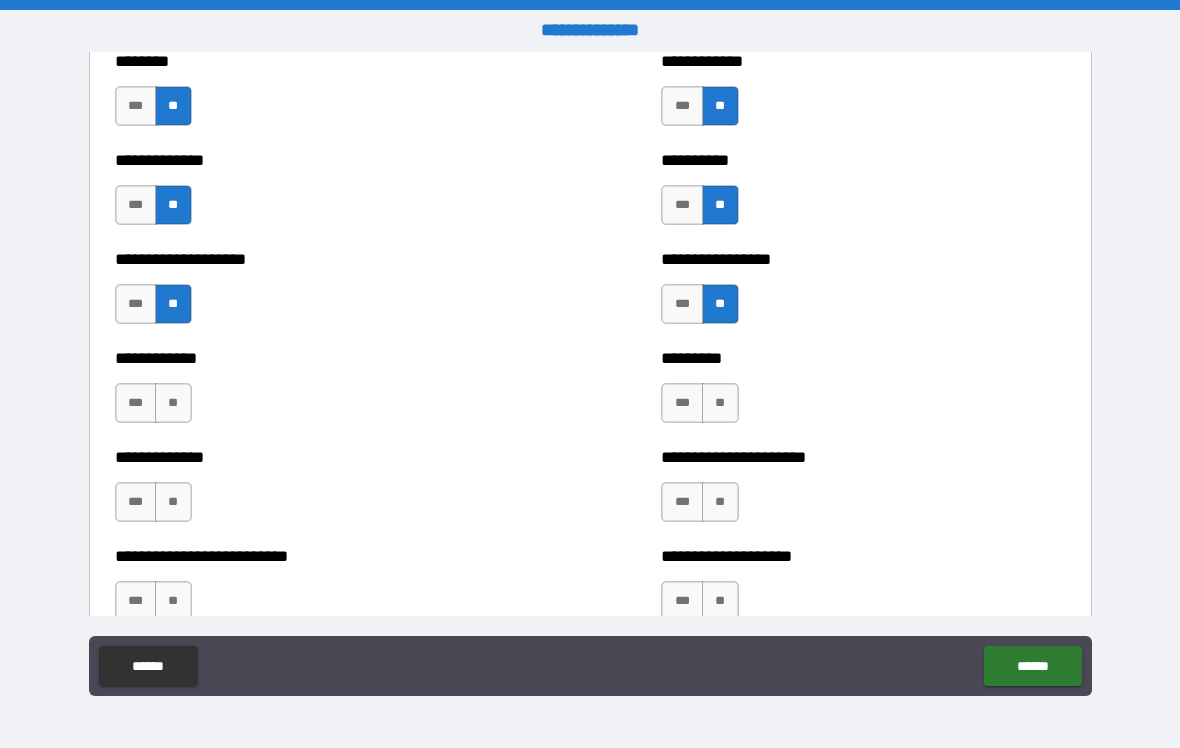 click on "***" at bounding box center (682, 403) 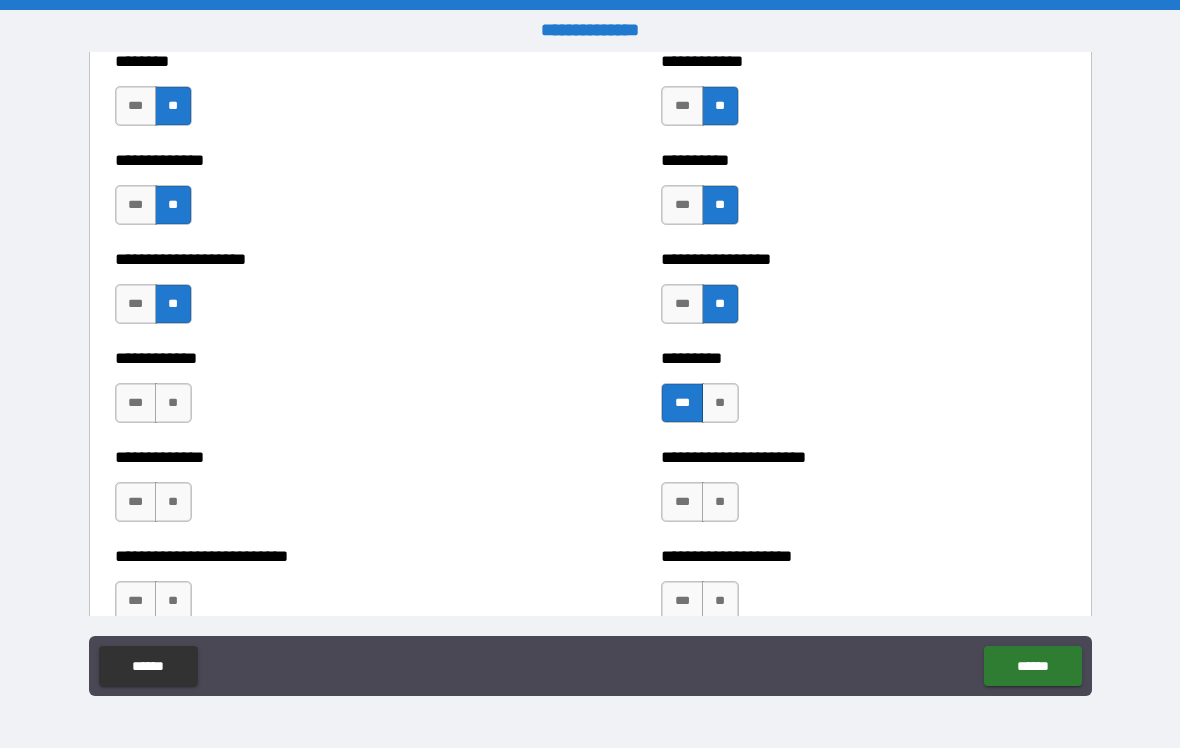 click on "**" at bounding box center [173, 403] 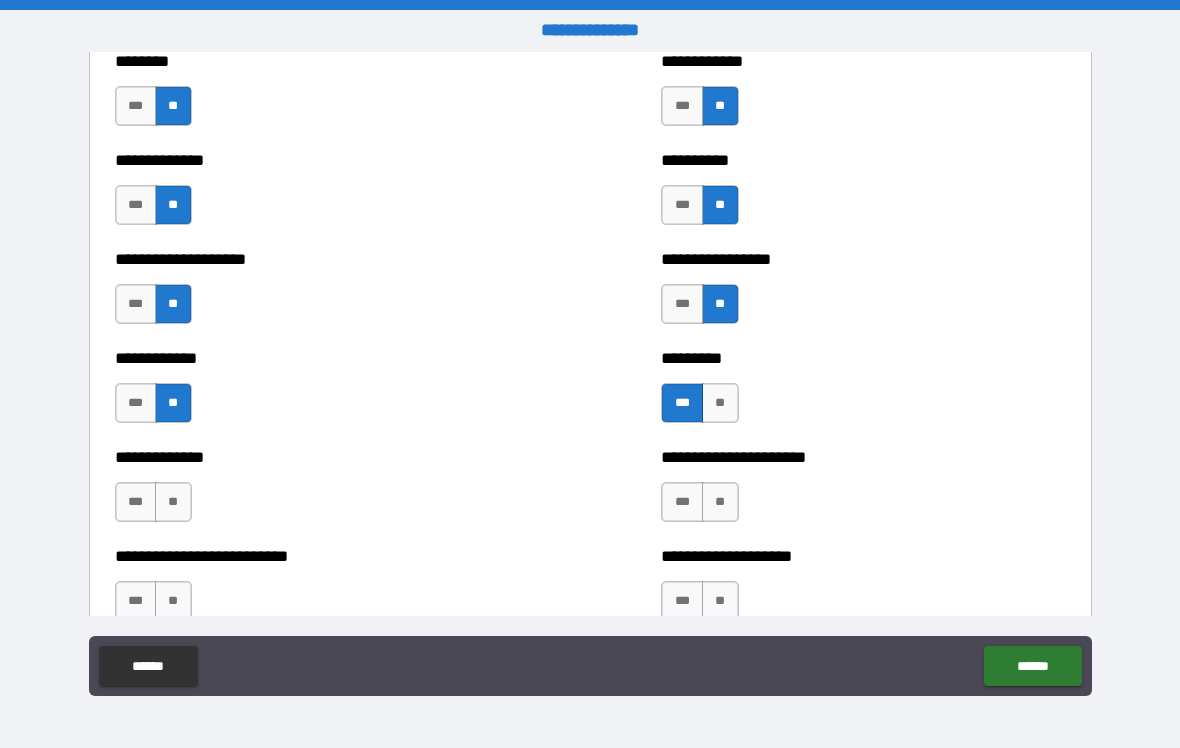click on "**" at bounding box center [173, 502] 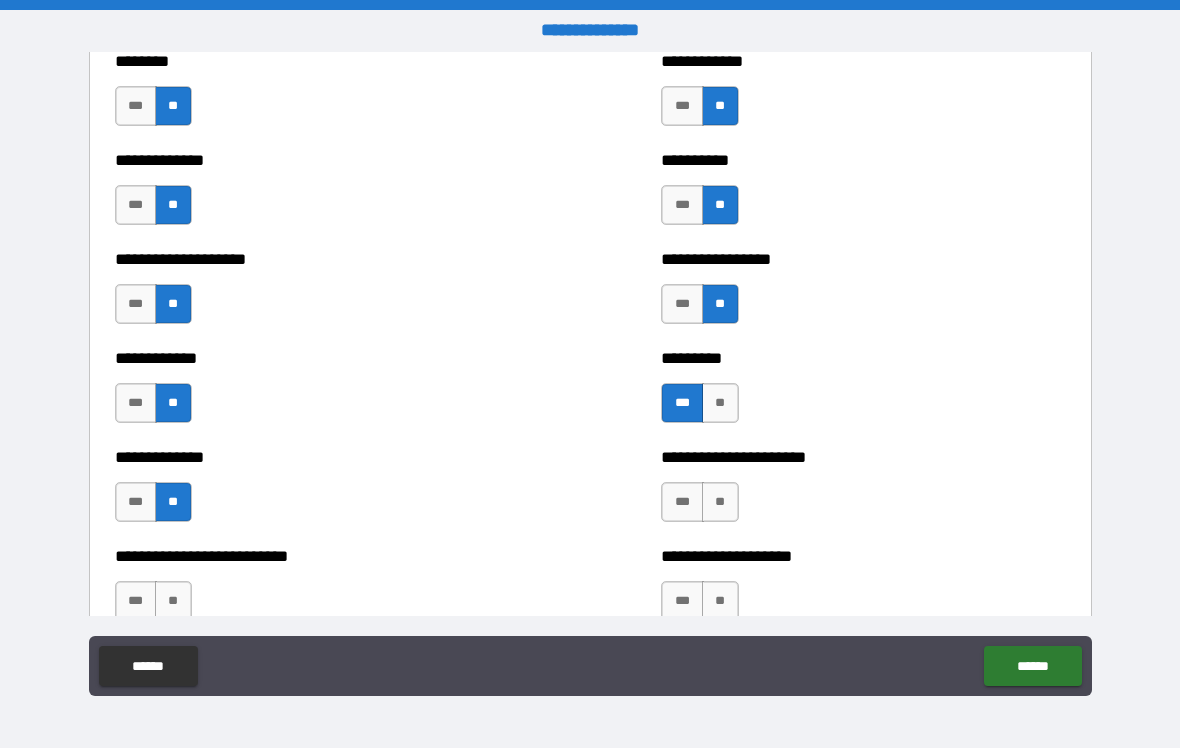 click on "**" at bounding box center [720, 502] 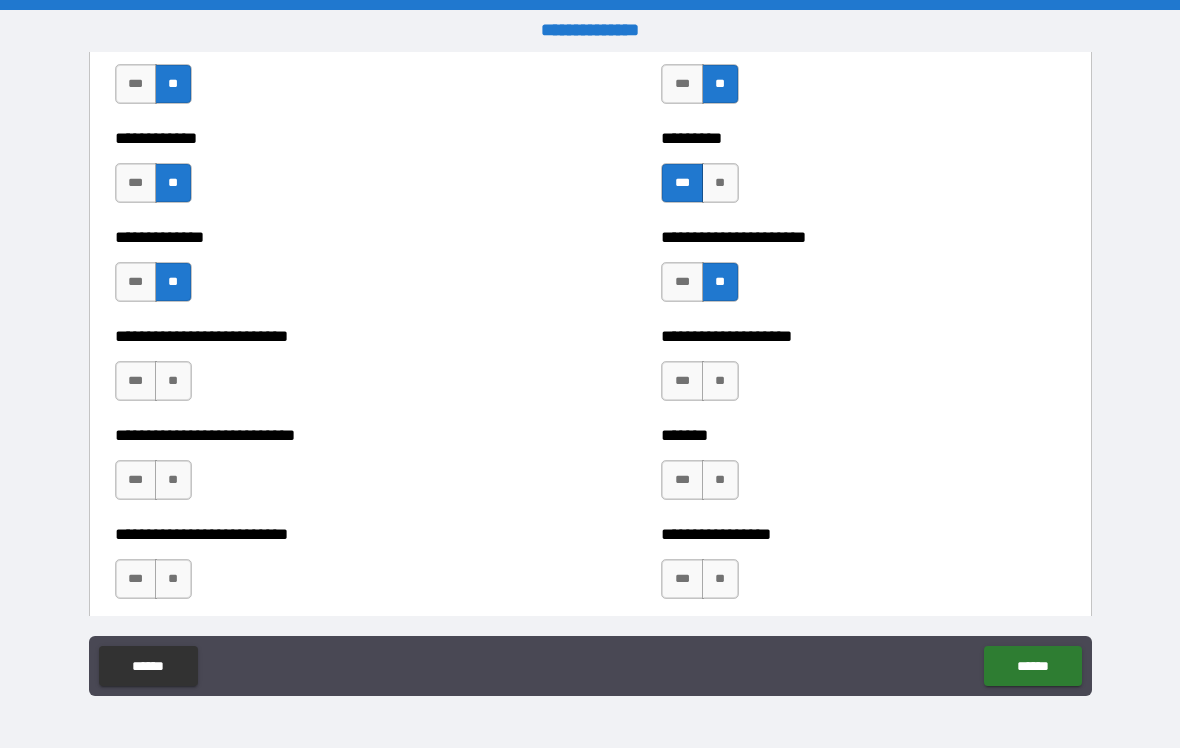 scroll, scrollTop: 4702, scrollLeft: 0, axis: vertical 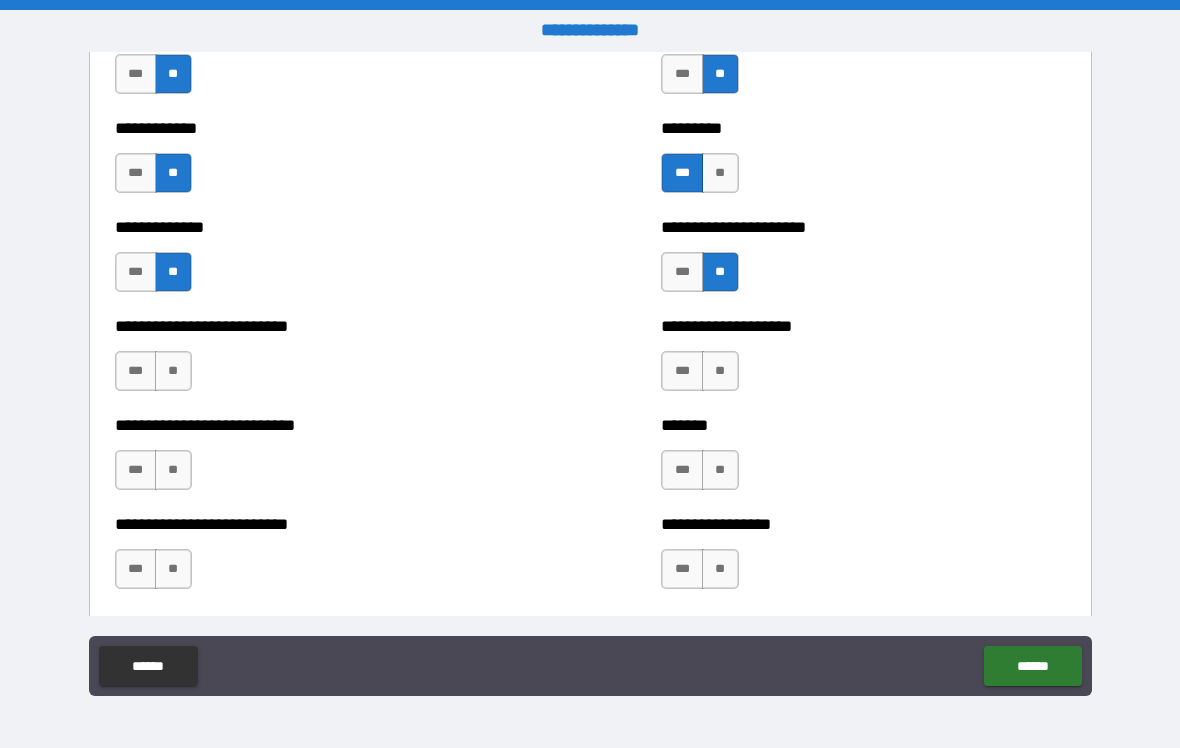 click on "**" at bounding box center [720, 371] 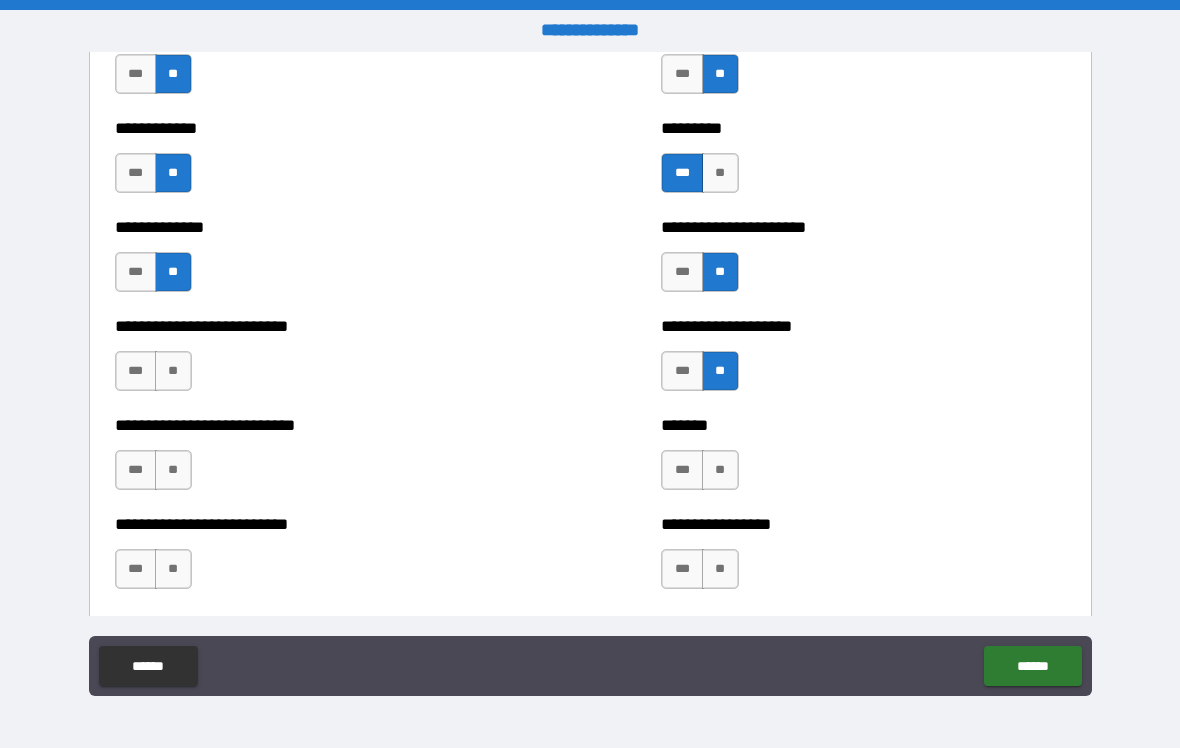 click on "**" at bounding box center (173, 371) 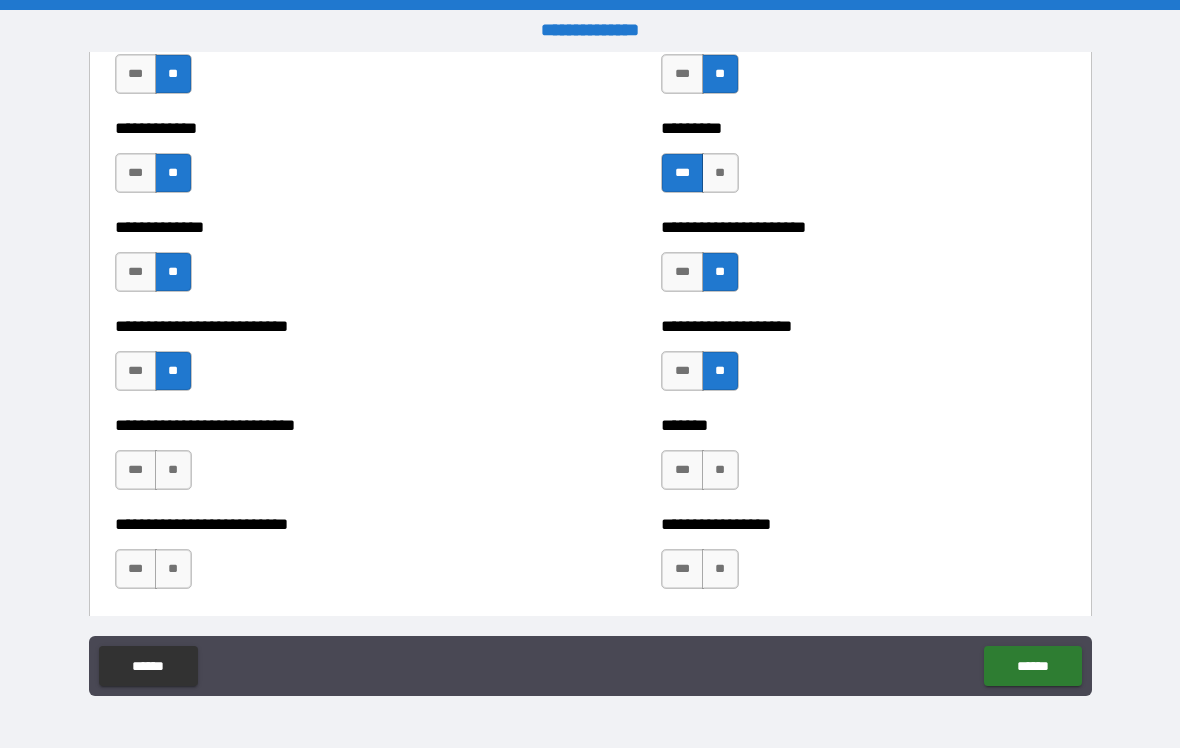 click on "**" at bounding box center (173, 470) 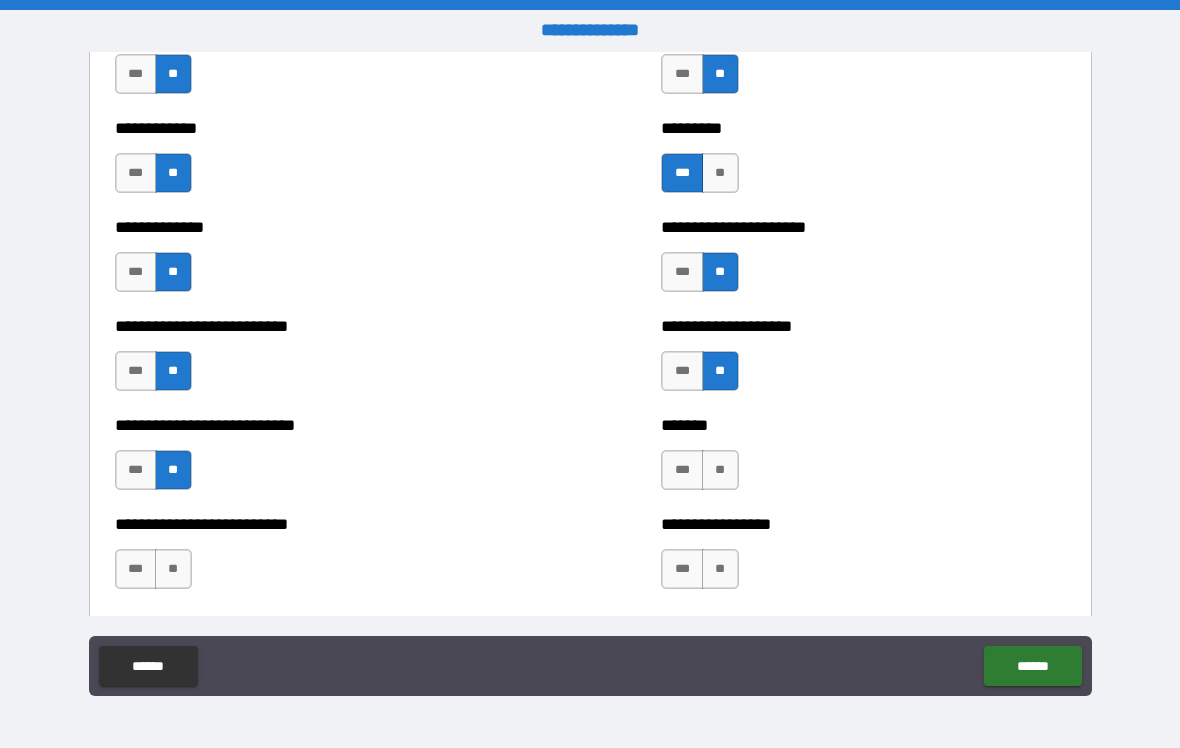 click on "**" at bounding box center (720, 470) 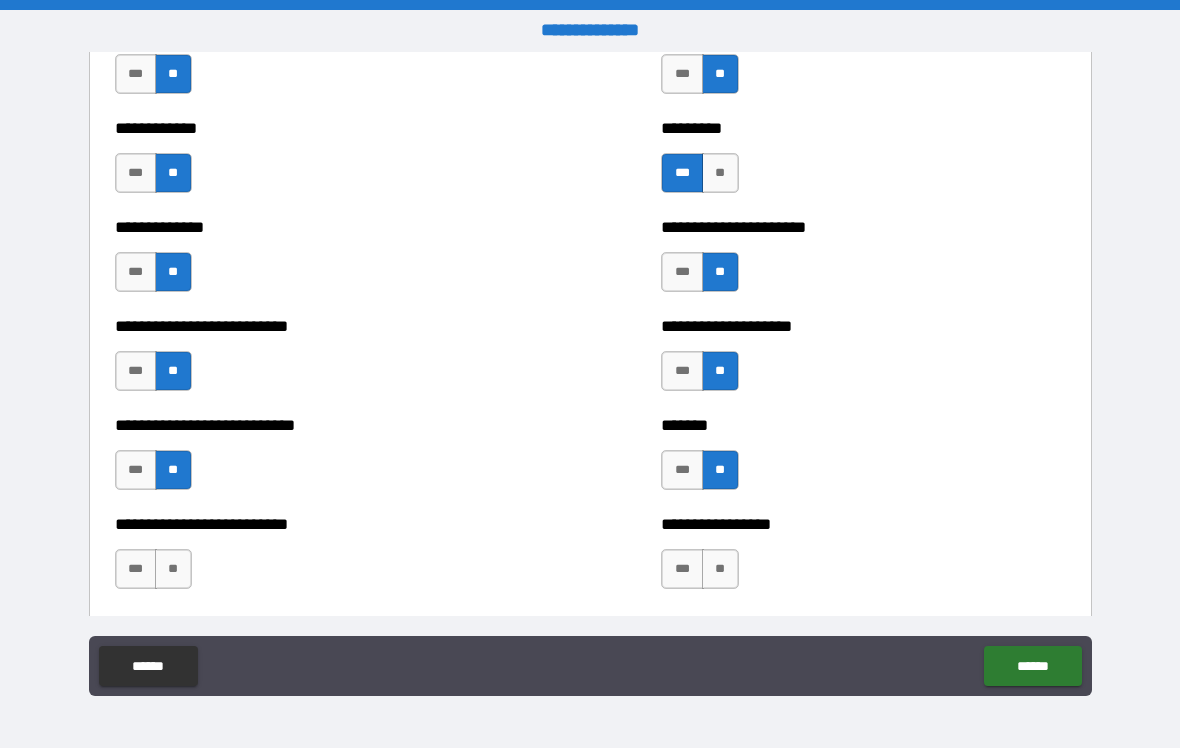 click on "**" at bounding box center [173, 569] 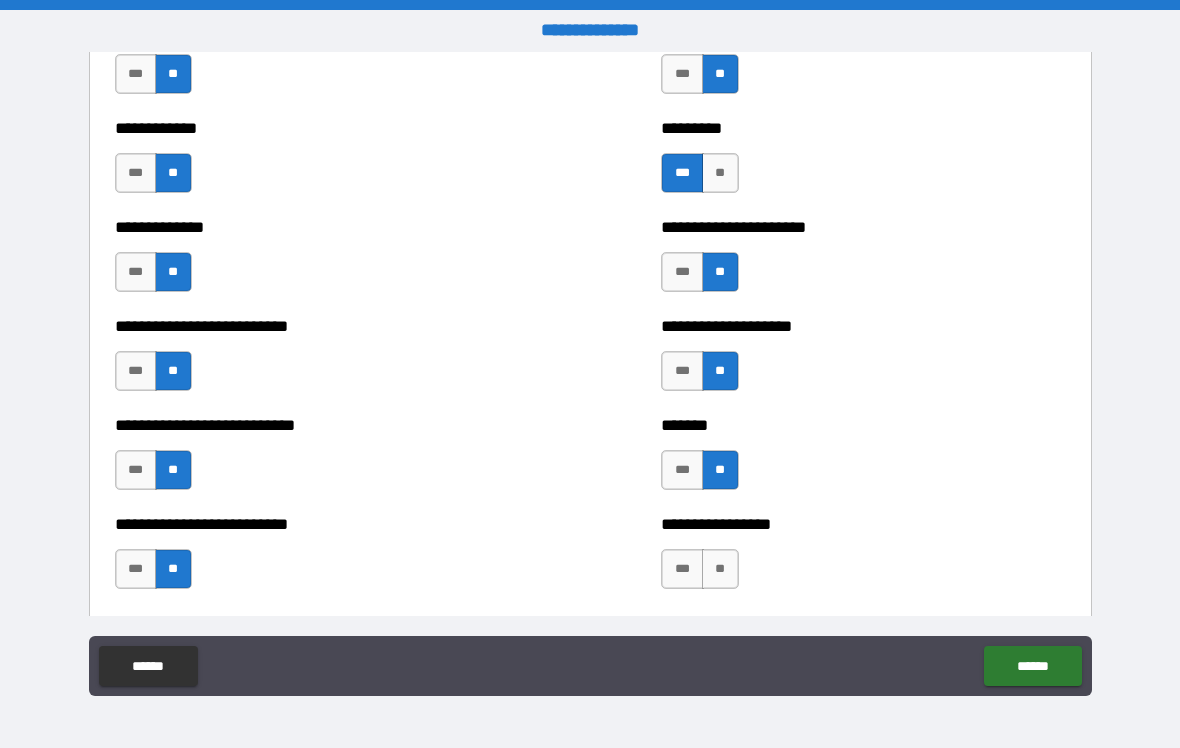 click on "**" at bounding box center (720, 569) 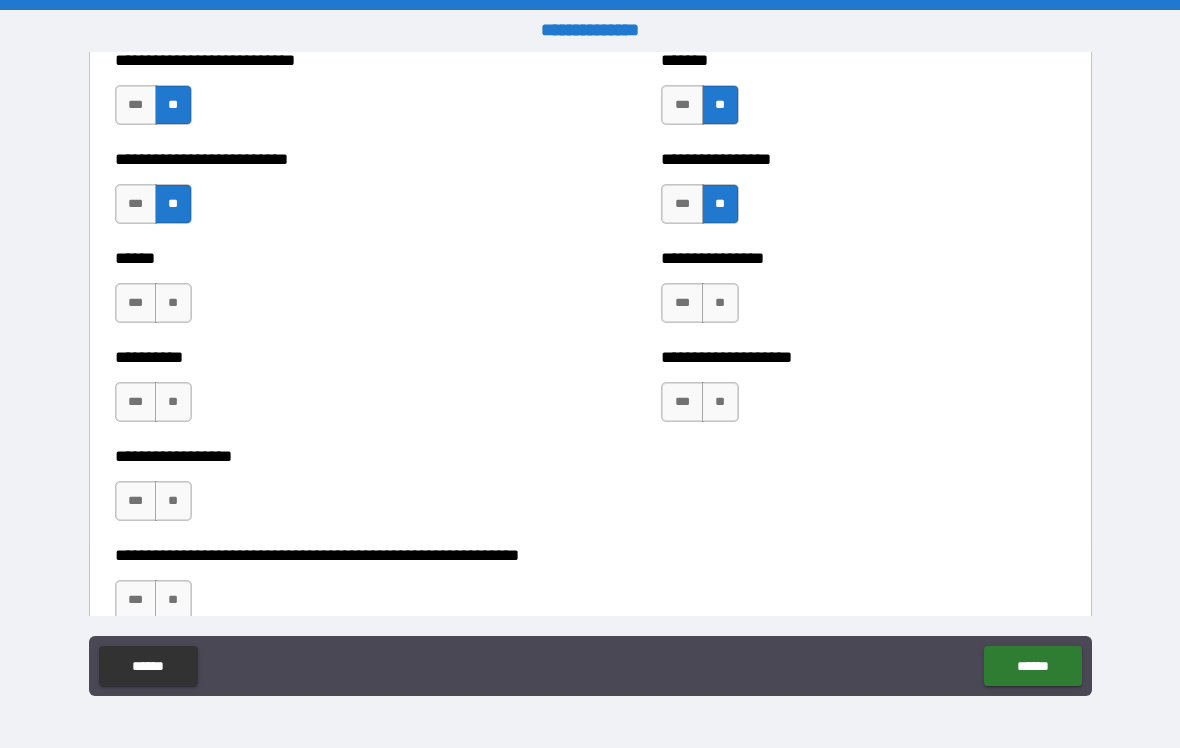 scroll, scrollTop: 5066, scrollLeft: 0, axis: vertical 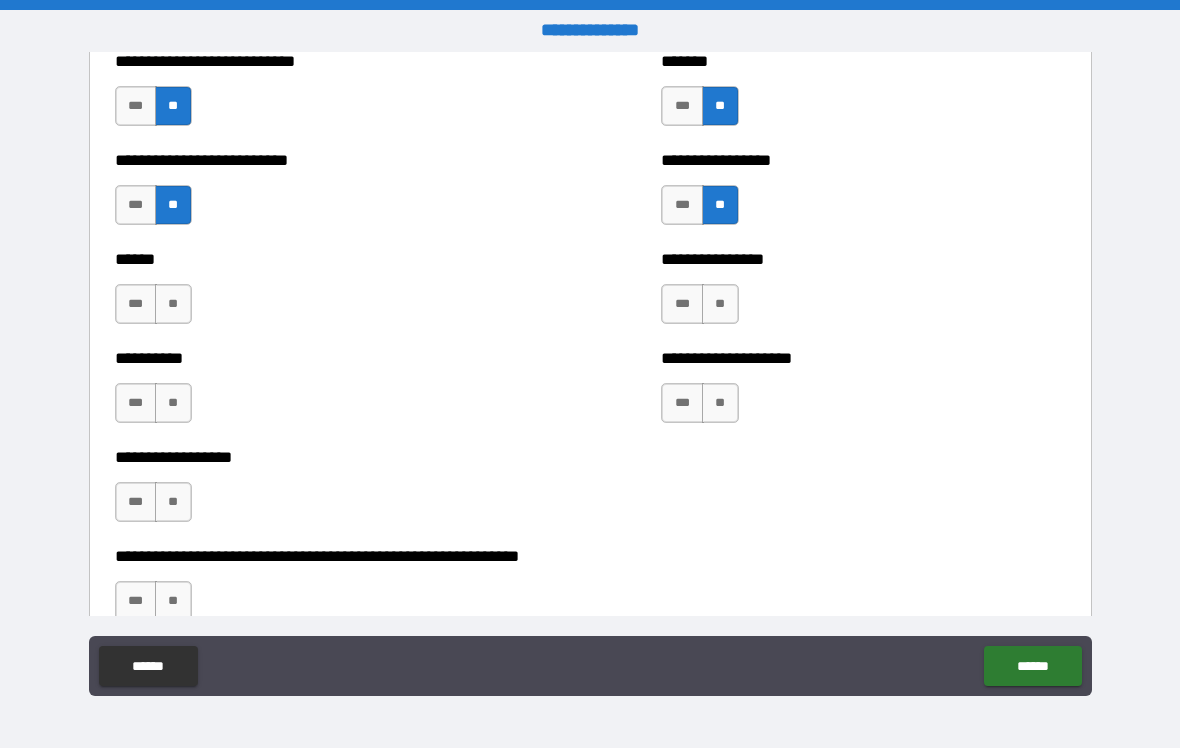 click on "**" at bounding box center [720, 304] 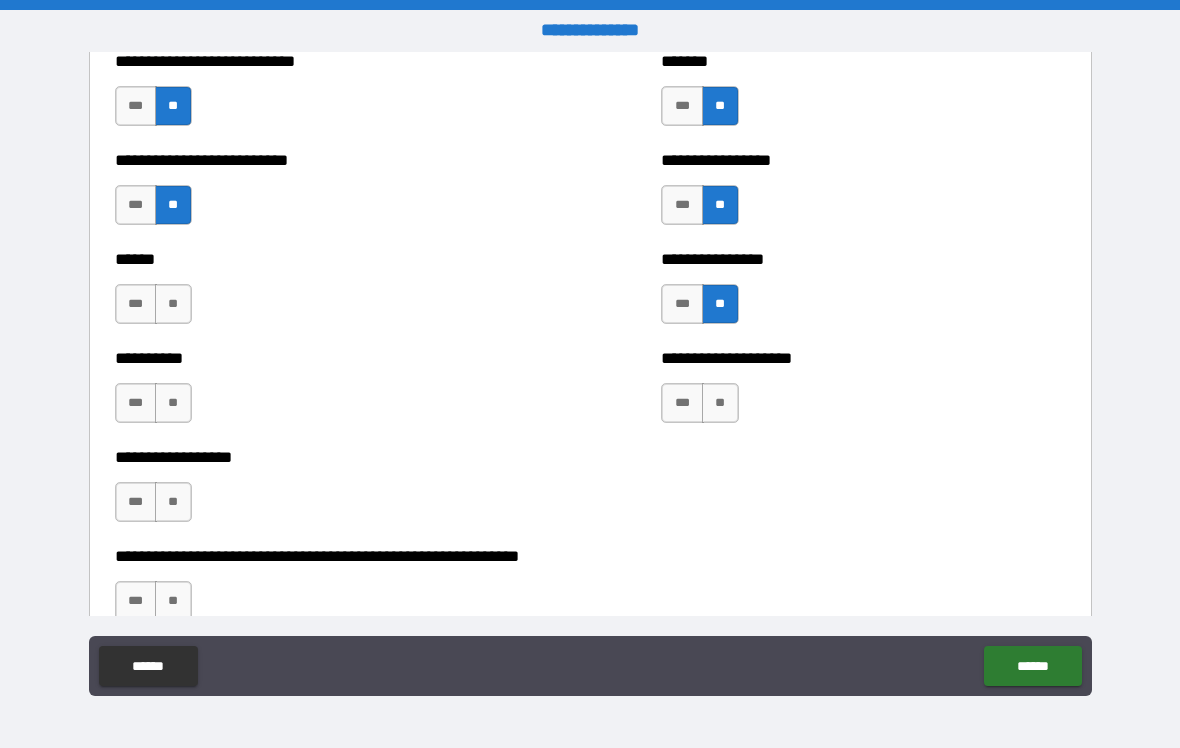 click on "**" at bounding box center (173, 304) 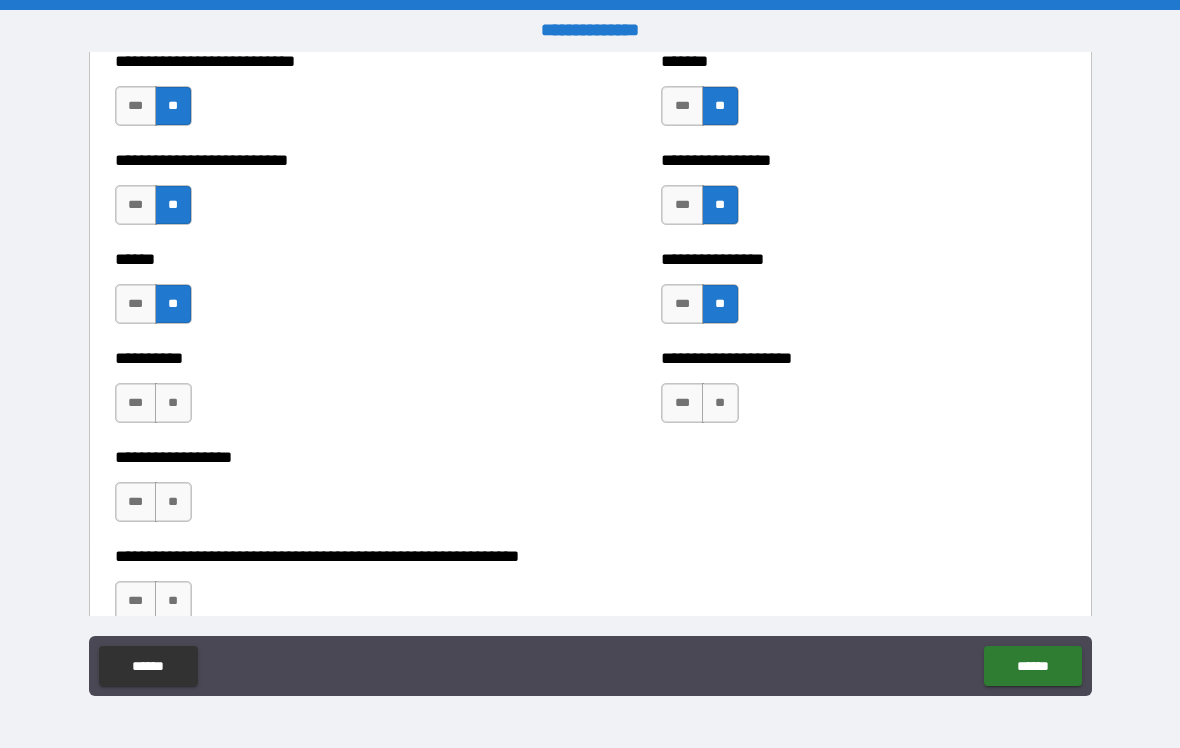 click on "**" at bounding box center [173, 403] 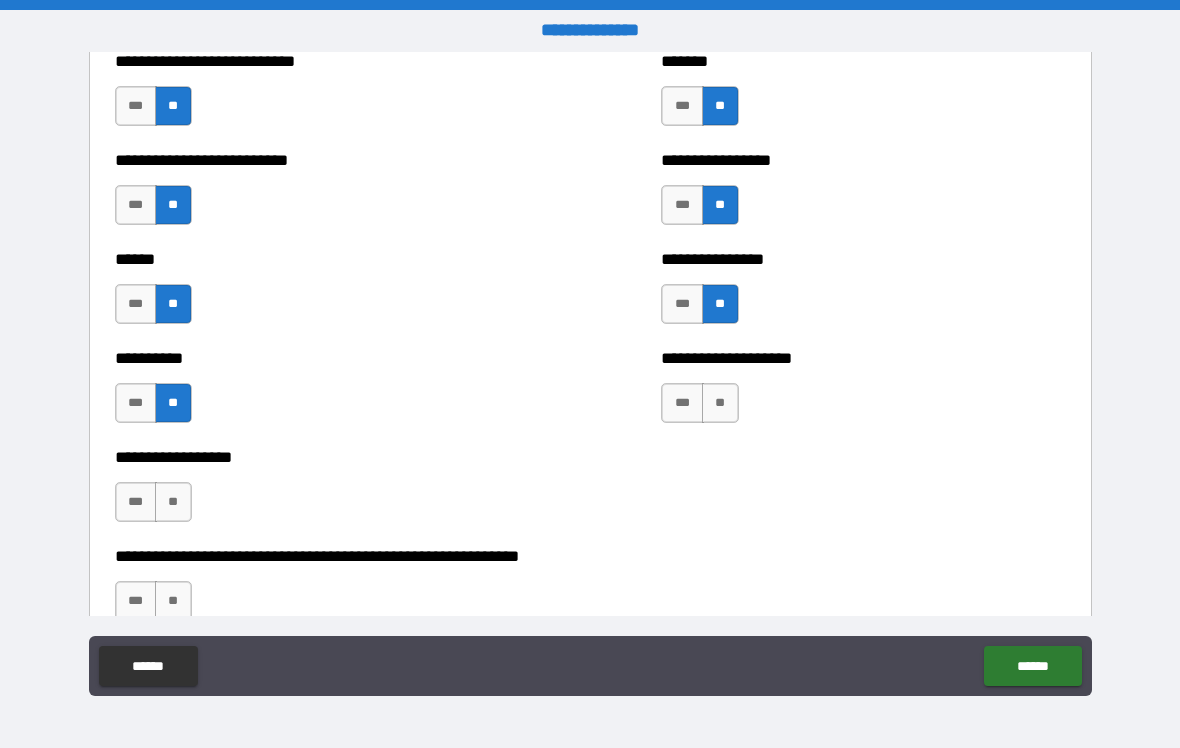 click on "**" at bounding box center (720, 403) 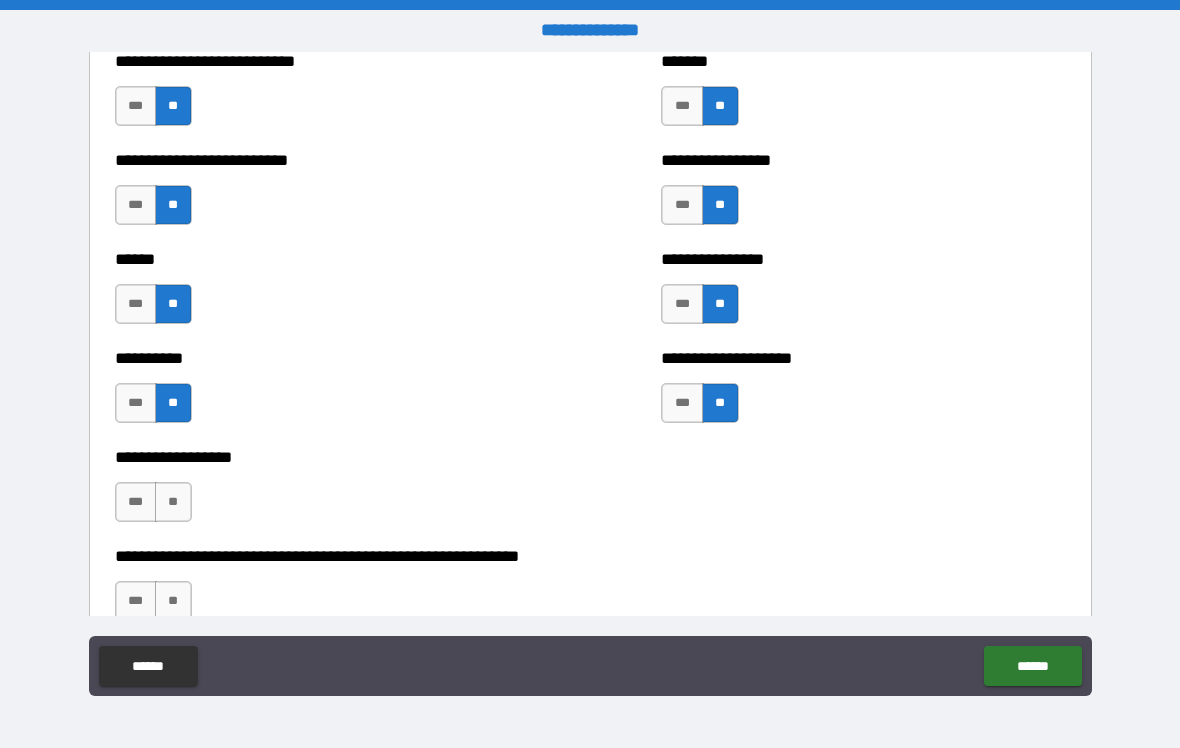 click on "**" at bounding box center (173, 502) 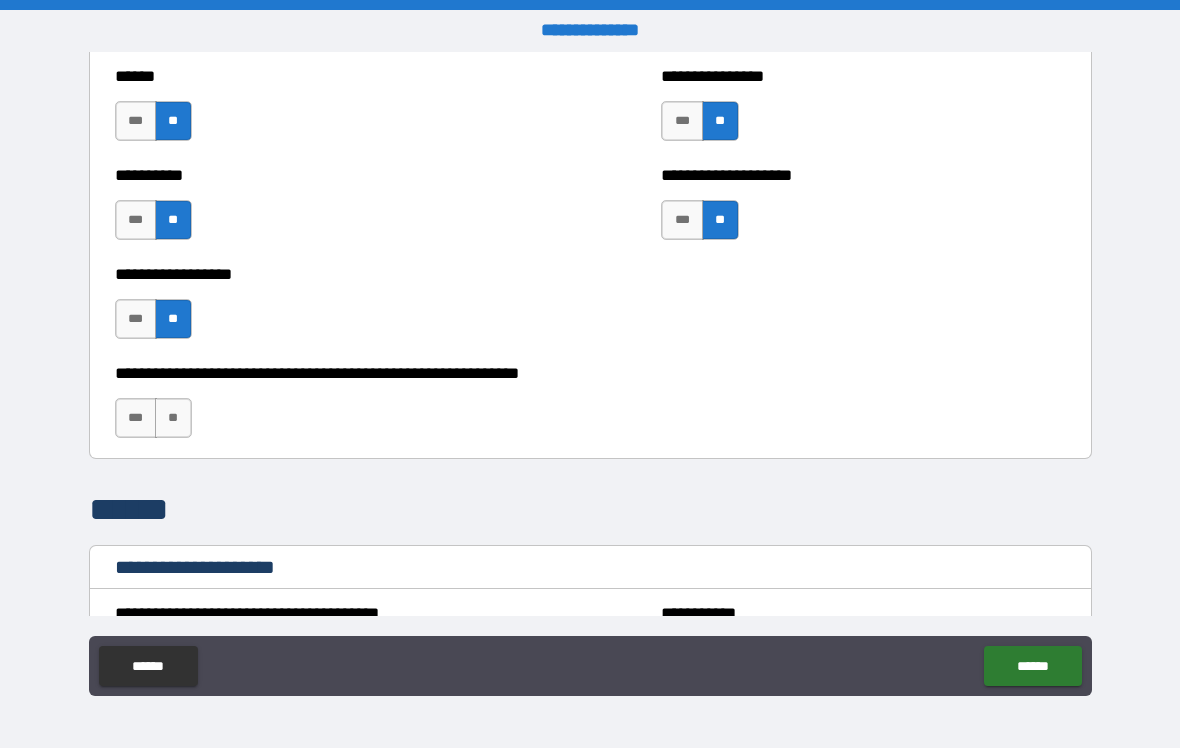 scroll, scrollTop: 5259, scrollLeft: 0, axis: vertical 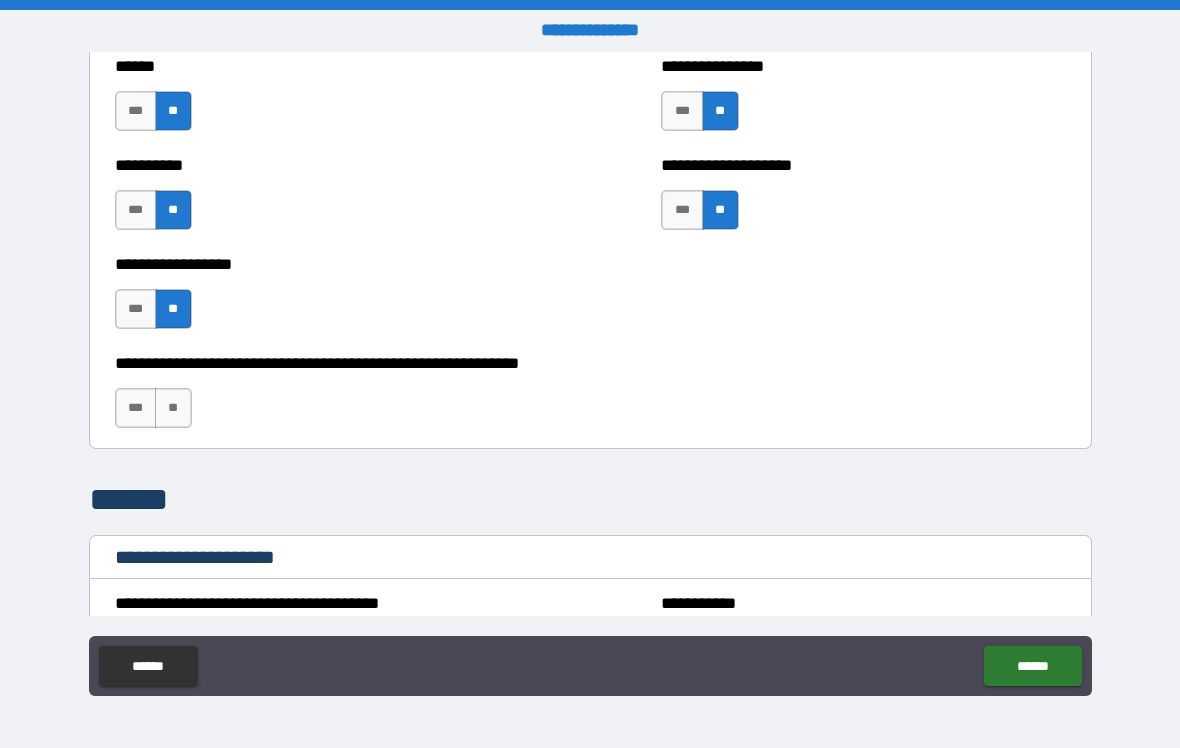 click on "**" at bounding box center (173, 408) 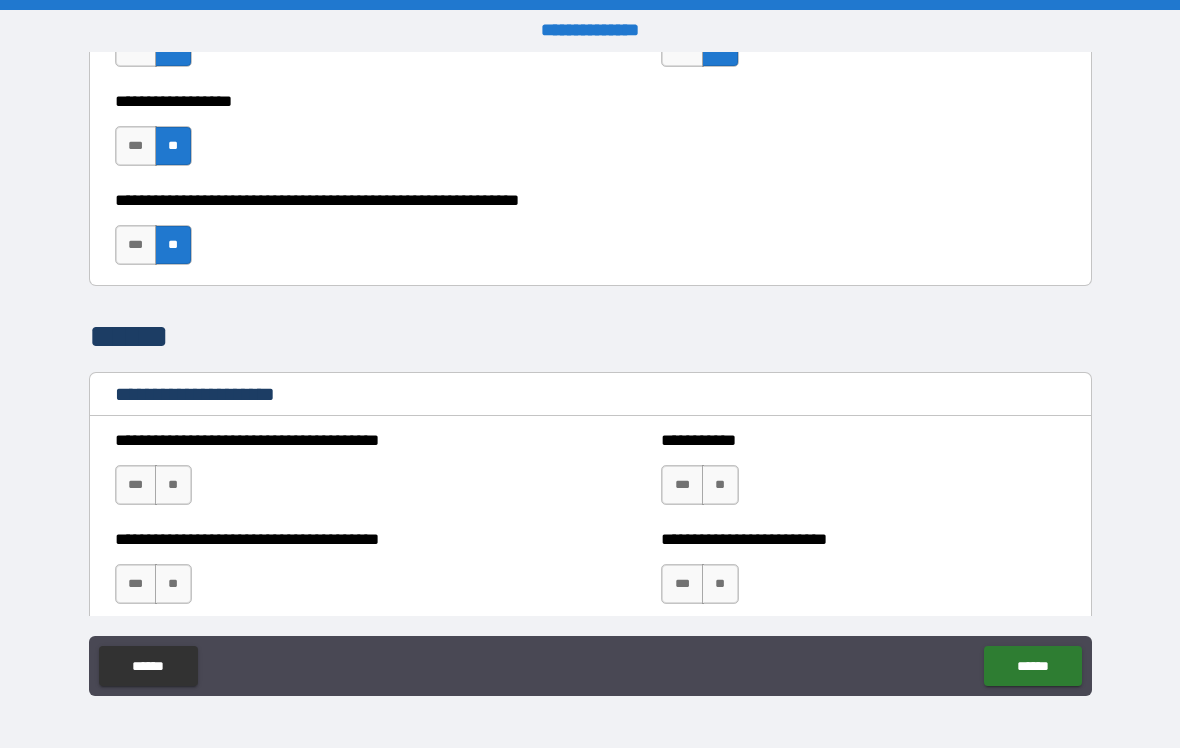 scroll, scrollTop: 5510, scrollLeft: 0, axis: vertical 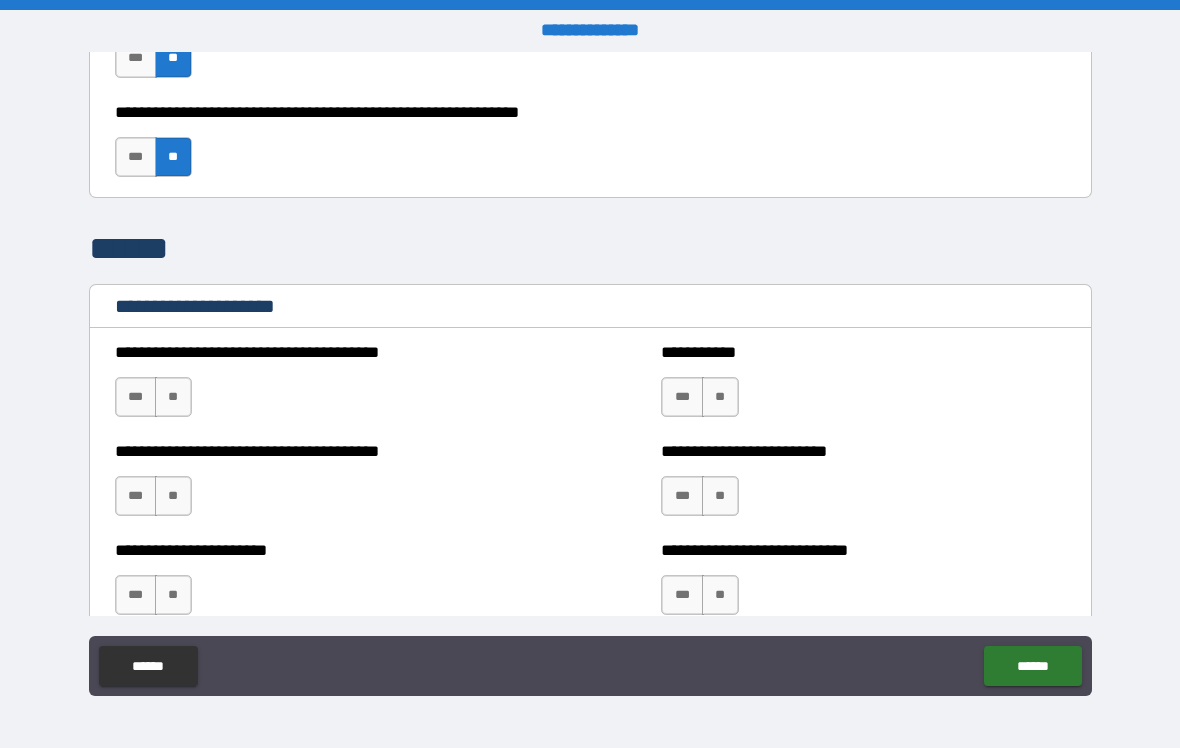 click on "**" at bounding box center [173, 397] 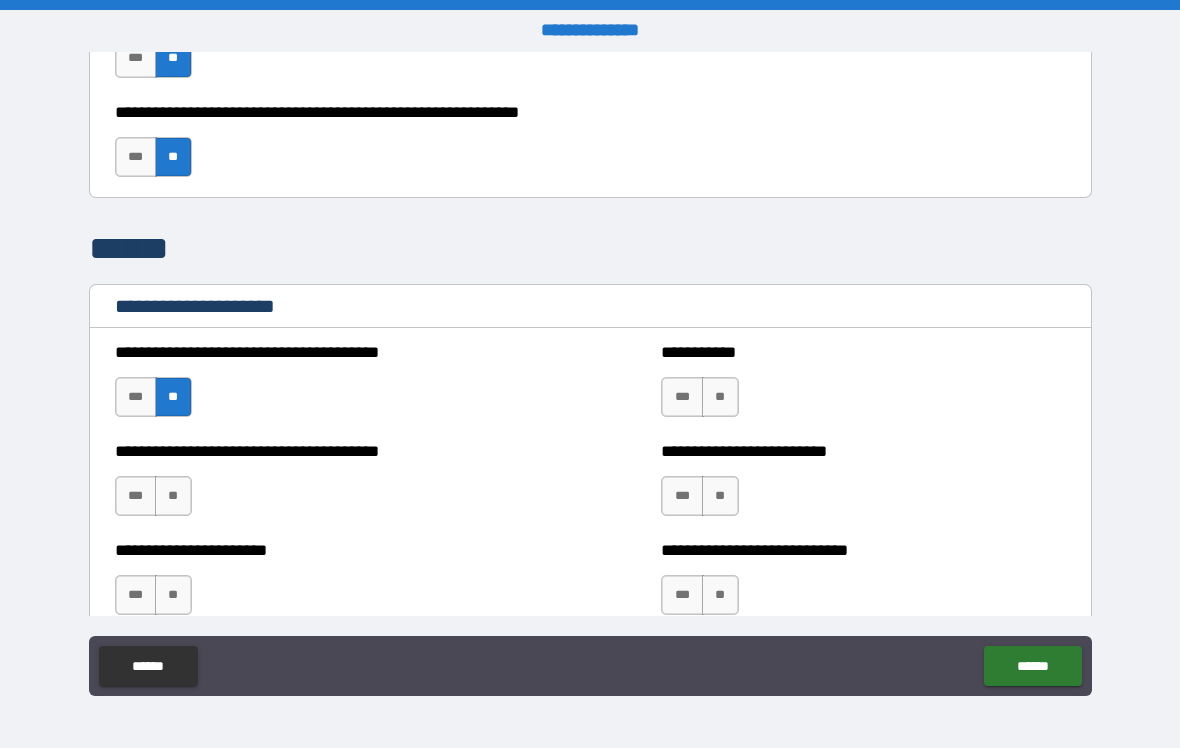 click on "**" at bounding box center (720, 397) 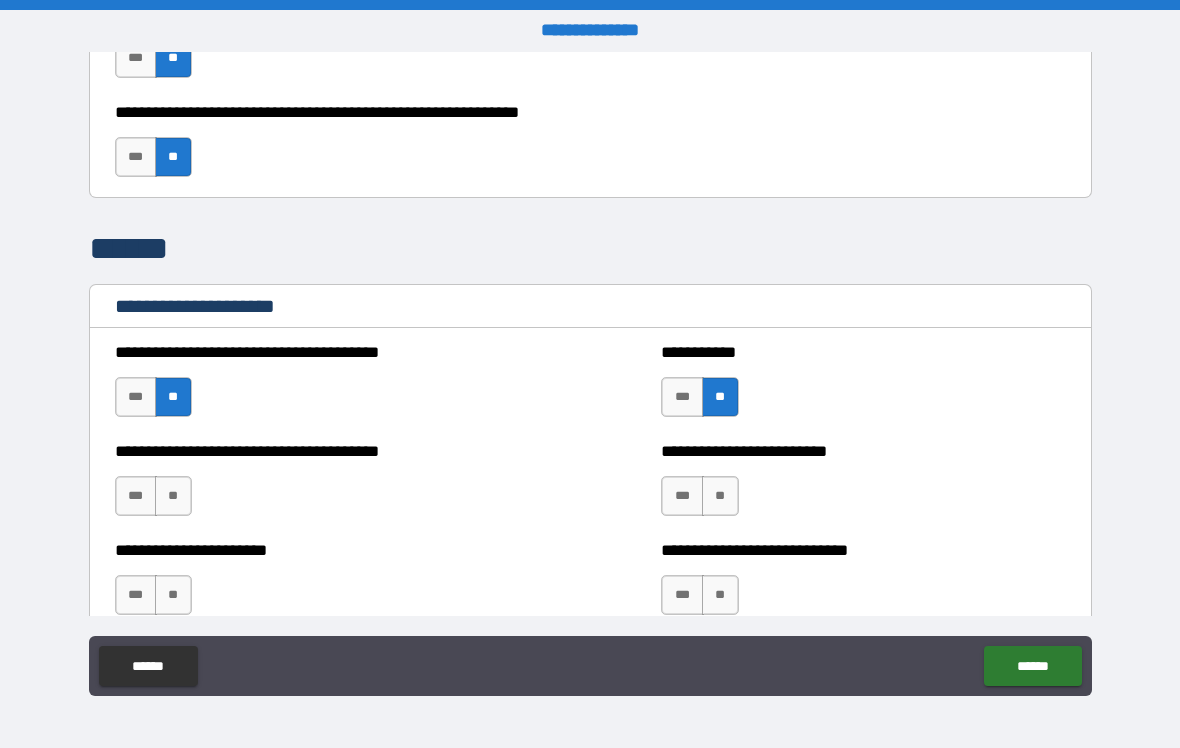click on "**" at bounding box center (173, 496) 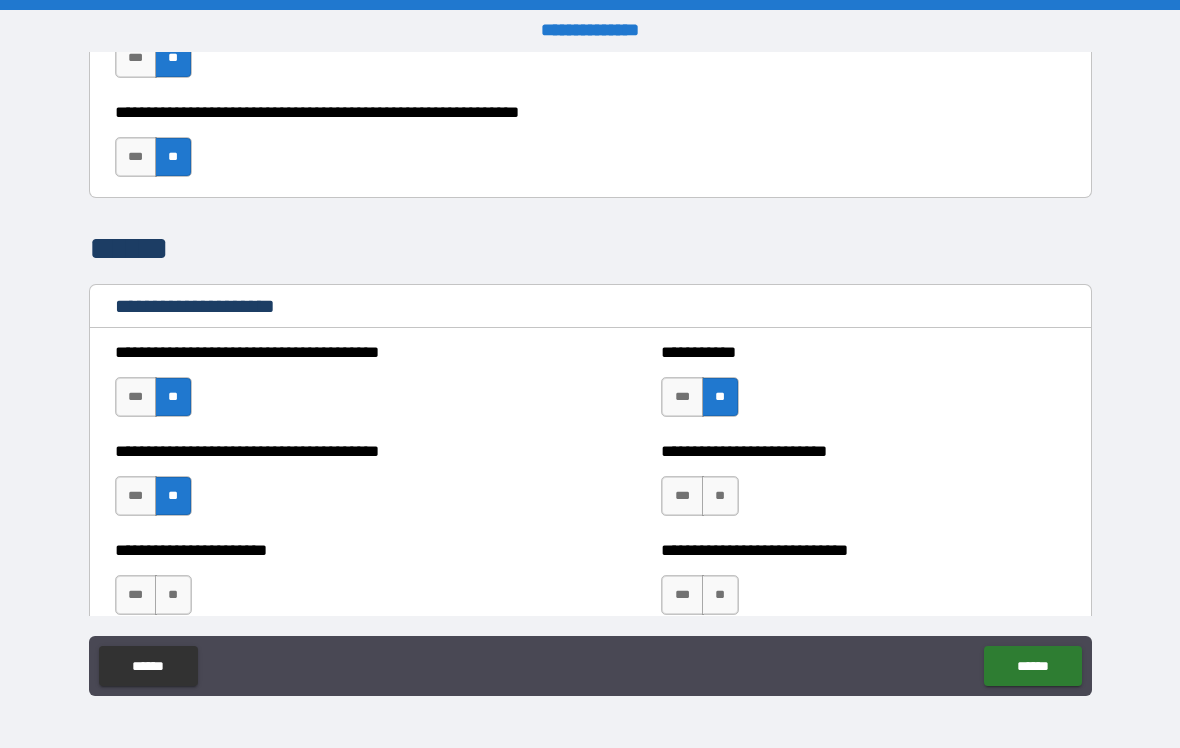click on "**" at bounding box center [720, 496] 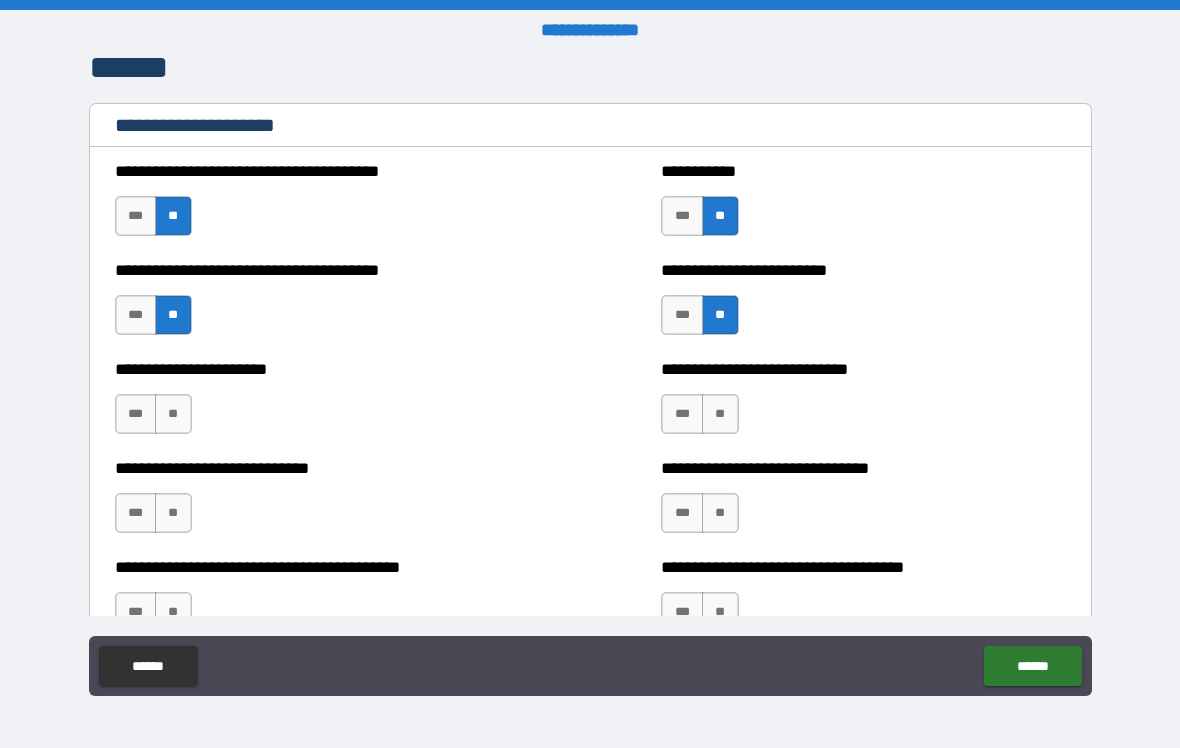 scroll, scrollTop: 5693, scrollLeft: 0, axis: vertical 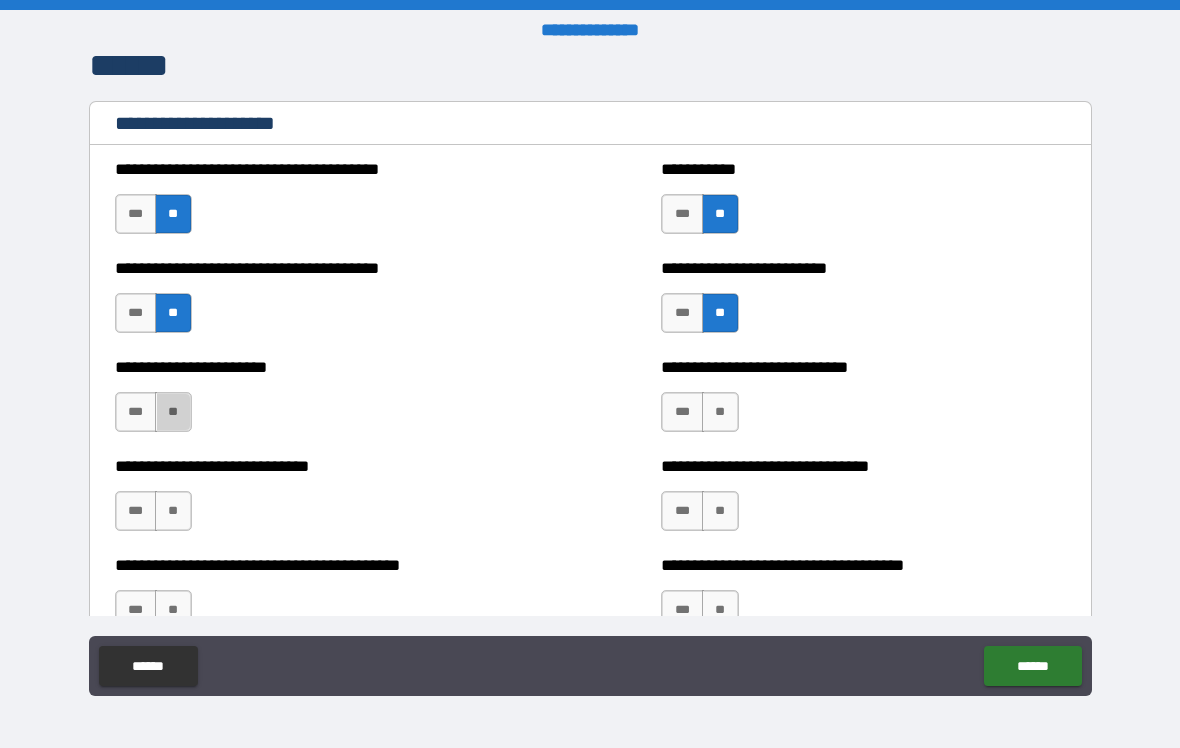 click on "**" at bounding box center (173, 412) 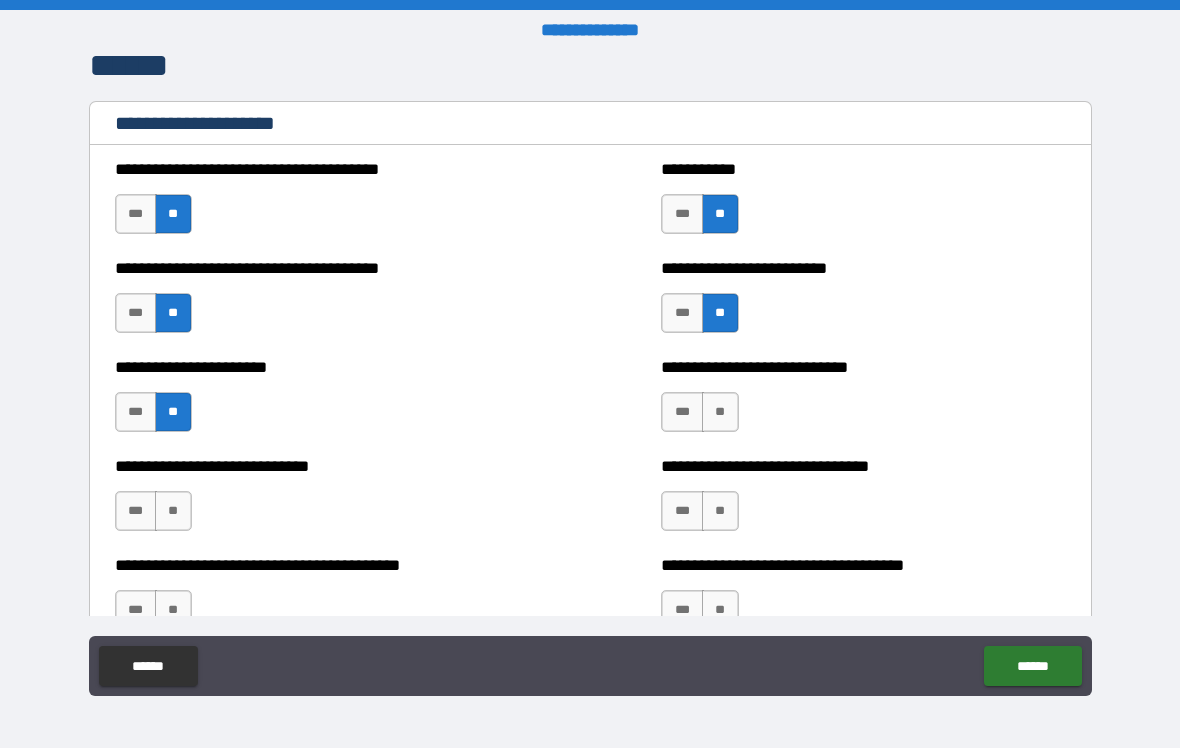 click on "**" at bounding box center [720, 412] 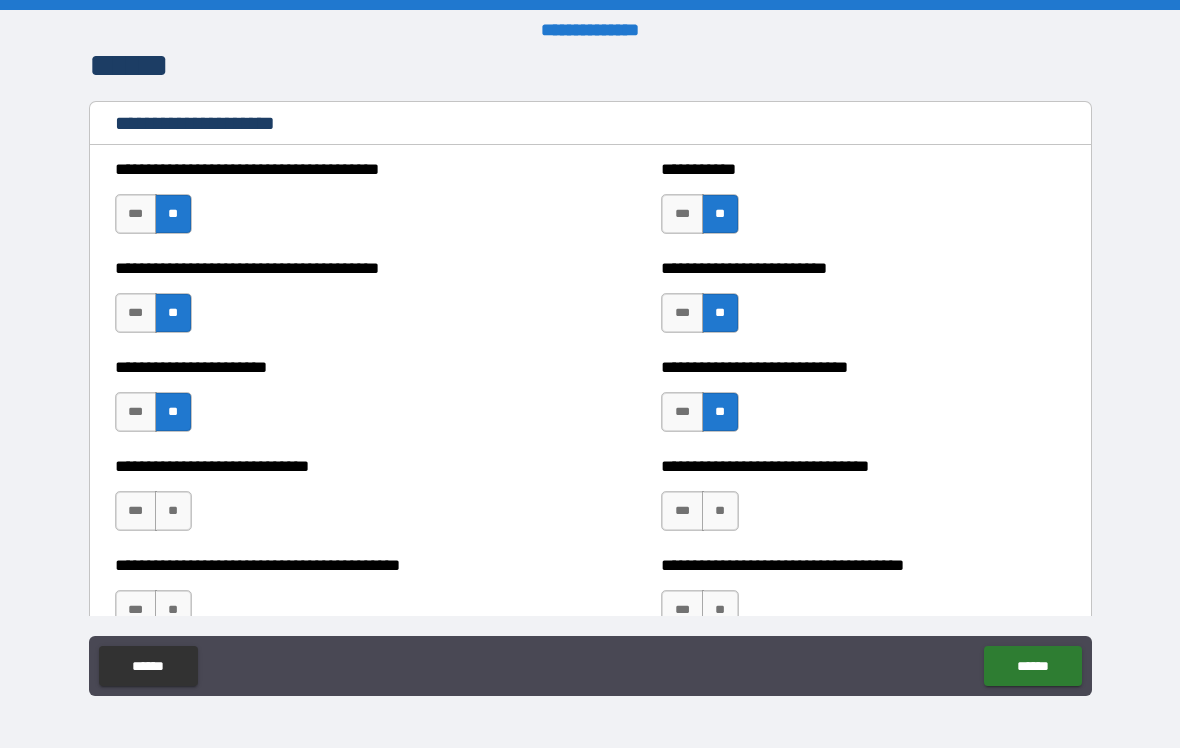 click on "***" at bounding box center [682, 412] 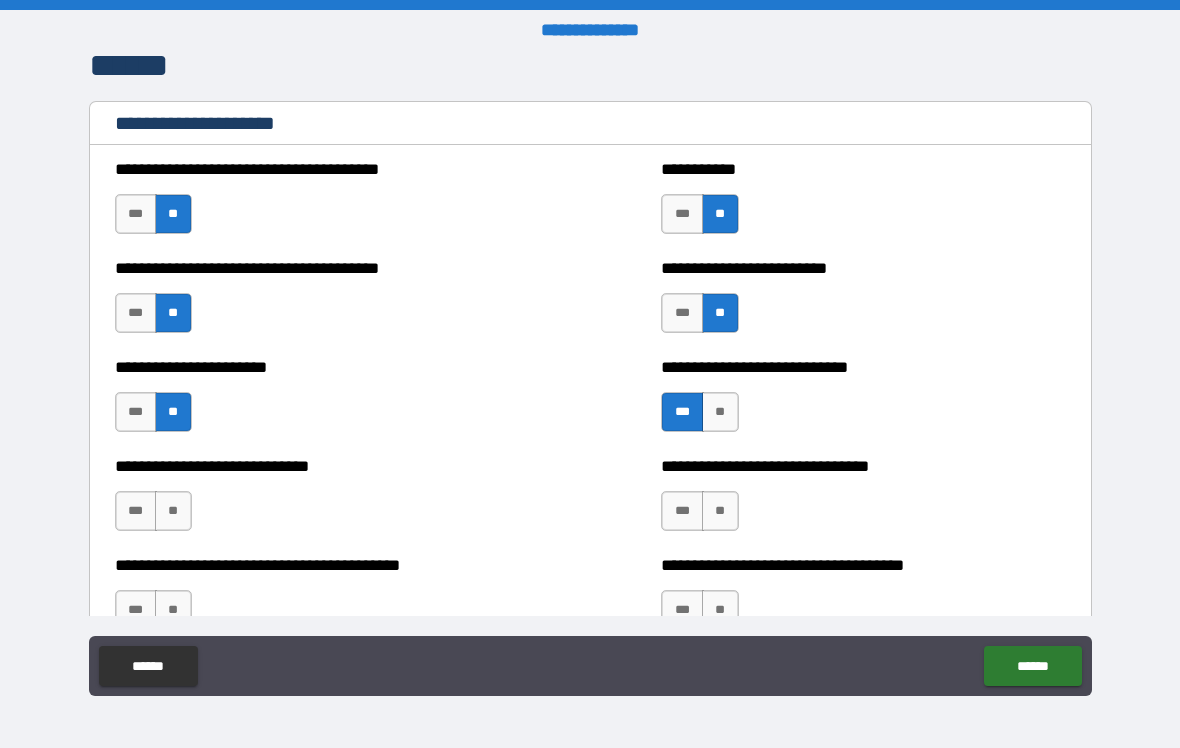 click on "**" at bounding box center [173, 511] 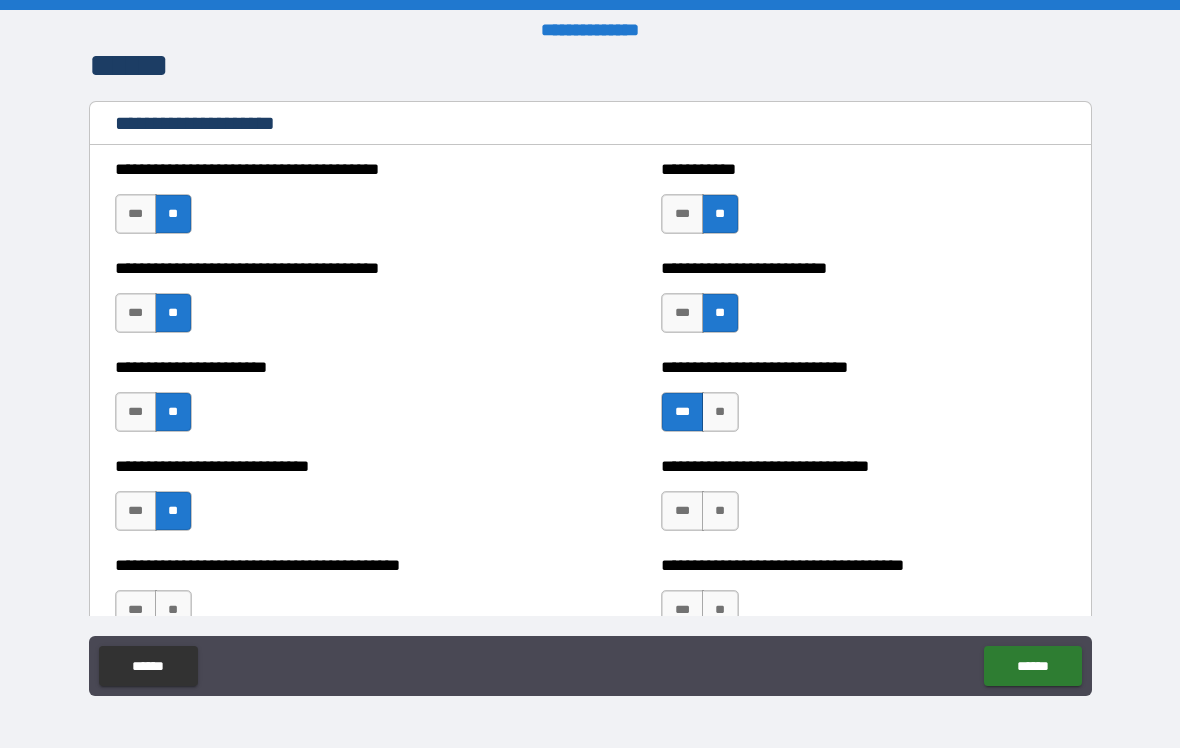 click on "**" at bounding box center (720, 511) 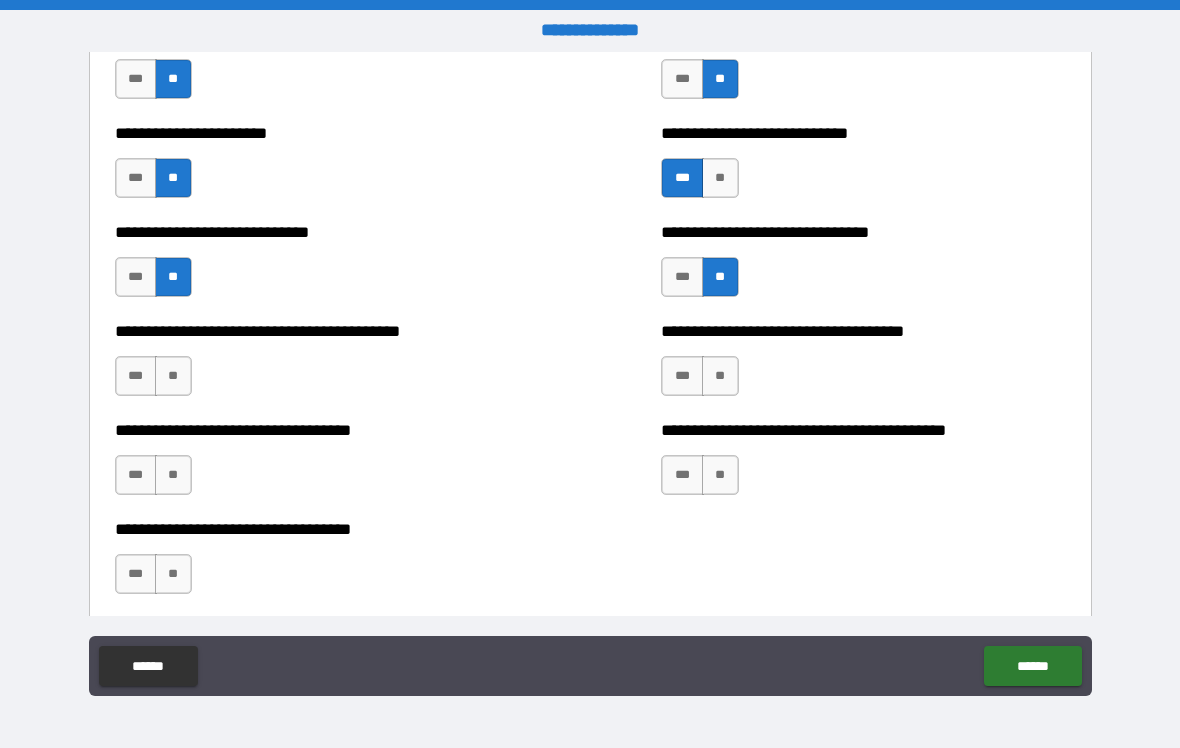 scroll, scrollTop: 5928, scrollLeft: 0, axis: vertical 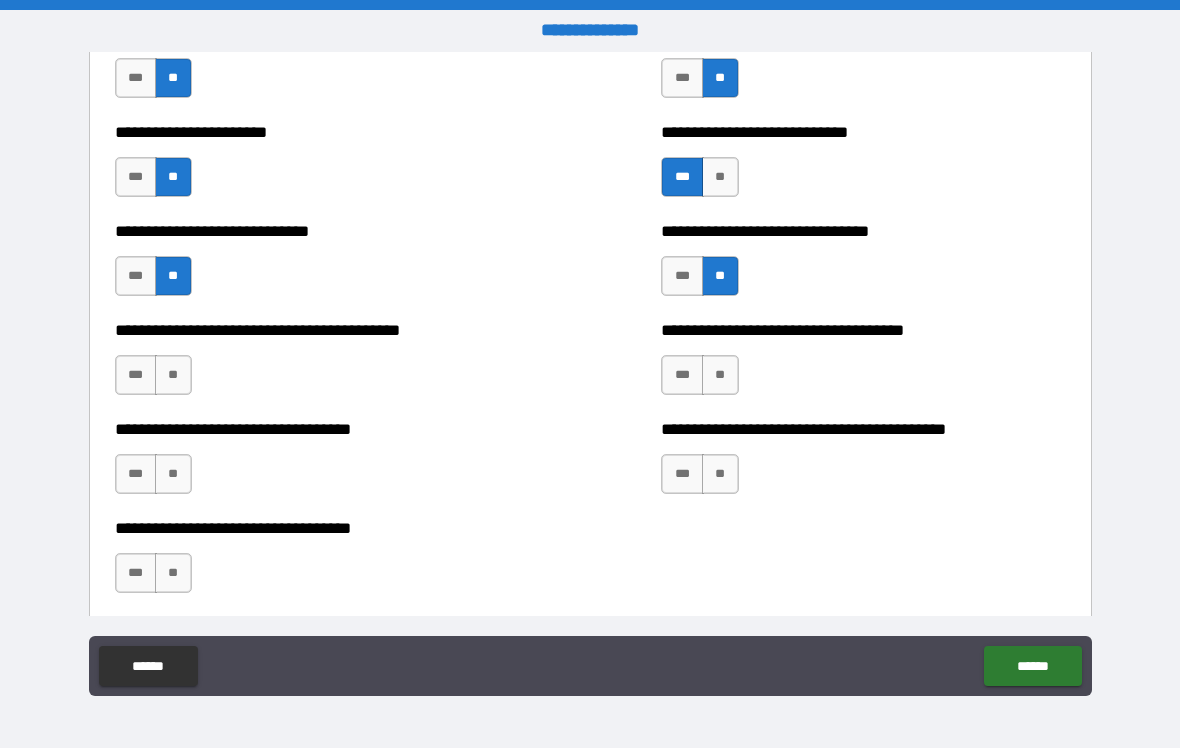 click on "**" at bounding box center (173, 375) 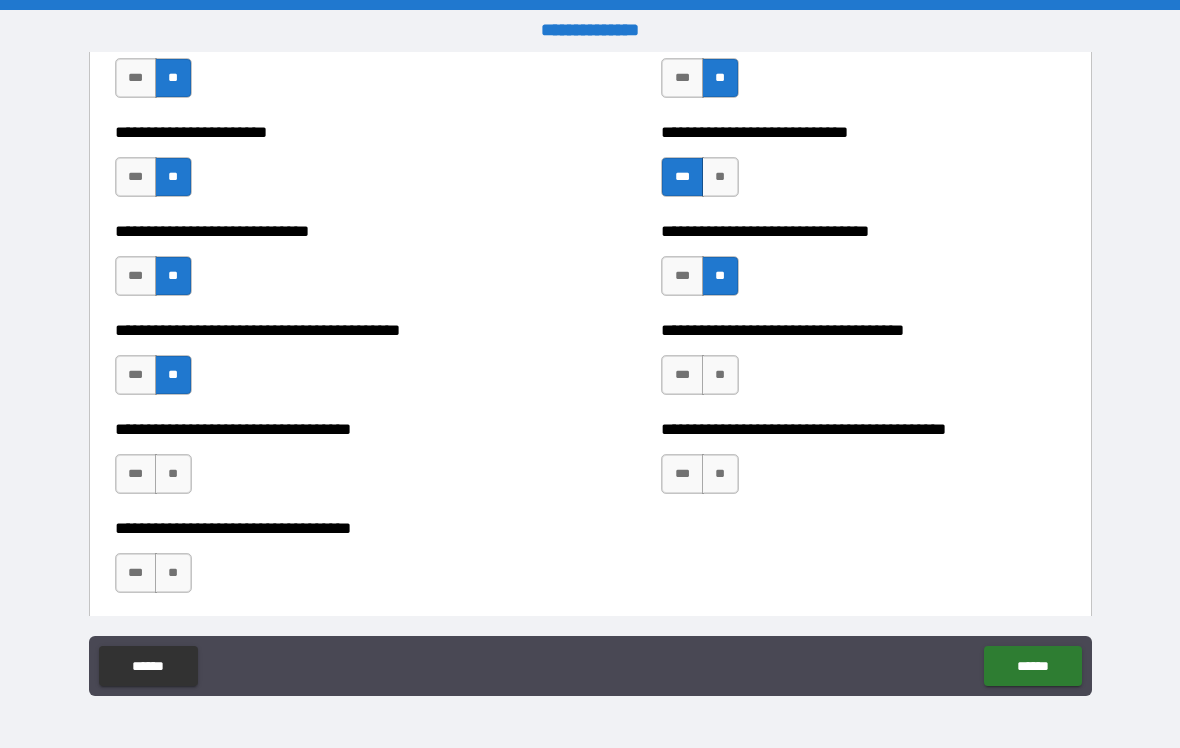 click on "**" at bounding box center (720, 375) 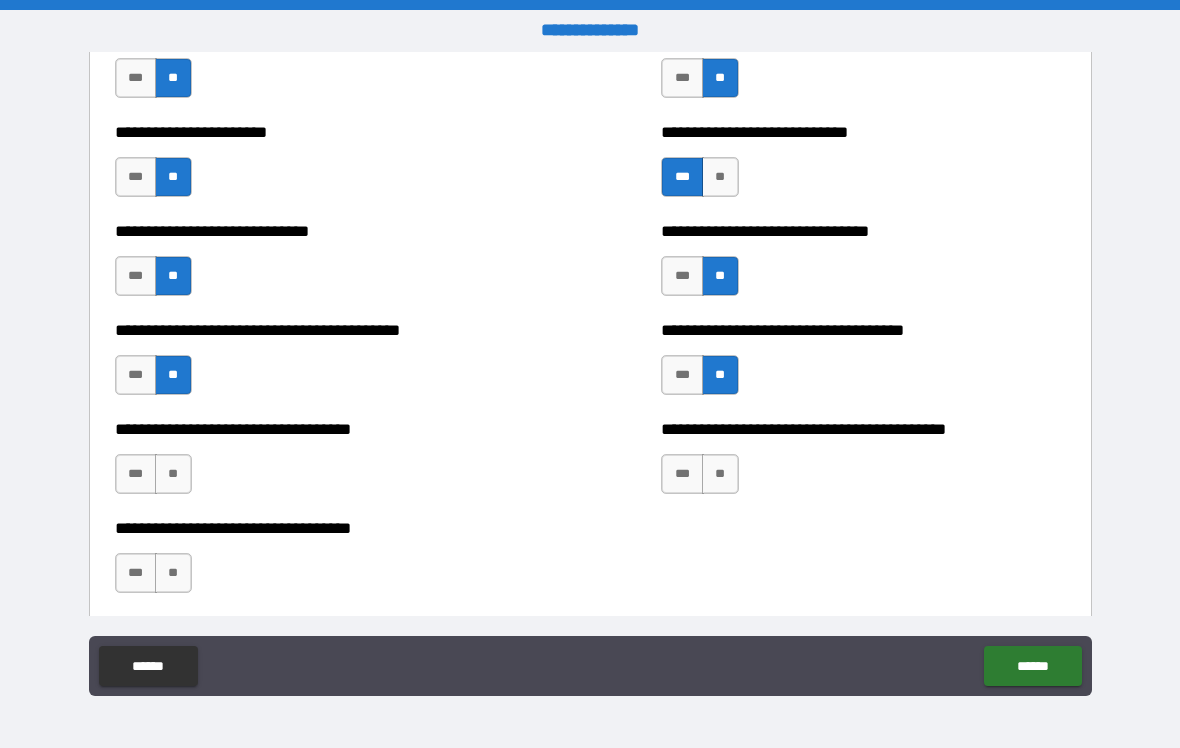 click on "**" at bounding box center [173, 474] 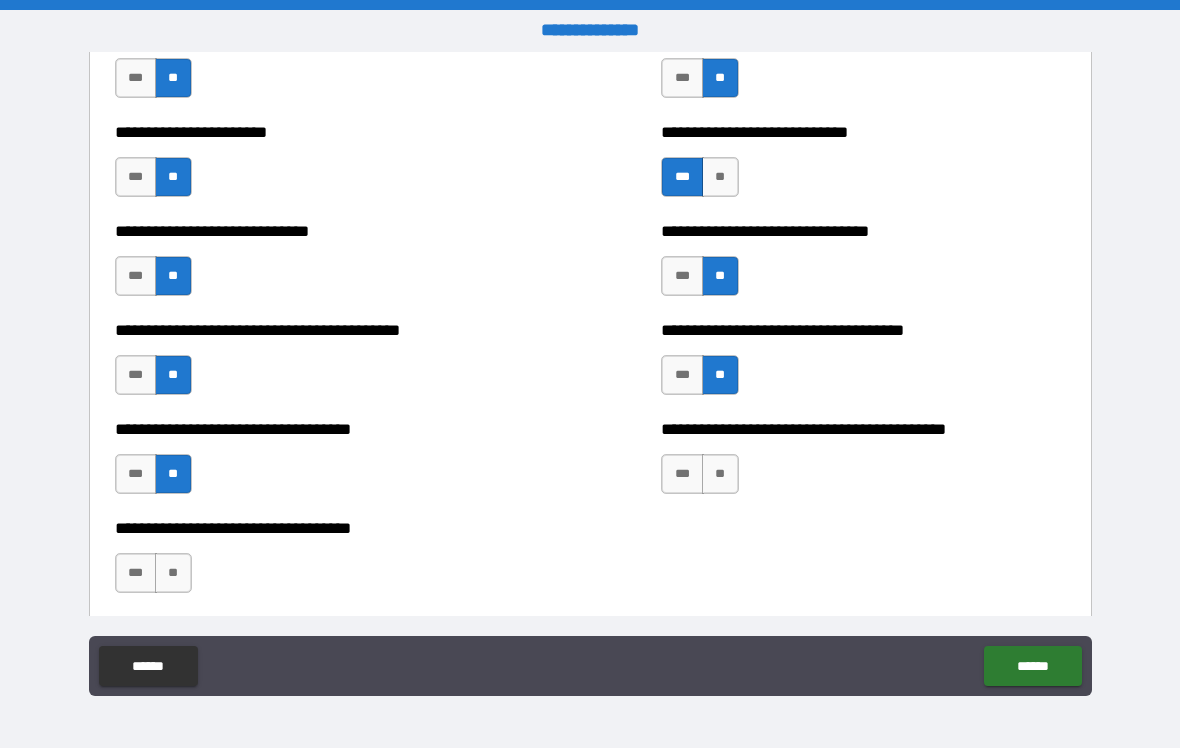 click on "**" at bounding box center (720, 474) 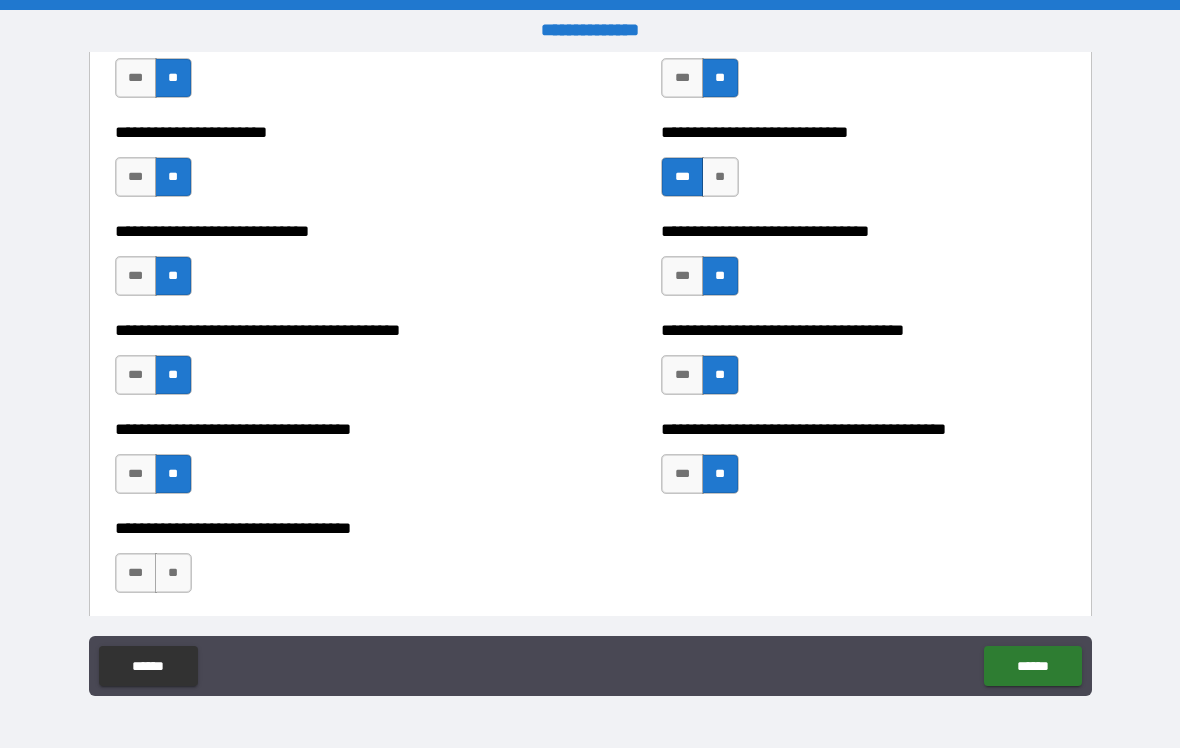 click on "***" at bounding box center (136, 573) 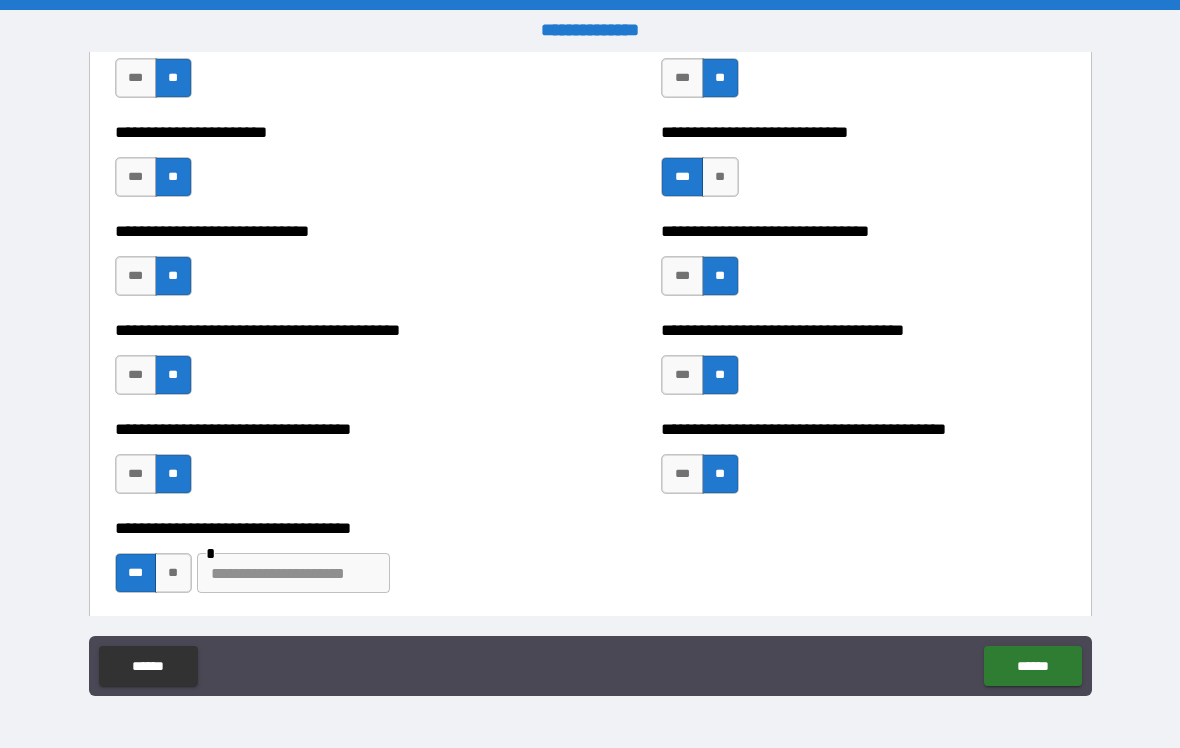 type on "*" 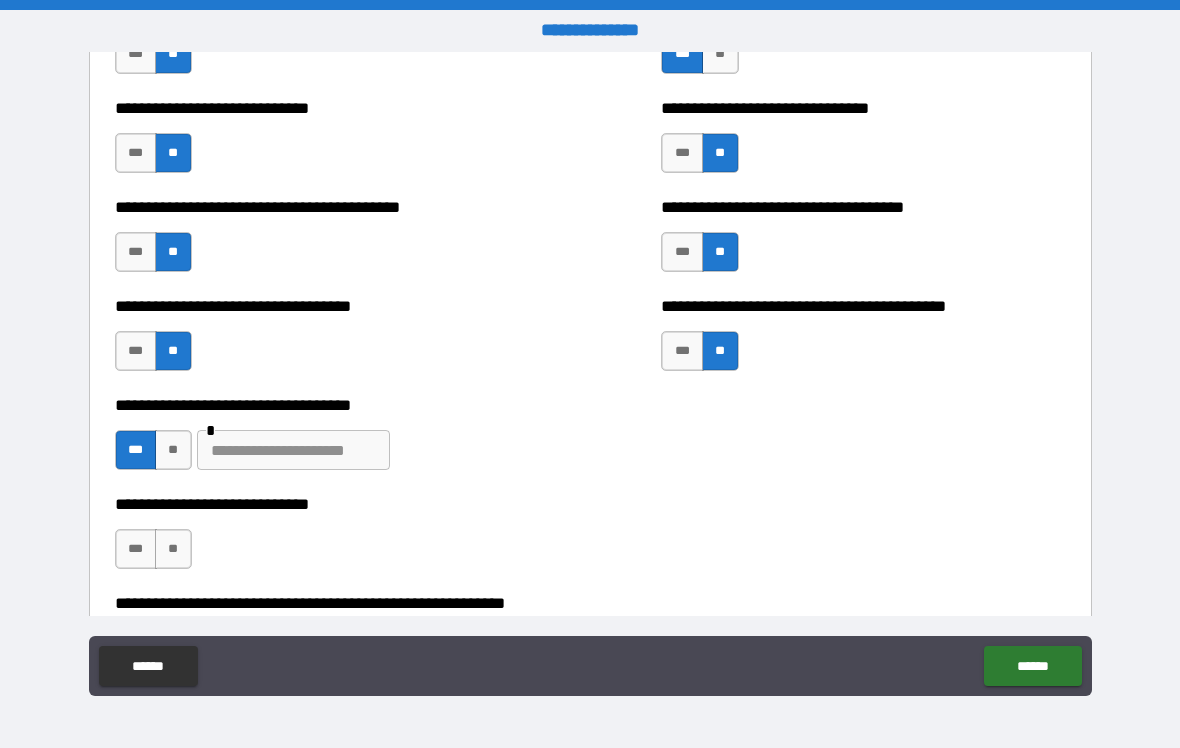 scroll, scrollTop: 6067, scrollLeft: 0, axis: vertical 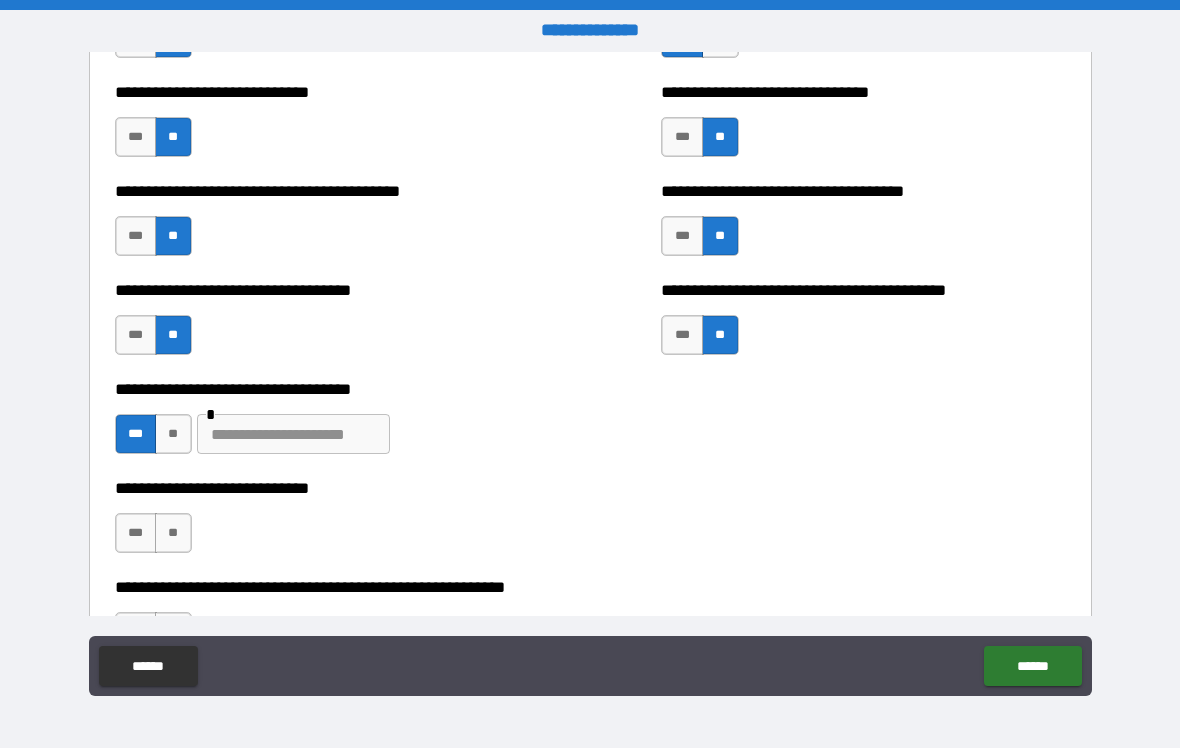 click at bounding box center [293, 434] 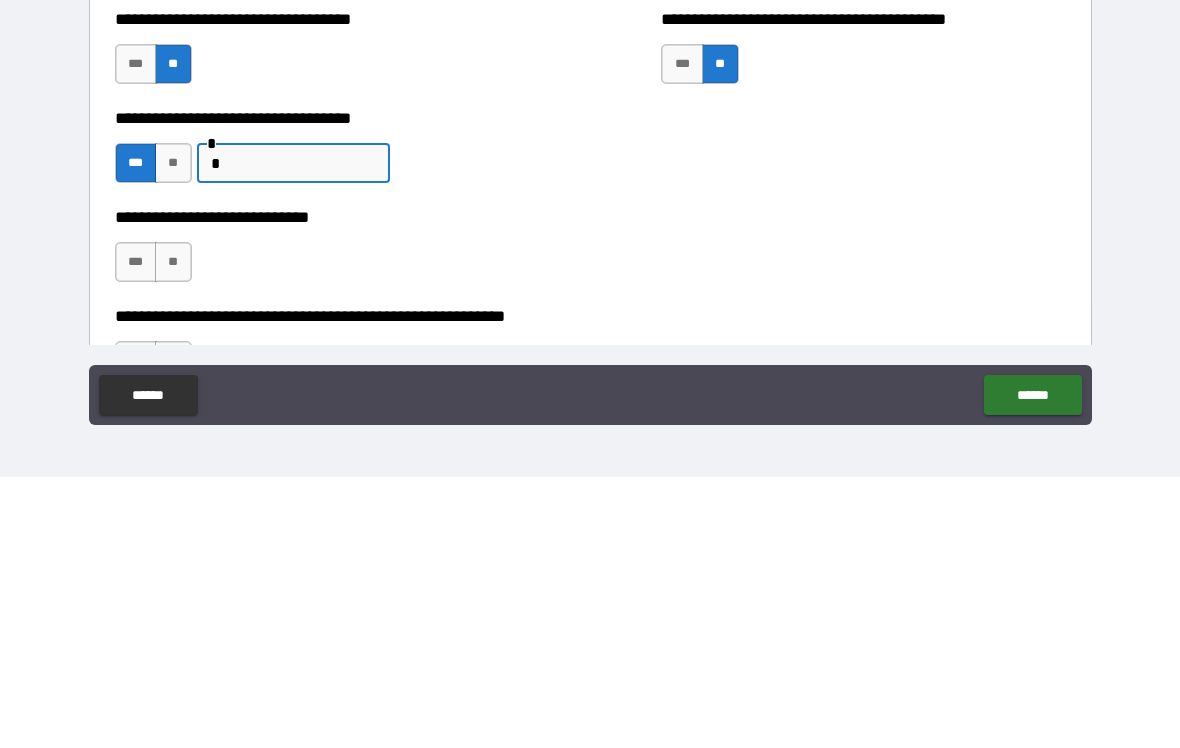 type on "*" 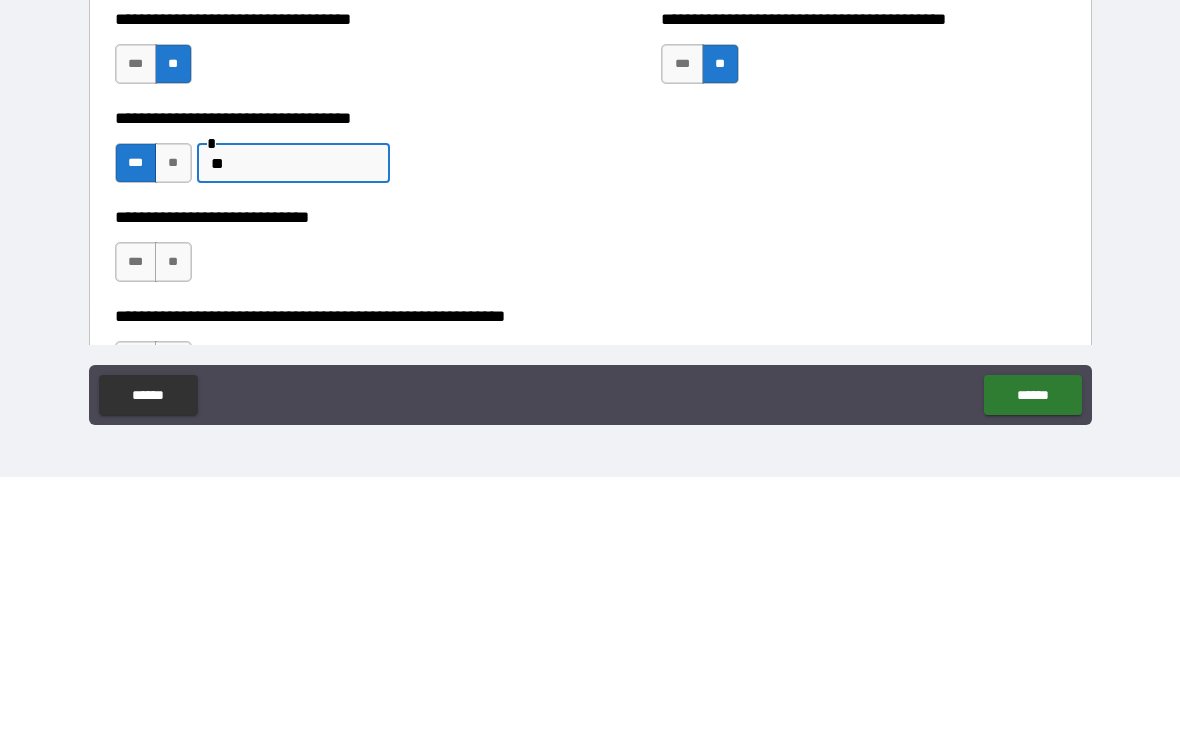 type on "*" 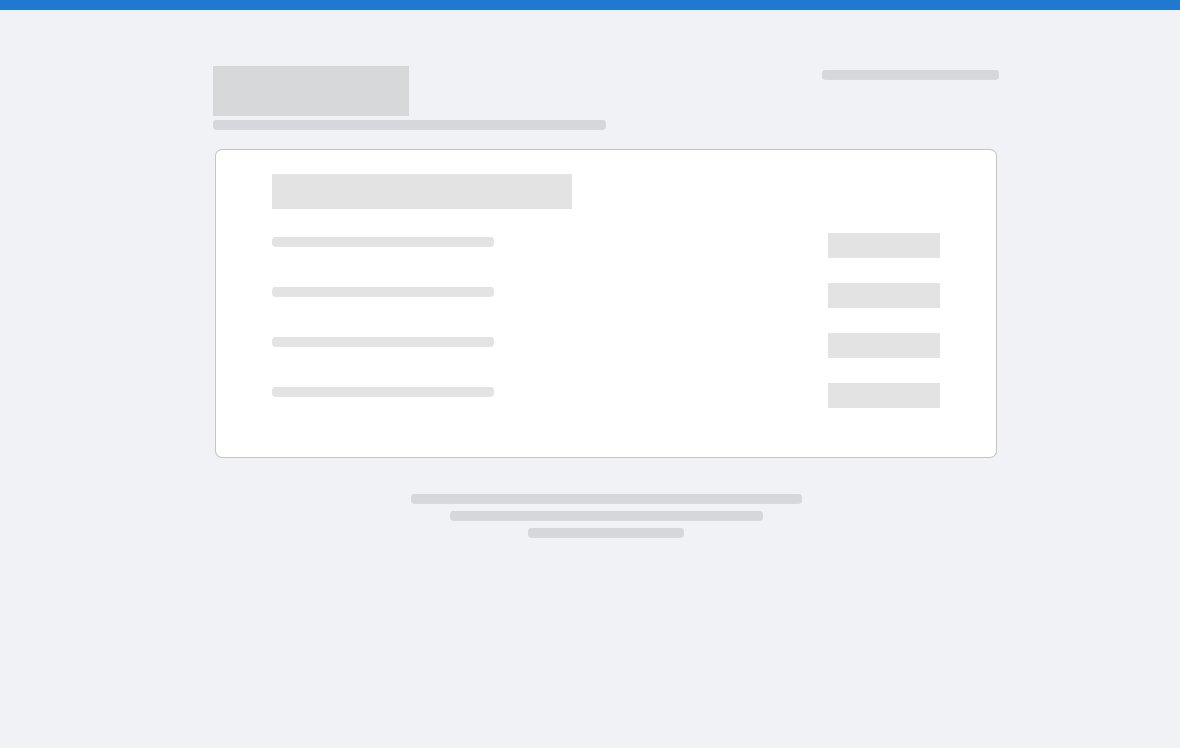 scroll, scrollTop: 0, scrollLeft: 0, axis: both 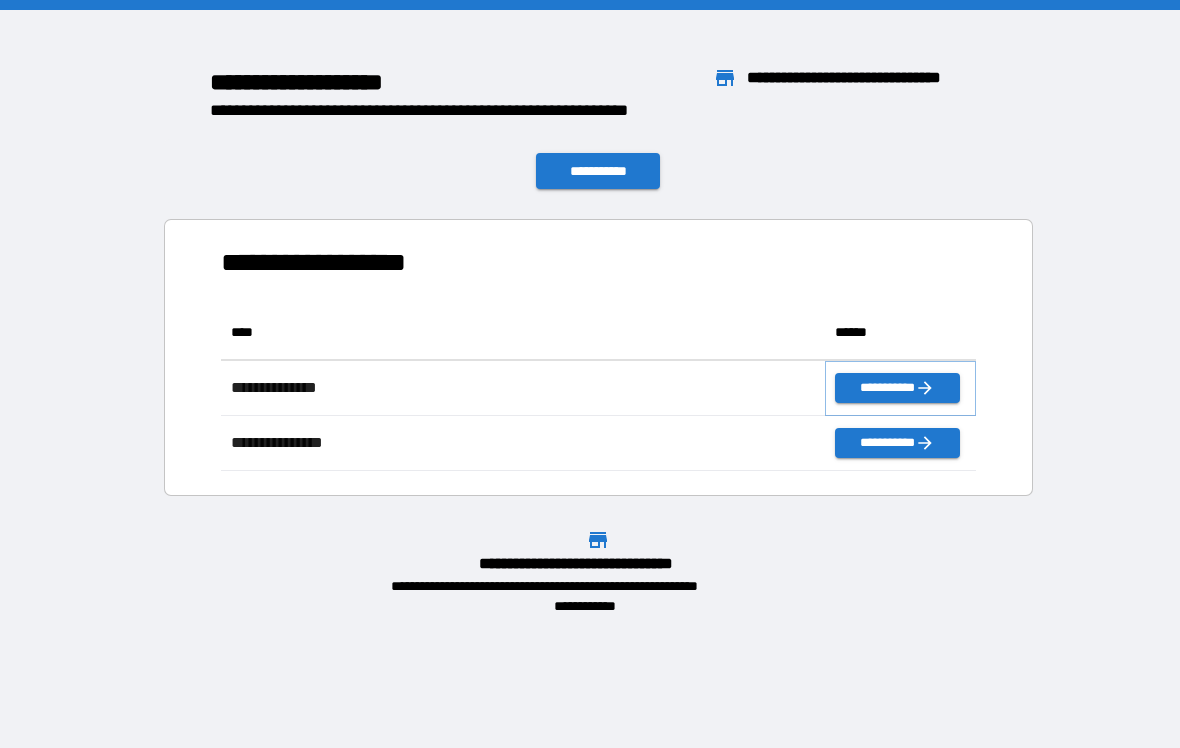 click on "**********" at bounding box center (897, 388) 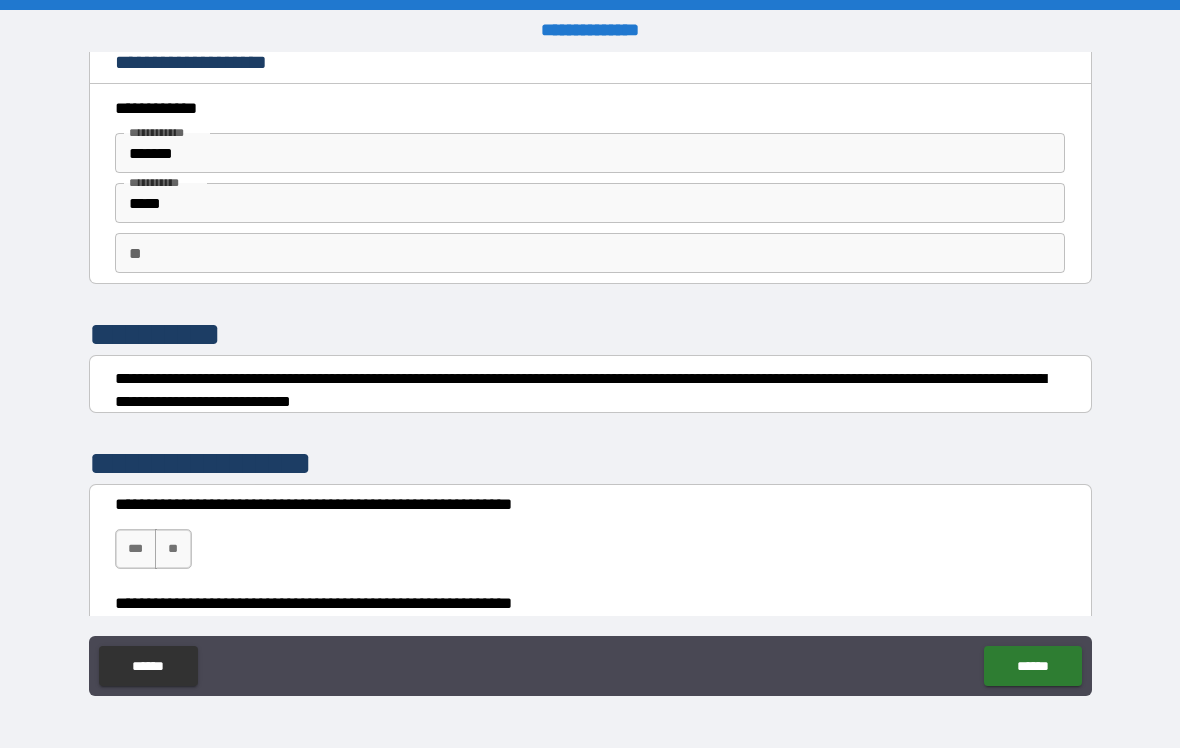 scroll, scrollTop: 10, scrollLeft: 0, axis: vertical 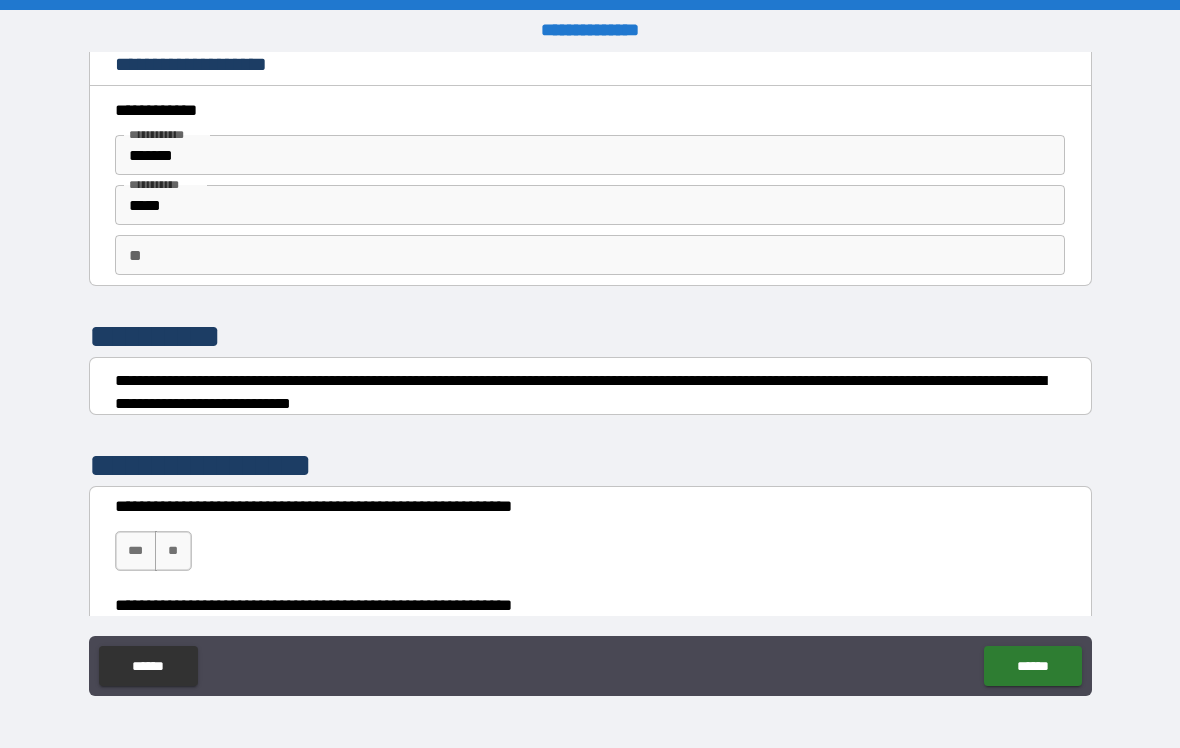 click on "***" at bounding box center (136, 551) 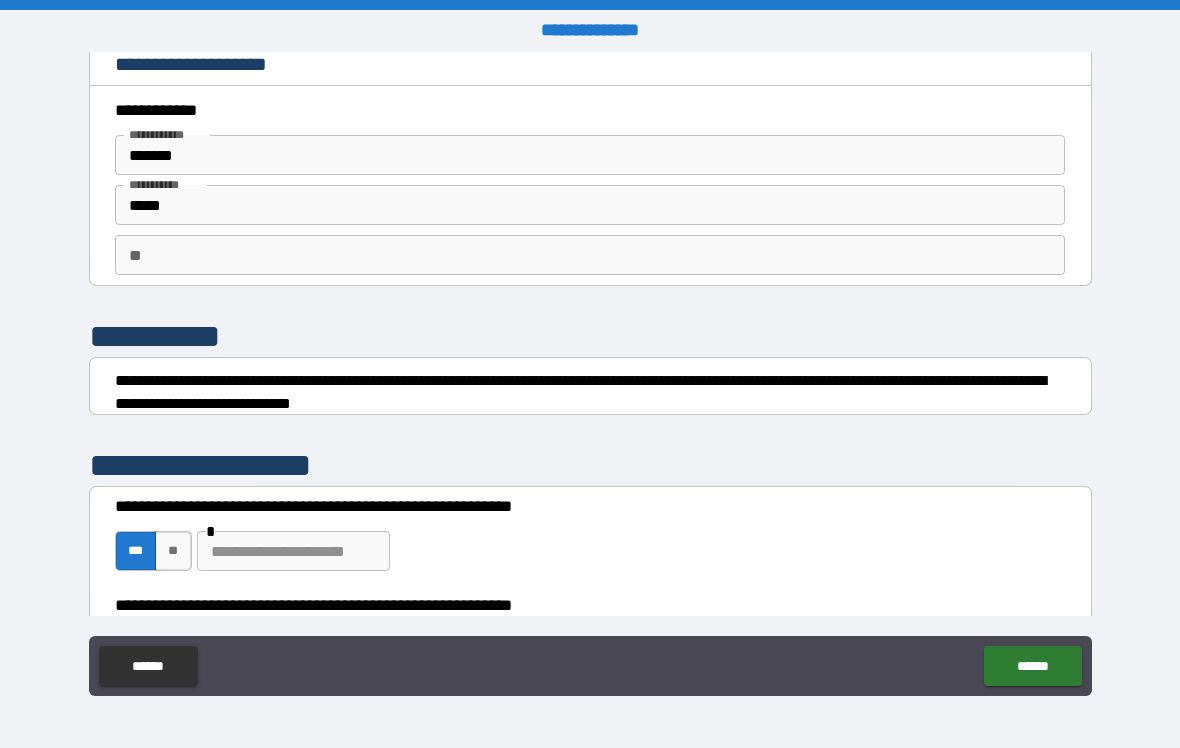 click at bounding box center [293, 551] 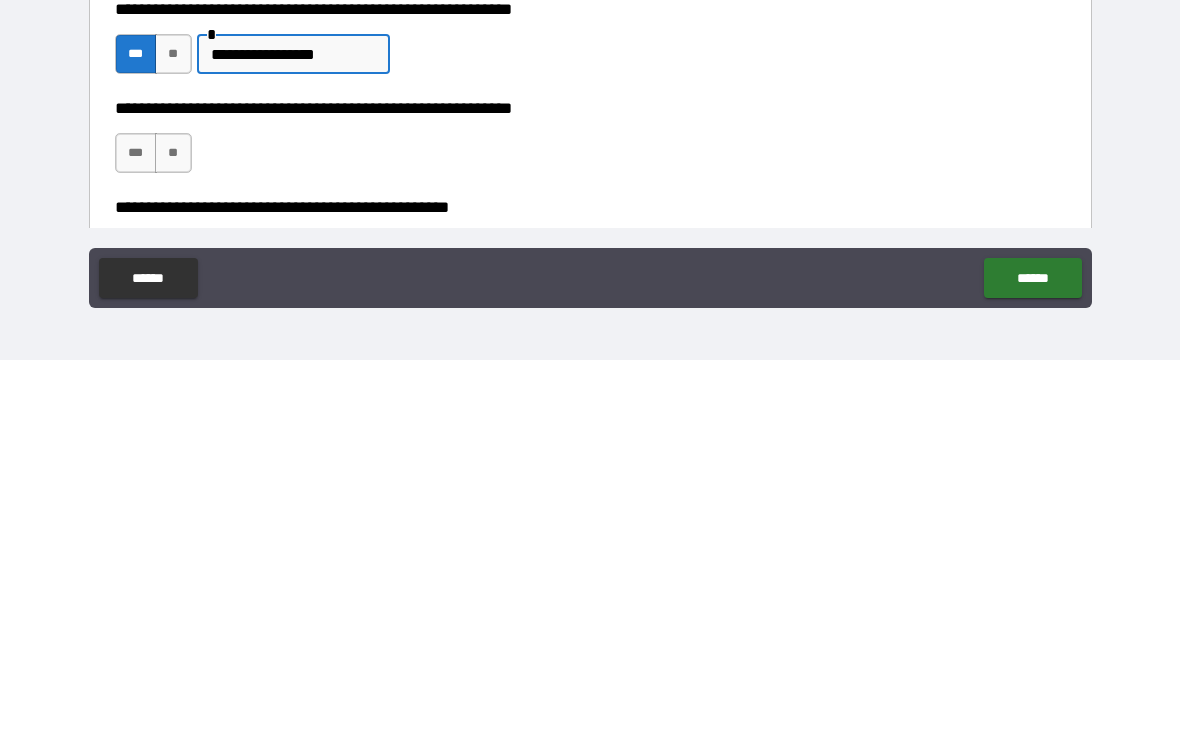 scroll, scrollTop: 144, scrollLeft: 0, axis: vertical 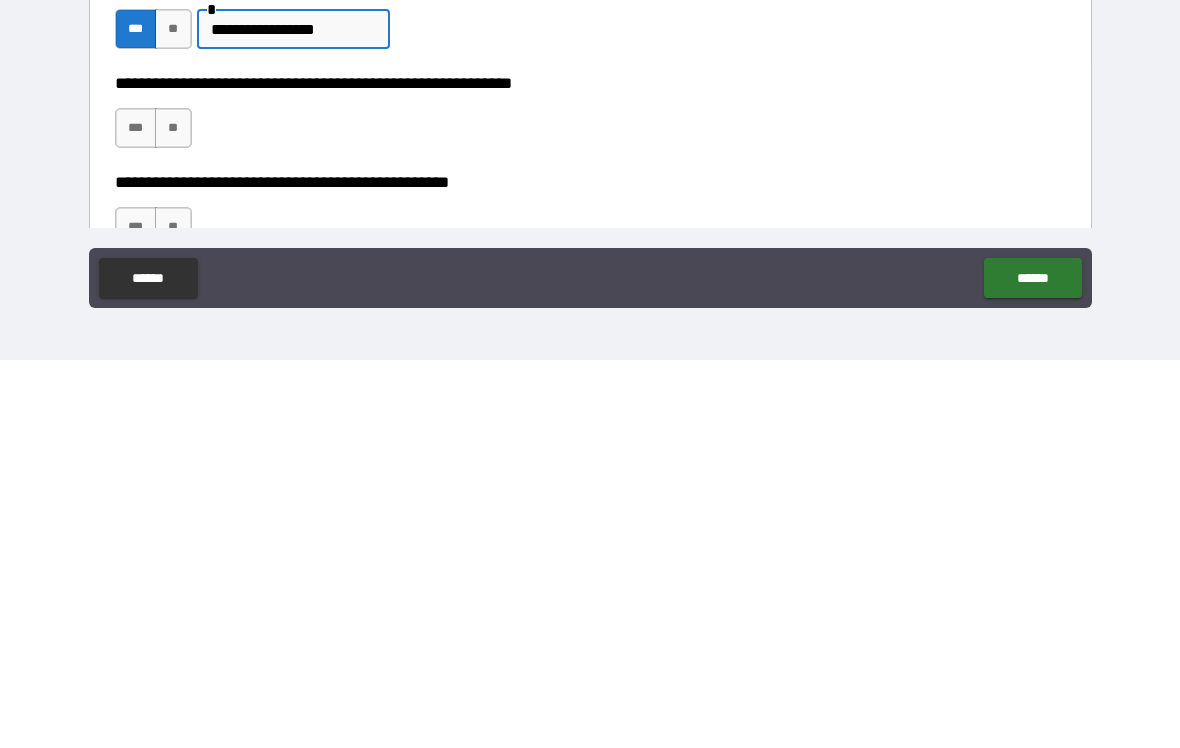 type on "**********" 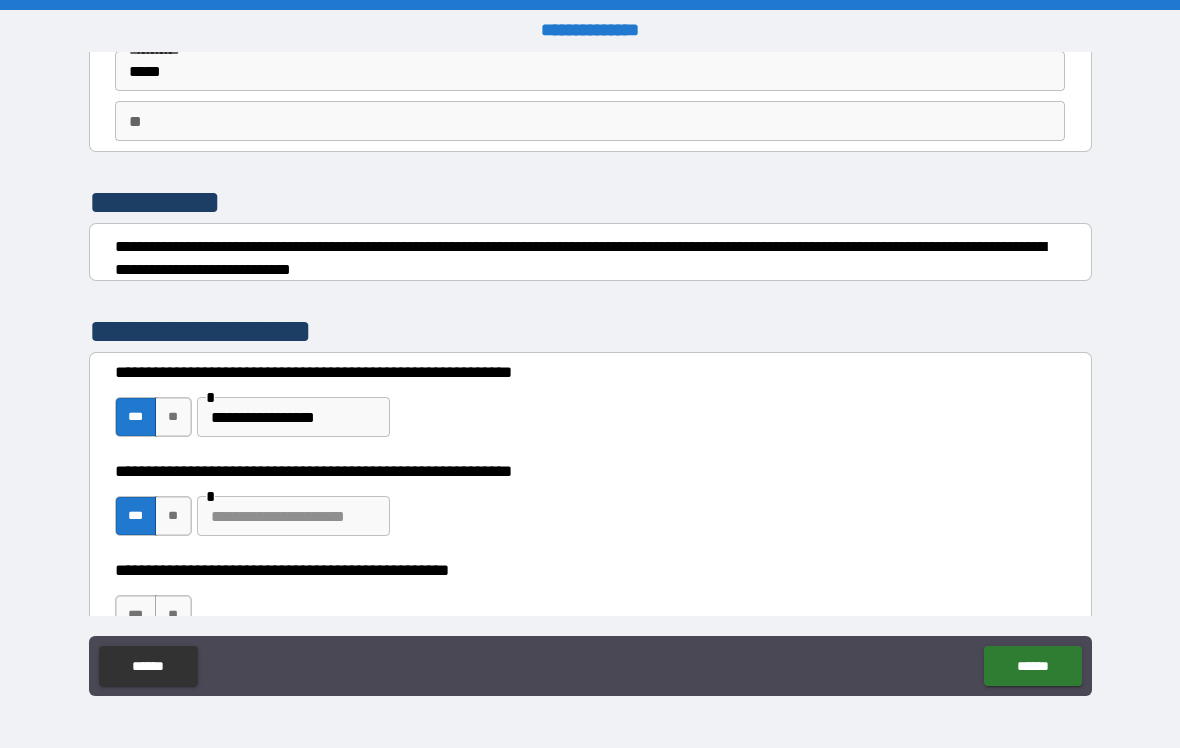 click at bounding box center (293, 516) 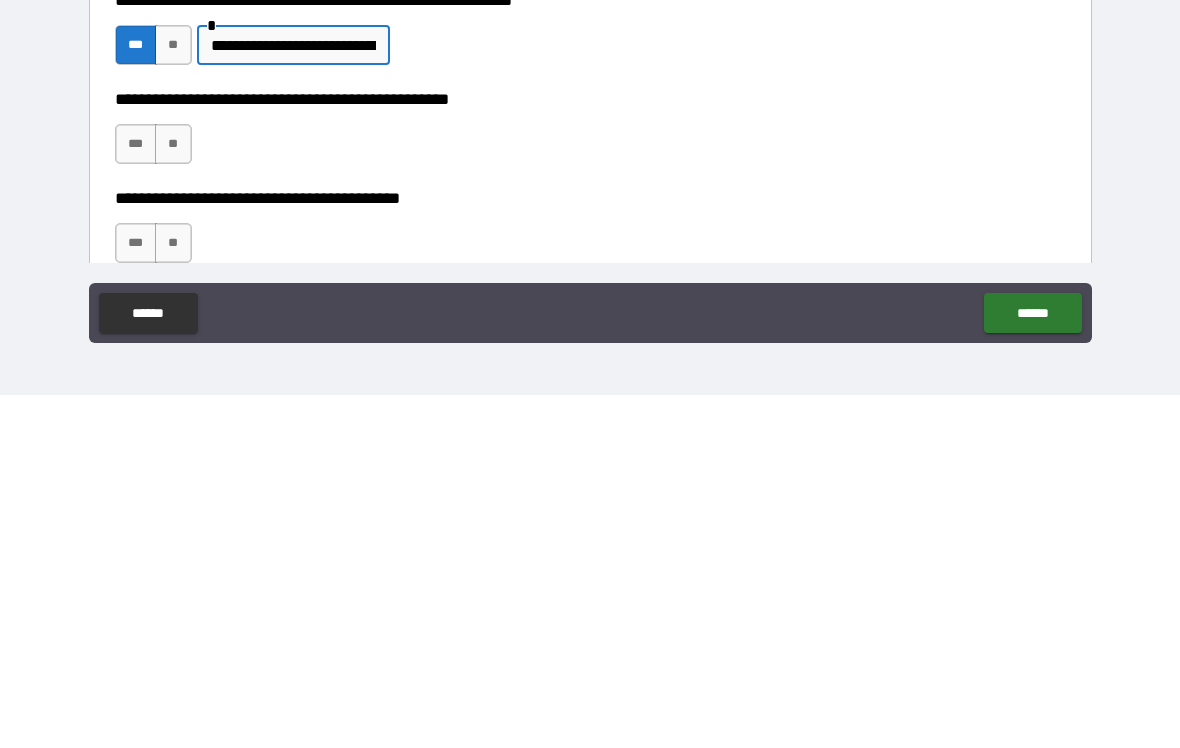 scroll, scrollTop: 261, scrollLeft: 0, axis: vertical 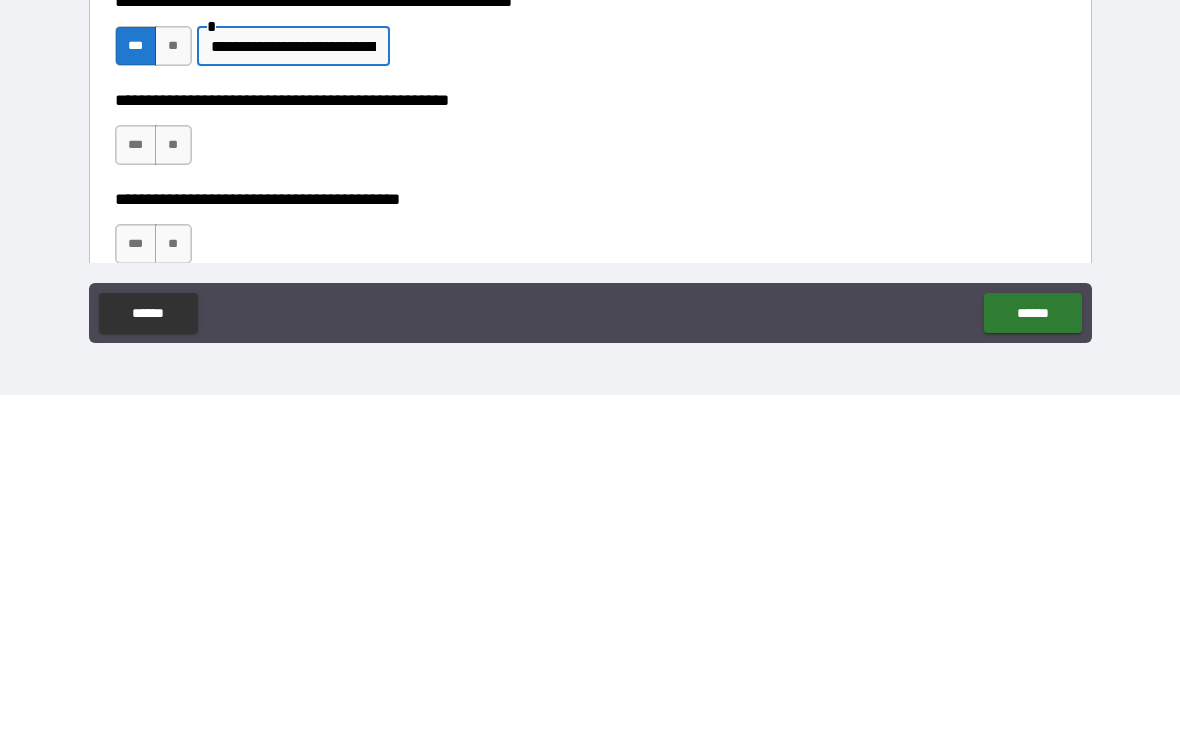 type on "**********" 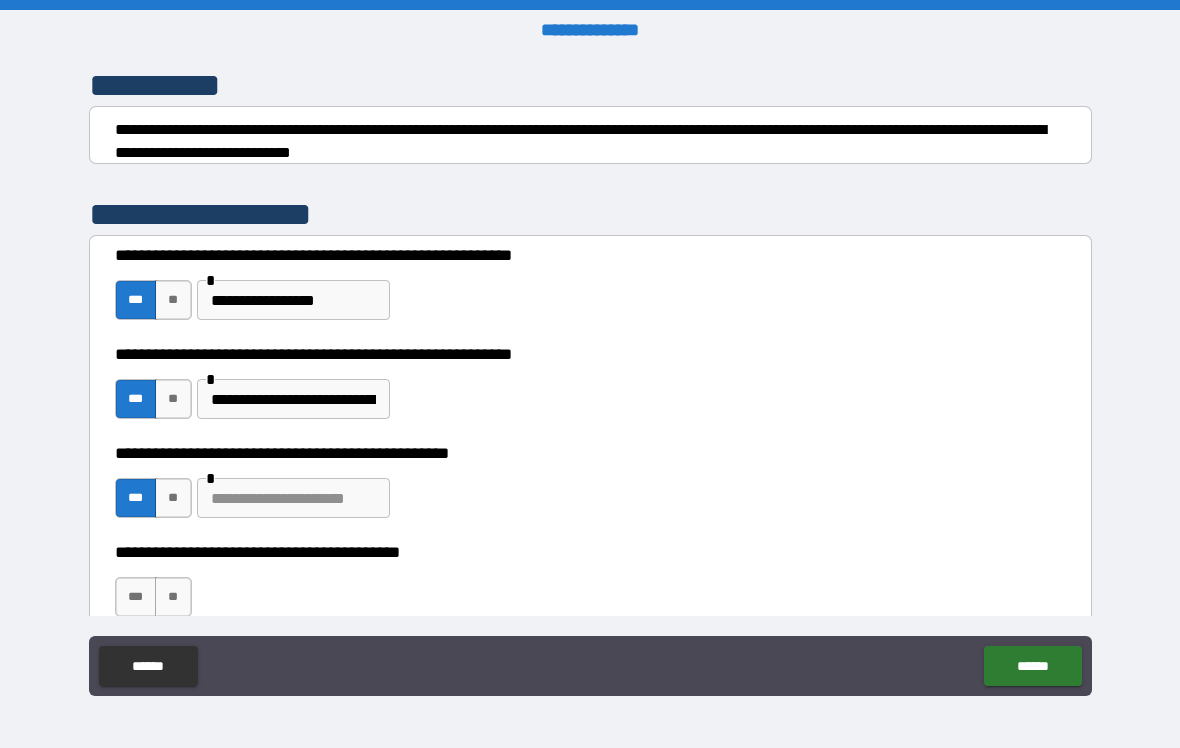 click at bounding box center (293, 498) 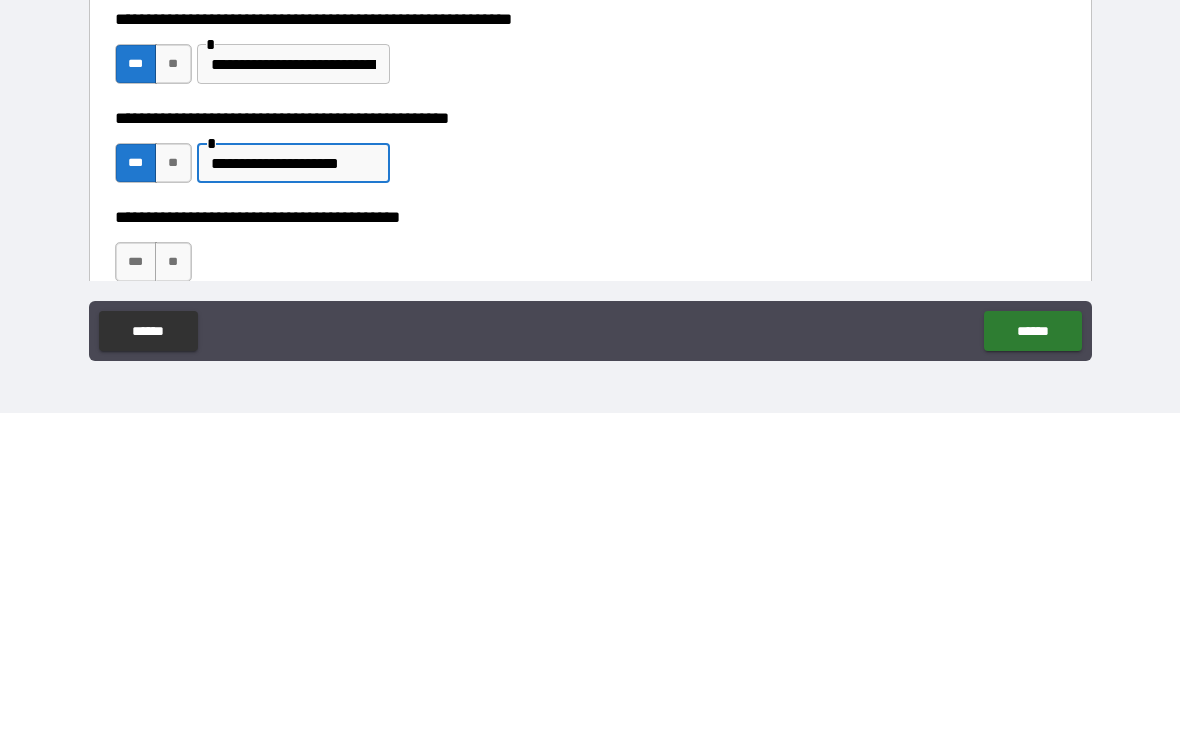 type on "**********" 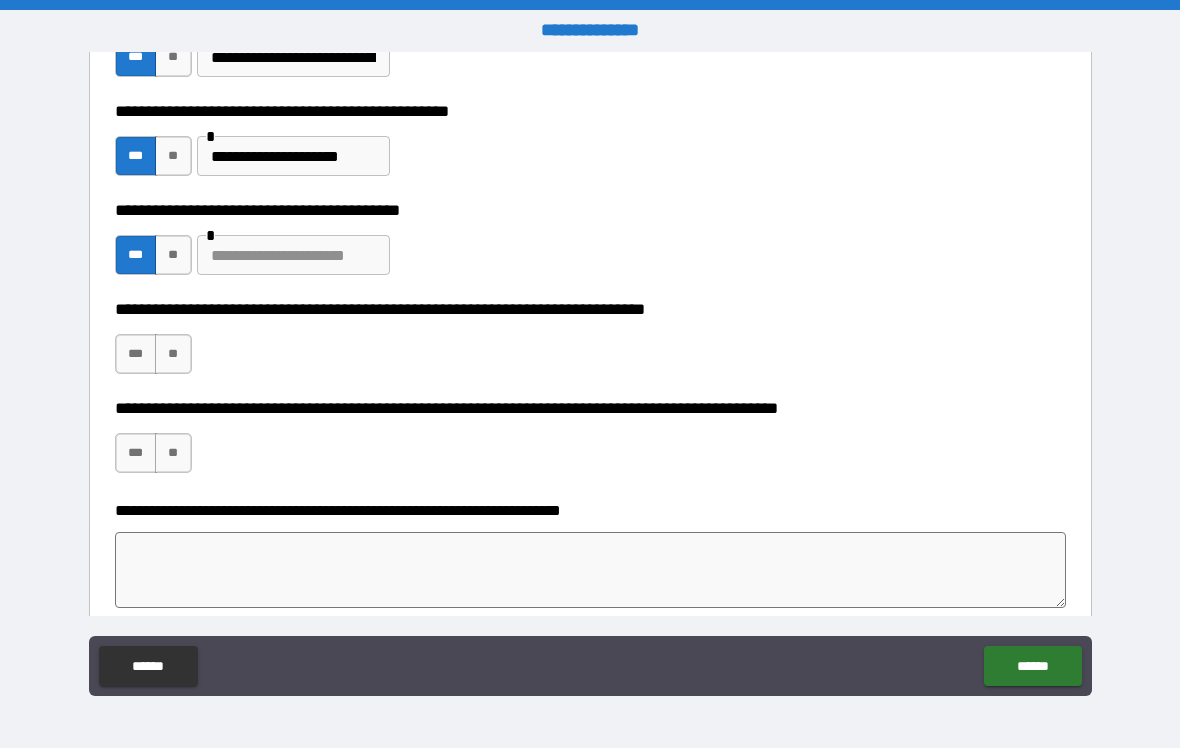 scroll, scrollTop: 607, scrollLeft: 0, axis: vertical 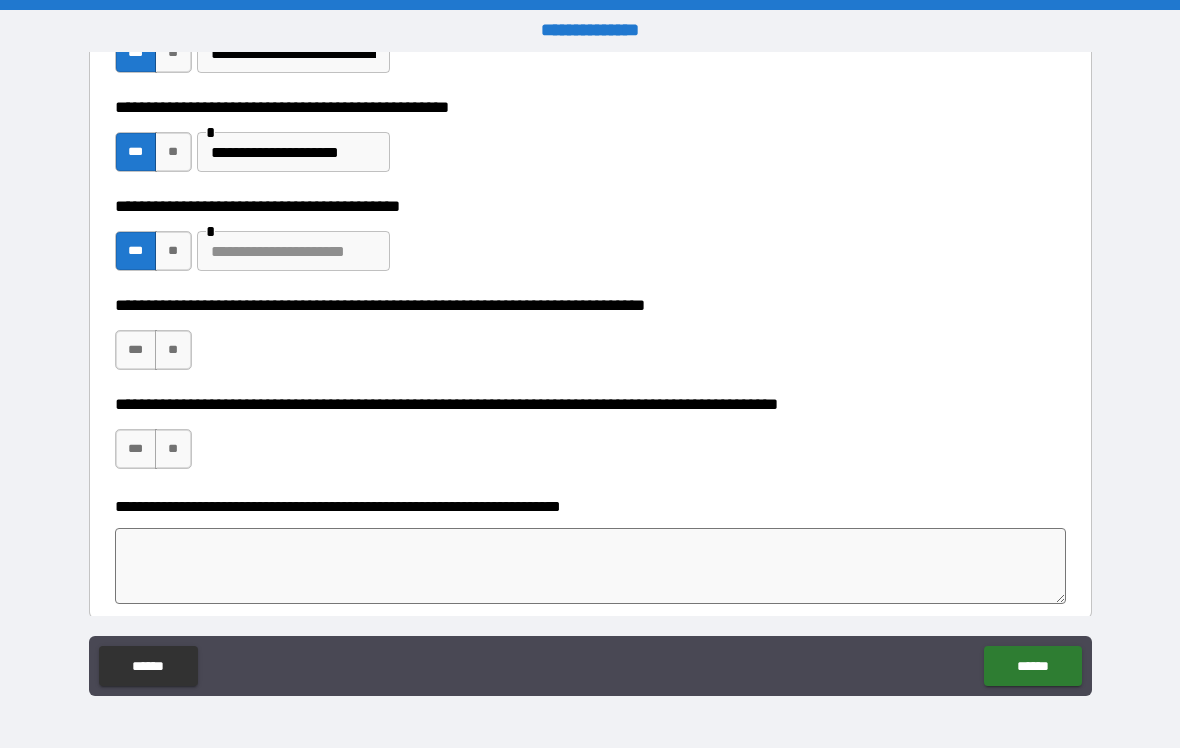 click on "***" at bounding box center (136, 350) 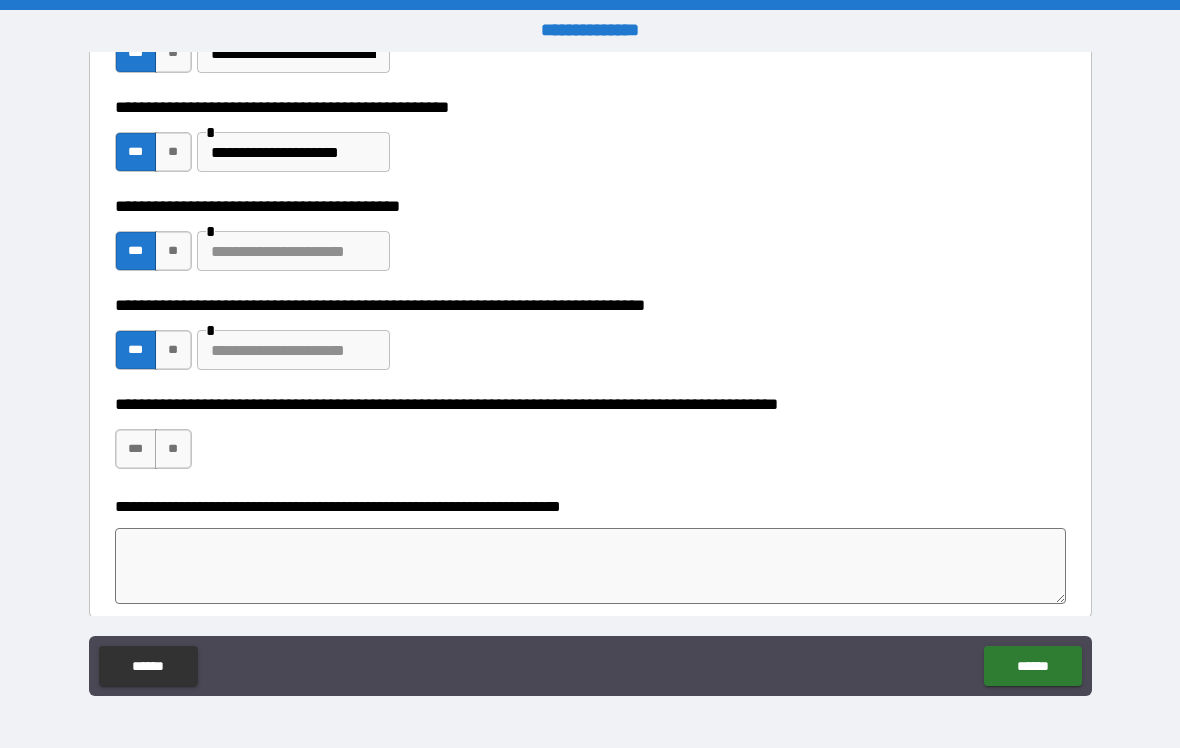 click at bounding box center [293, 350] 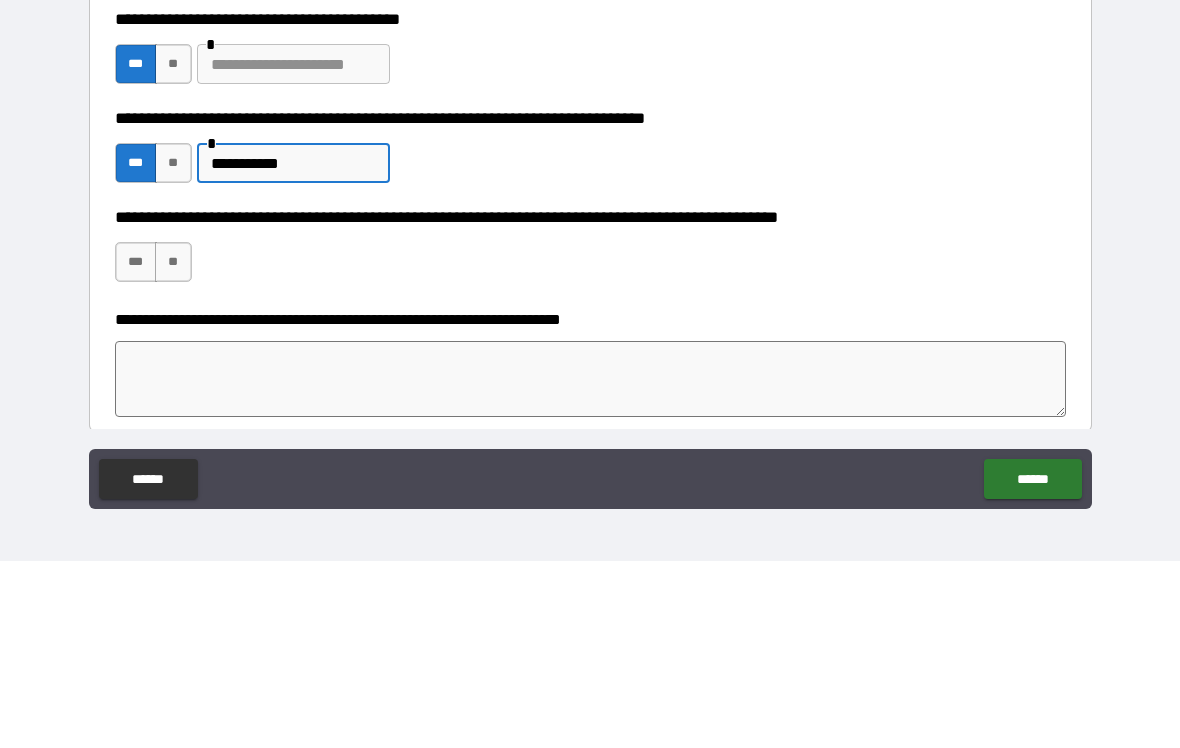 type on "**********" 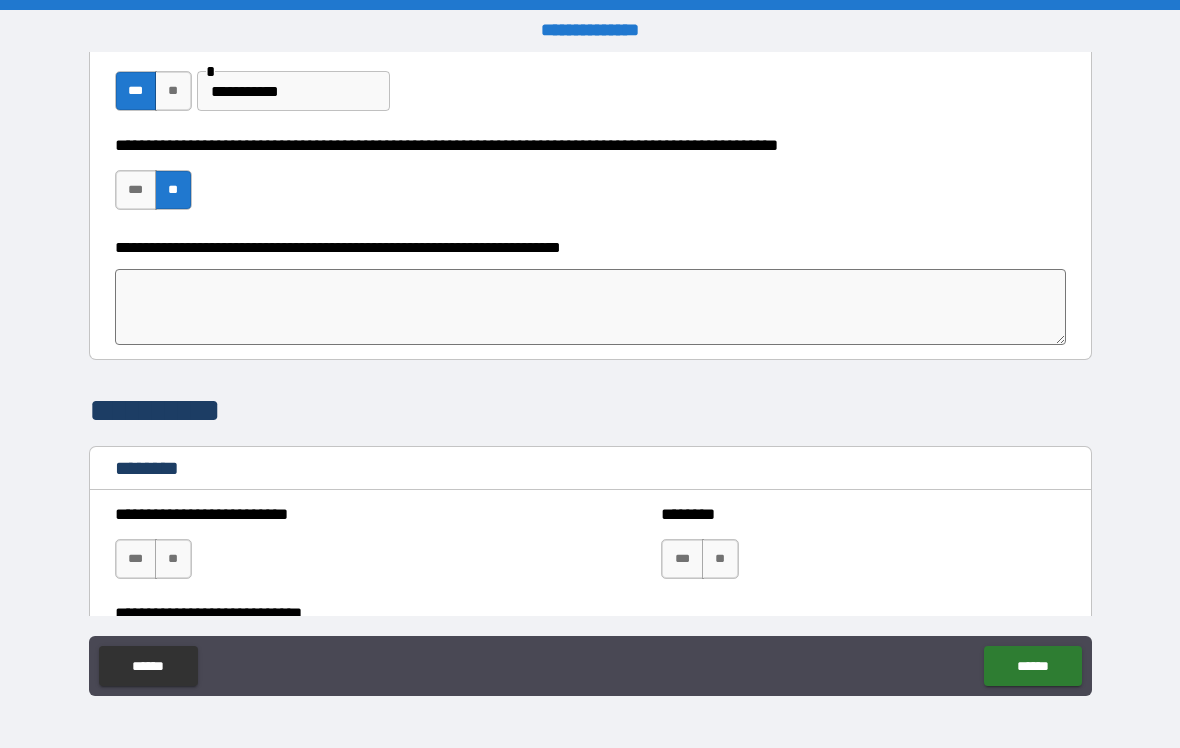 scroll, scrollTop: 886, scrollLeft: 0, axis: vertical 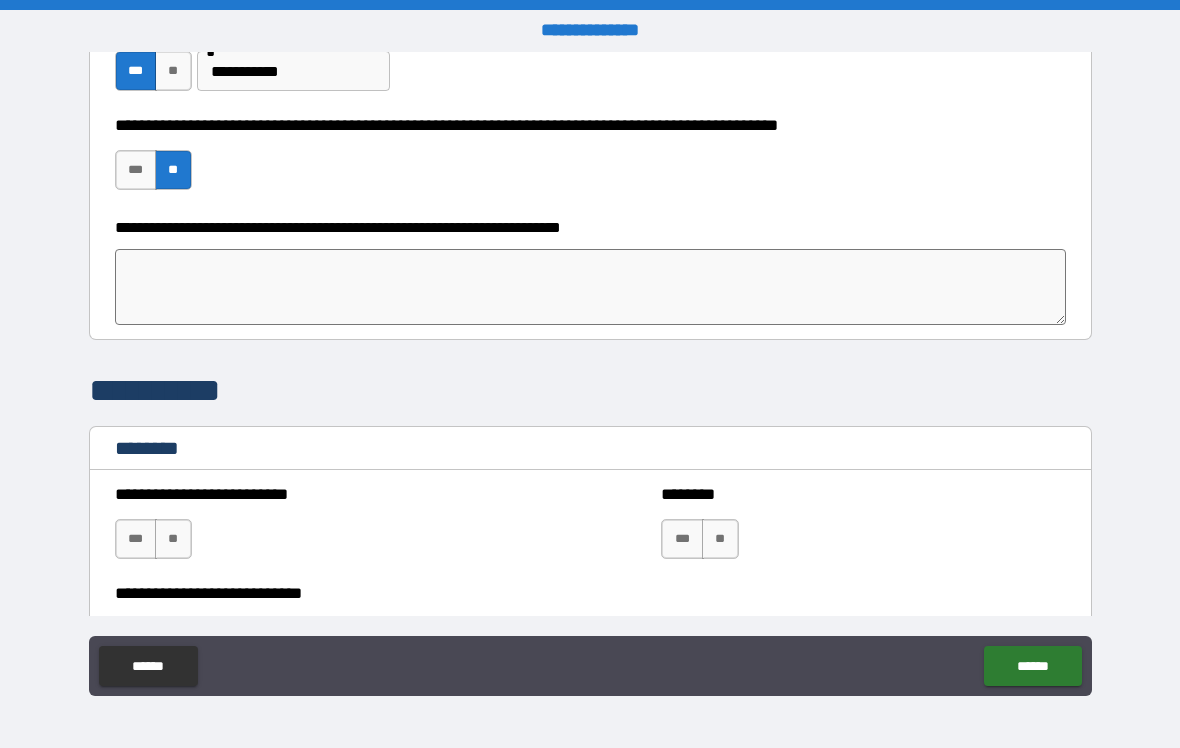 click at bounding box center (591, 287) 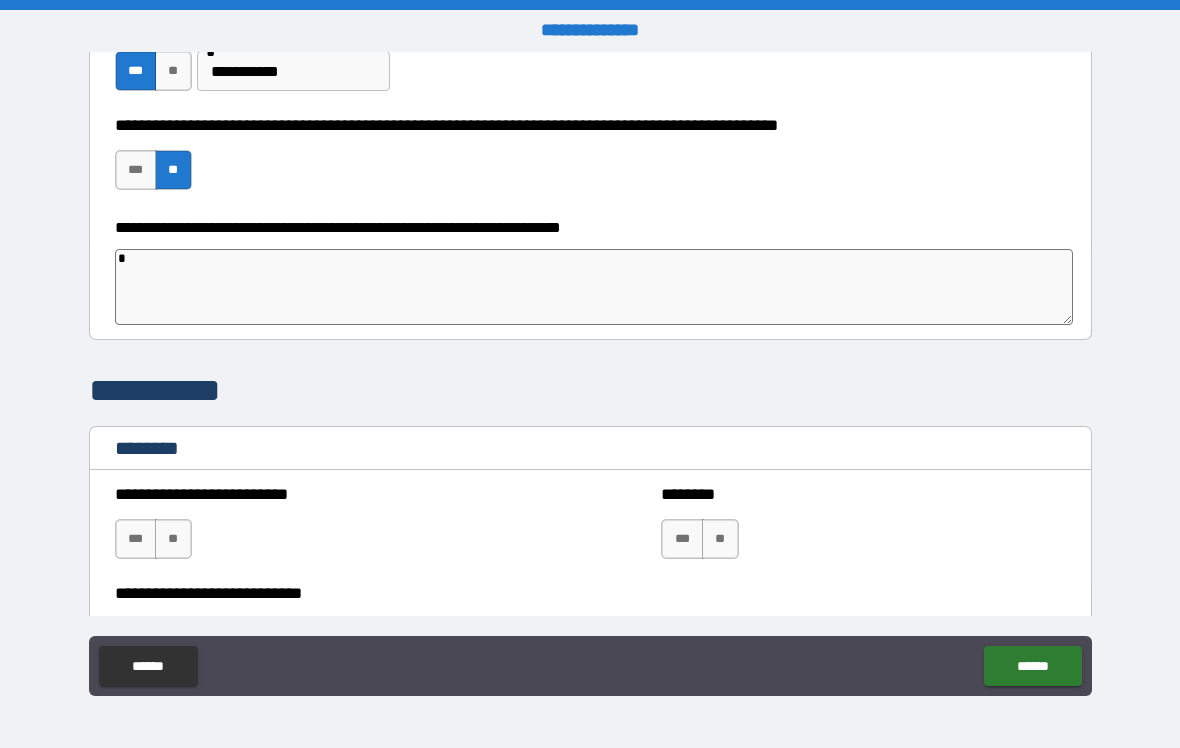 type on "**" 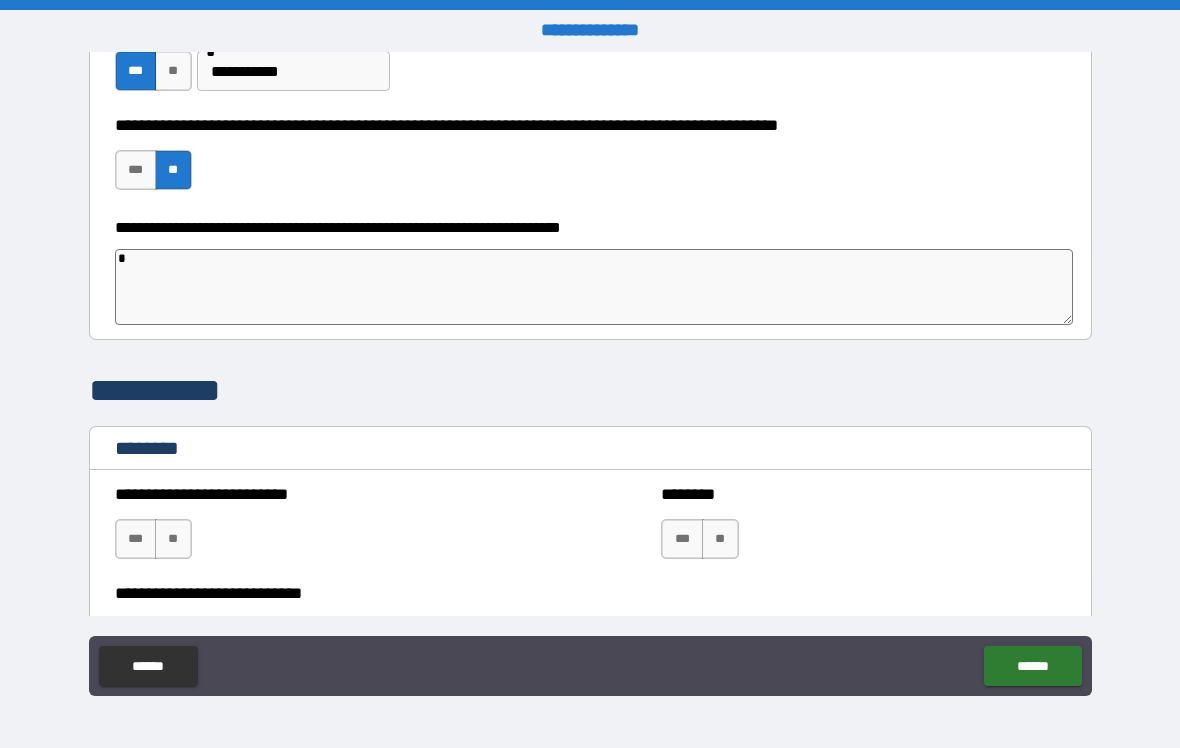 type on "*" 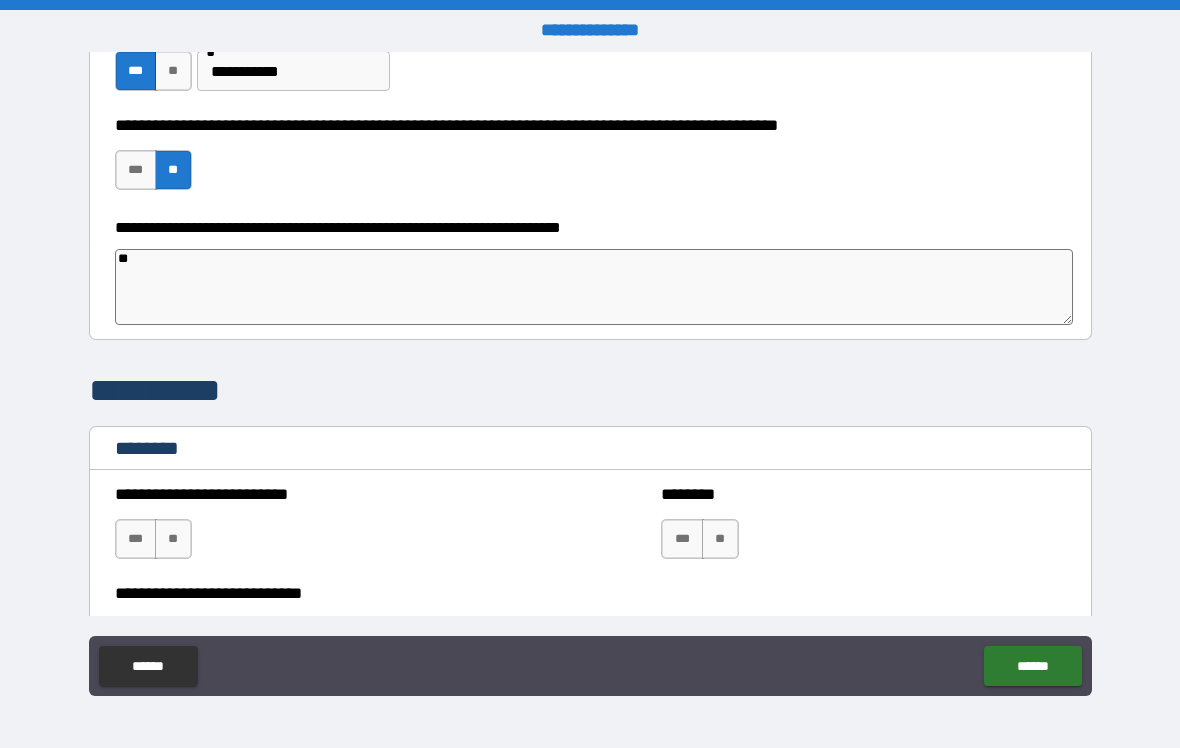 type on "***" 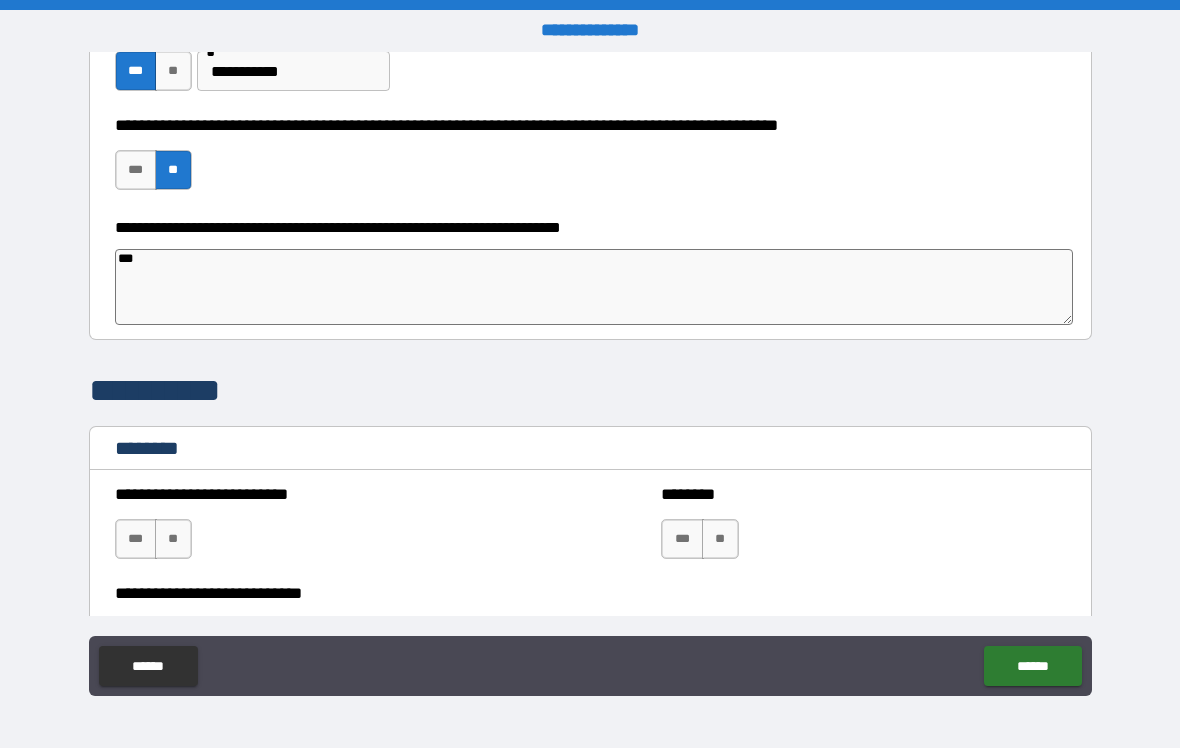 type on "*" 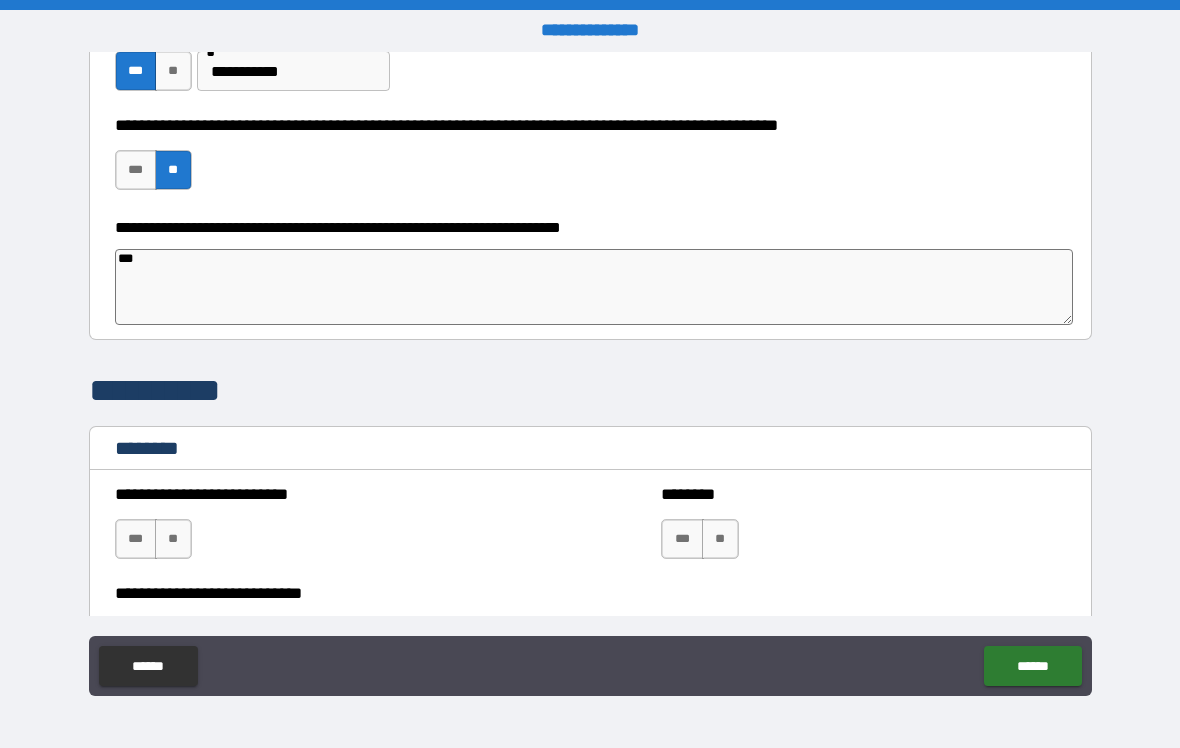 type on "****" 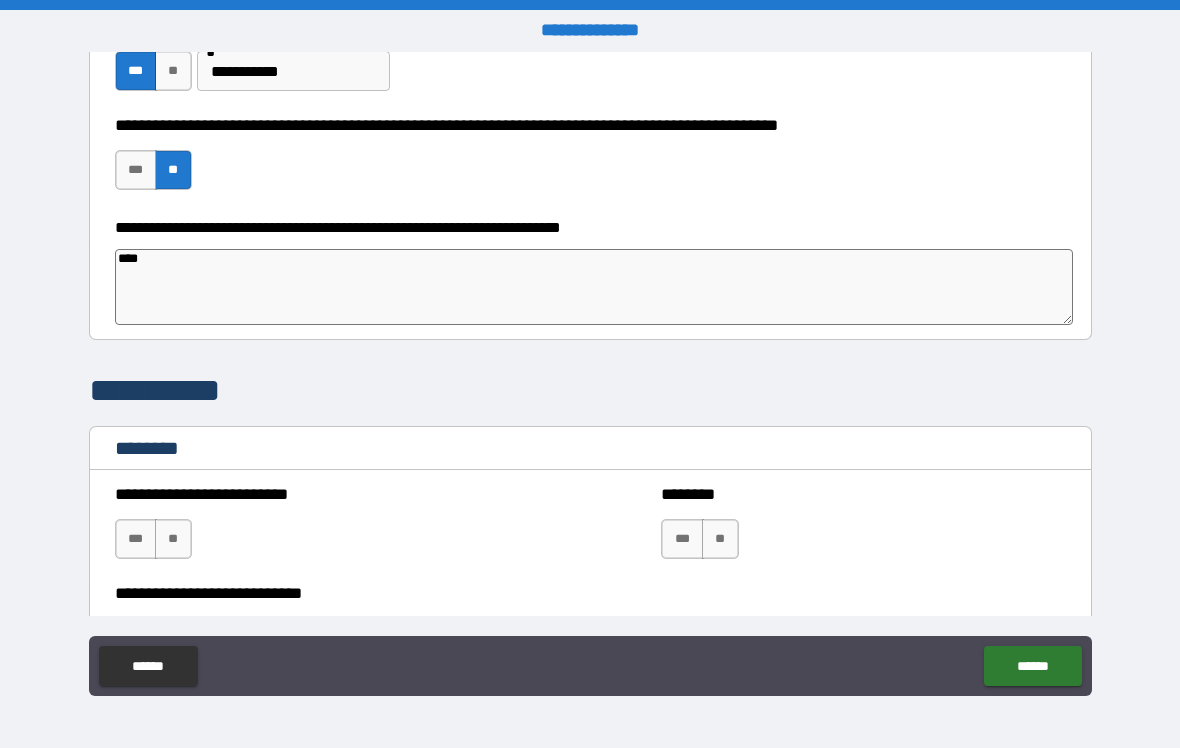 type on "*****" 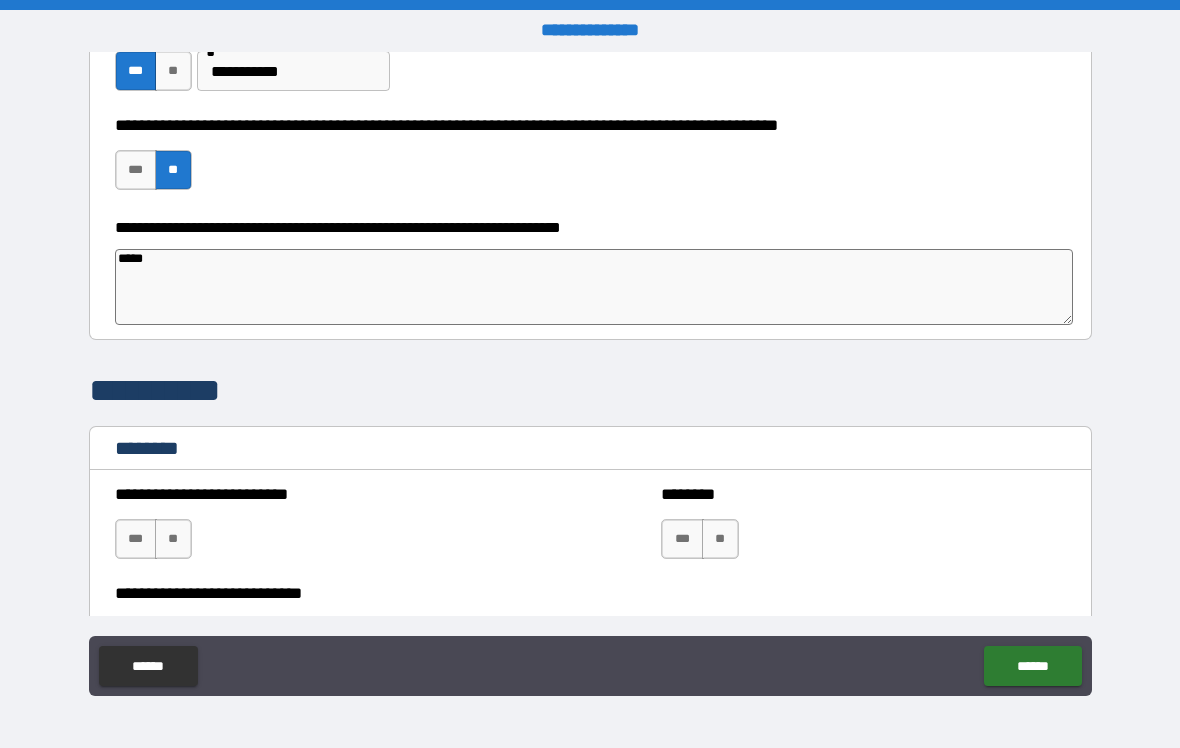 type on "*" 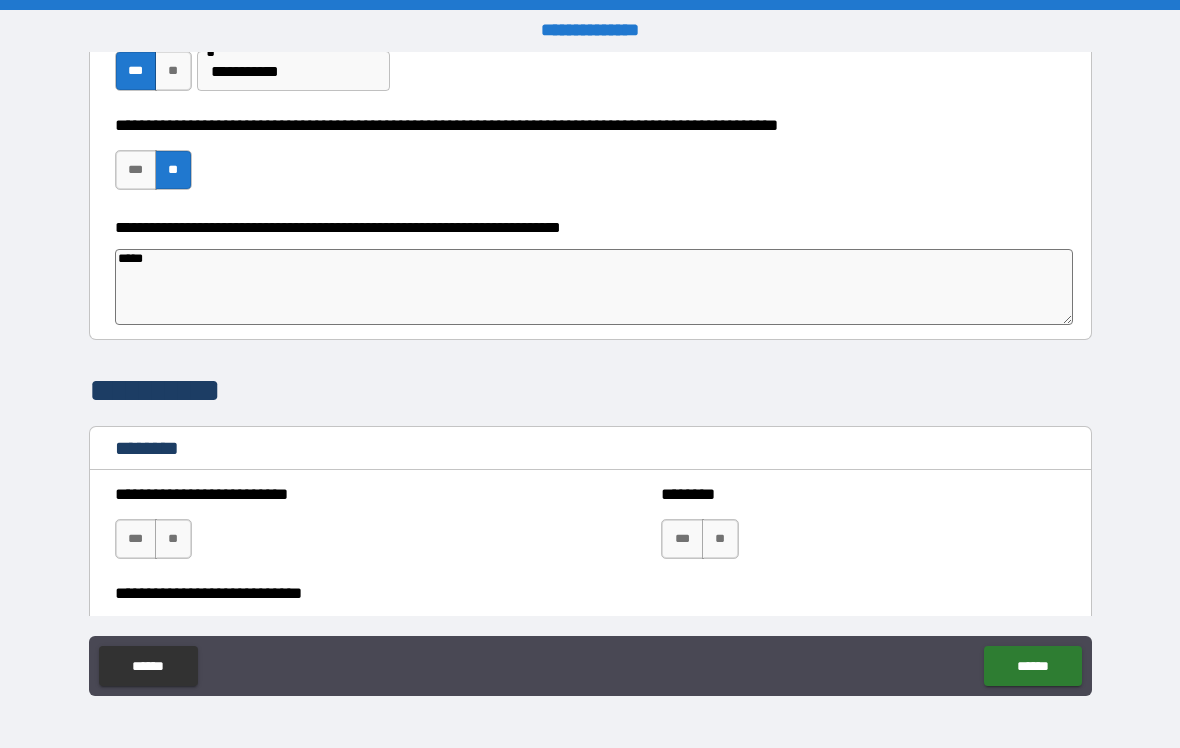 type on "******" 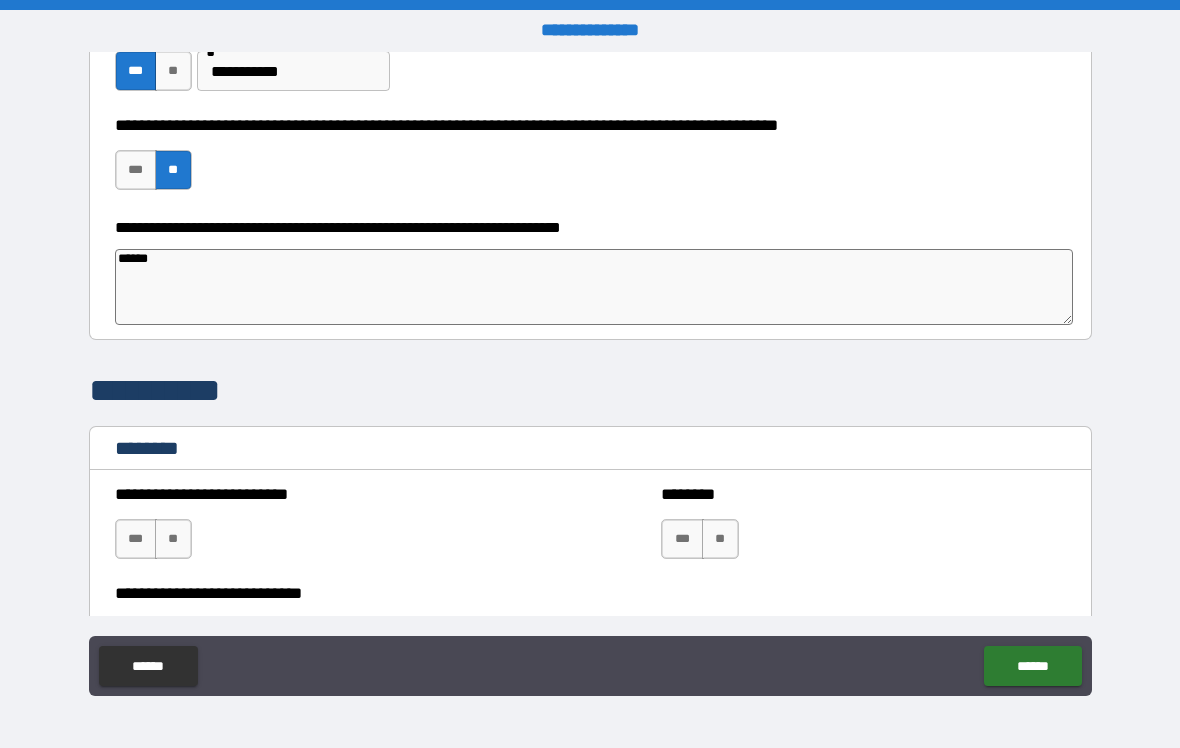 type on "*" 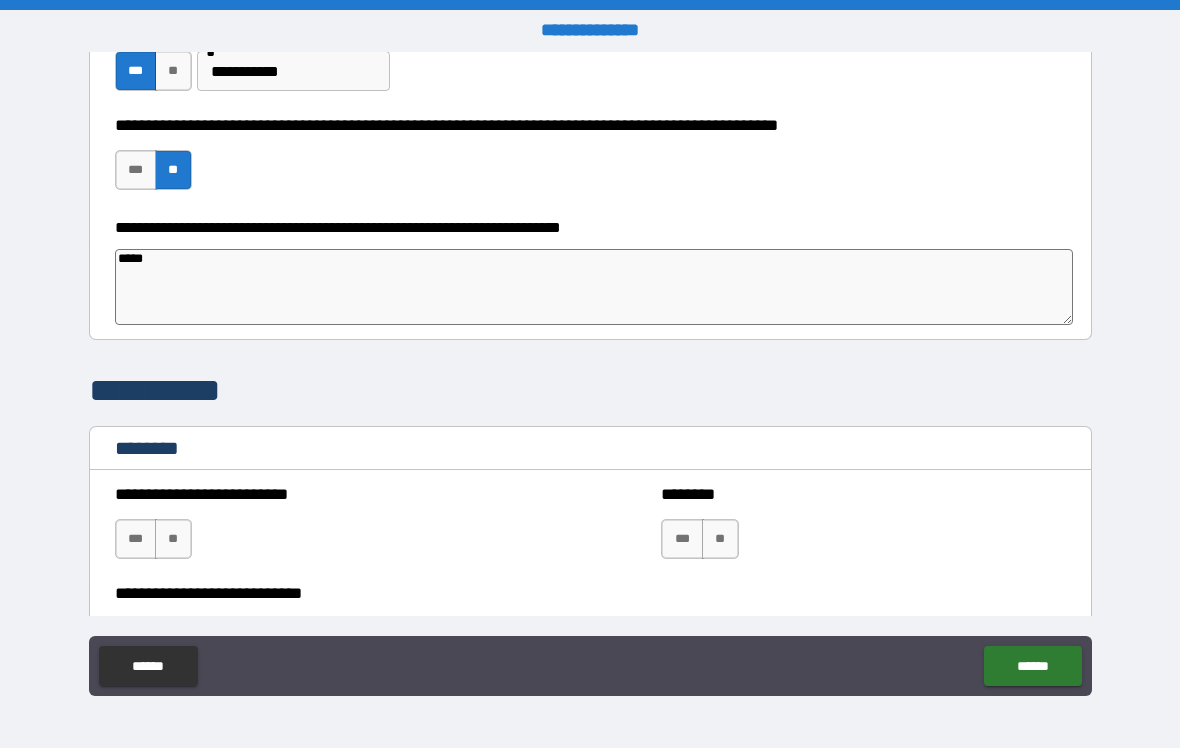 type on "*" 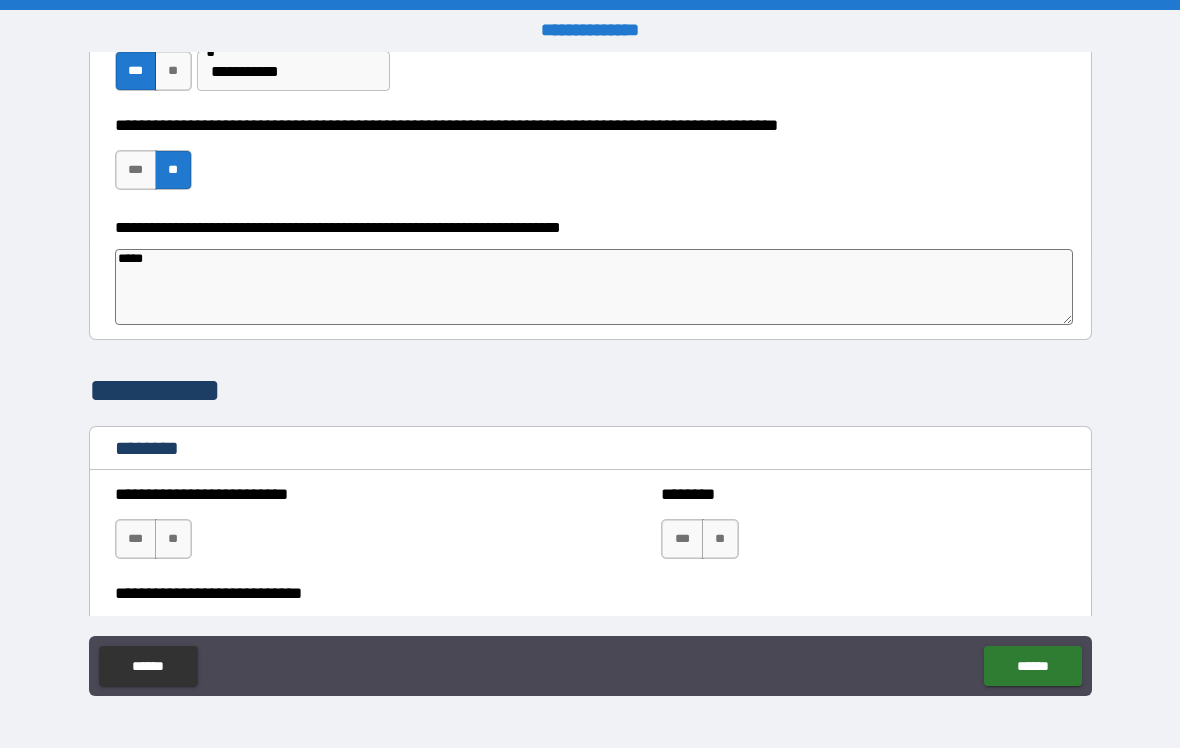 type on "****" 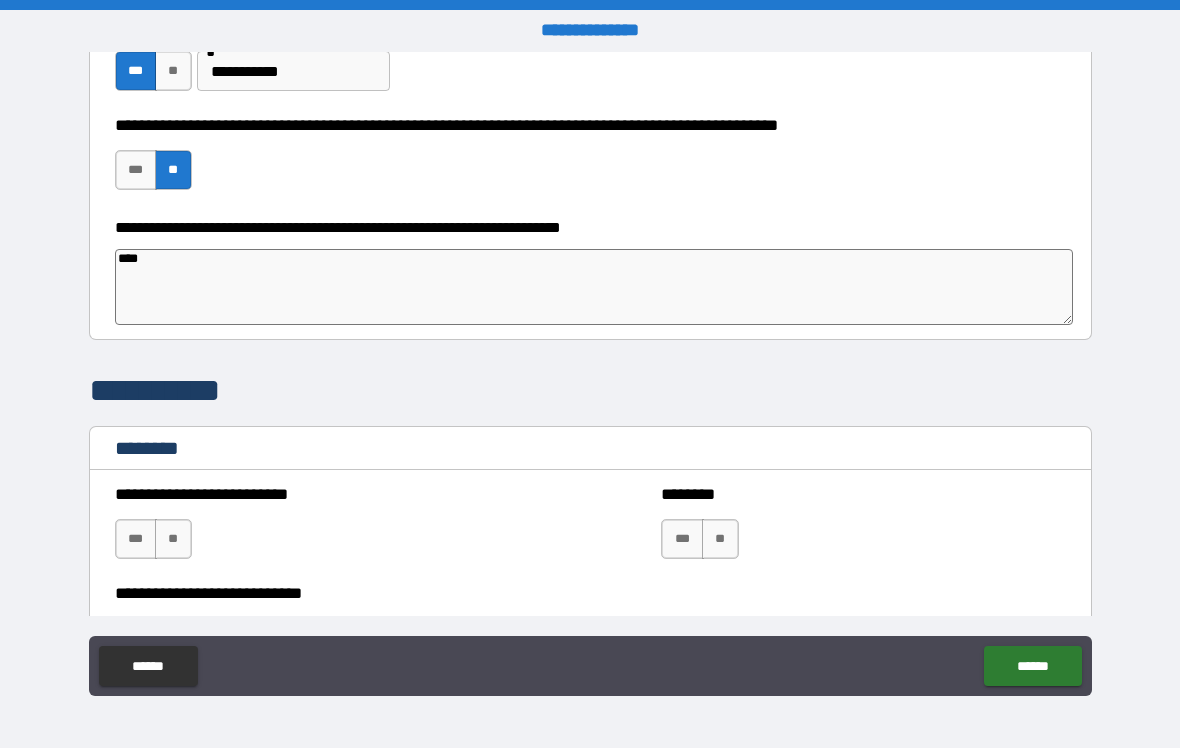 type on "*" 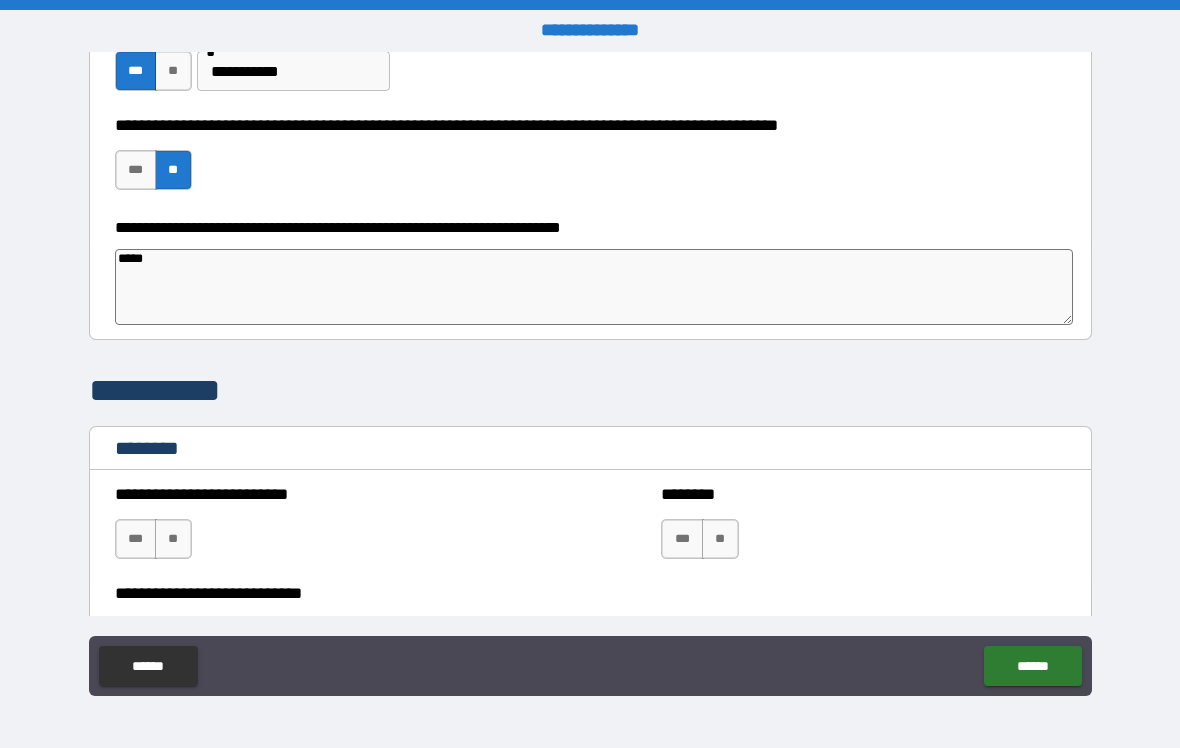 type on "*" 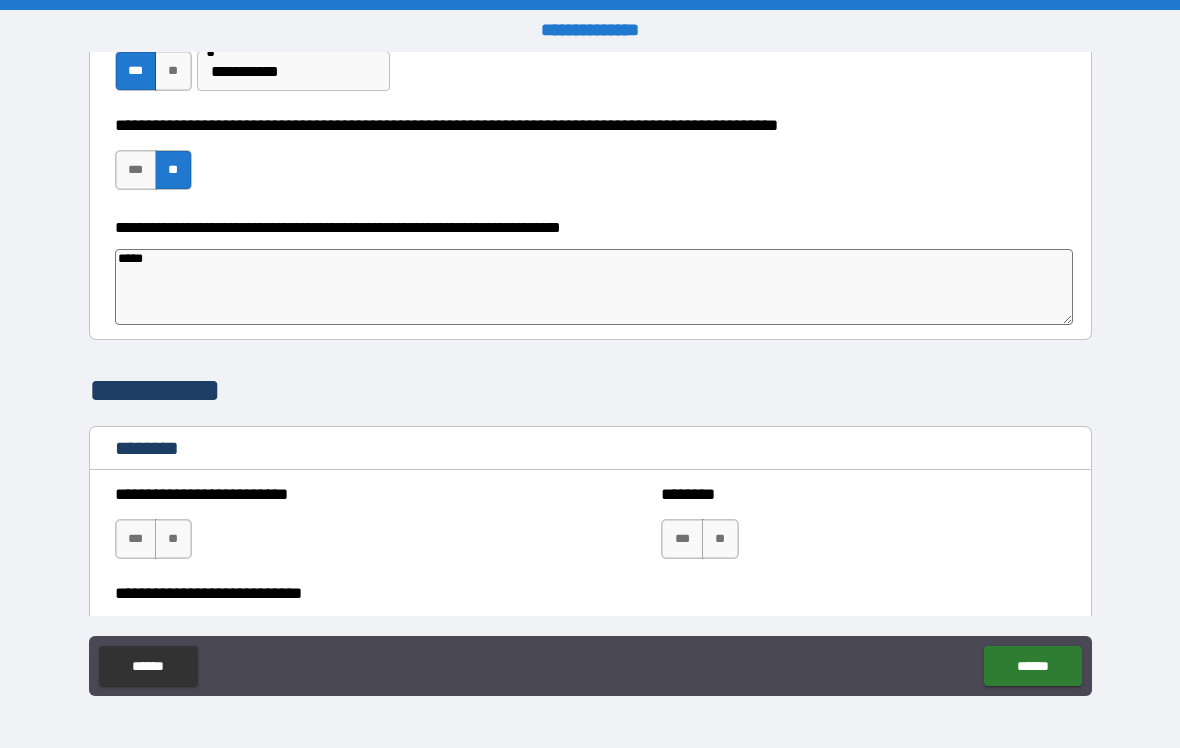 type on "******" 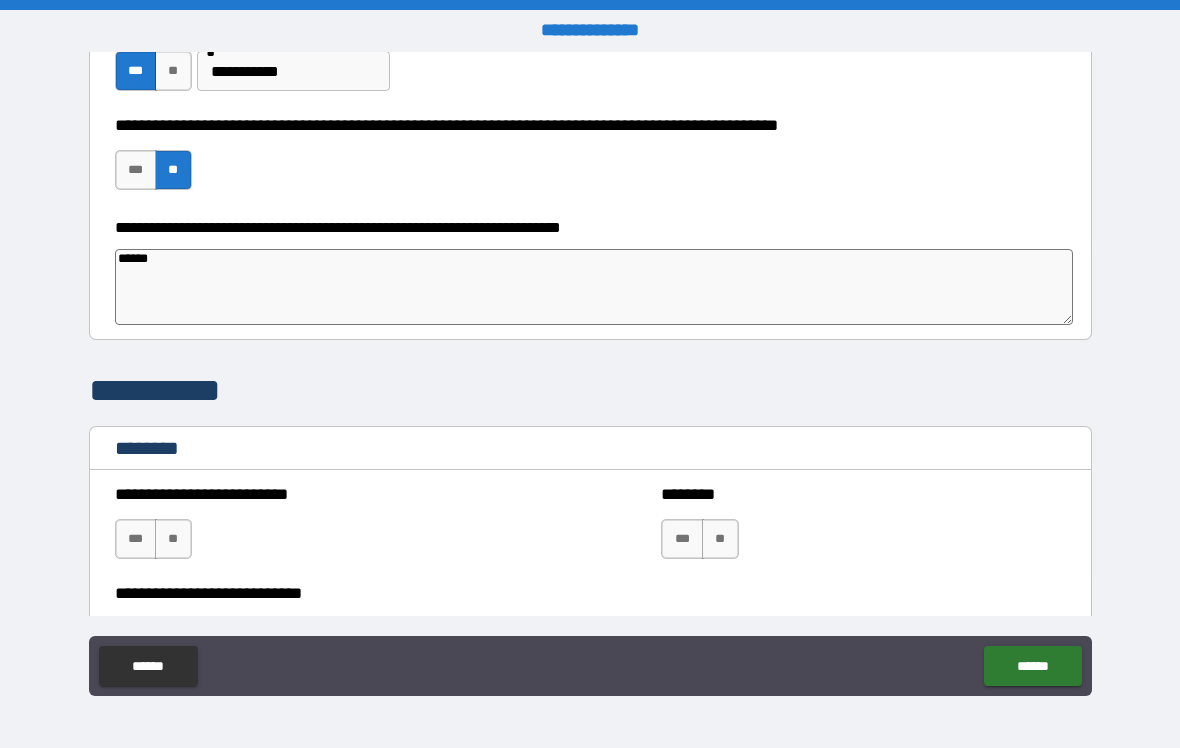 type on "*" 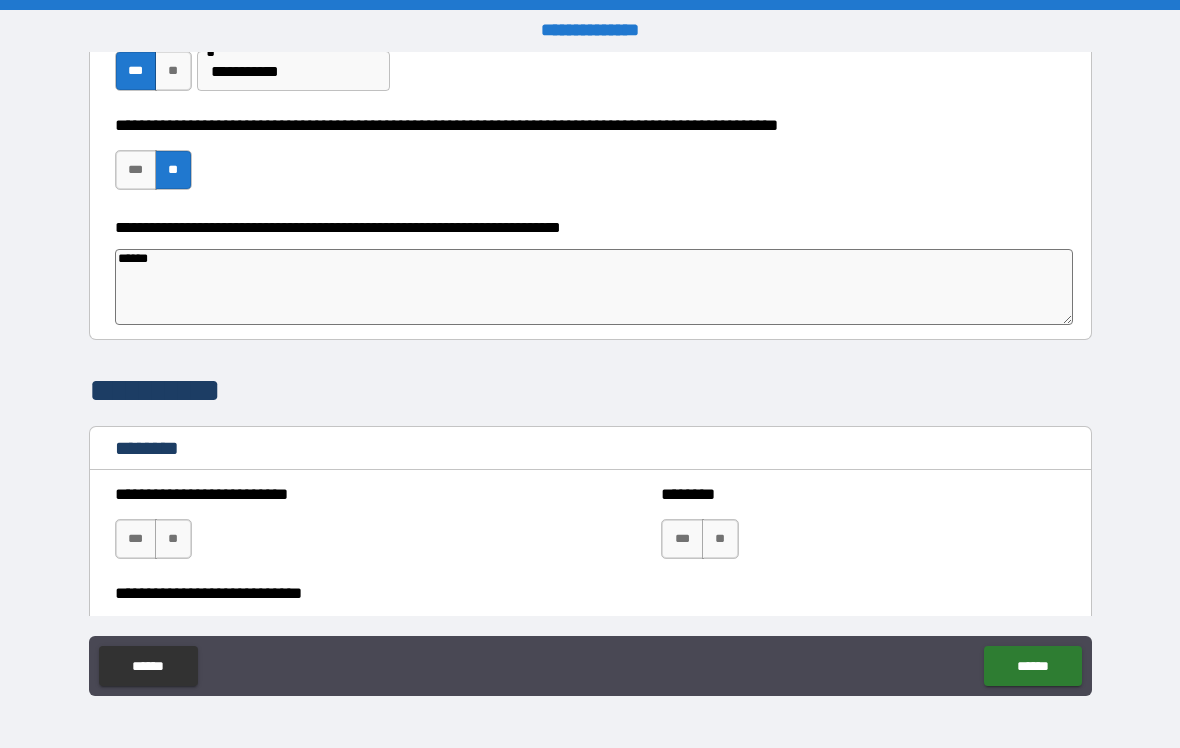 type on "*****" 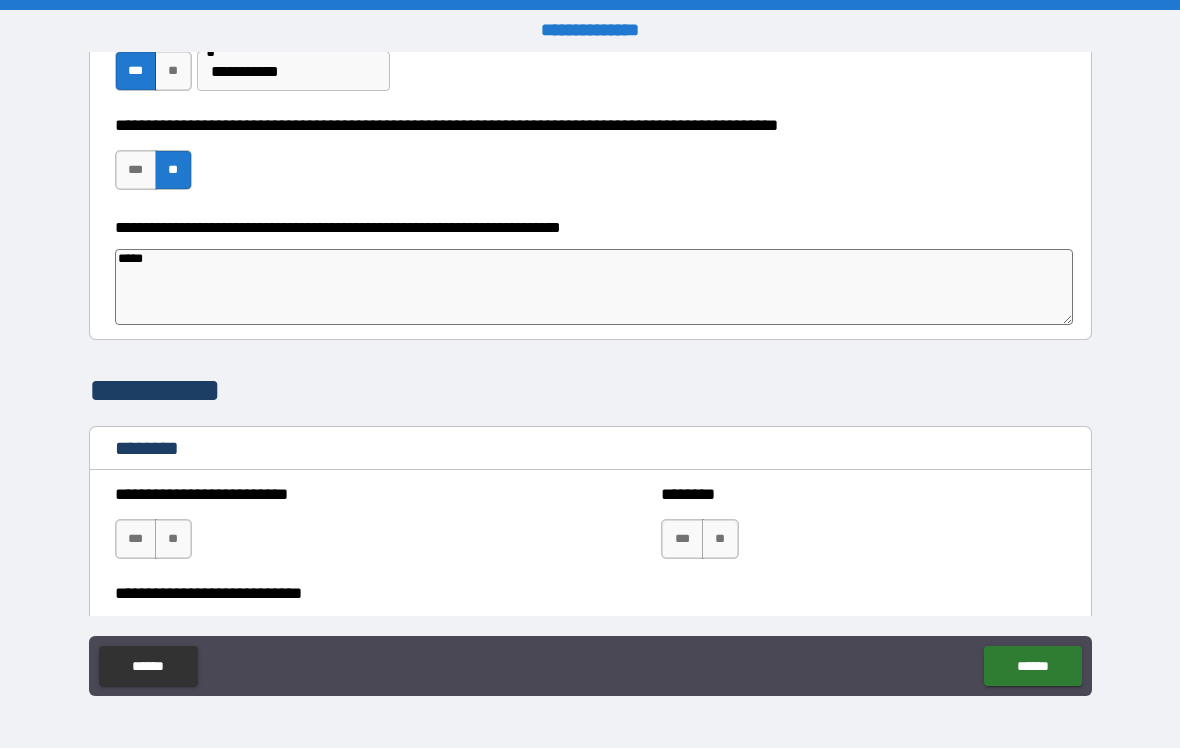 type on "*" 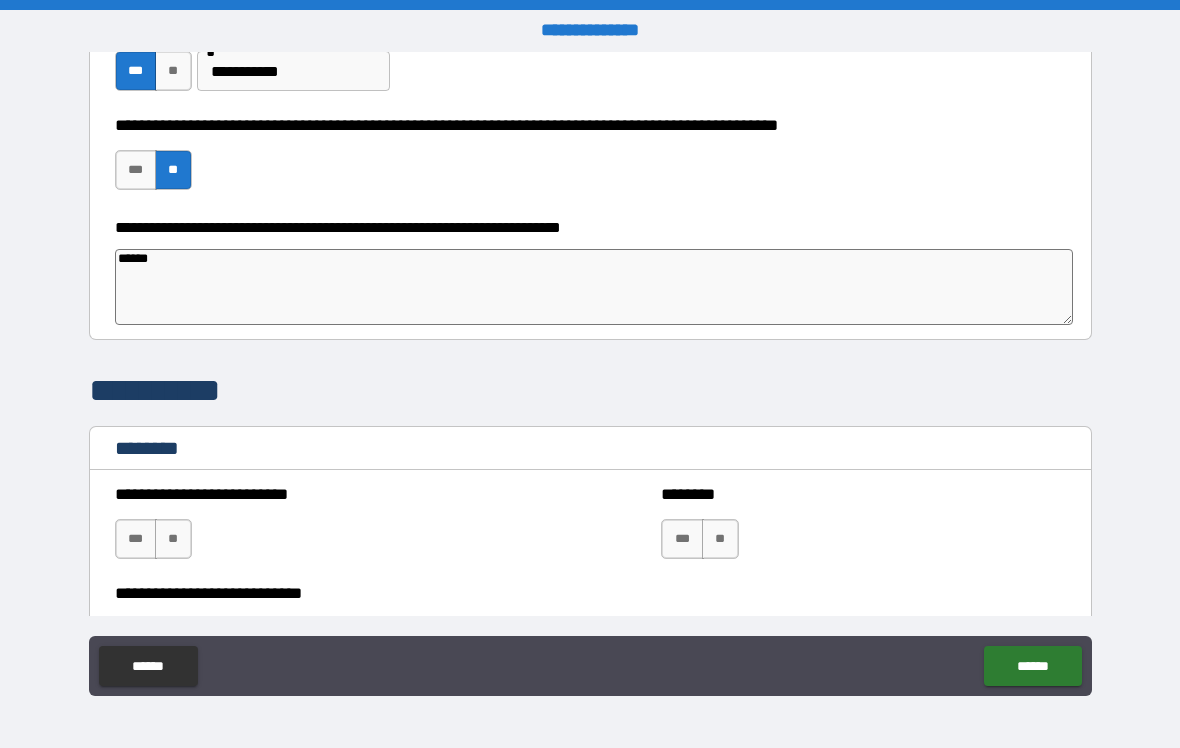 type on "*" 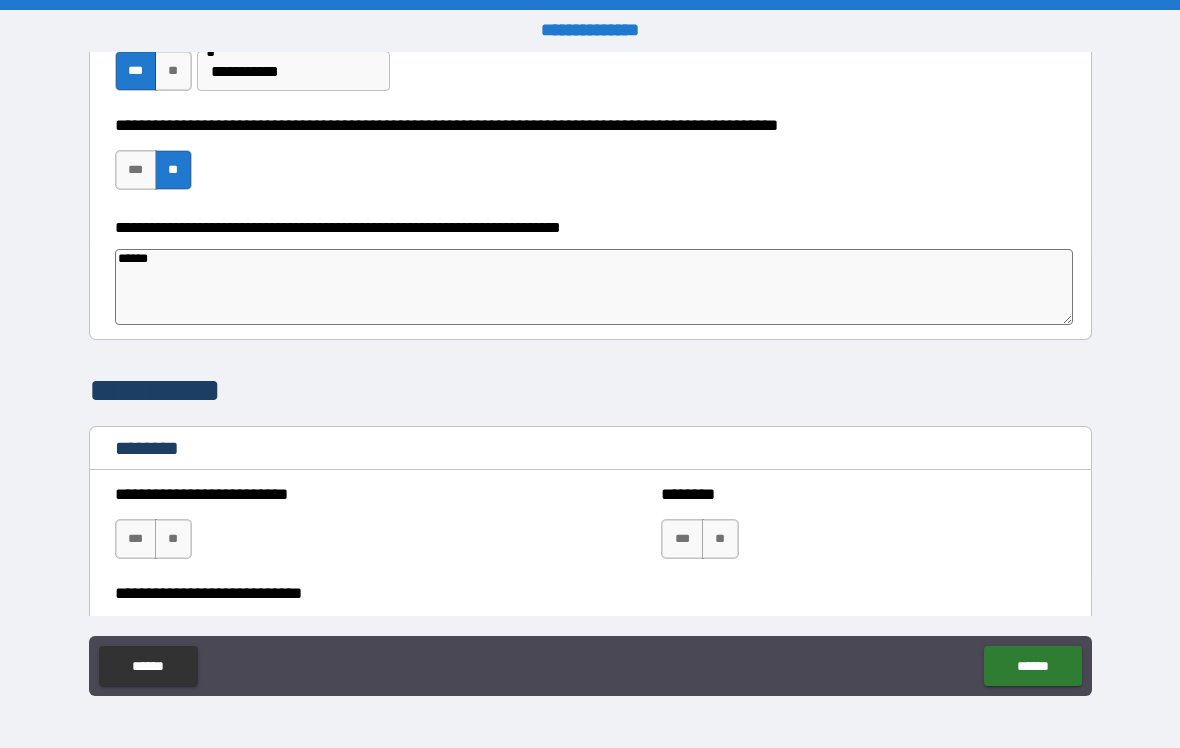 type on "******" 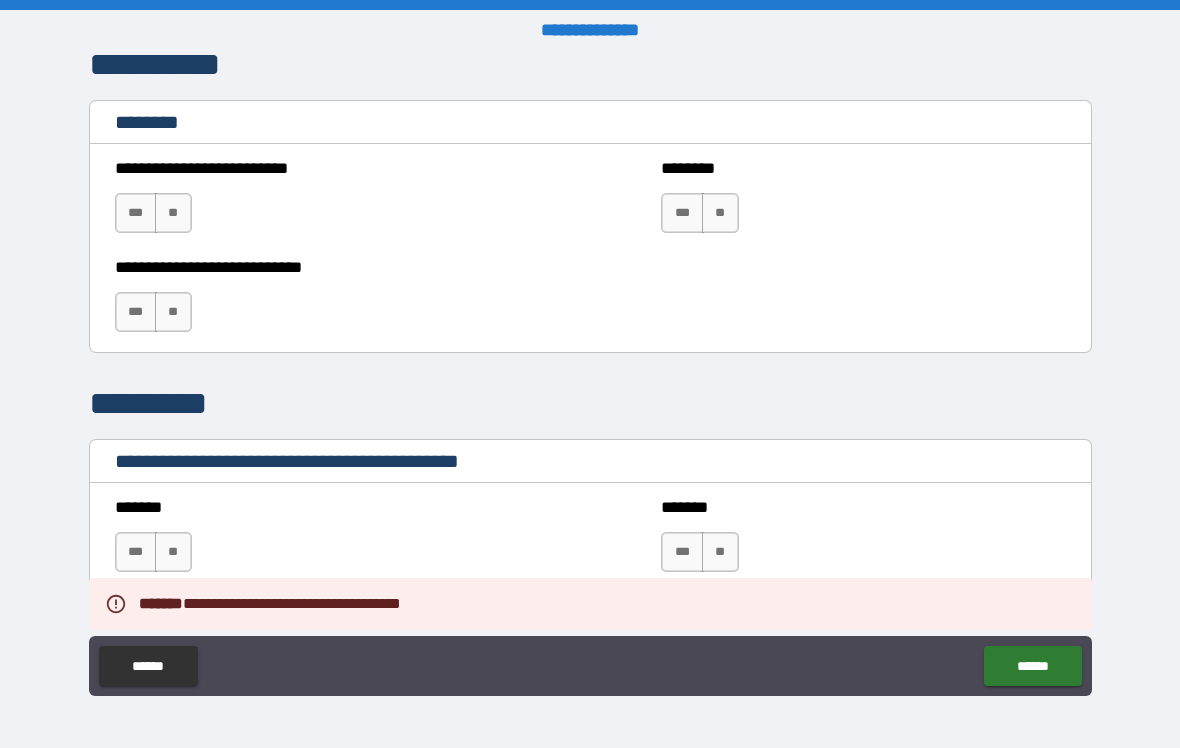 scroll, scrollTop: 1302, scrollLeft: 0, axis: vertical 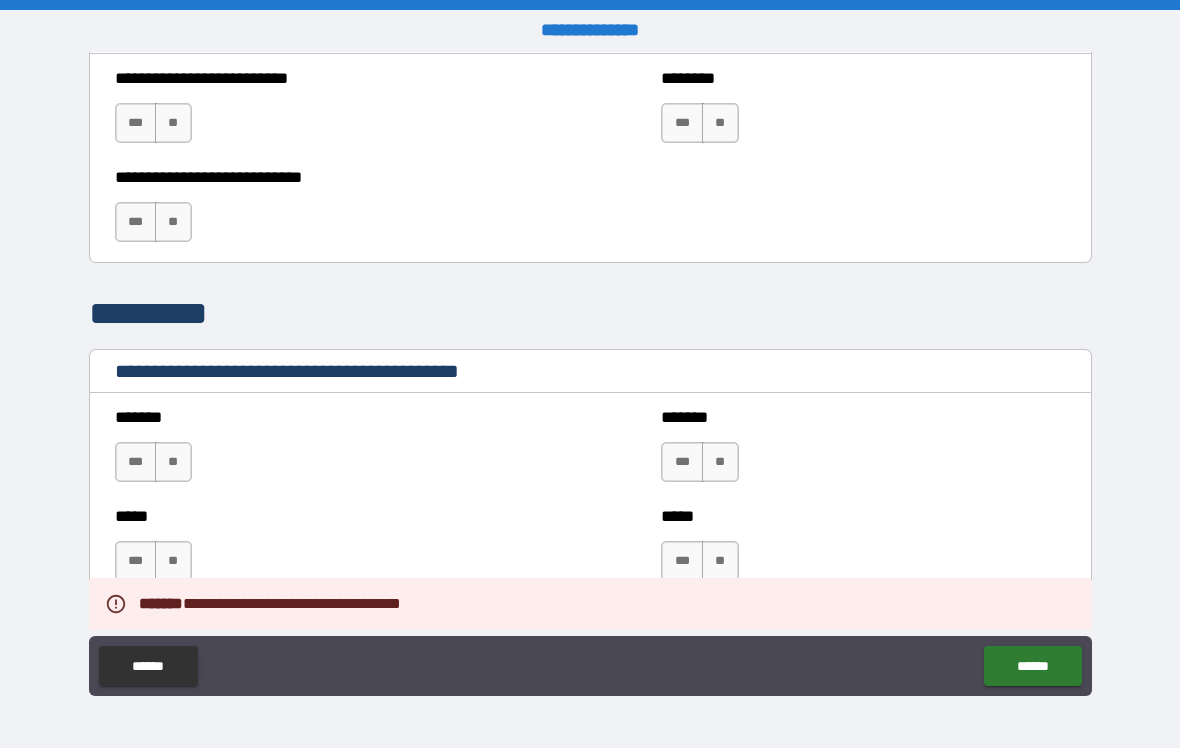 click on "**" at bounding box center (173, 462) 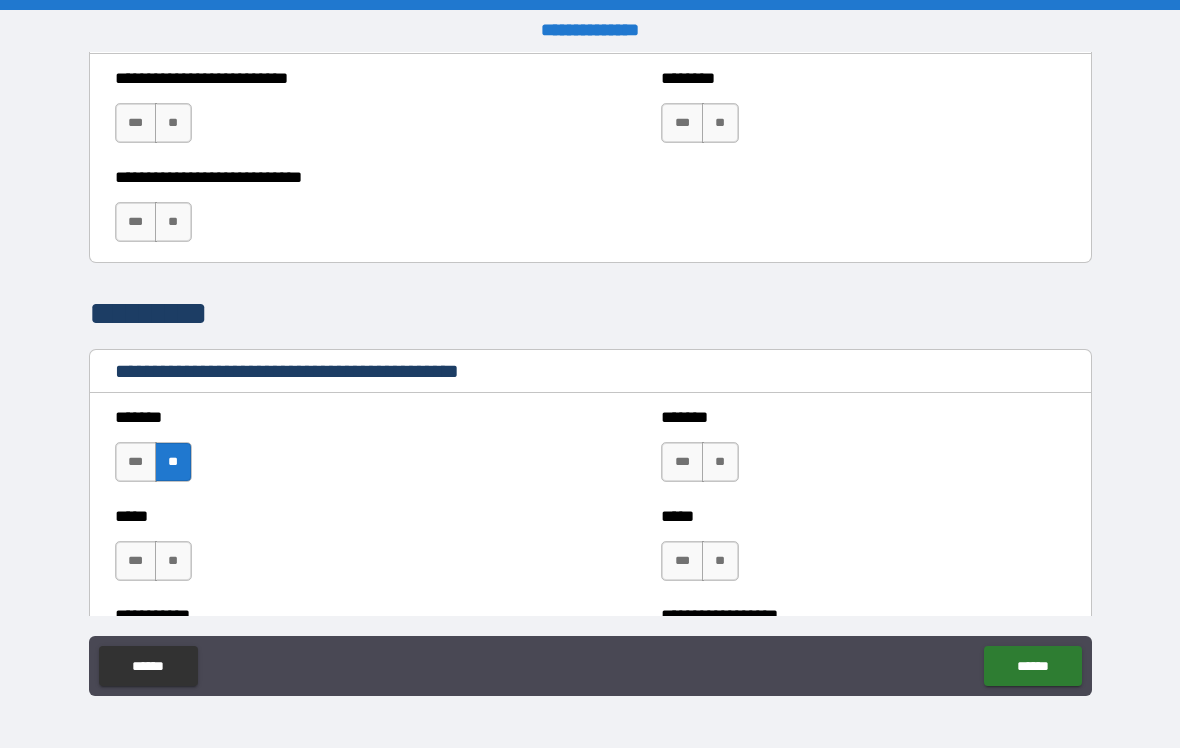 click on "**" at bounding box center [720, 462] 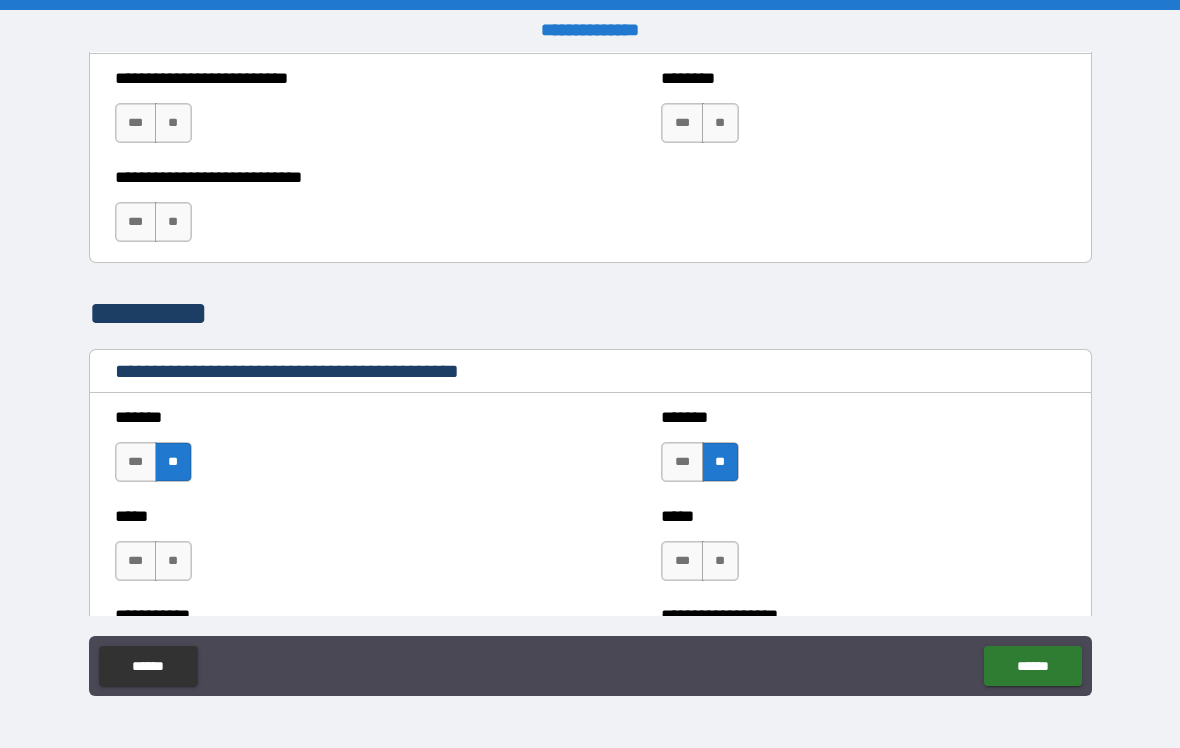 click on "**" at bounding box center (173, 561) 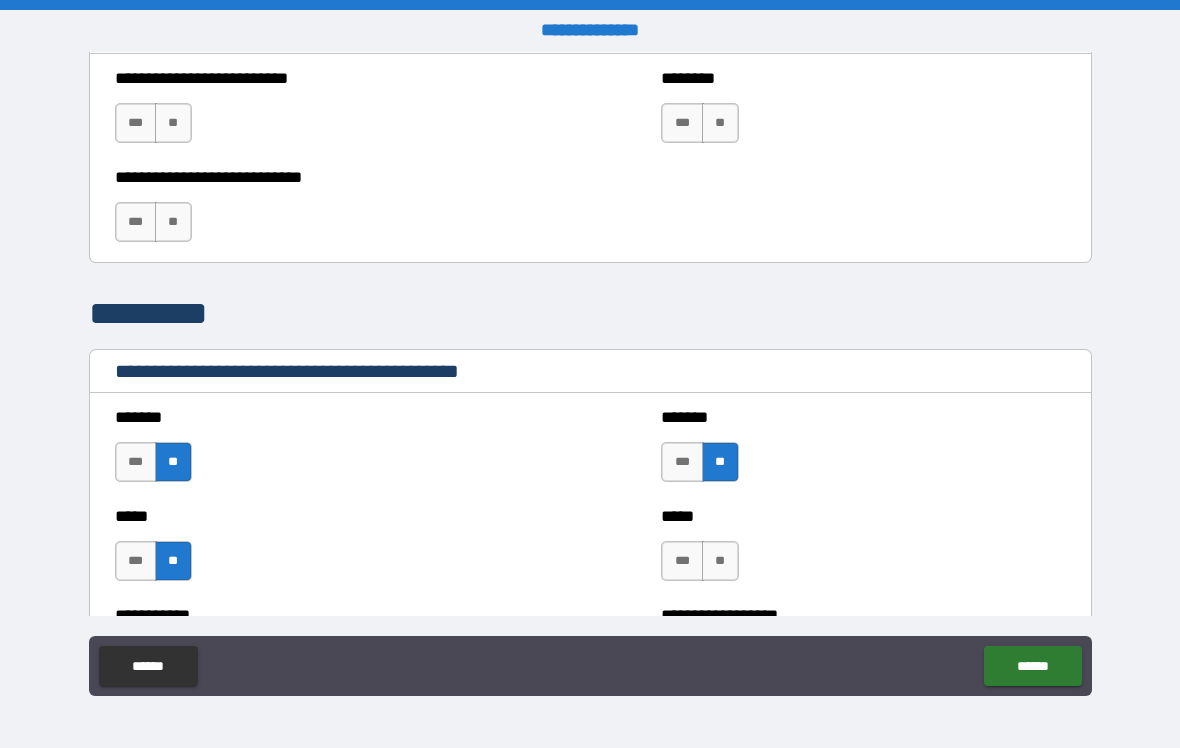 click on "**" at bounding box center [720, 561] 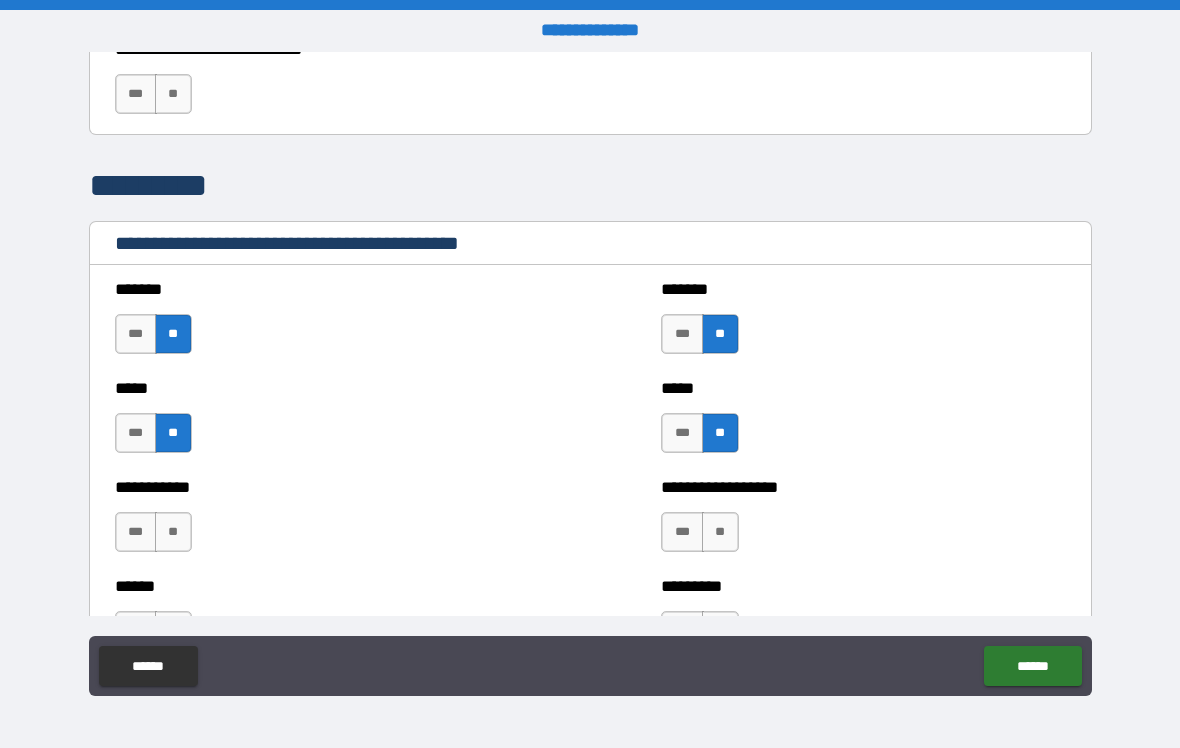 scroll, scrollTop: 1473, scrollLeft: 0, axis: vertical 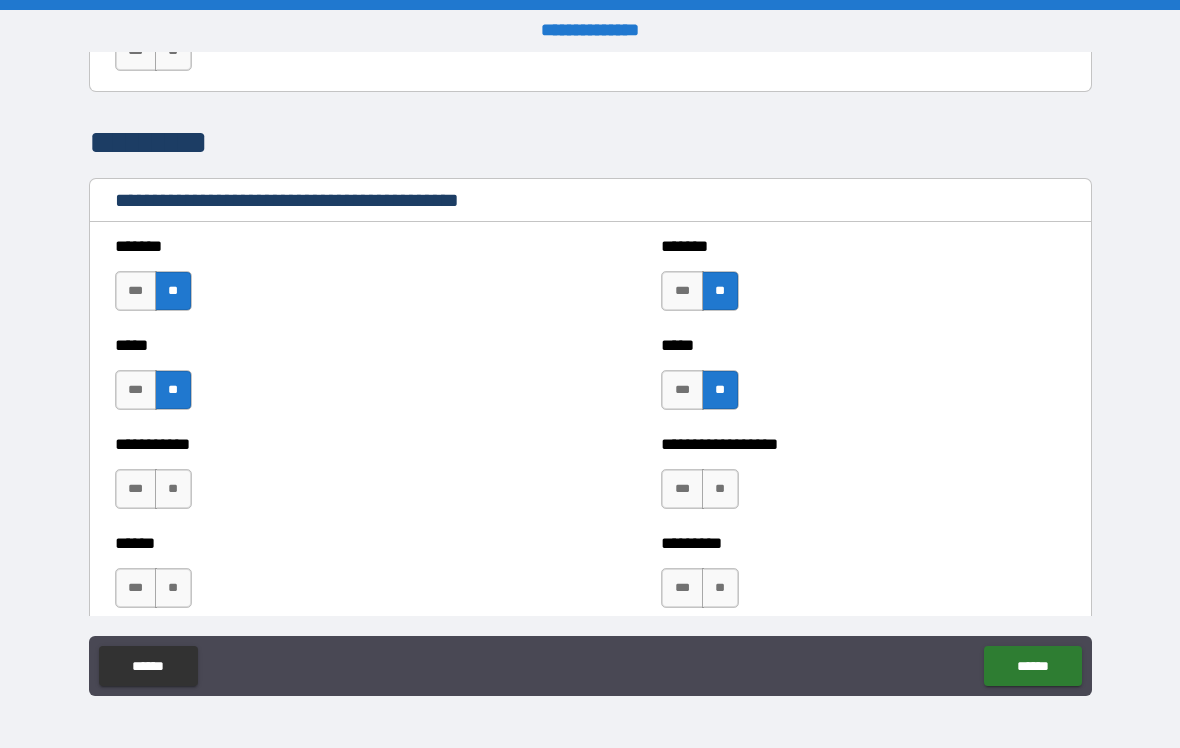 click on "**" at bounding box center (173, 489) 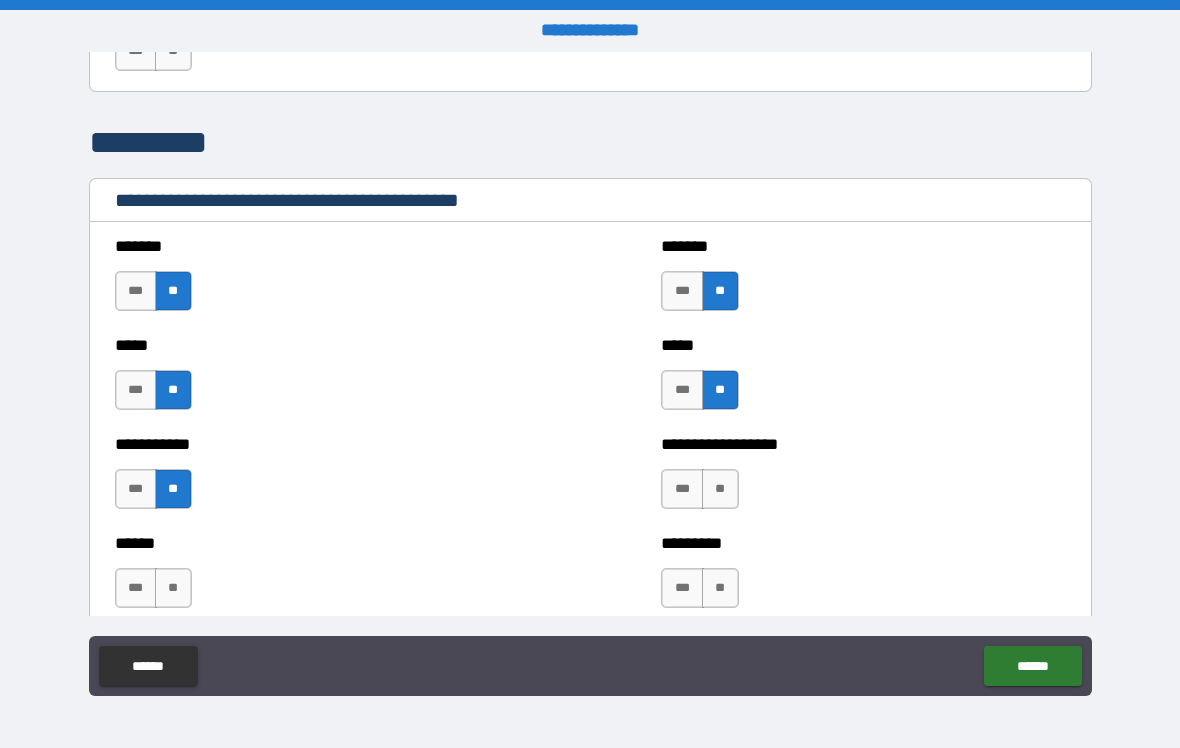 click on "**" at bounding box center [720, 489] 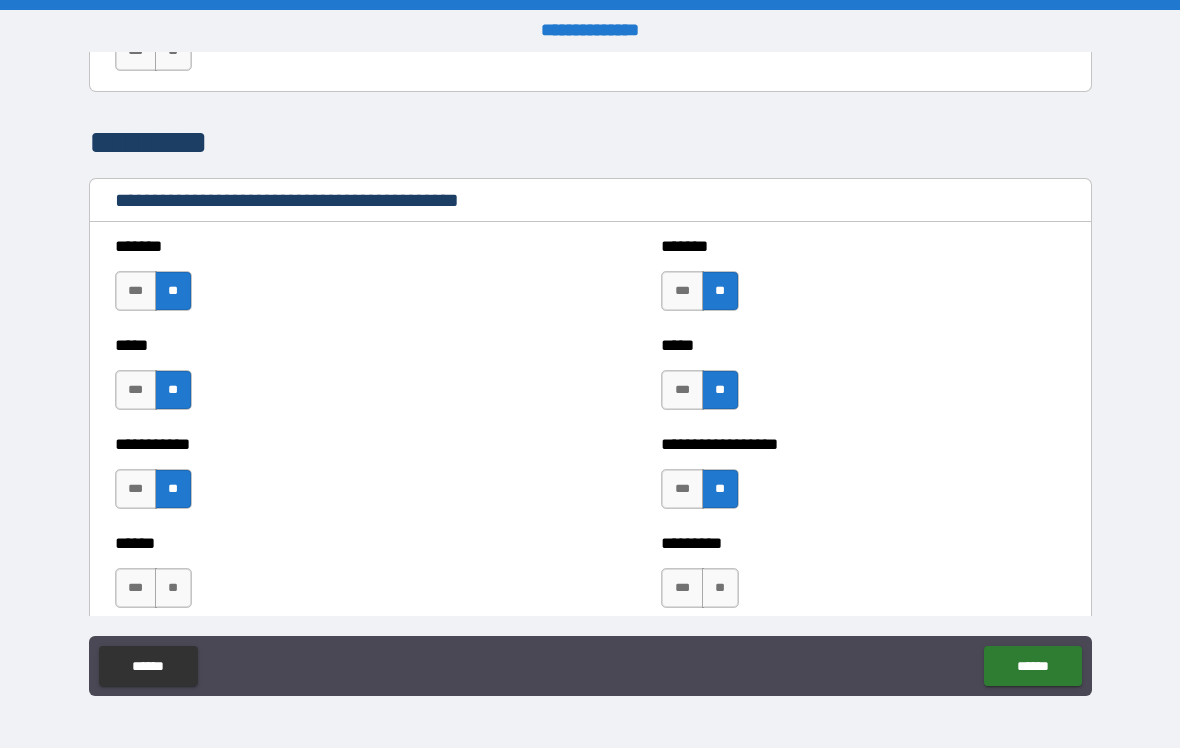 click on "**" at bounding box center [720, 588] 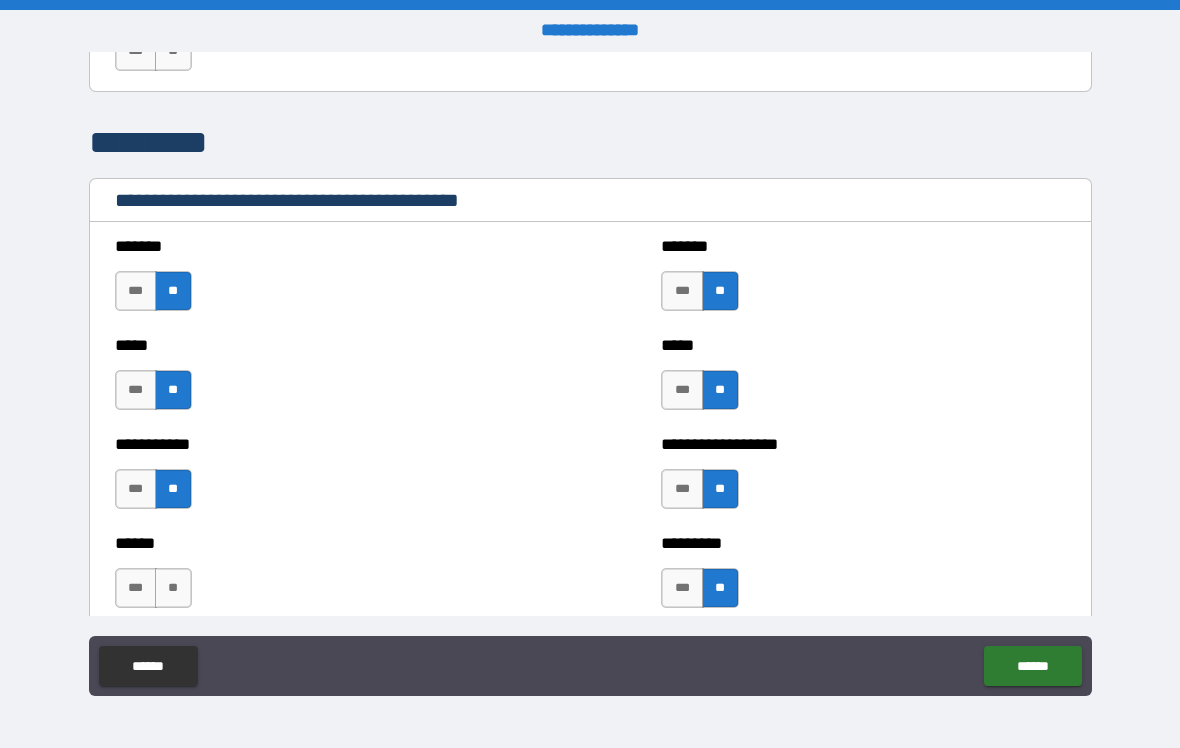 click on "**" at bounding box center (173, 588) 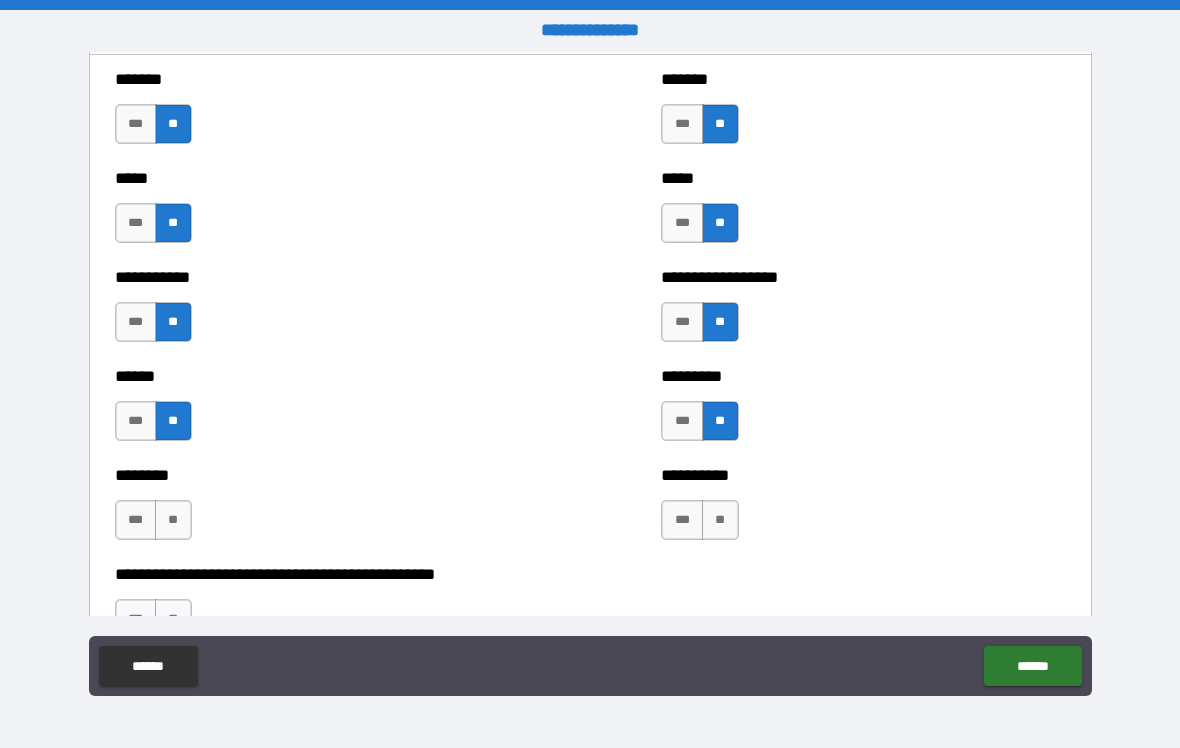 scroll, scrollTop: 1659, scrollLeft: 0, axis: vertical 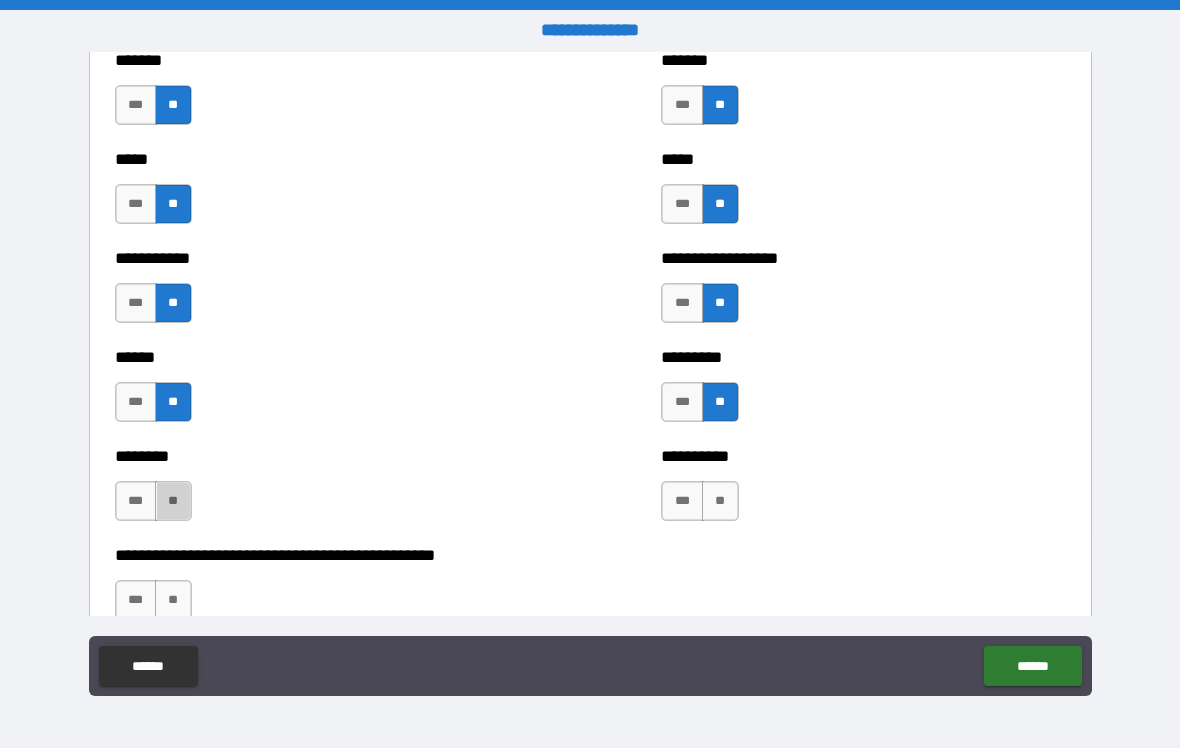 click on "**" at bounding box center (173, 501) 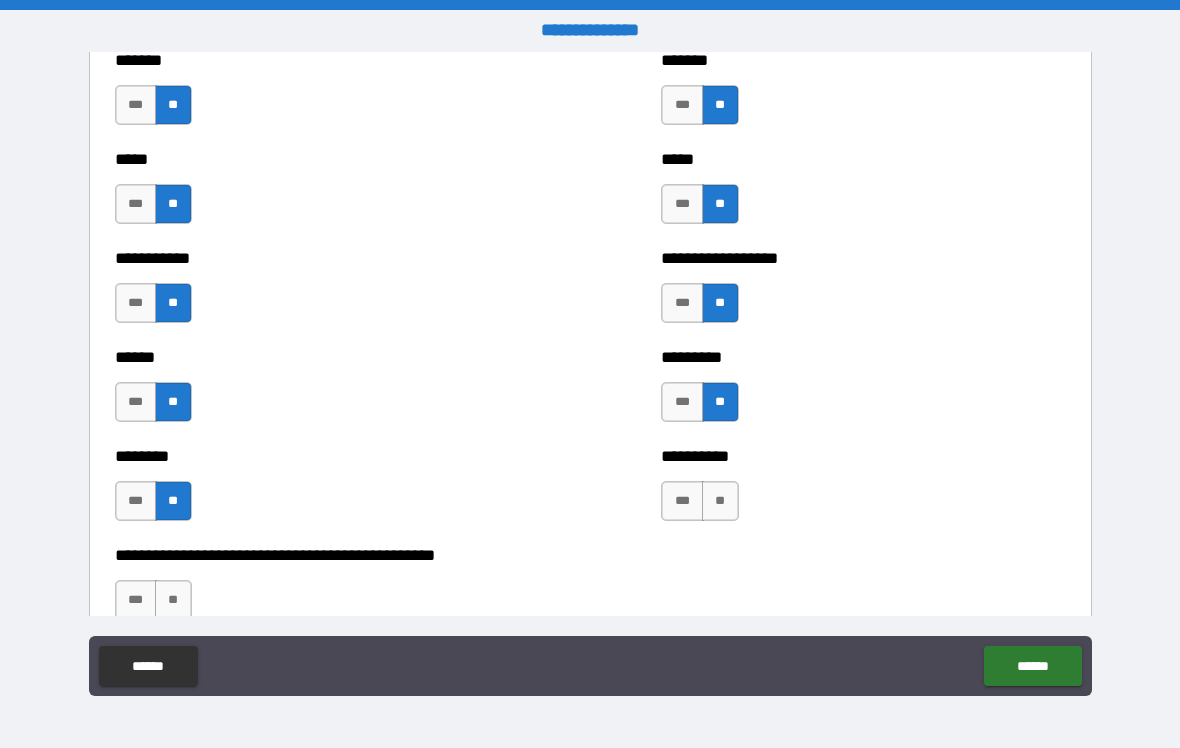 click on "**" at bounding box center [720, 501] 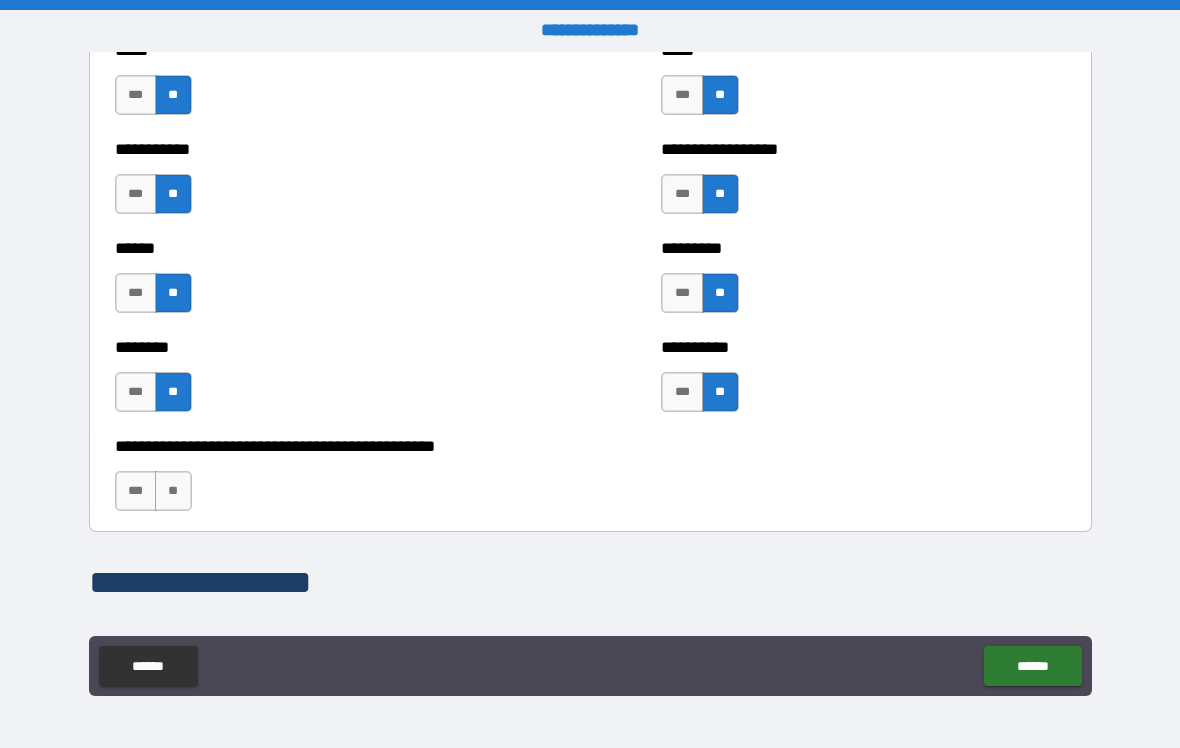 click on "**" at bounding box center (173, 491) 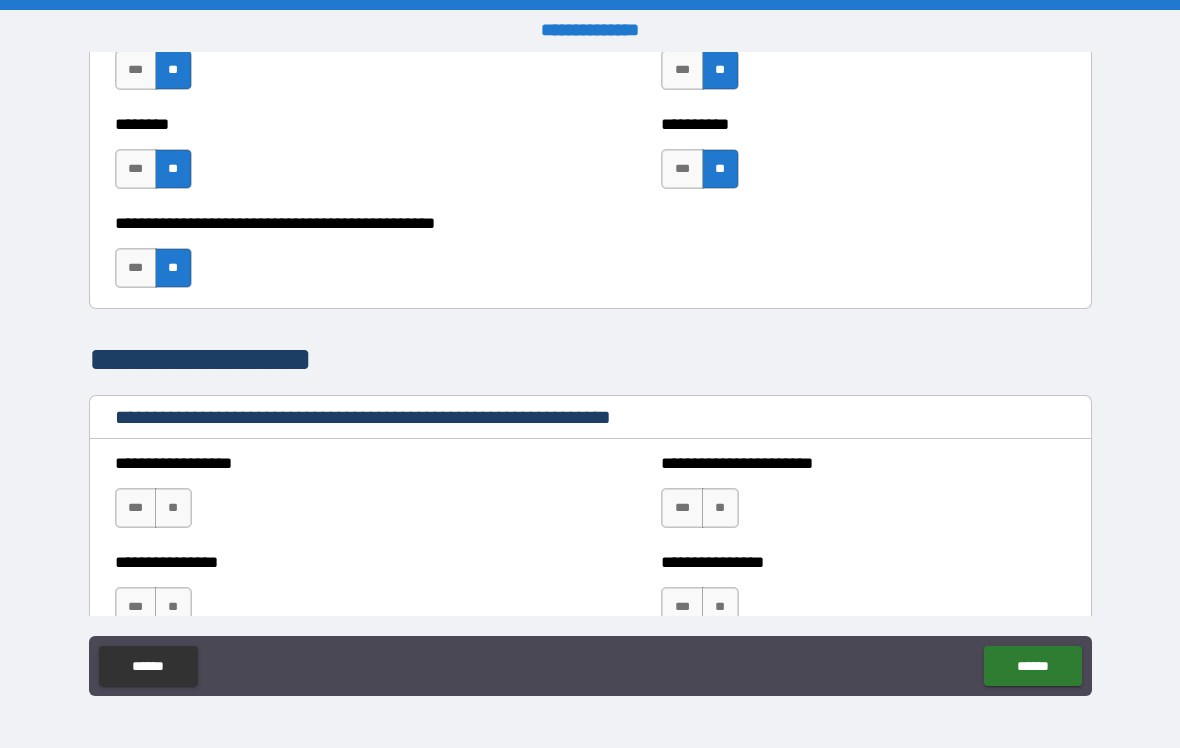 scroll, scrollTop: 1990, scrollLeft: 0, axis: vertical 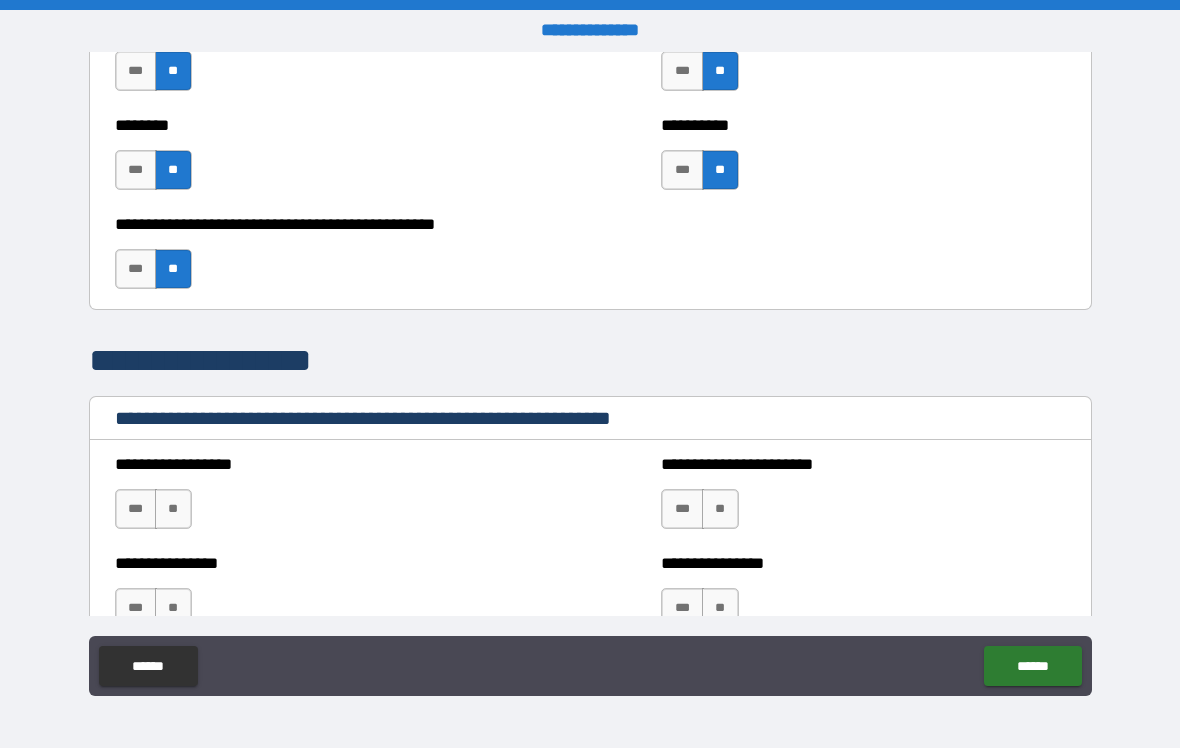 click on "**" at bounding box center (173, 509) 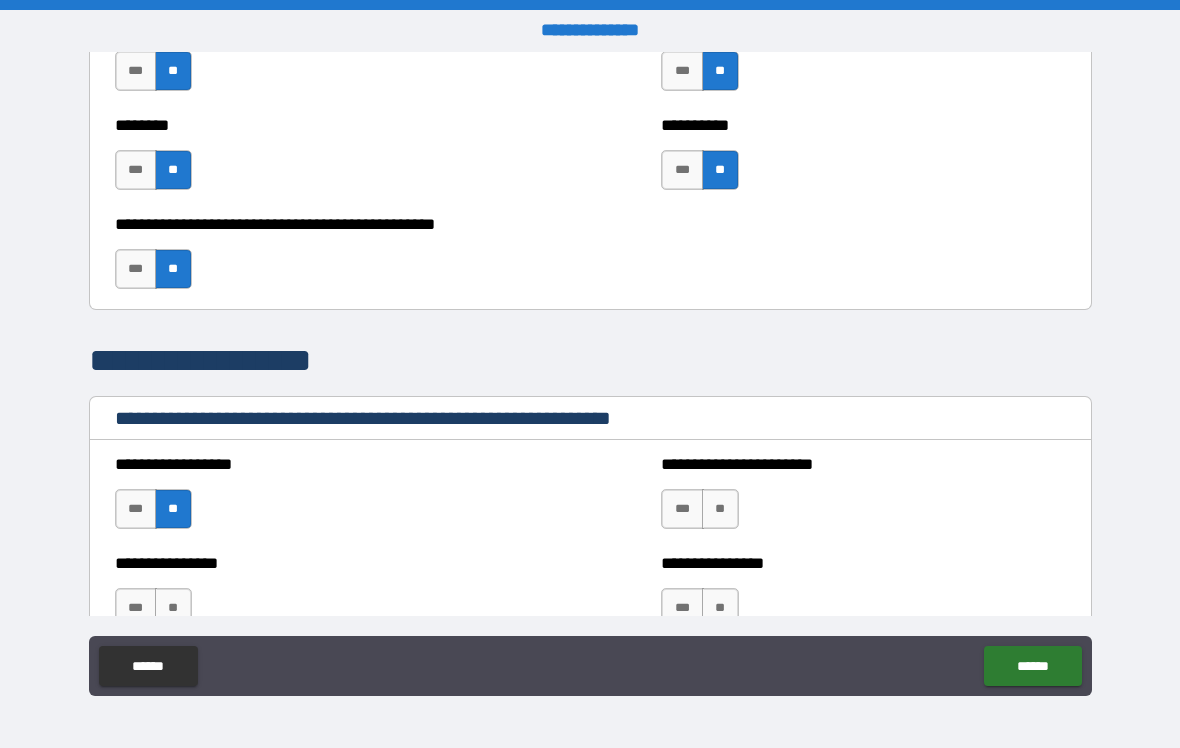 click on "**" at bounding box center (720, 509) 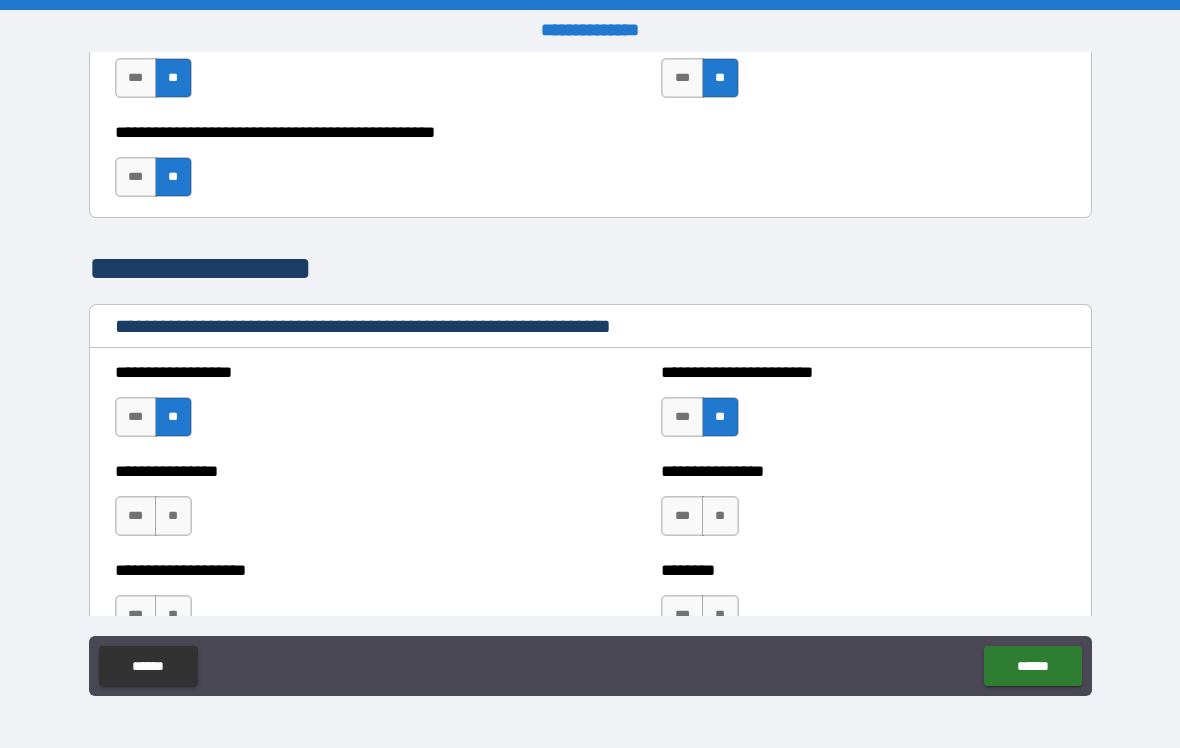 scroll, scrollTop: 2083, scrollLeft: 0, axis: vertical 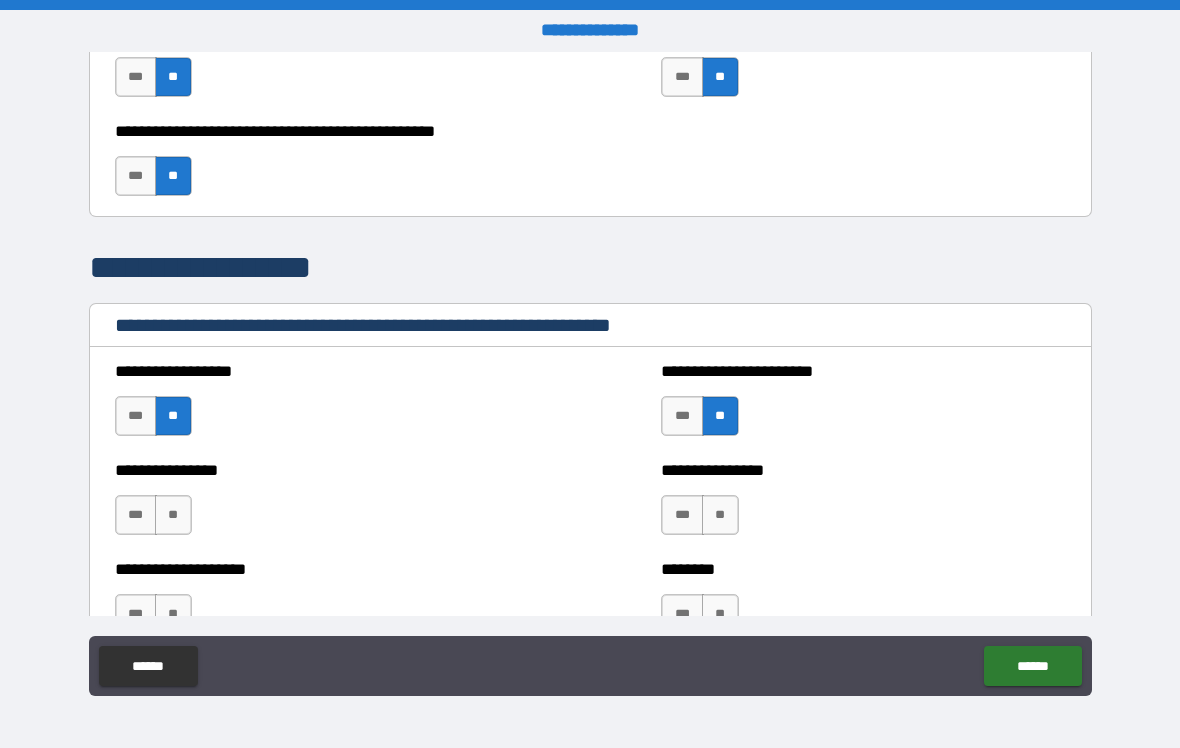 click on "**" at bounding box center [173, 515] 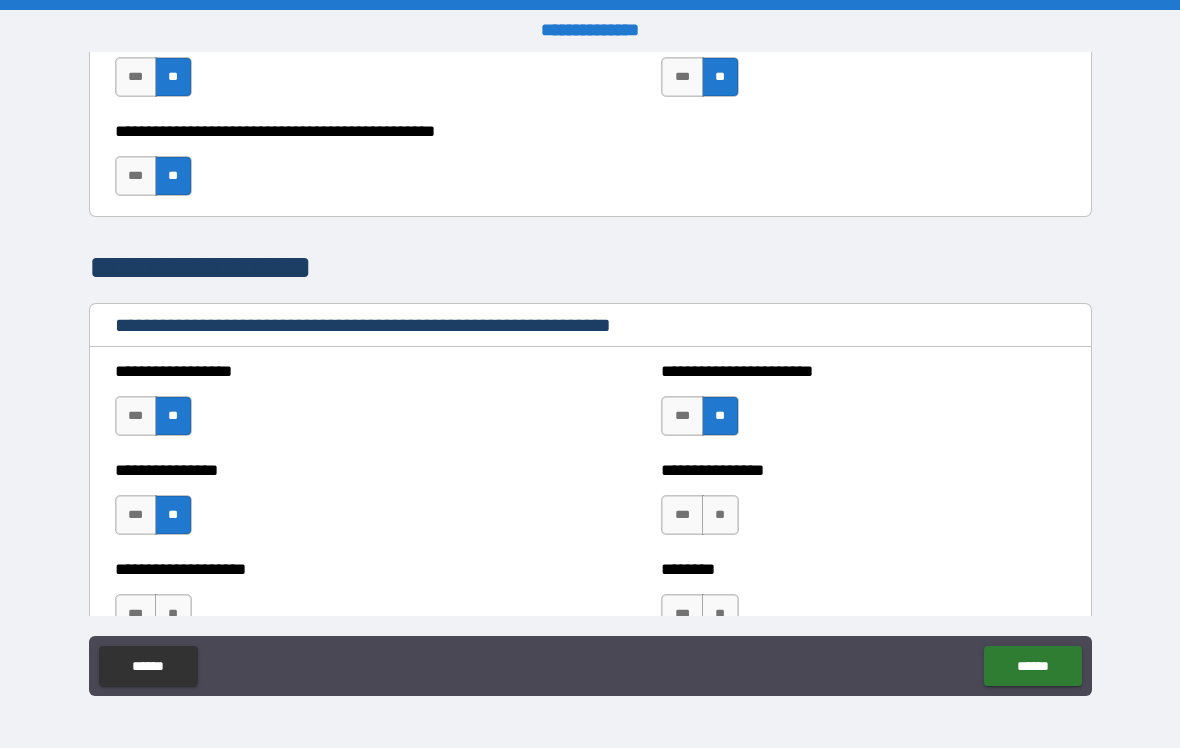 click on "**" at bounding box center [720, 515] 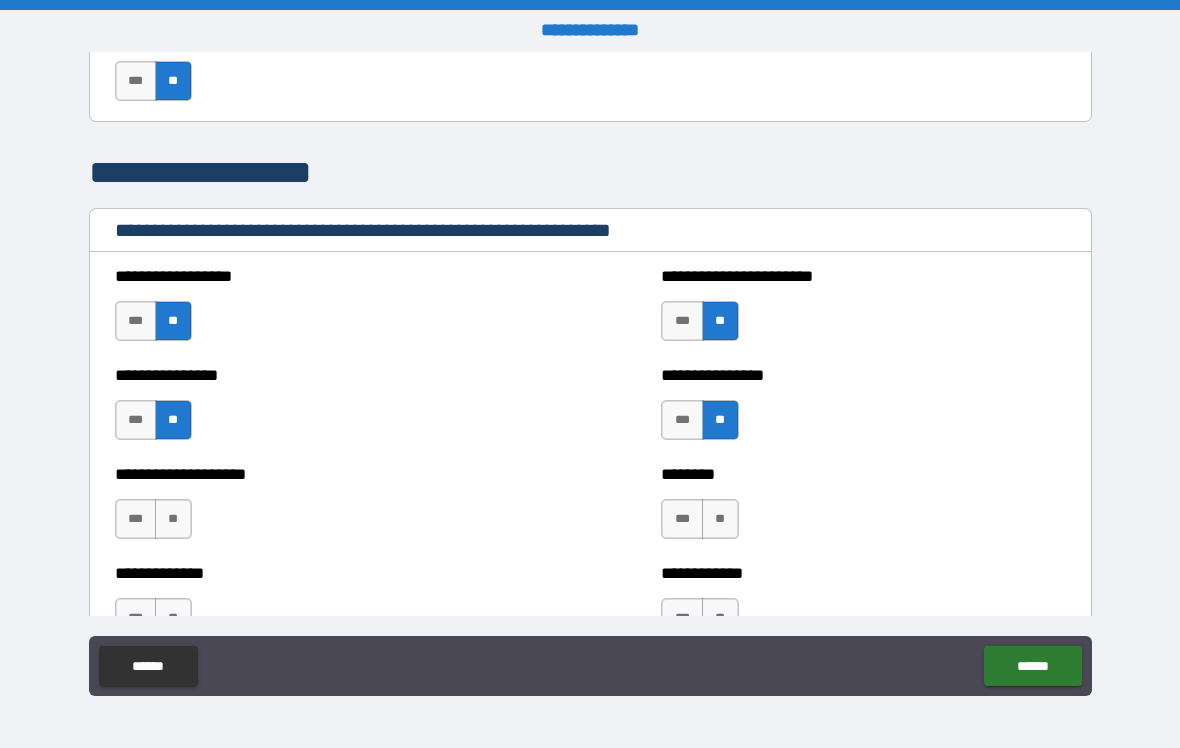 scroll, scrollTop: 2187, scrollLeft: 0, axis: vertical 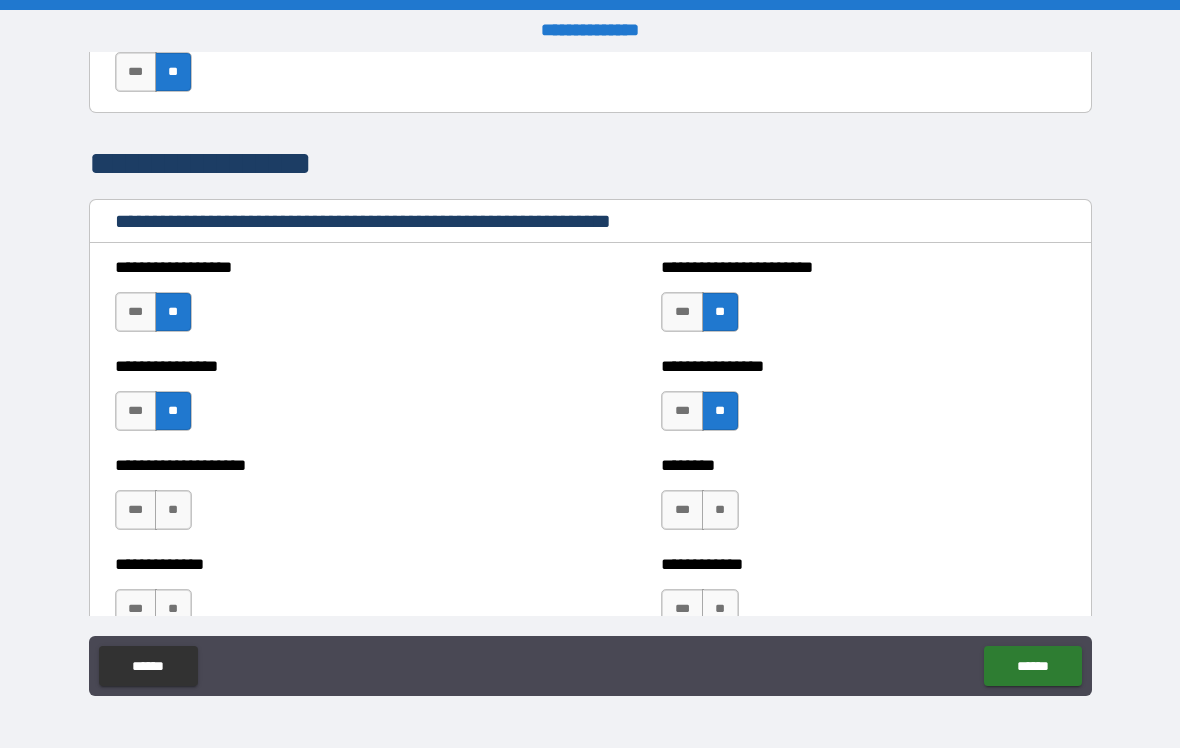 click on "**" at bounding box center (173, 510) 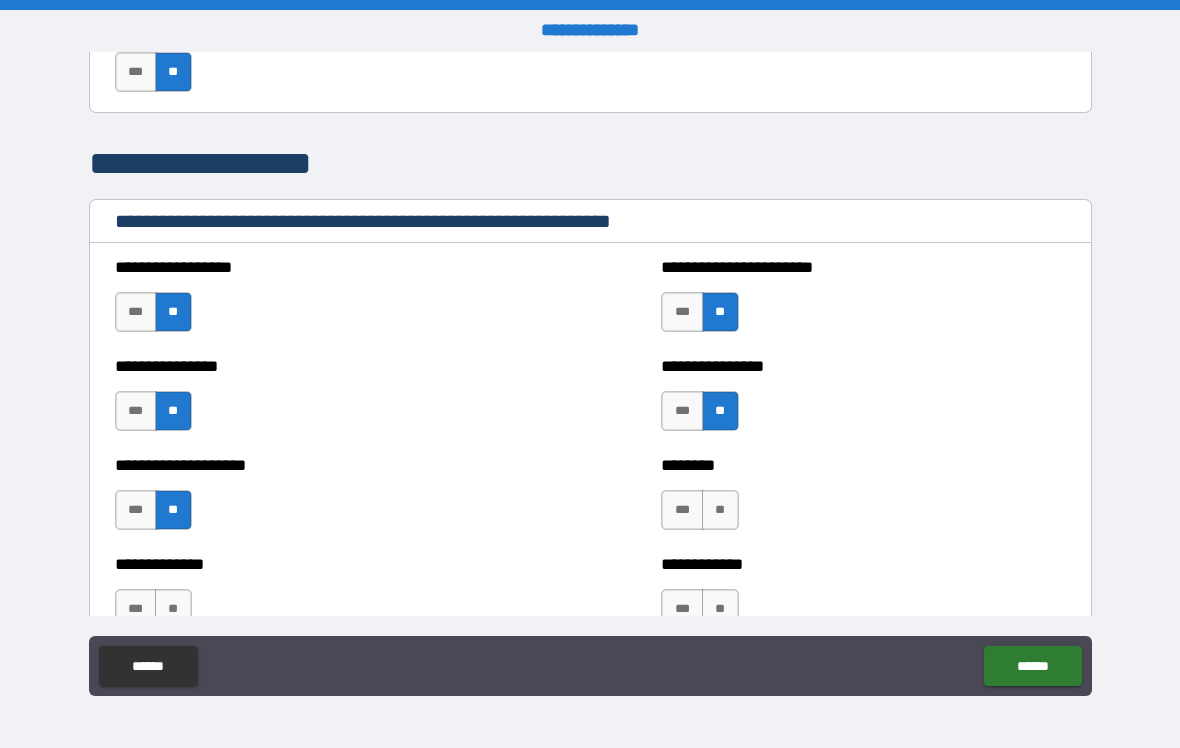 click on "**" at bounding box center (720, 510) 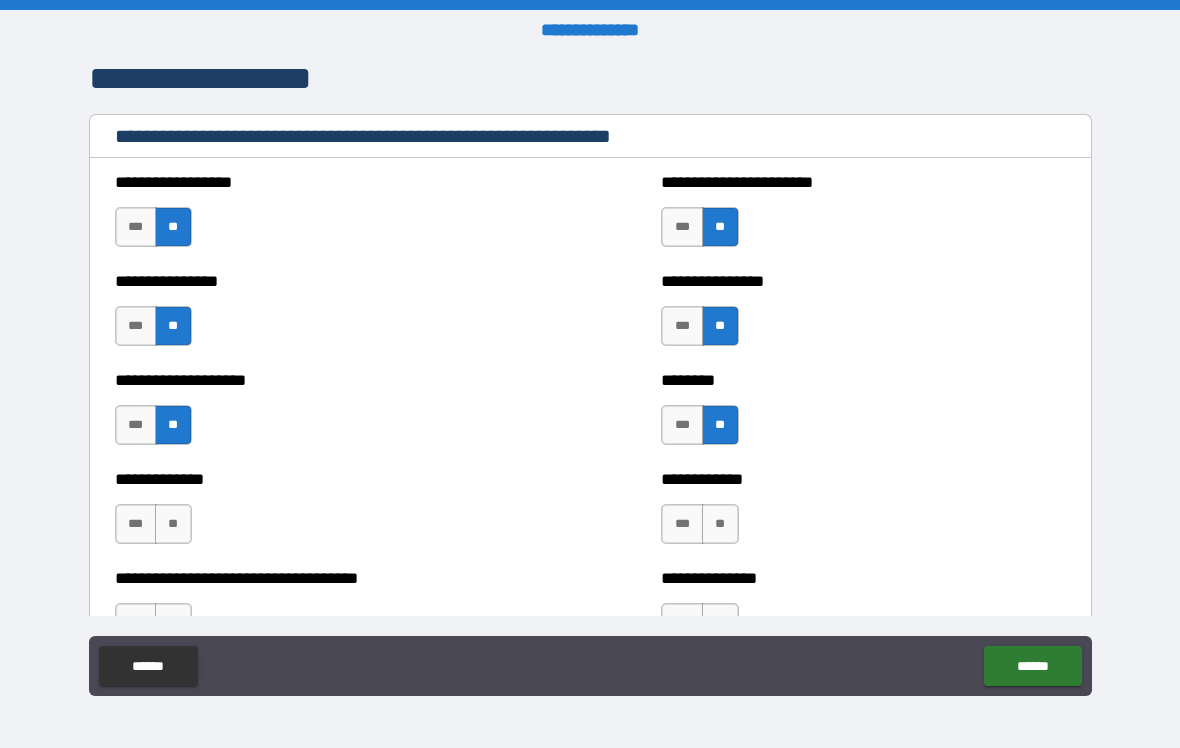 scroll, scrollTop: 2279, scrollLeft: 0, axis: vertical 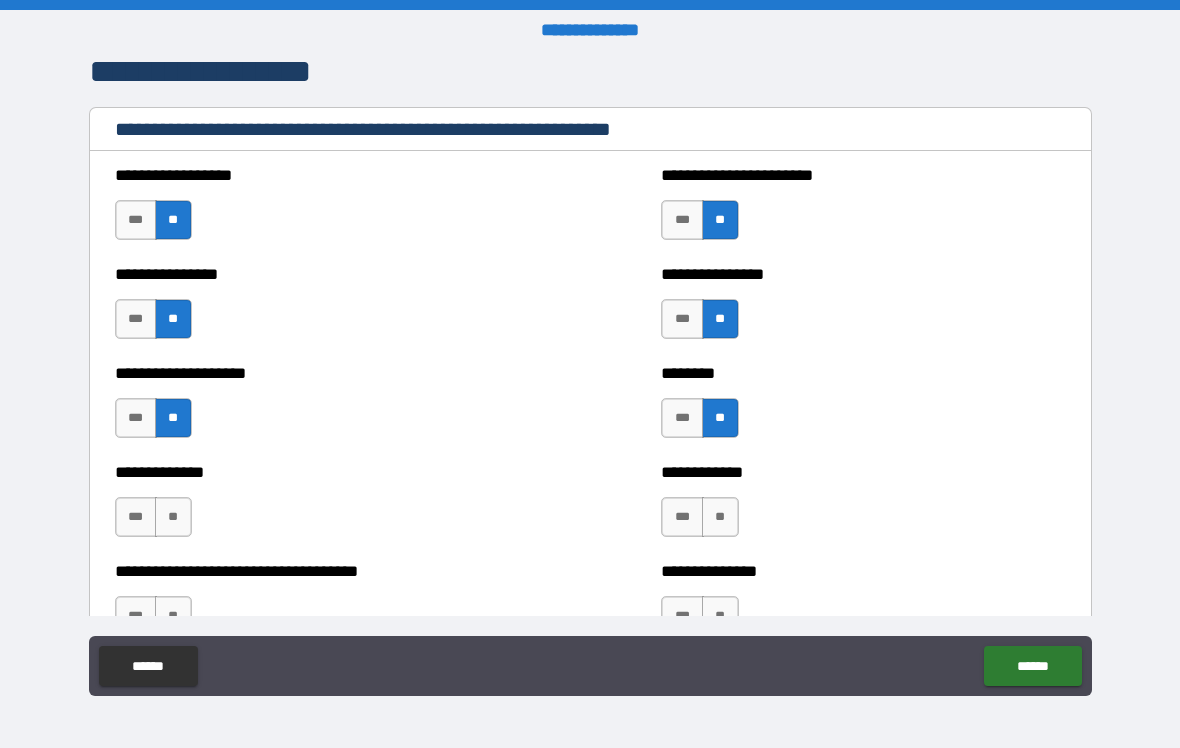 click on "**" at bounding box center [173, 517] 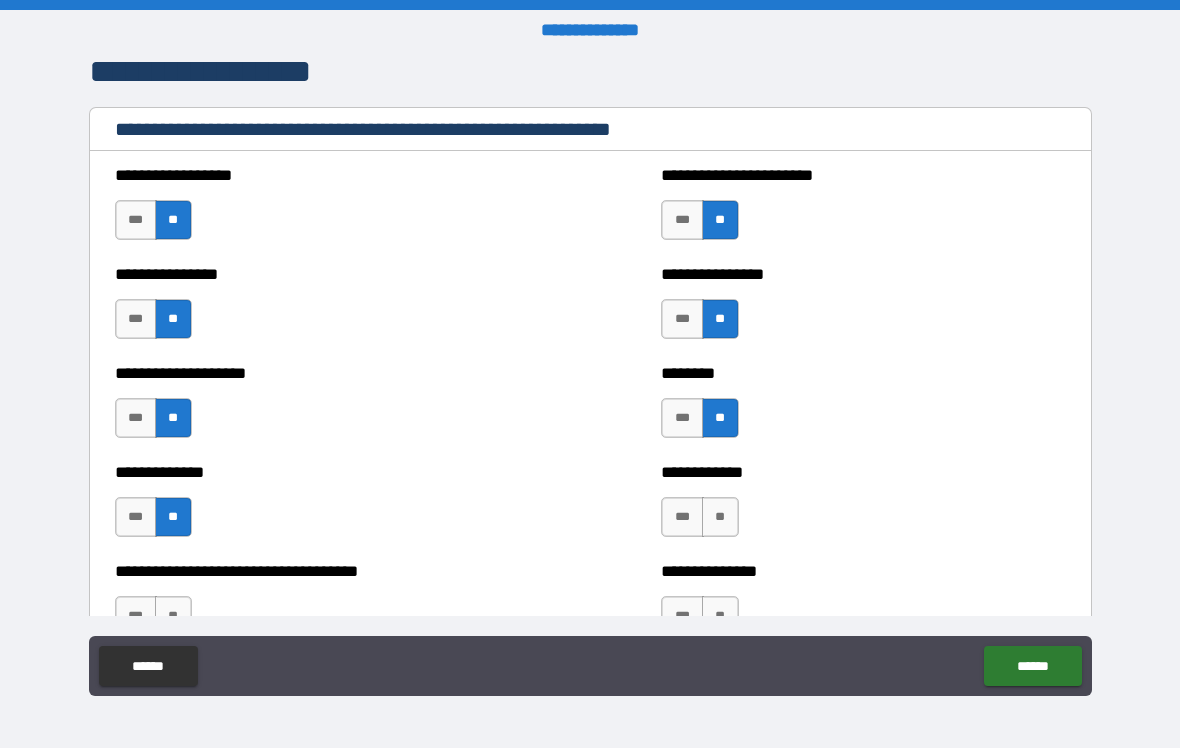 click on "**" at bounding box center (720, 517) 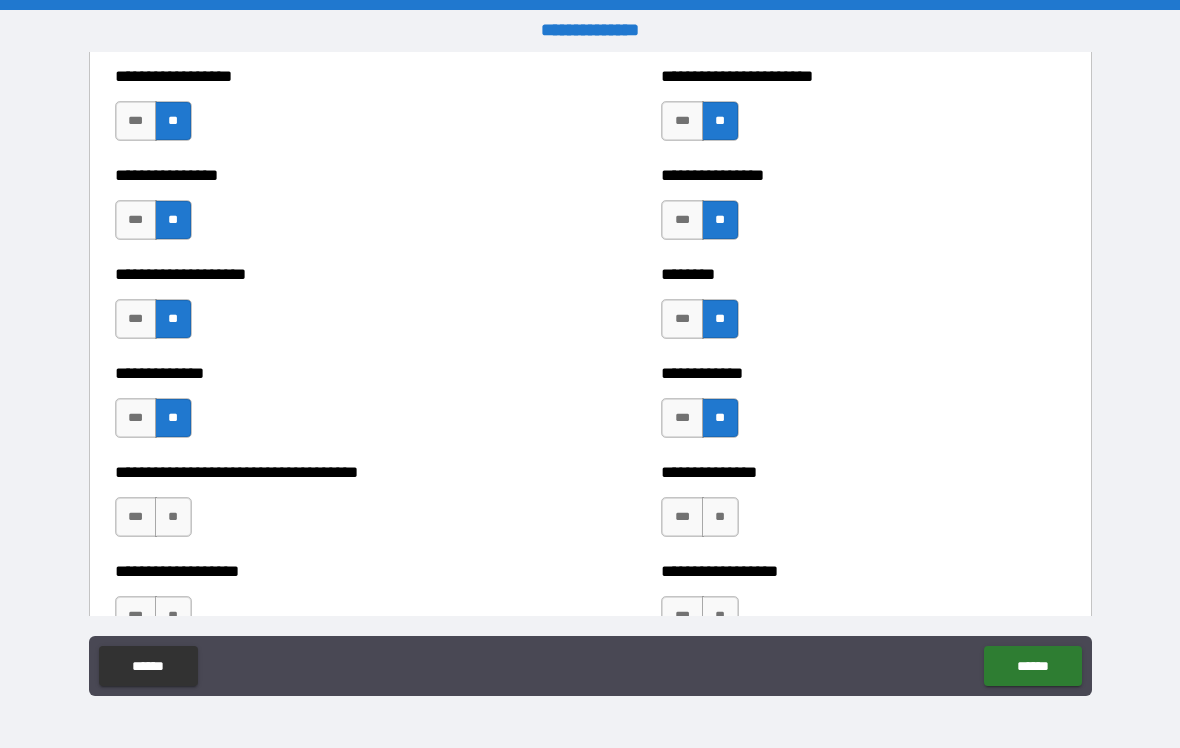 scroll, scrollTop: 2376, scrollLeft: 0, axis: vertical 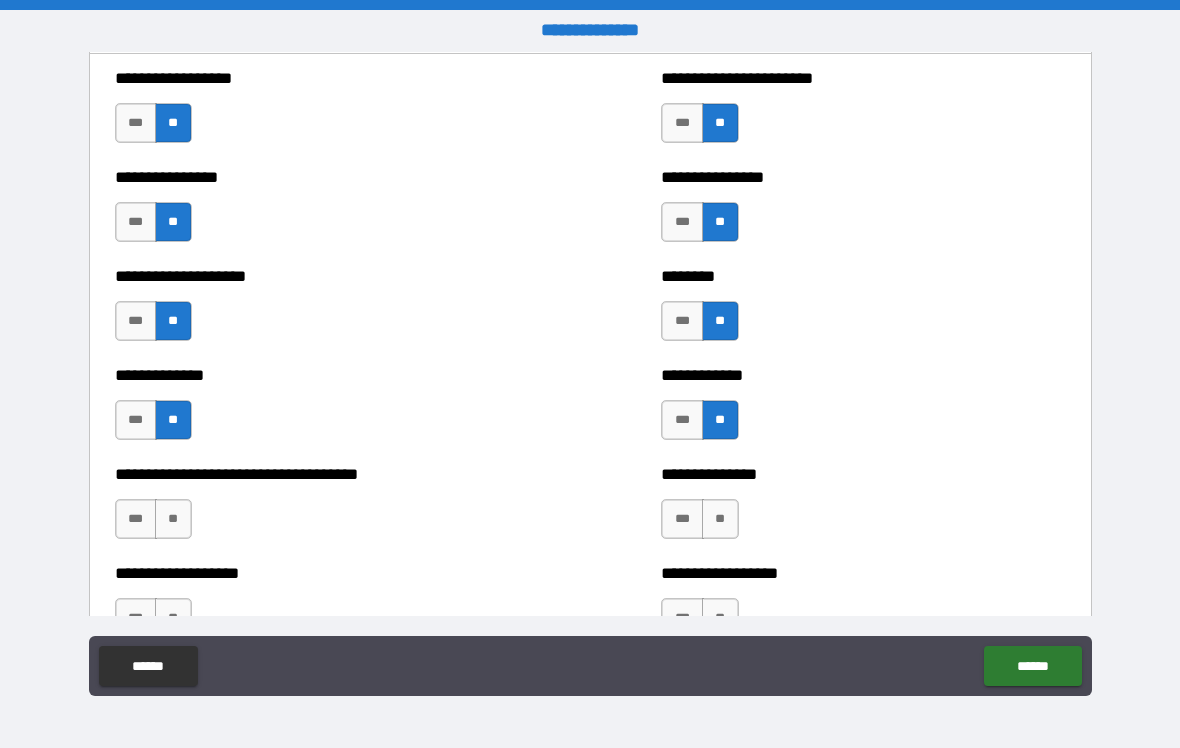 click on "**" at bounding box center [173, 519] 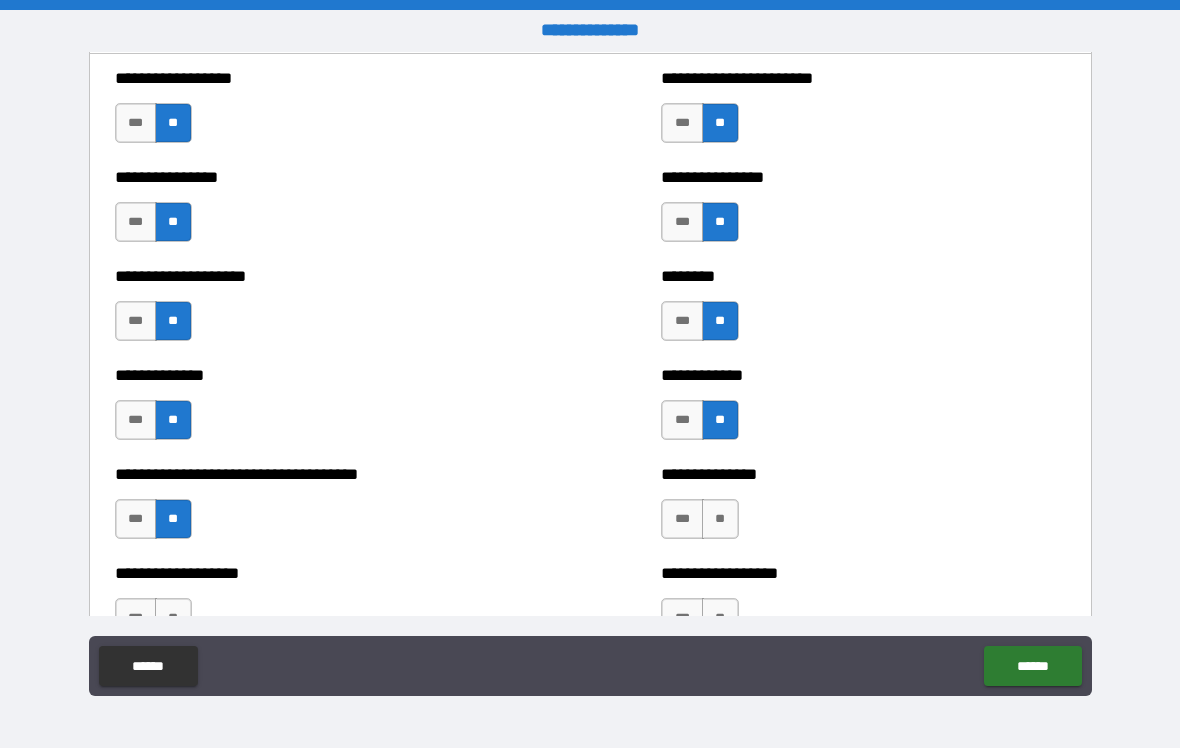 click on "**" at bounding box center (720, 519) 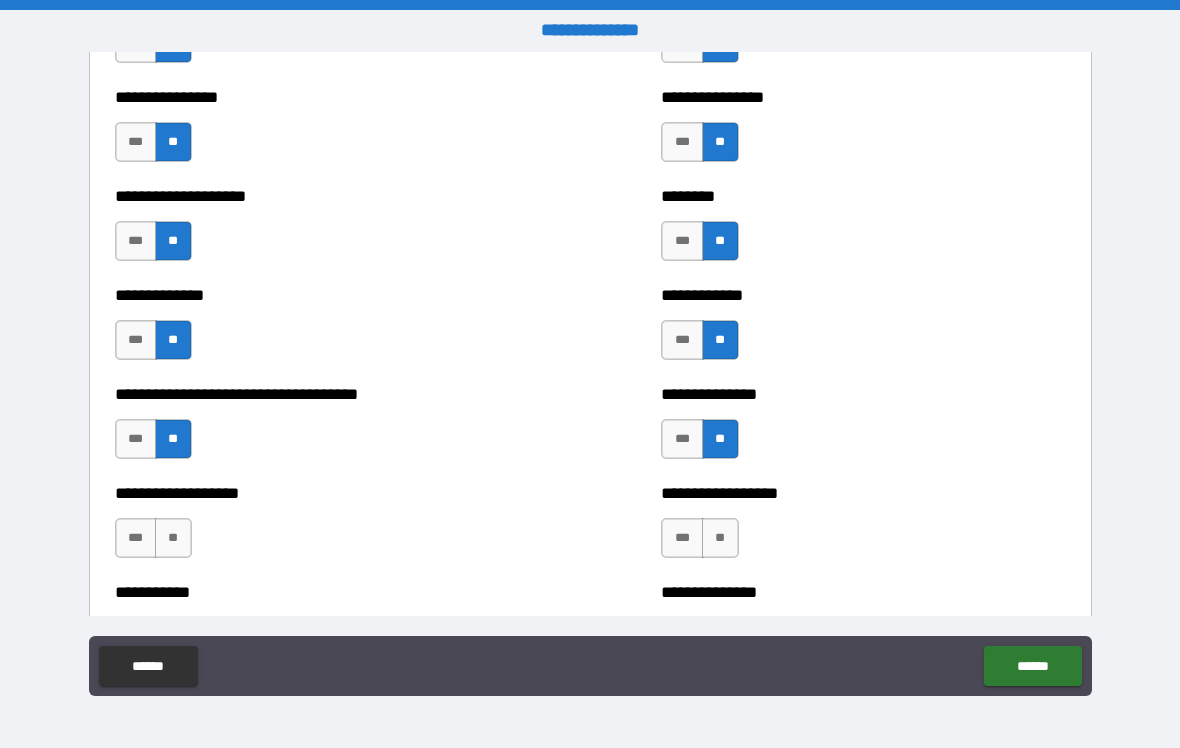 scroll, scrollTop: 2463, scrollLeft: 0, axis: vertical 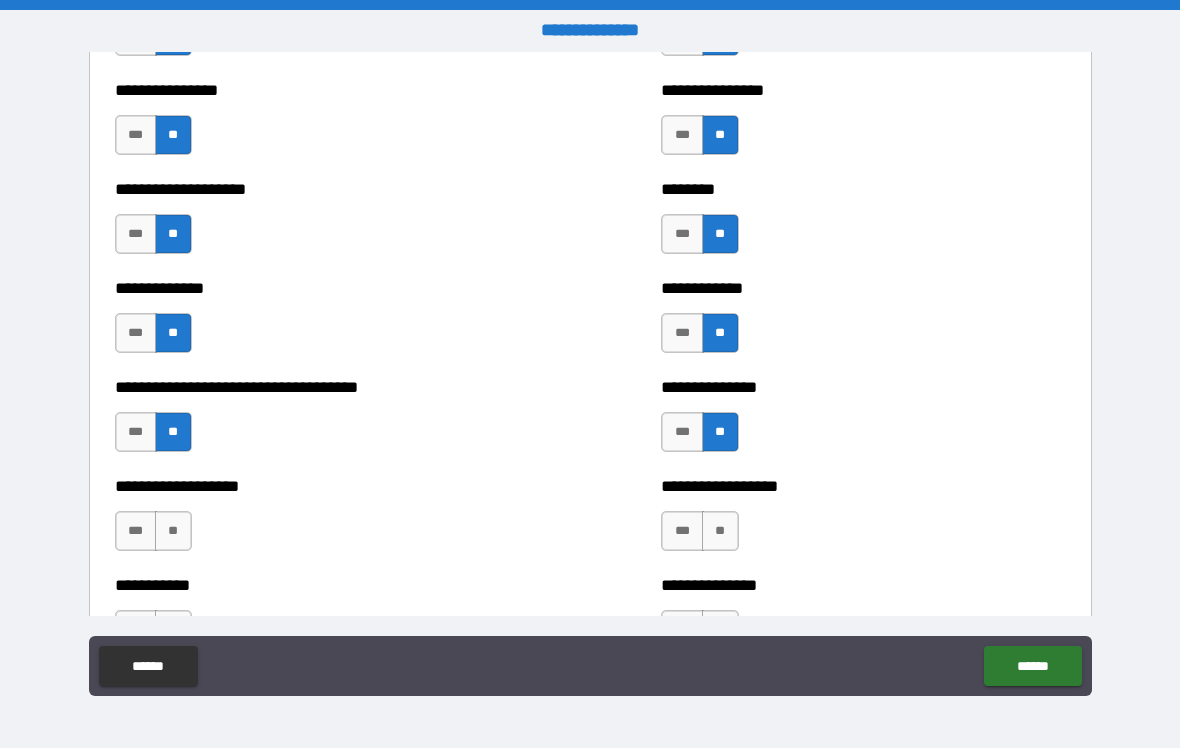 click on "**" at bounding box center [173, 531] 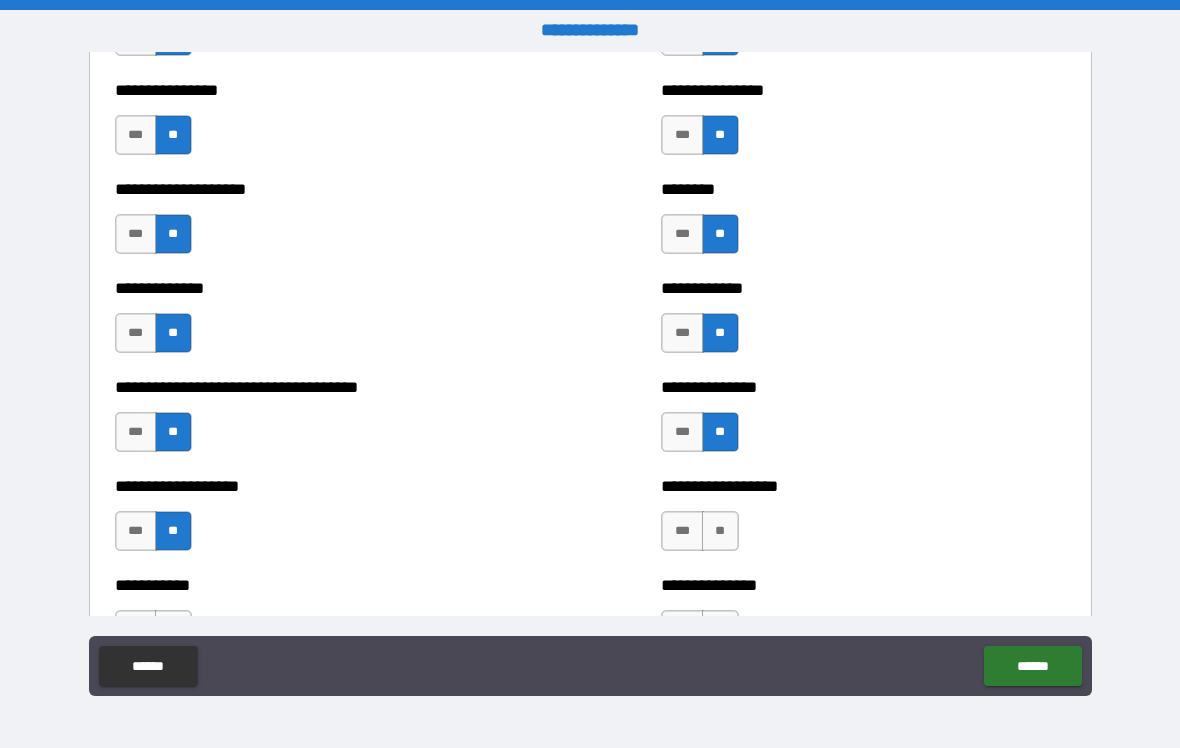 click on "**" at bounding box center [720, 531] 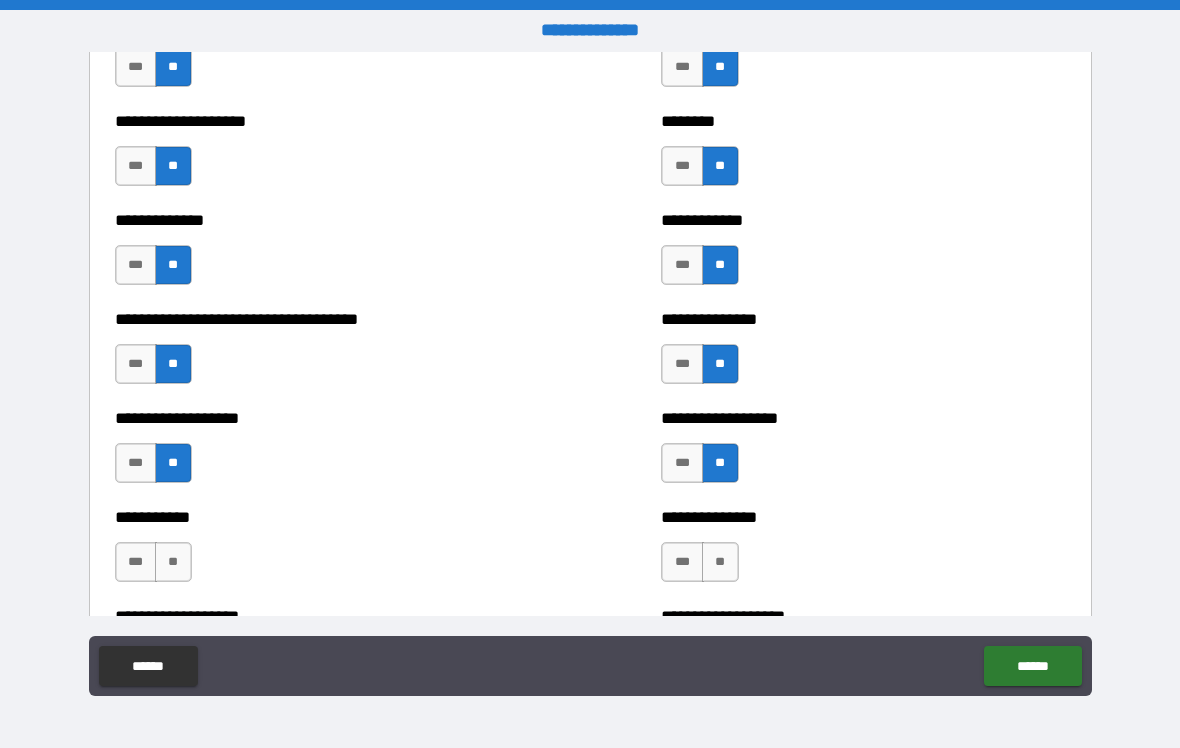 scroll, scrollTop: 2540, scrollLeft: 0, axis: vertical 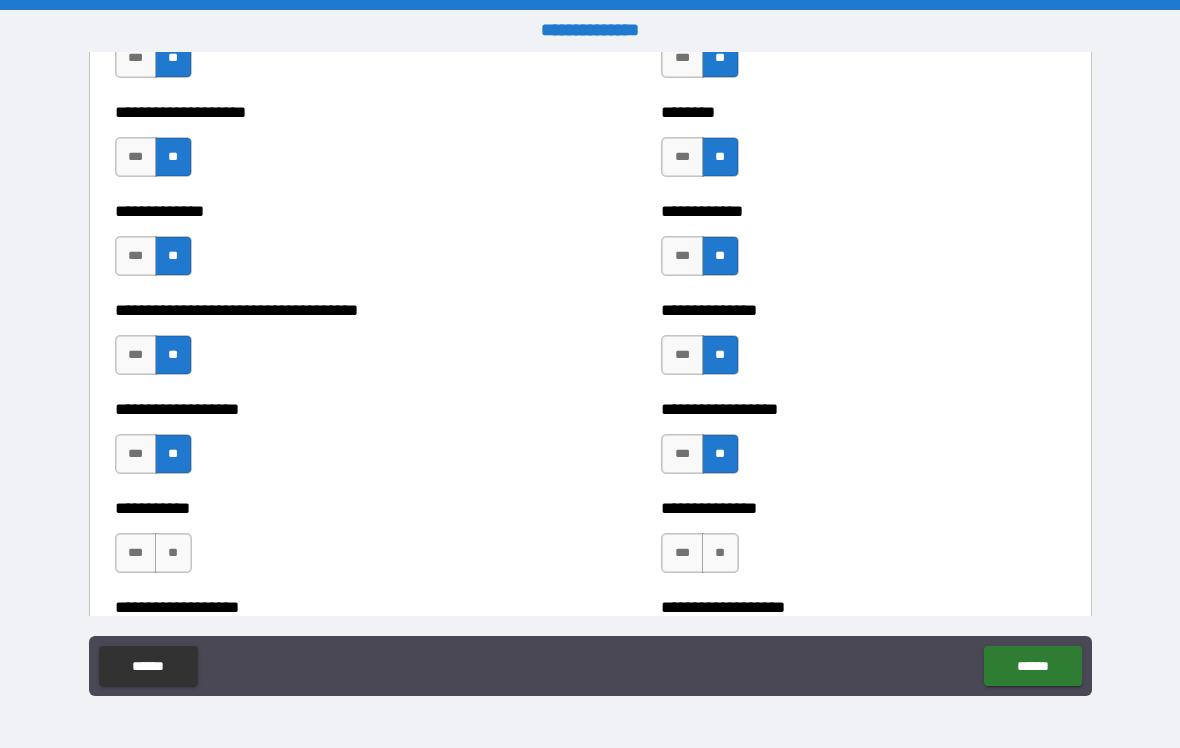 click on "**" at bounding box center (173, 553) 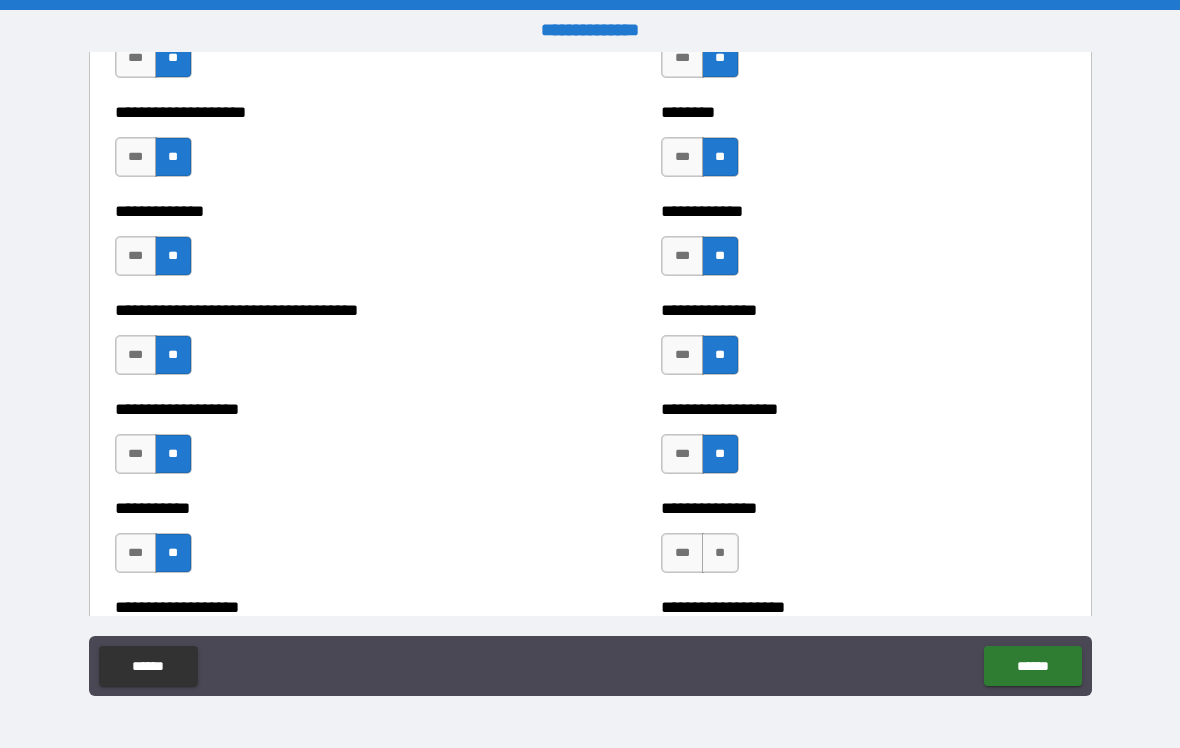 click on "**" at bounding box center [720, 553] 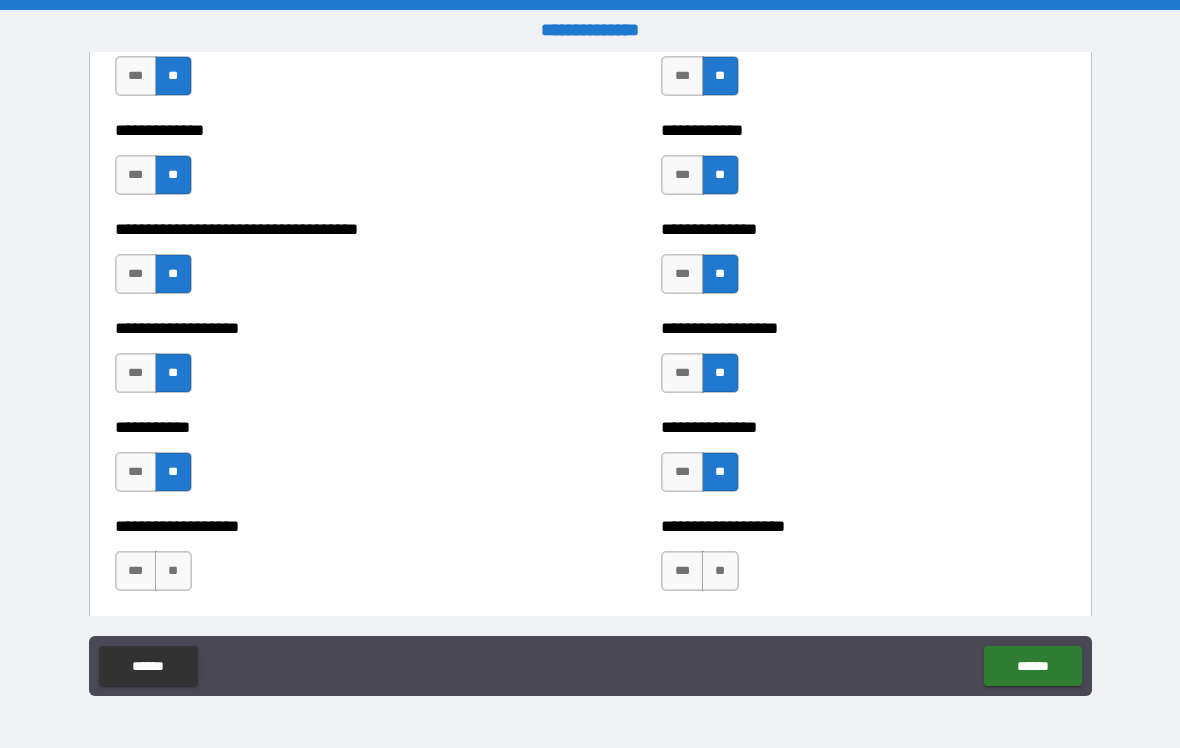 scroll, scrollTop: 2635, scrollLeft: 0, axis: vertical 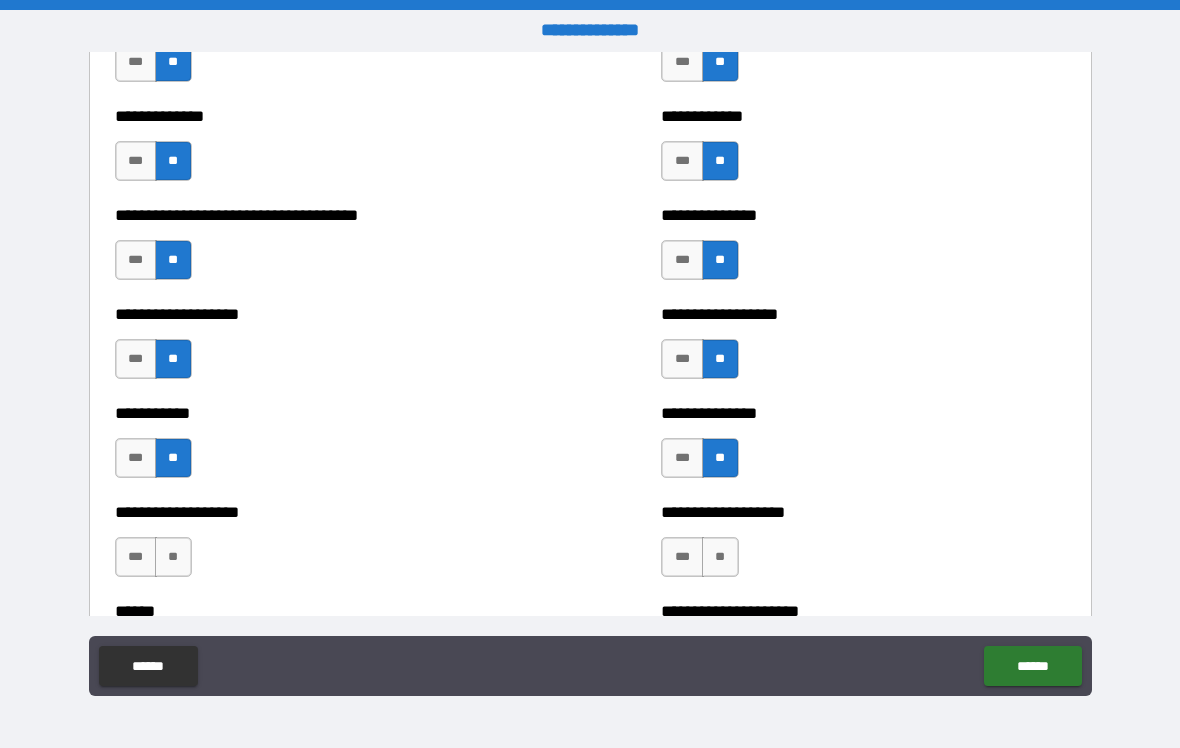 click on "**" at bounding box center [173, 557] 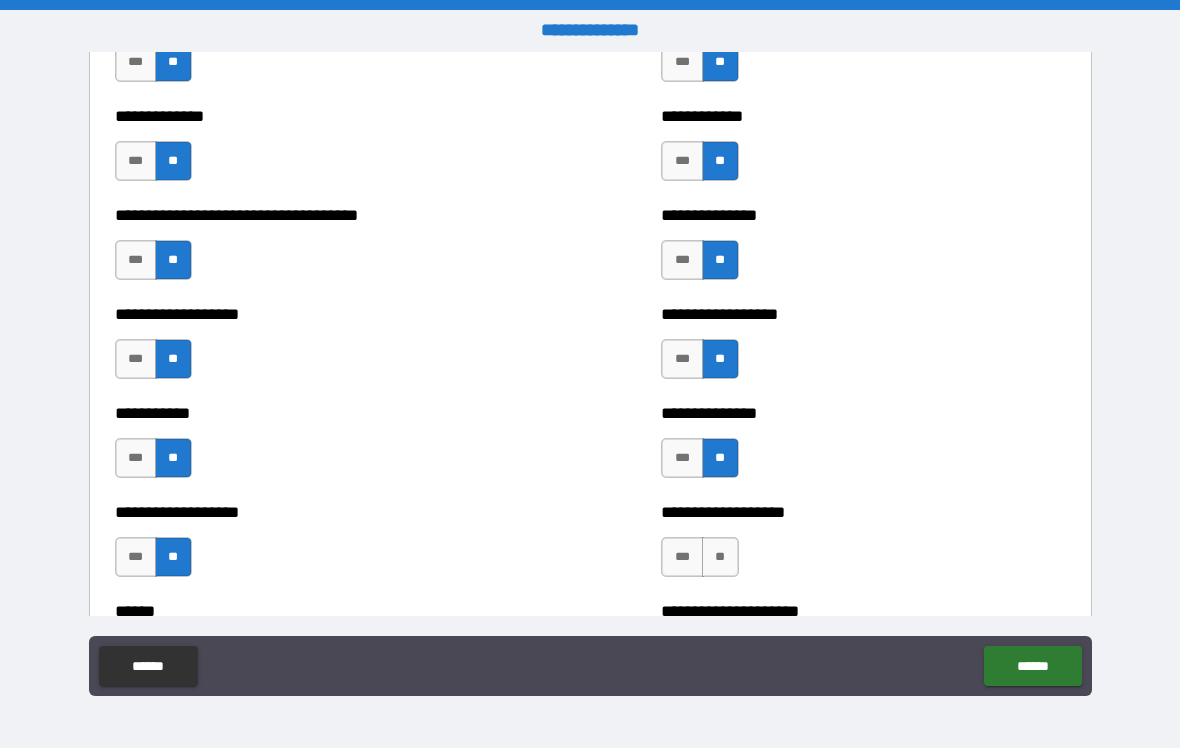 click on "**" at bounding box center [720, 557] 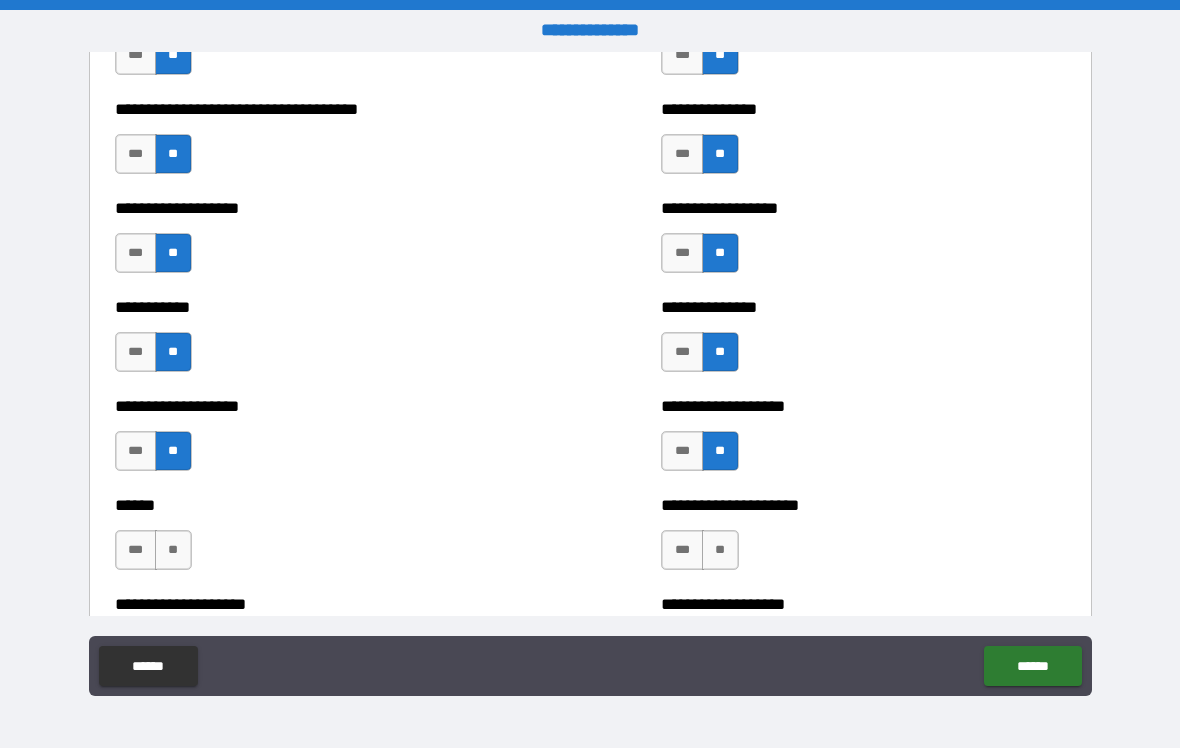 scroll, scrollTop: 2746, scrollLeft: 0, axis: vertical 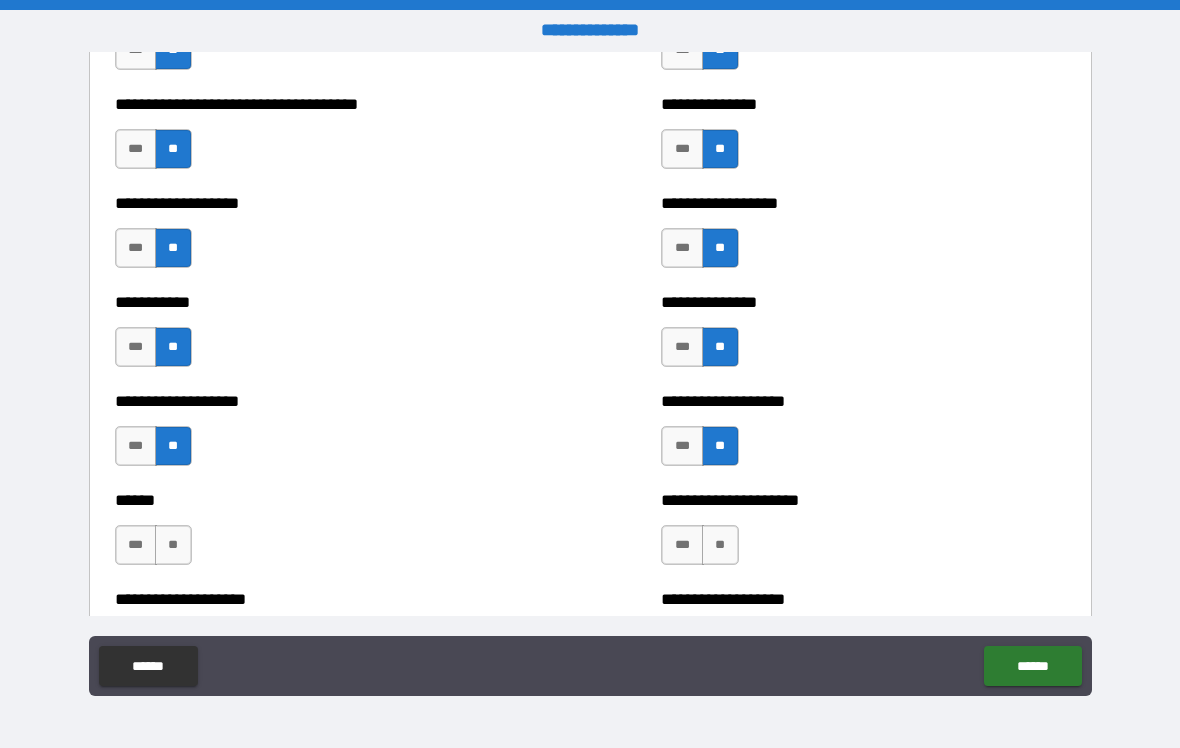 click on "**" at bounding box center [173, 545] 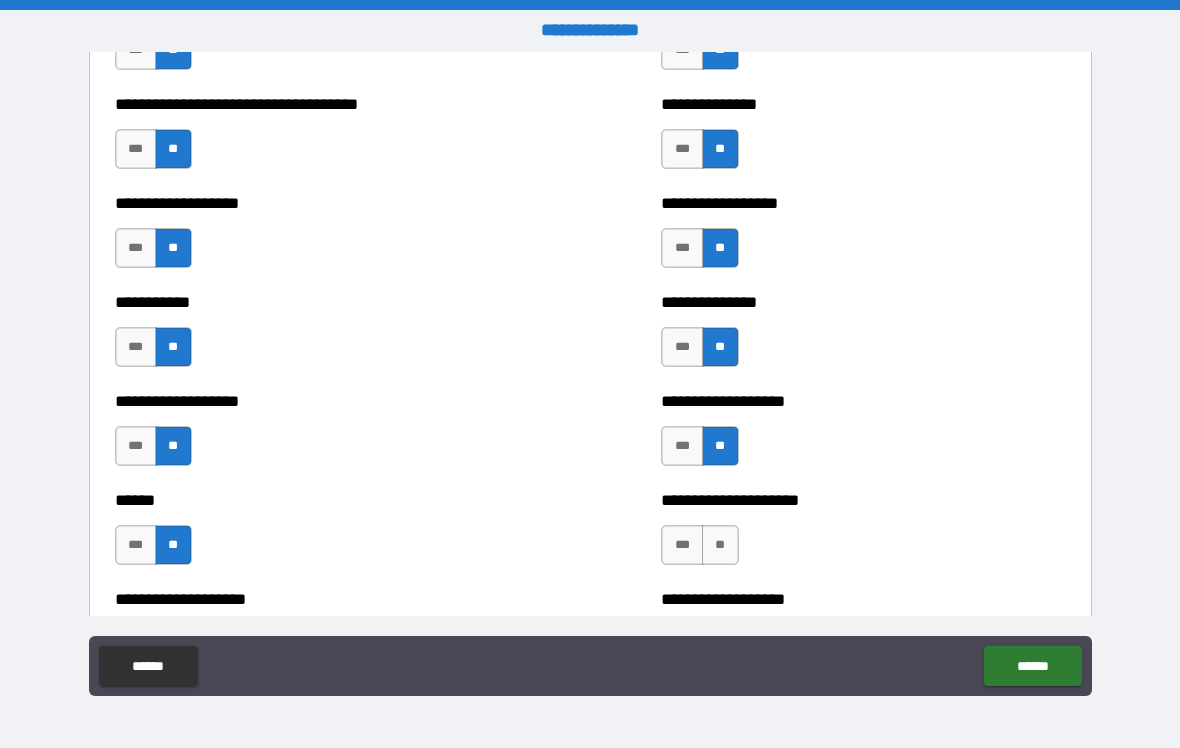 click on "**" at bounding box center (720, 545) 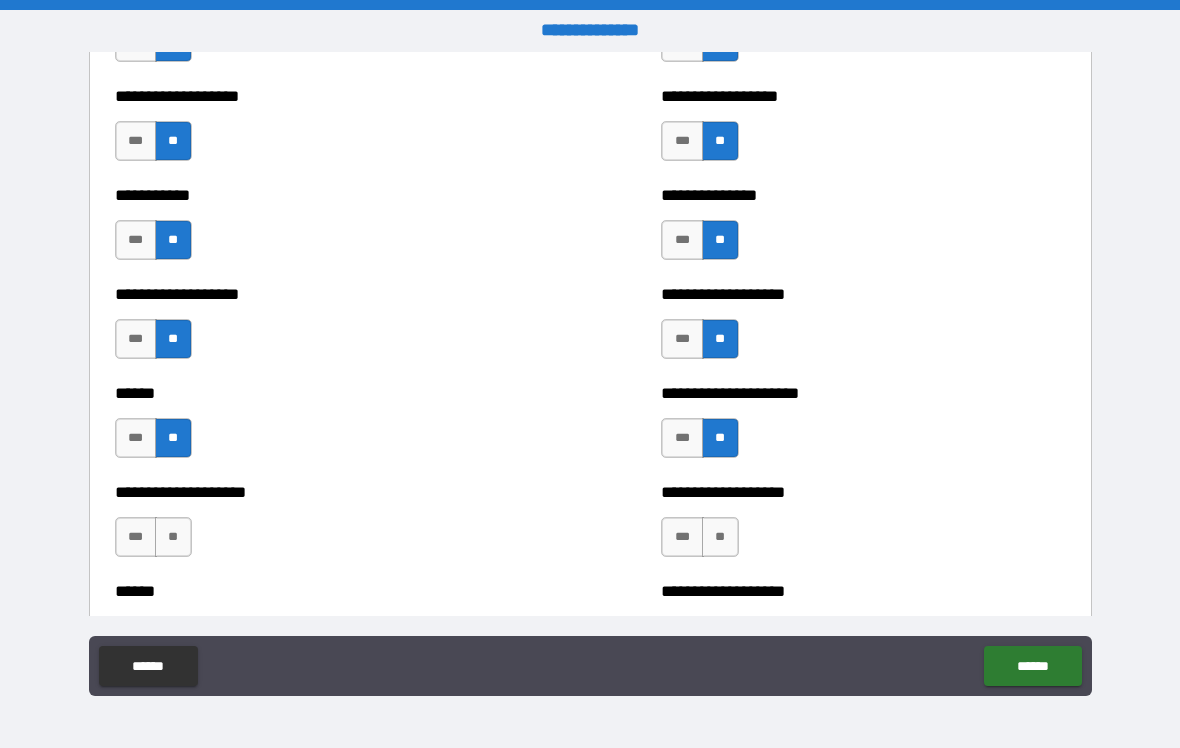 scroll, scrollTop: 2854, scrollLeft: 0, axis: vertical 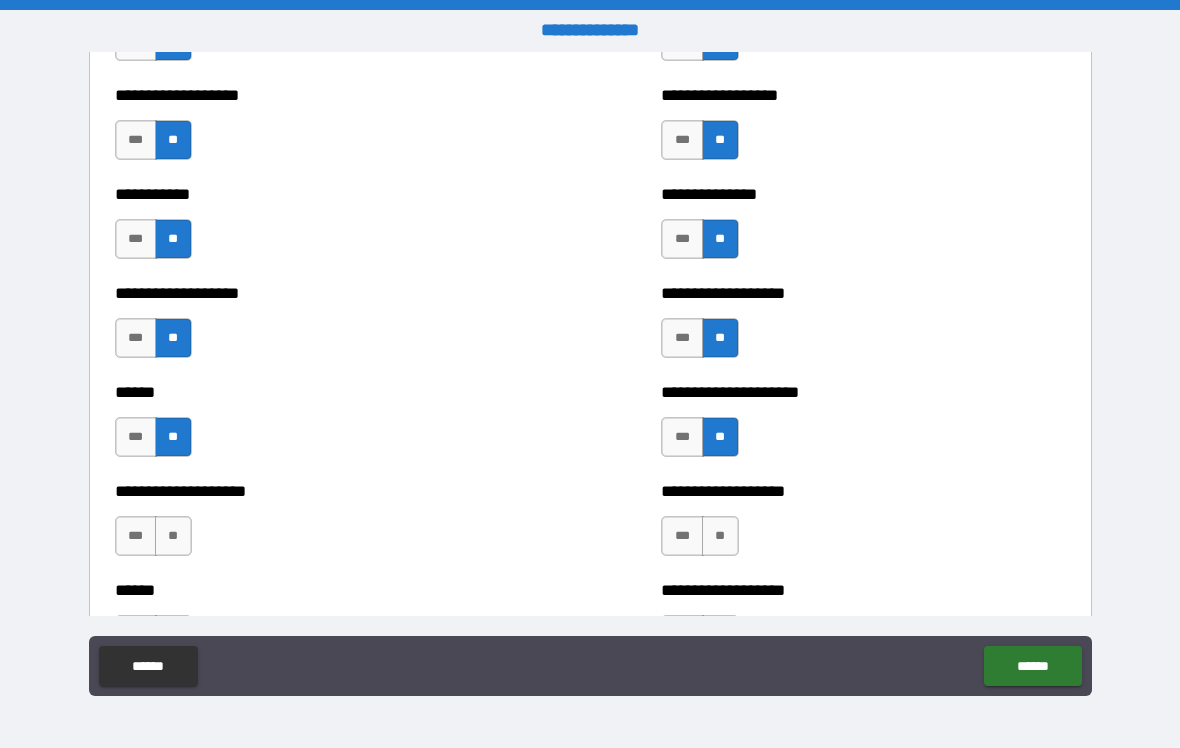click on "**" at bounding box center (173, 536) 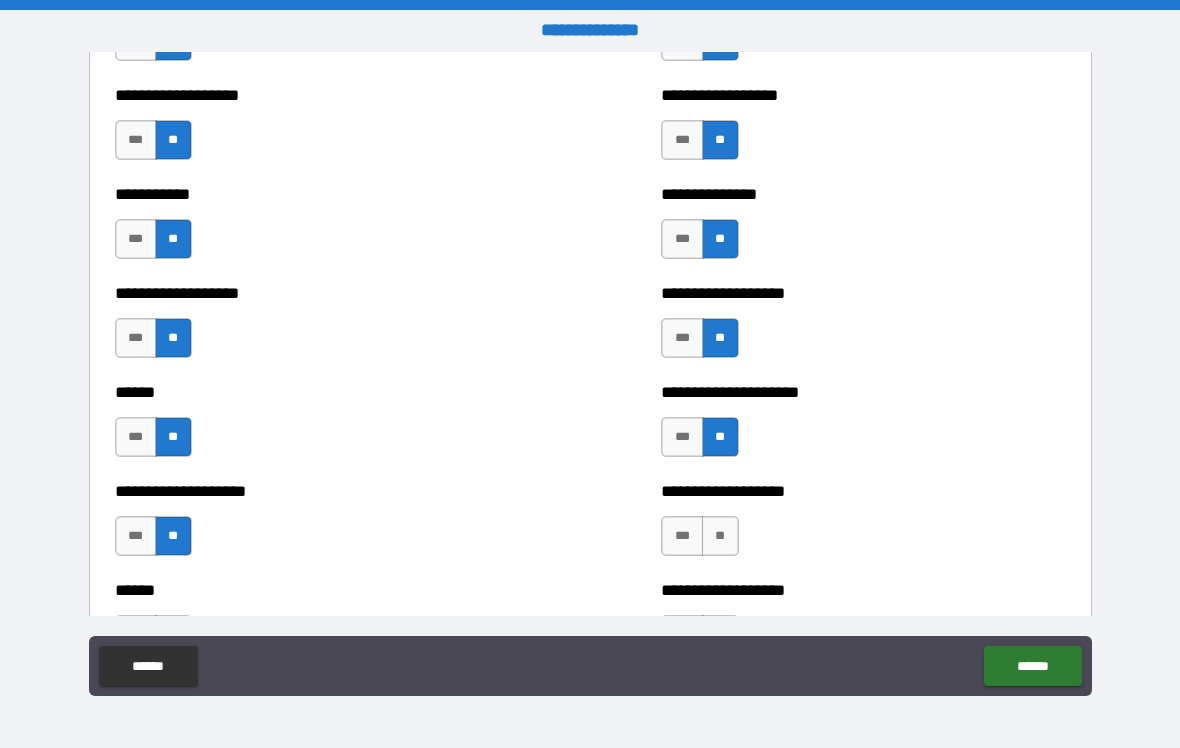 click on "**" at bounding box center [720, 536] 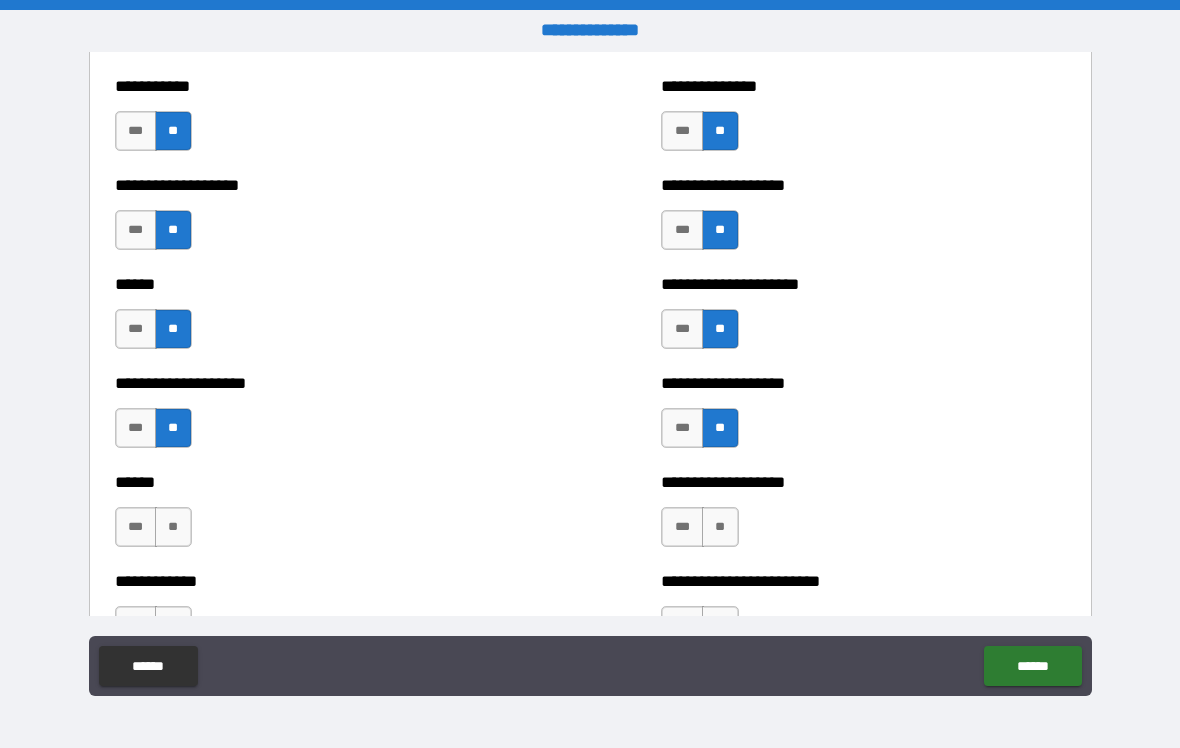 scroll, scrollTop: 2967, scrollLeft: 0, axis: vertical 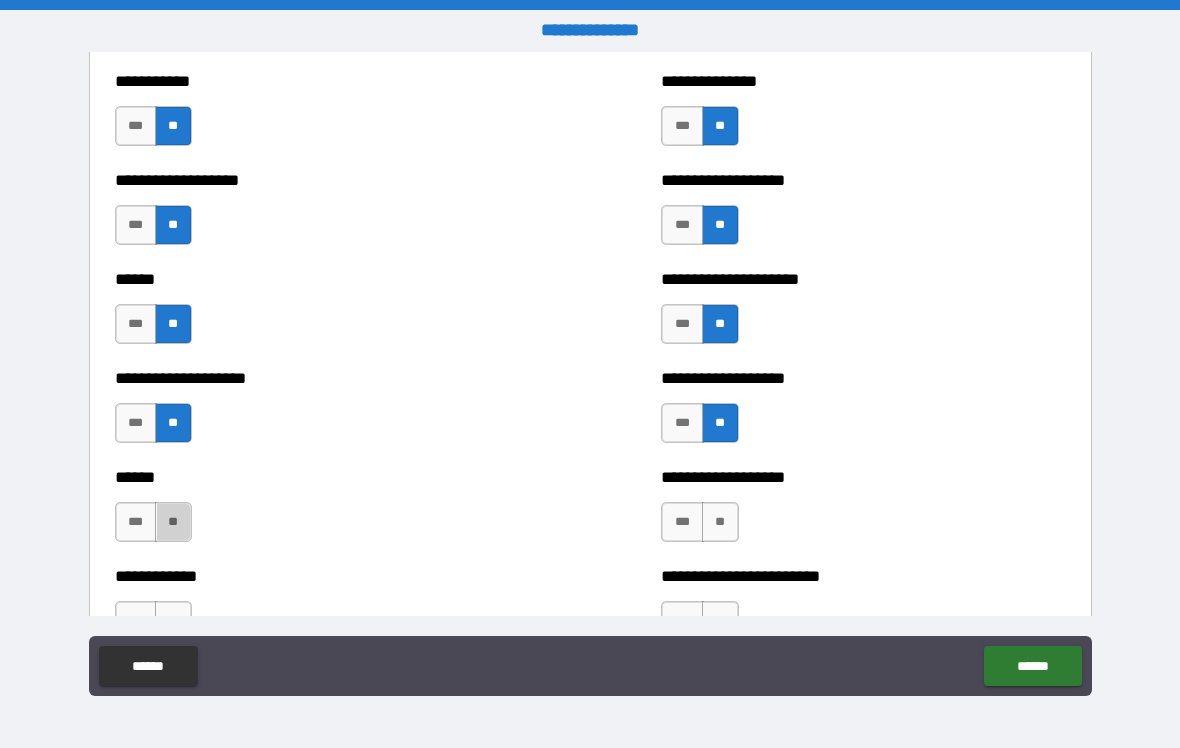 click on "**" at bounding box center [173, 522] 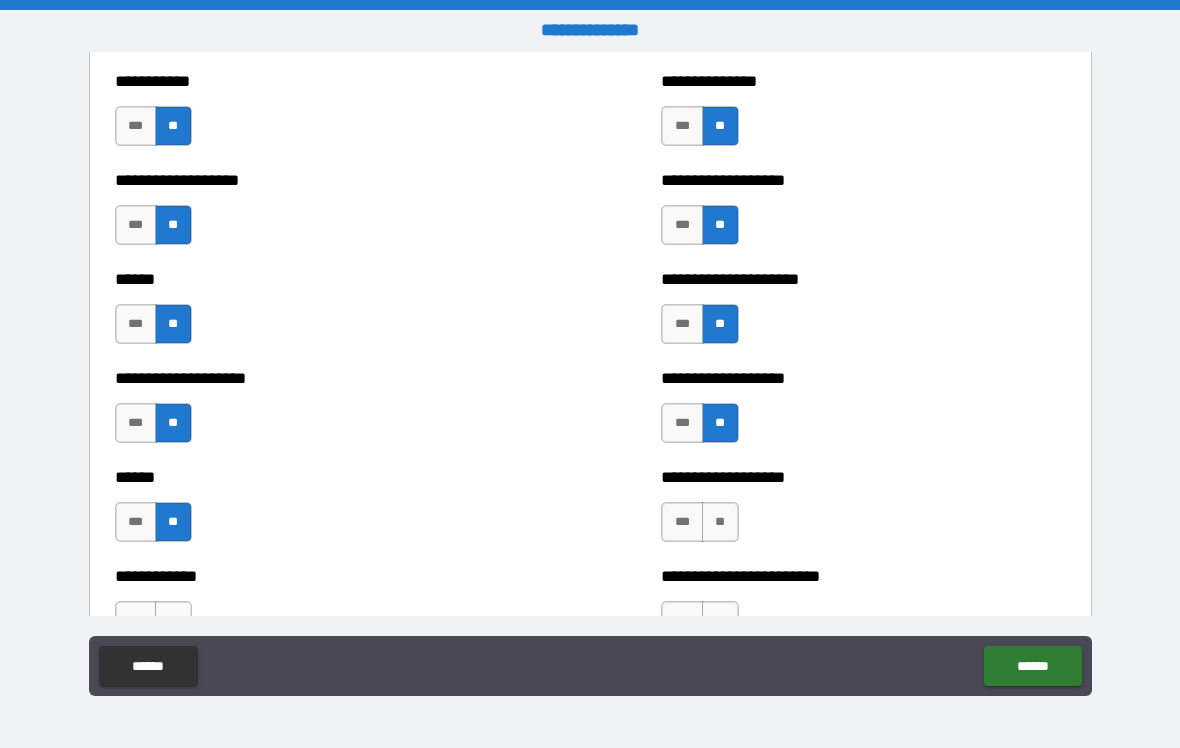 click on "**" at bounding box center [720, 522] 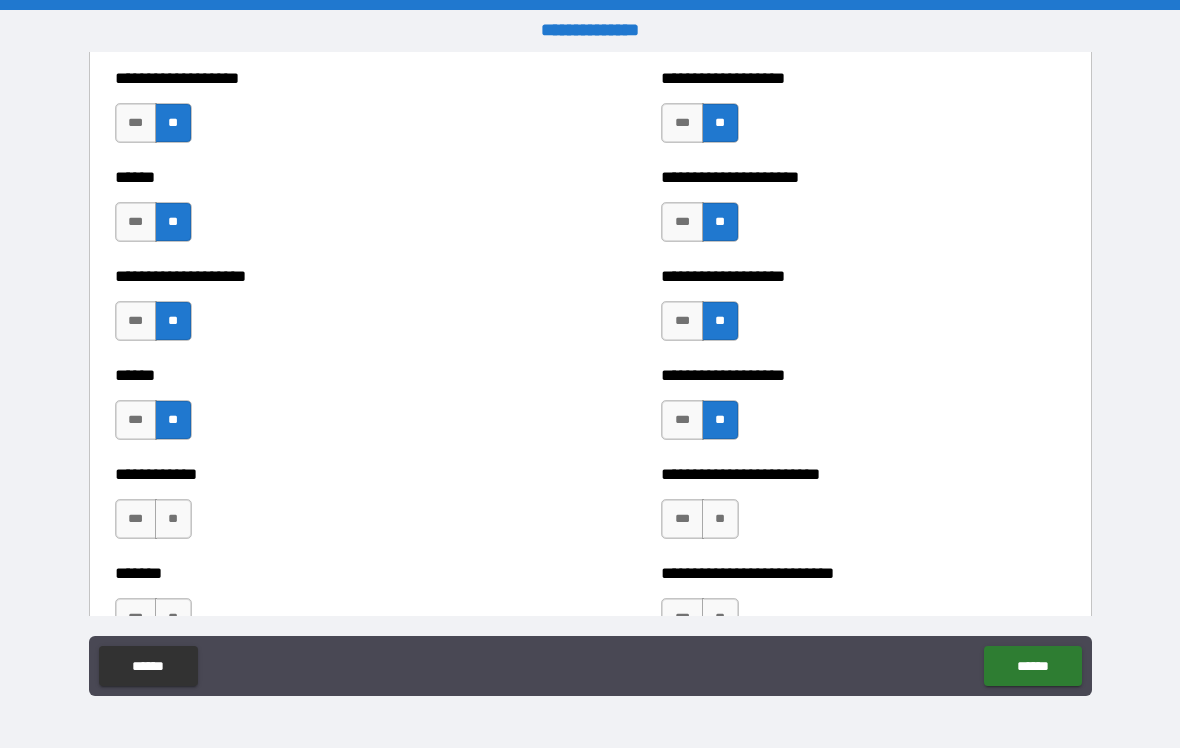 scroll, scrollTop: 3072, scrollLeft: 0, axis: vertical 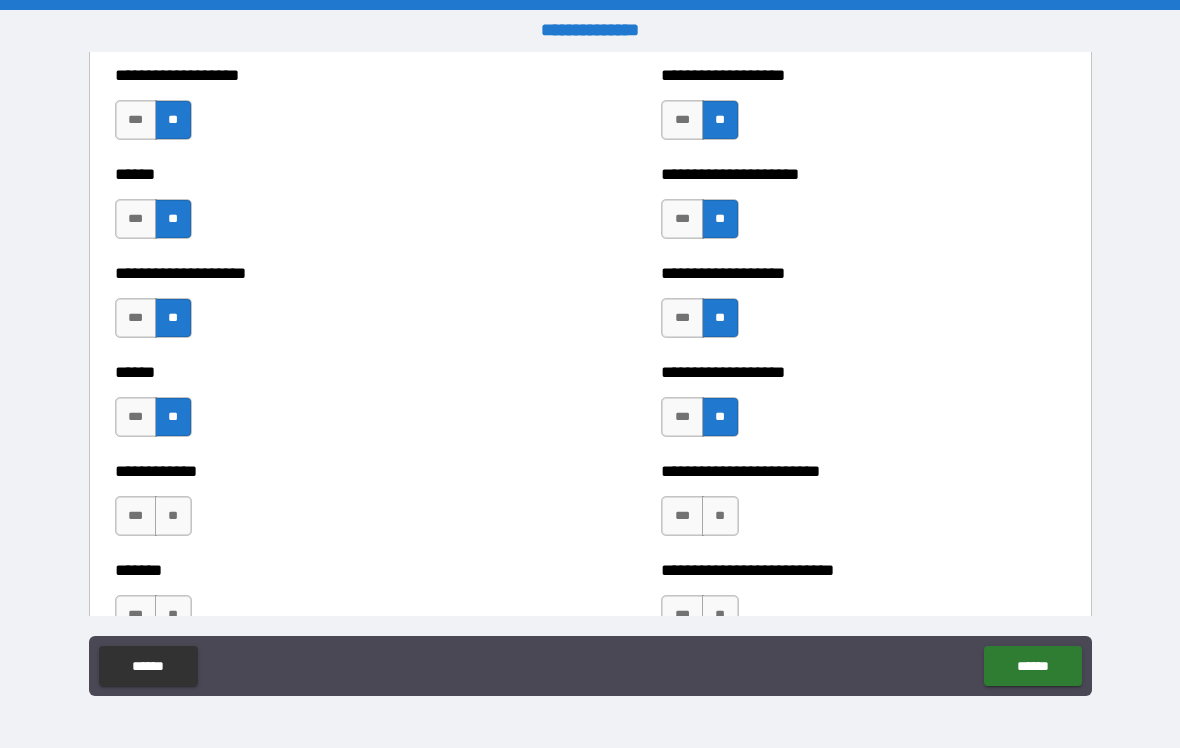 click on "**" at bounding box center (173, 516) 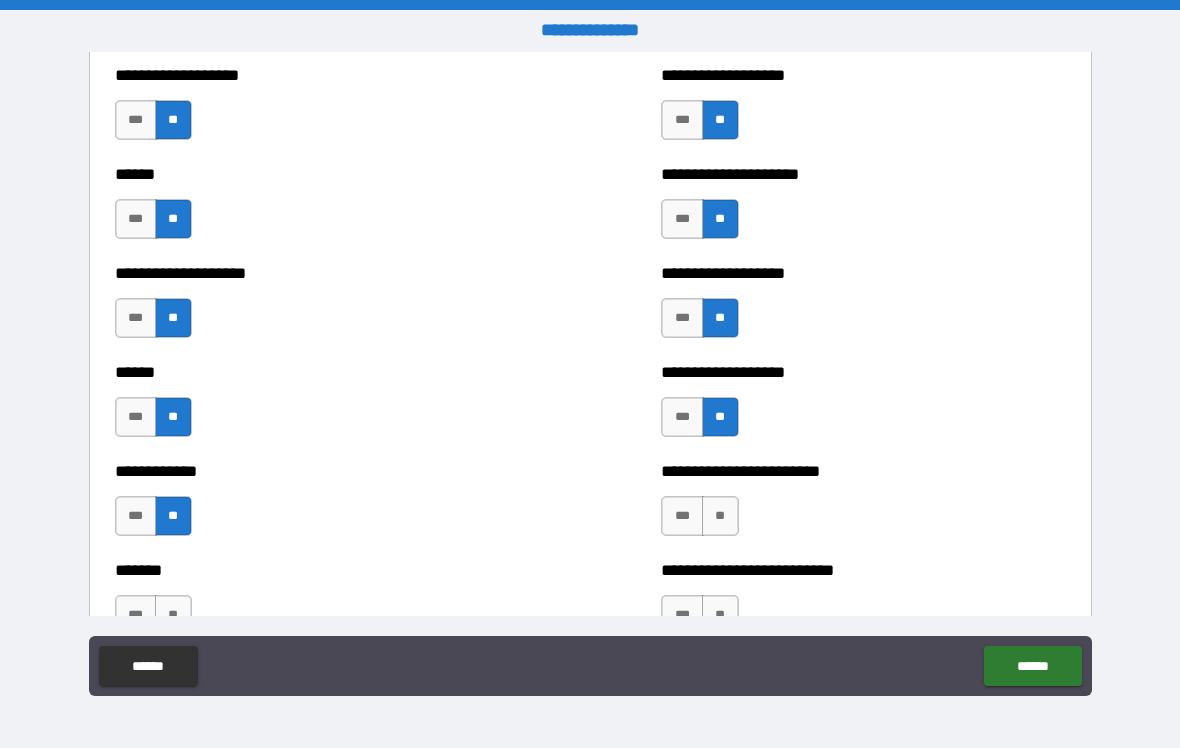 click on "**" at bounding box center (720, 516) 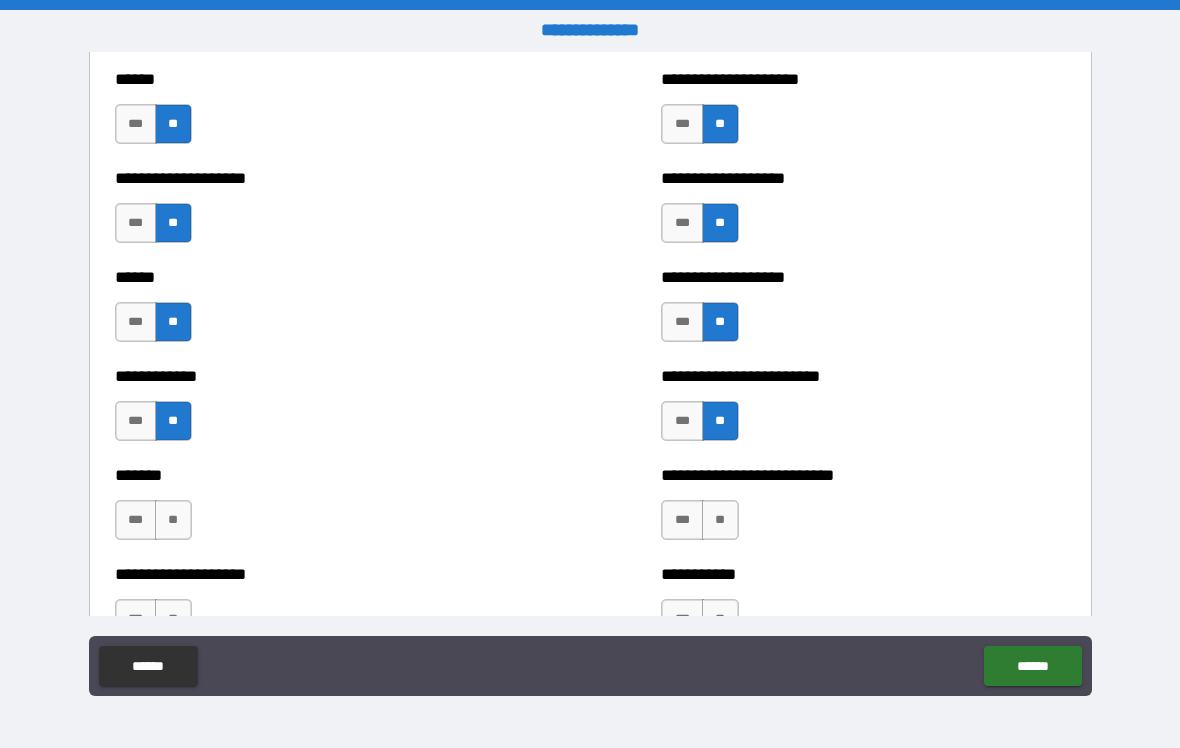 scroll, scrollTop: 3168, scrollLeft: 0, axis: vertical 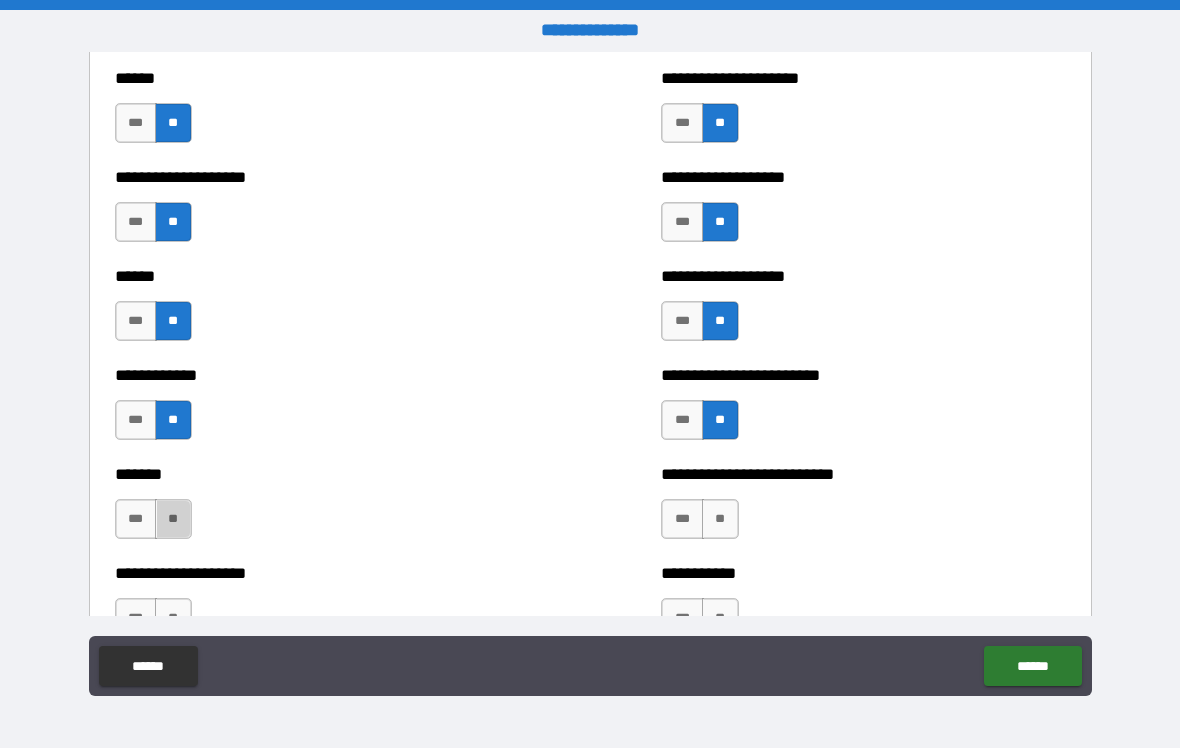click on "**" at bounding box center (173, 519) 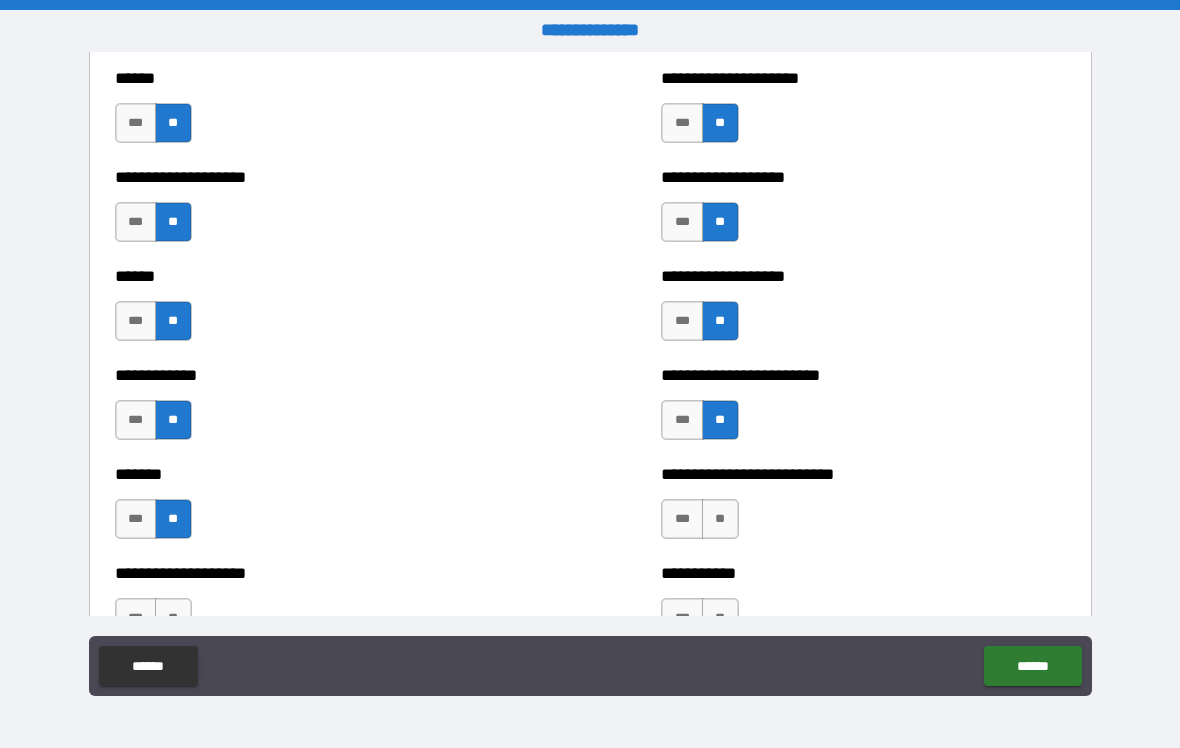 click on "**" at bounding box center [720, 519] 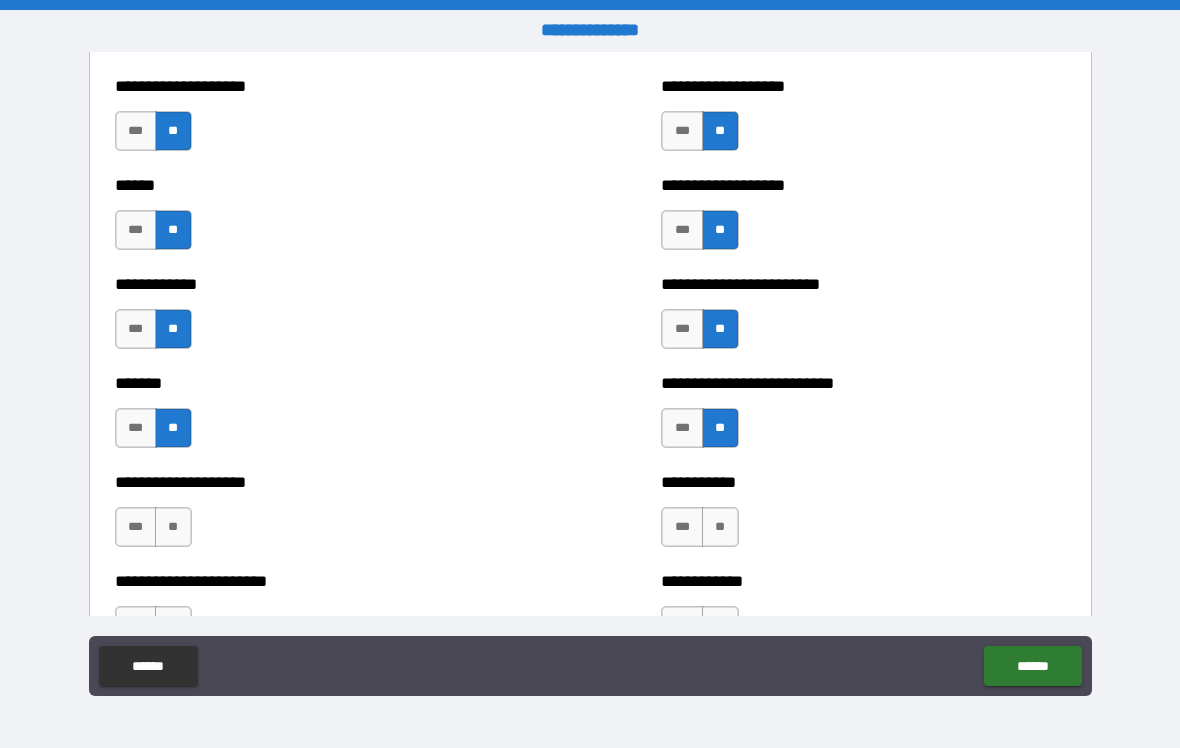 scroll, scrollTop: 3260, scrollLeft: 0, axis: vertical 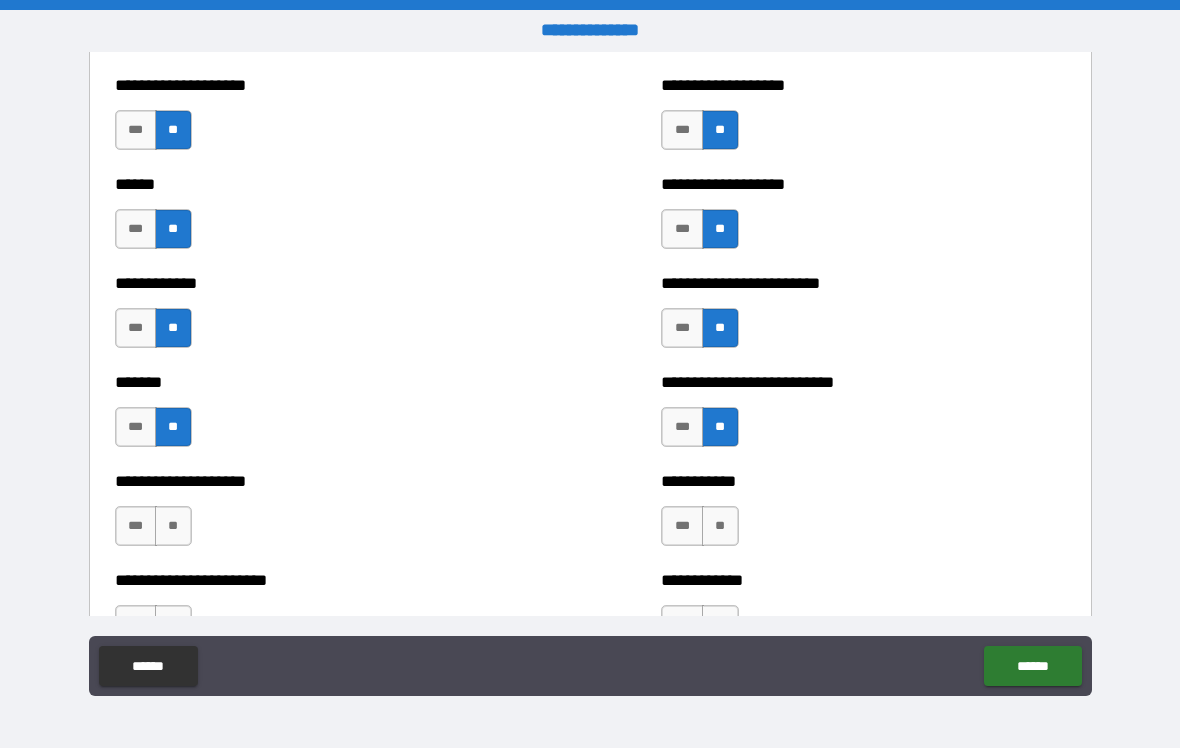 click on "**" at bounding box center (173, 526) 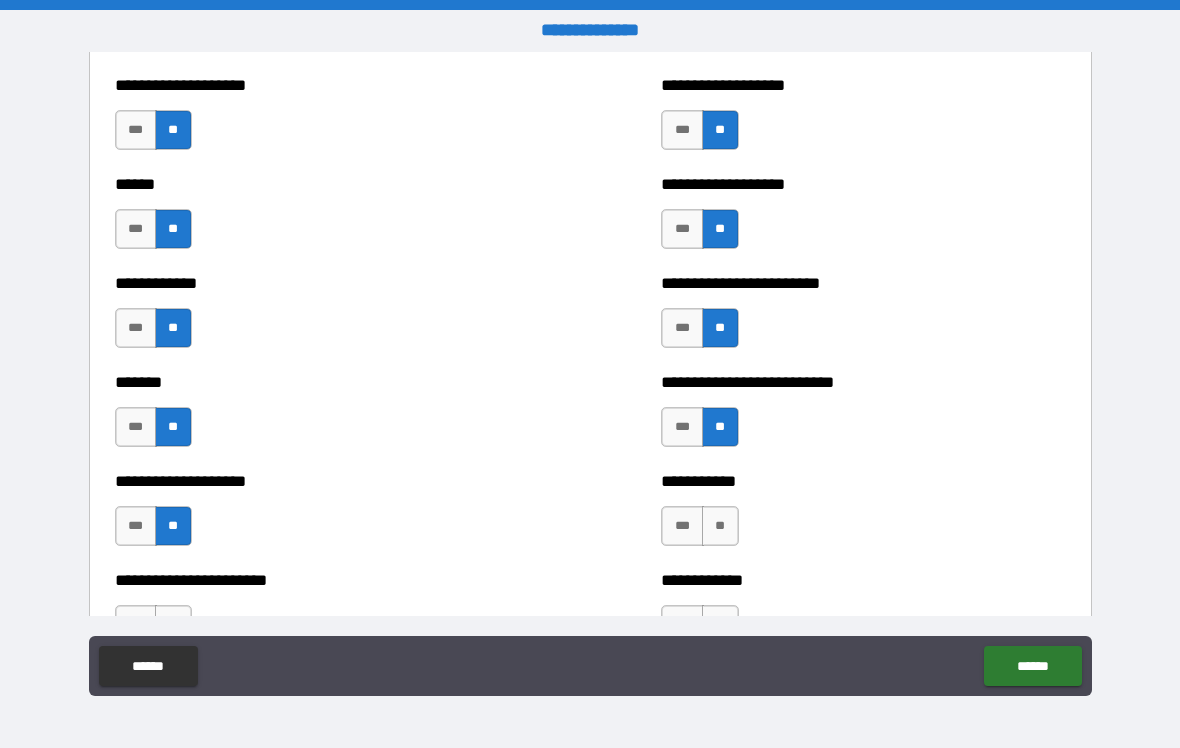 click on "**" at bounding box center (720, 526) 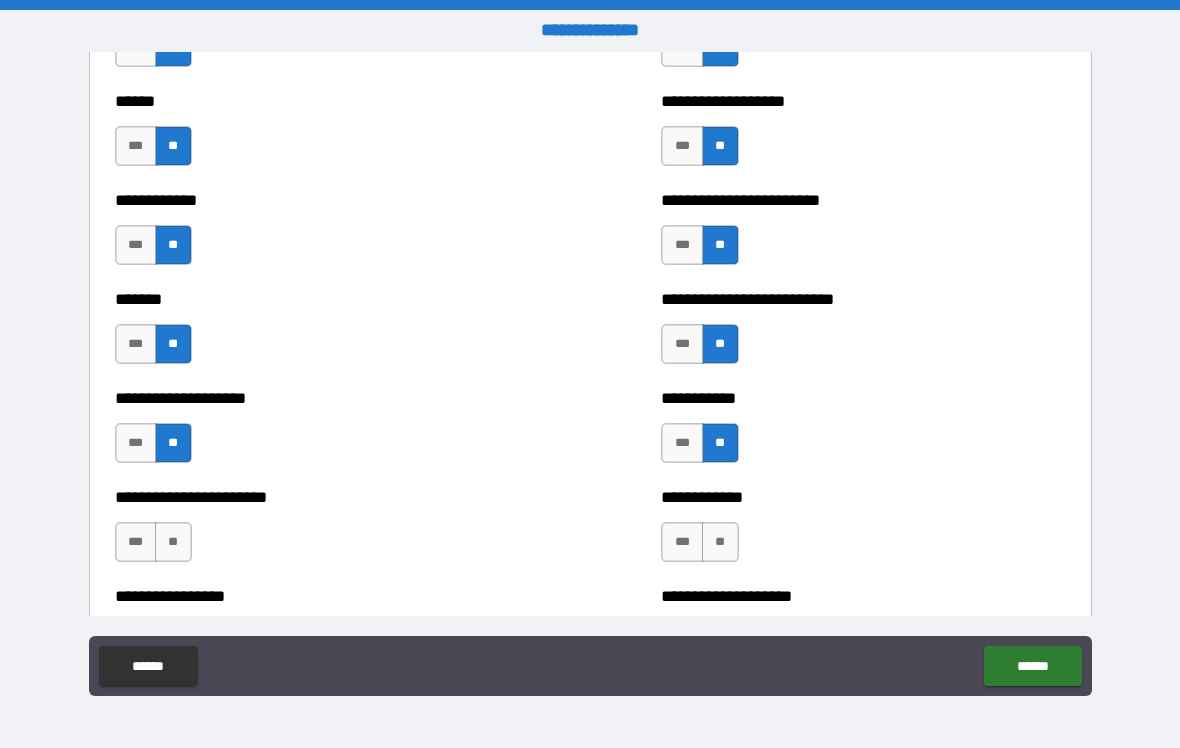 scroll, scrollTop: 3355, scrollLeft: 0, axis: vertical 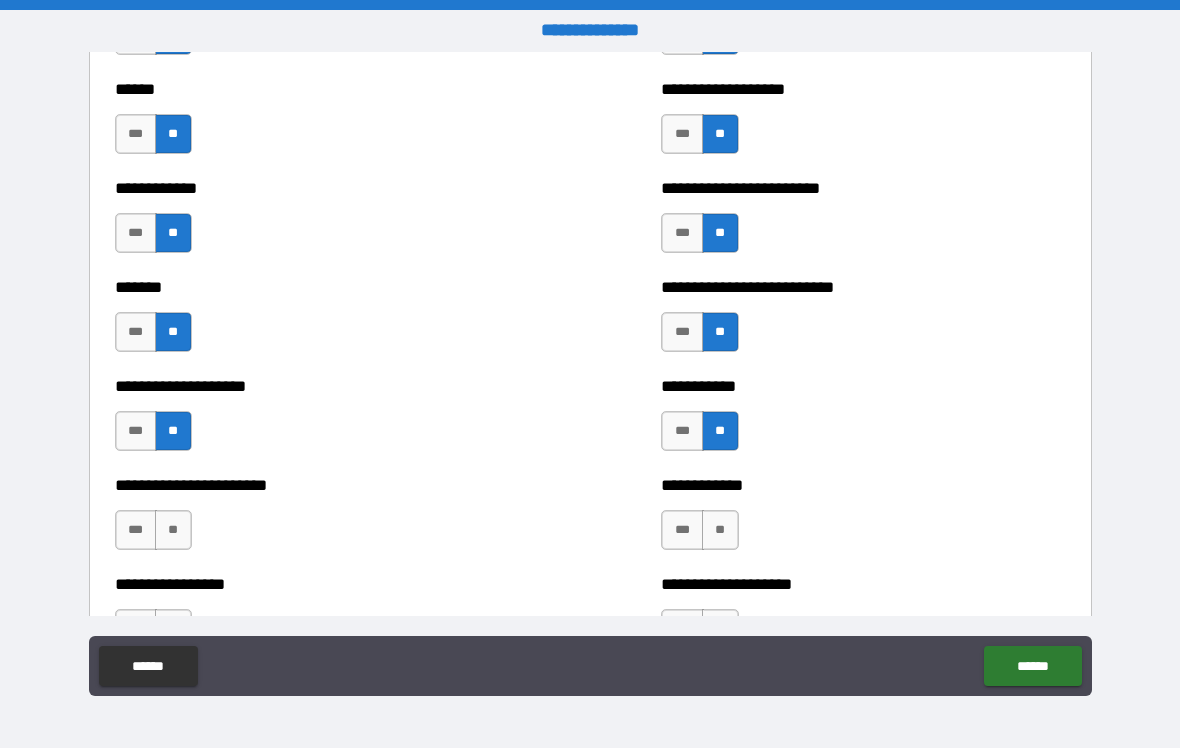 click on "**" at bounding box center [173, 530] 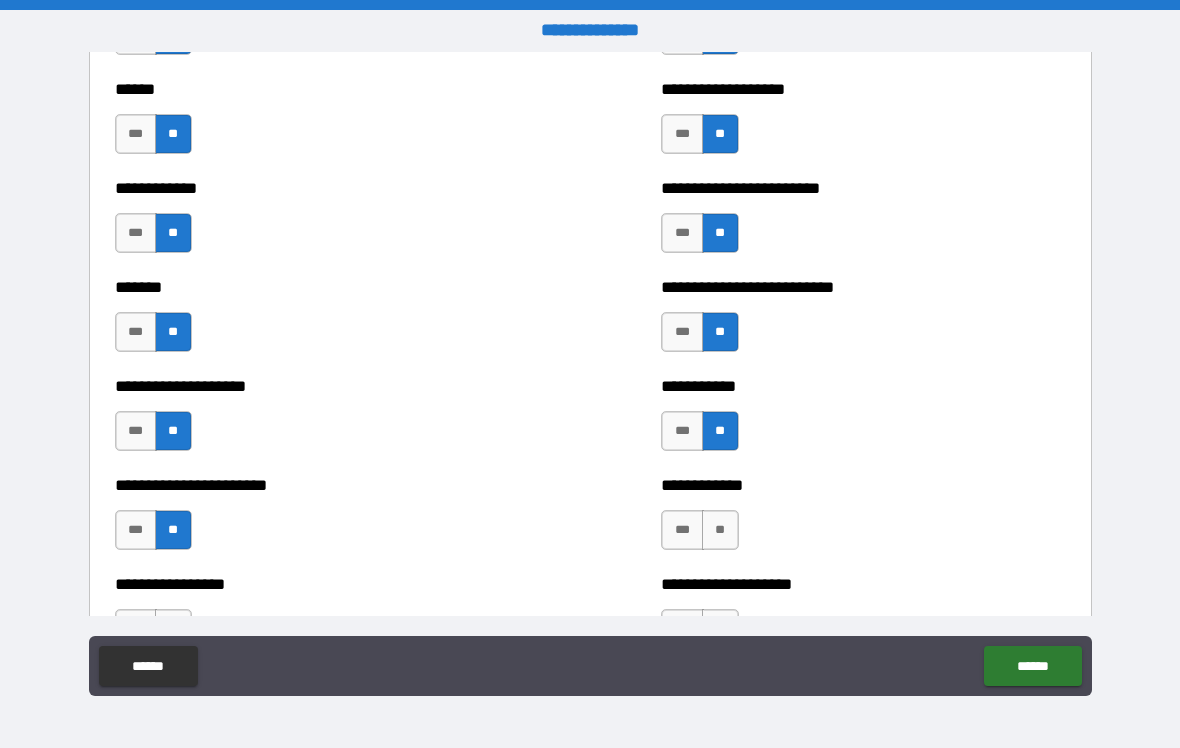 click on "**" at bounding box center [720, 530] 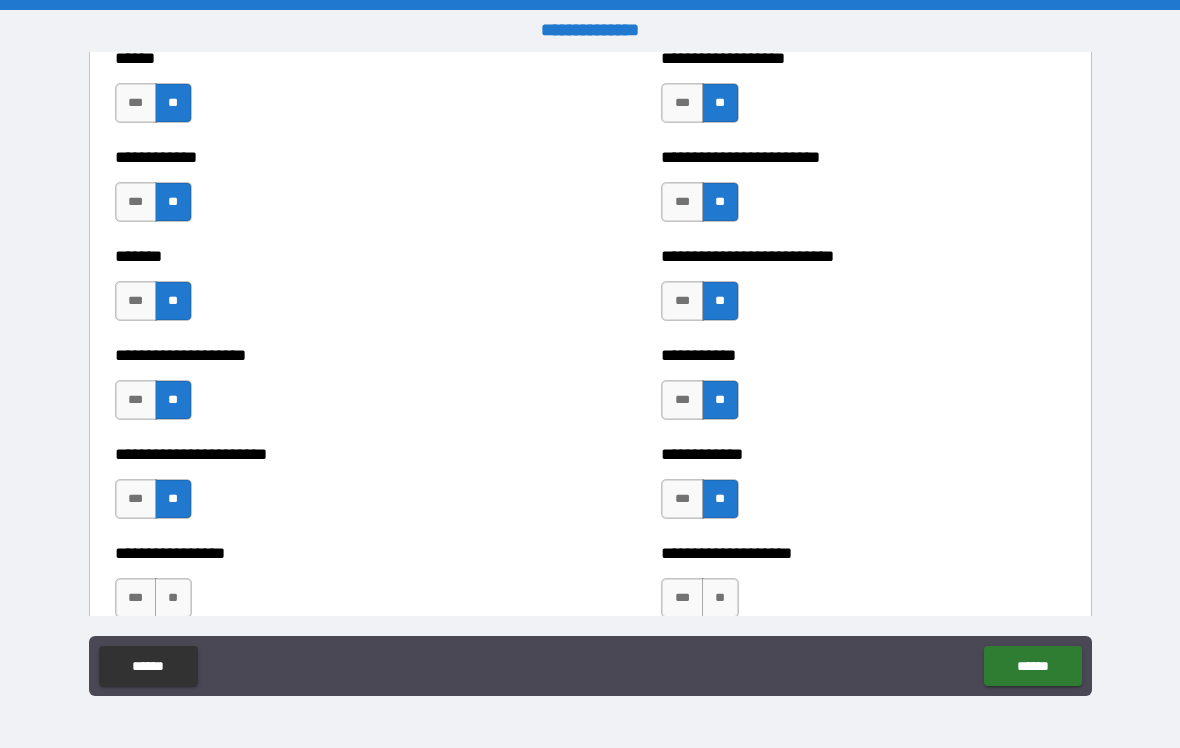 scroll, scrollTop: 3444, scrollLeft: 0, axis: vertical 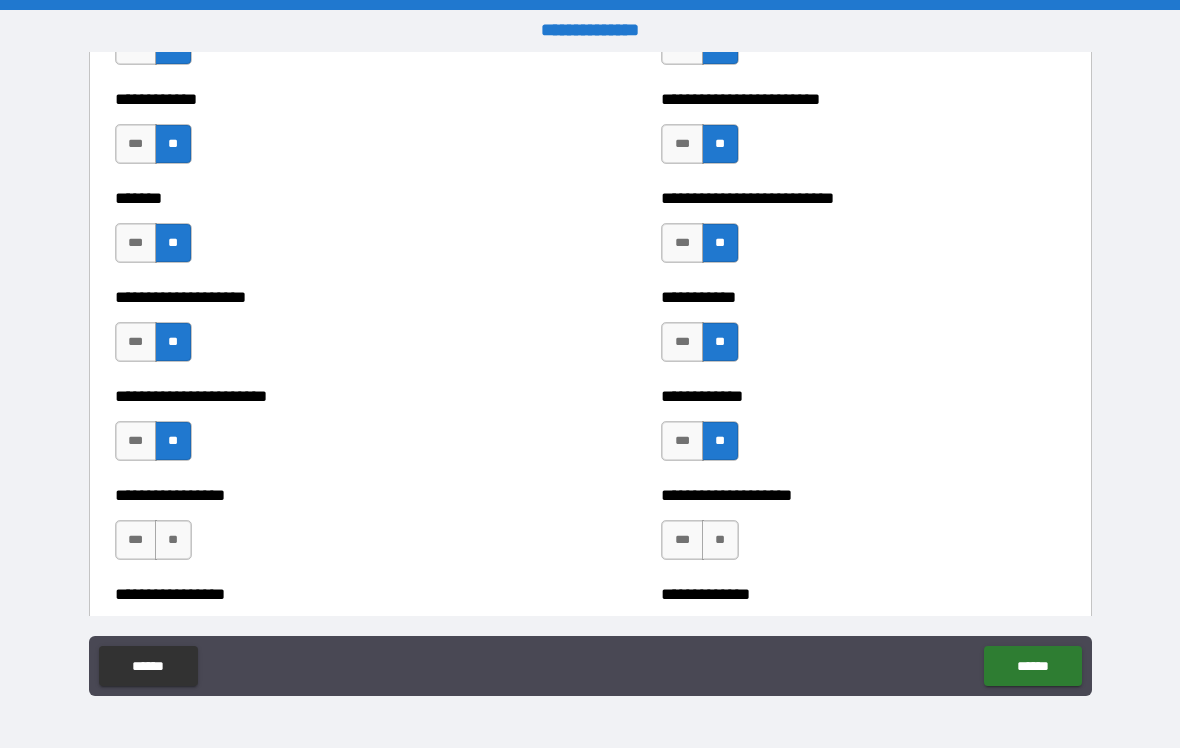 click on "**" at bounding box center [173, 540] 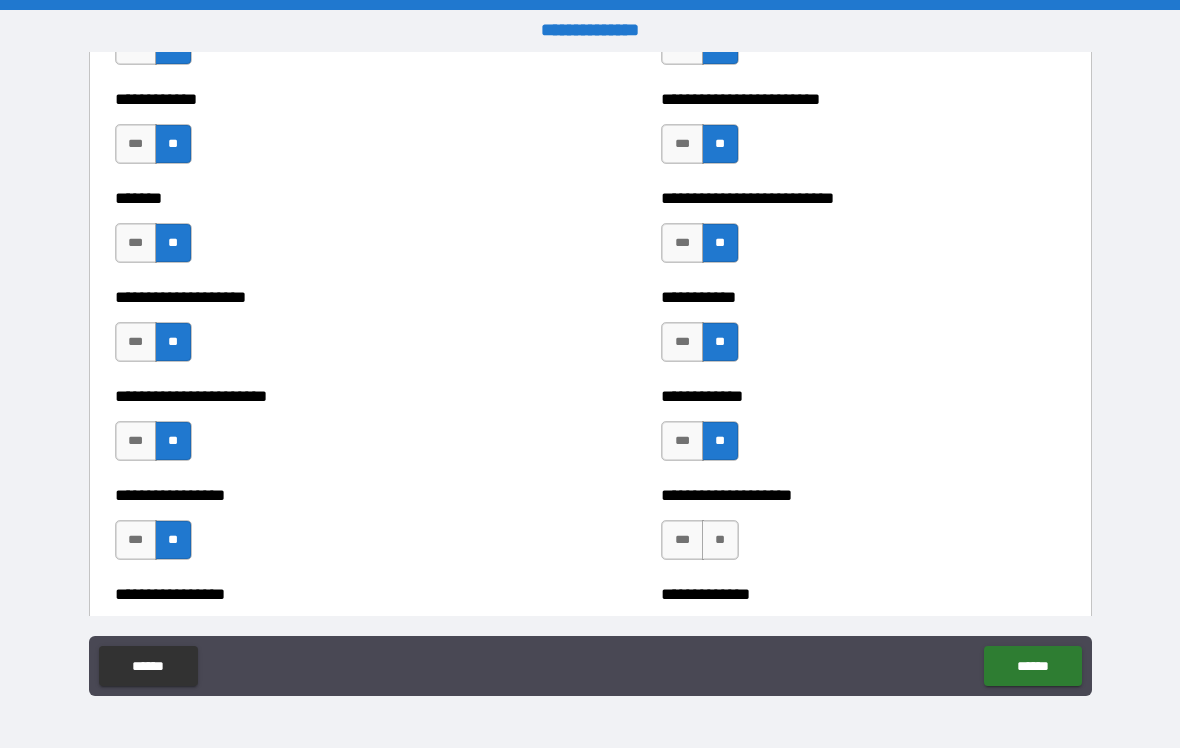 click on "**" at bounding box center [720, 540] 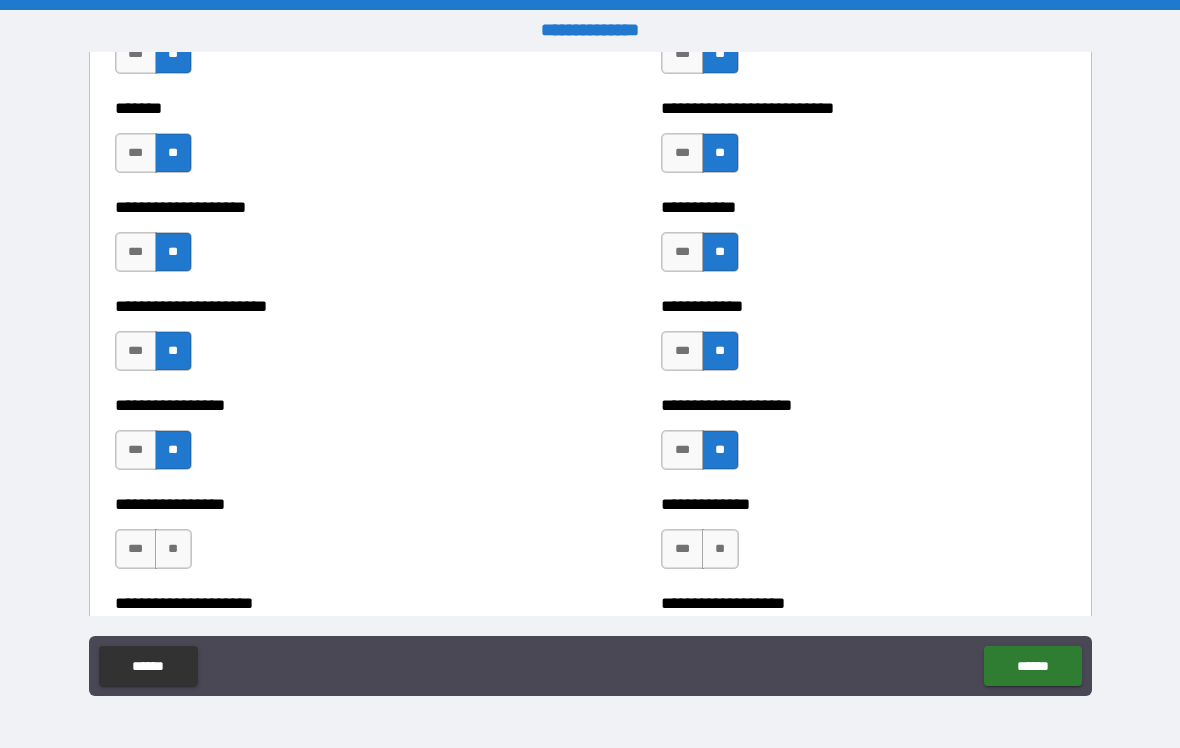 scroll, scrollTop: 3544, scrollLeft: 0, axis: vertical 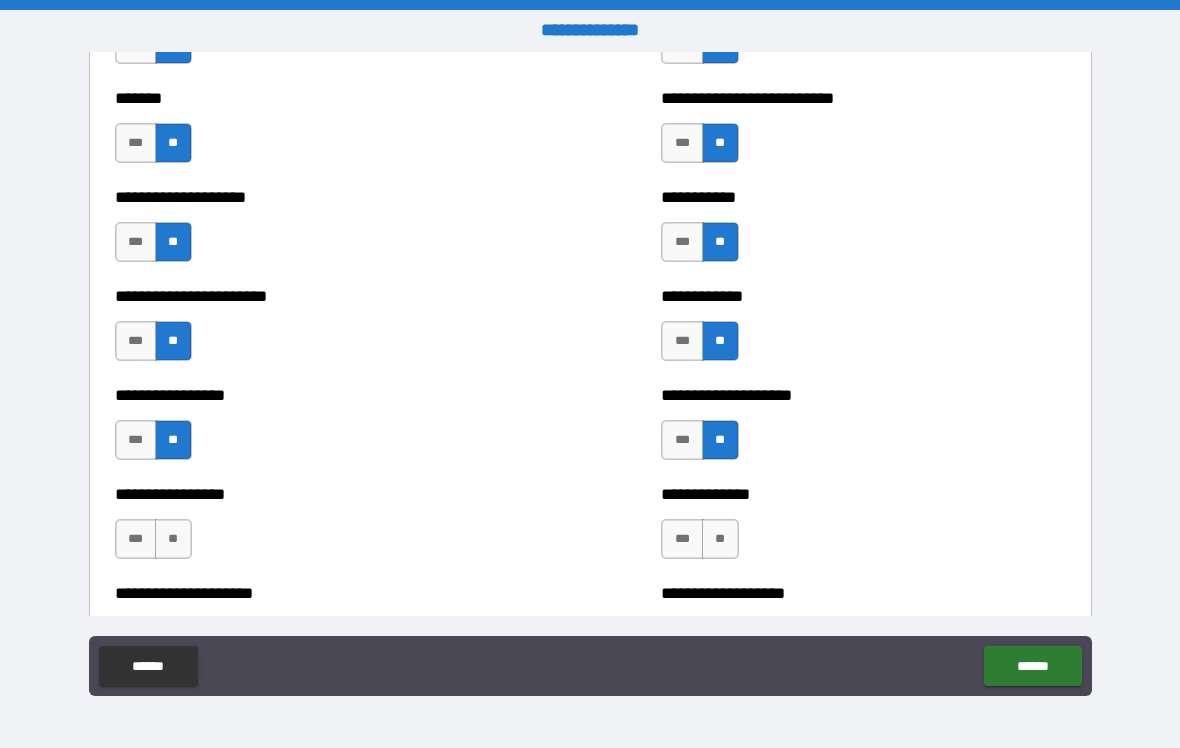 click on "**" at bounding box center (173, 539) 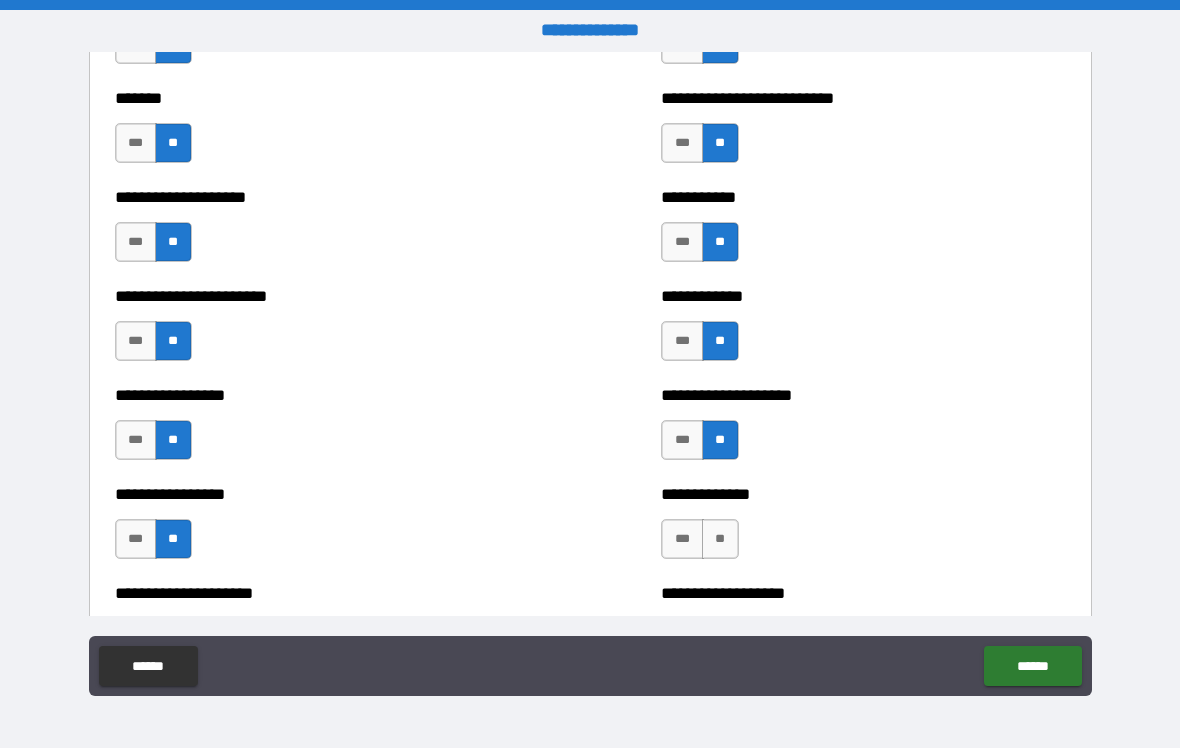 click on "**" at bounding box center [720, 539] 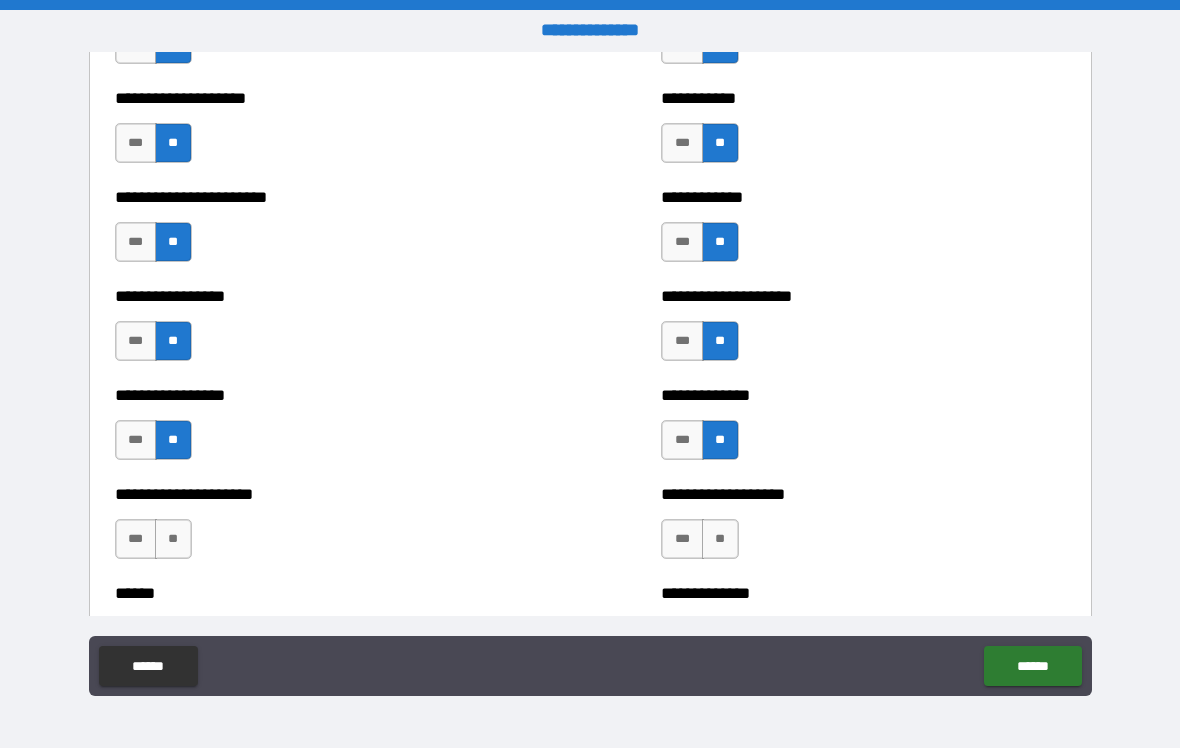 scroll, scrollTop: 3644, scrollLeft: 0, axis: vertical 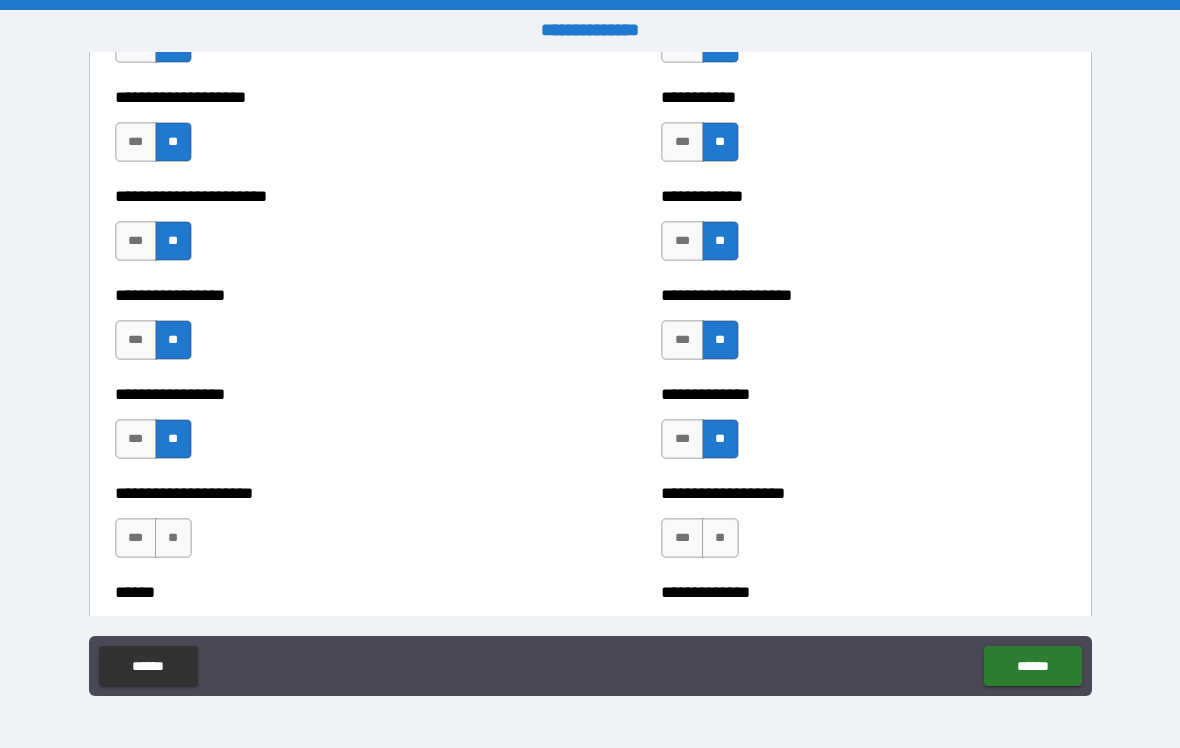 click on "**" at bounding box center [173, 538] 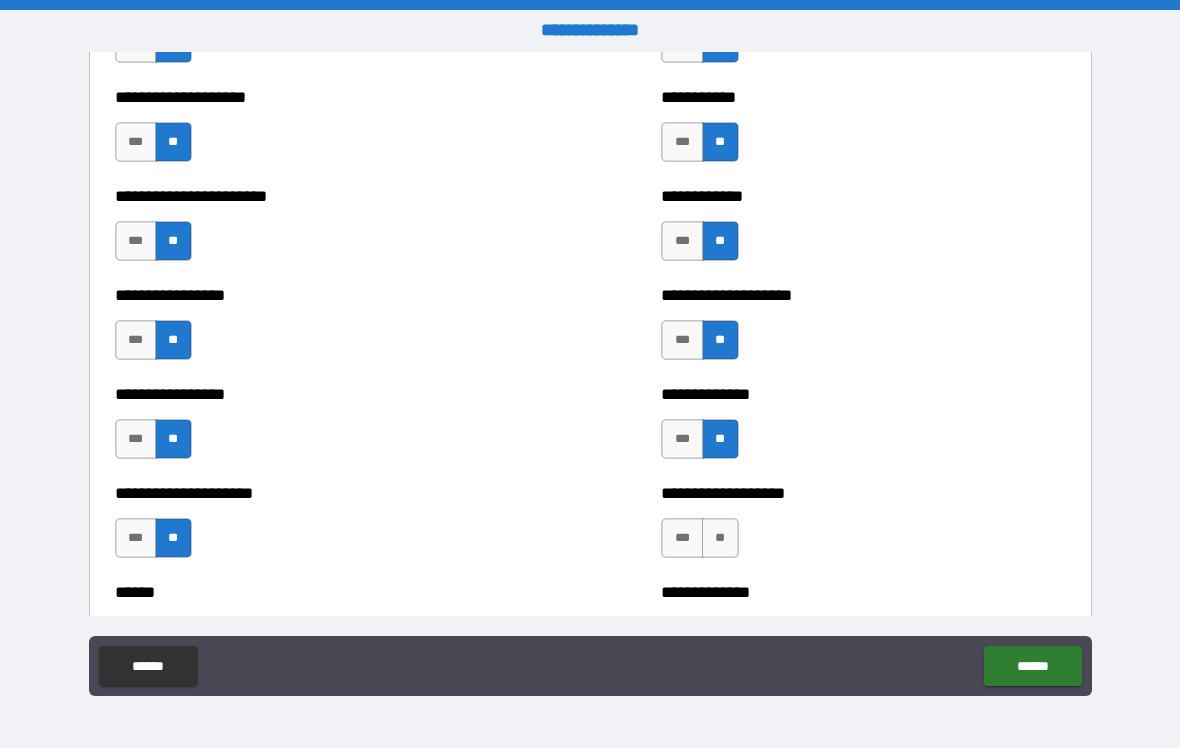 click on "**" at bounding box center [720, 538] 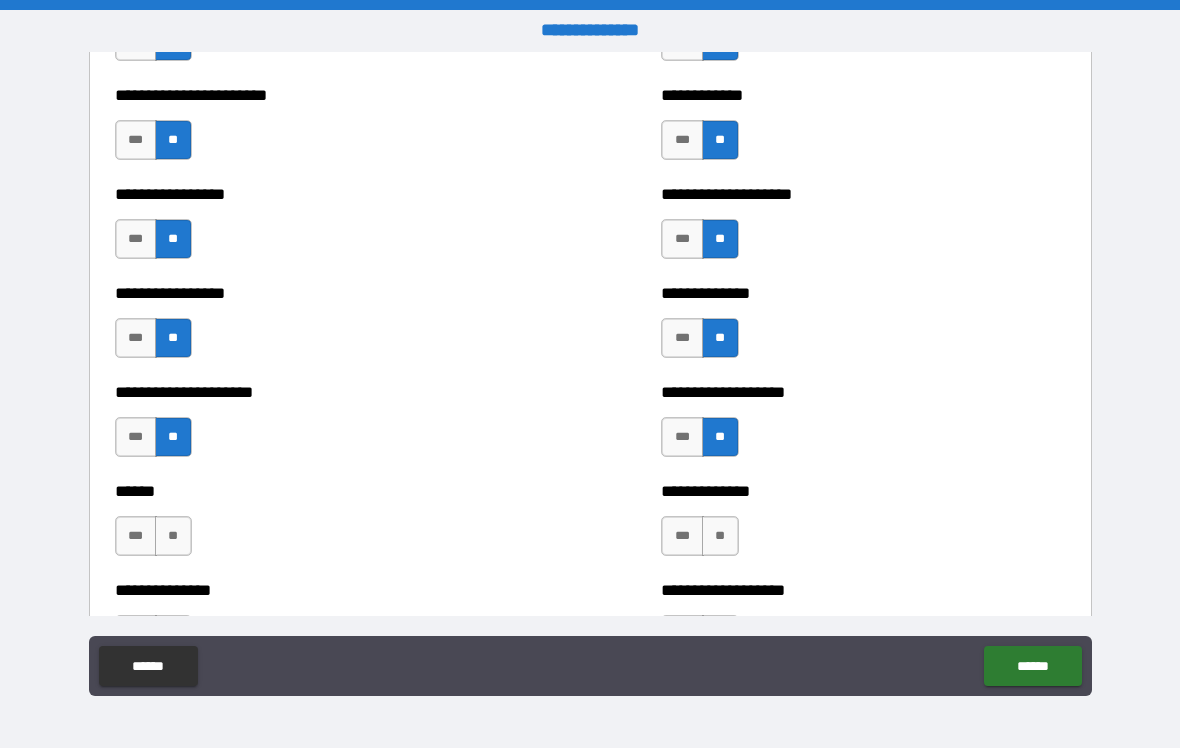 scroll, scrollTop: 3757, scrollLeft: 0, axis: vertical 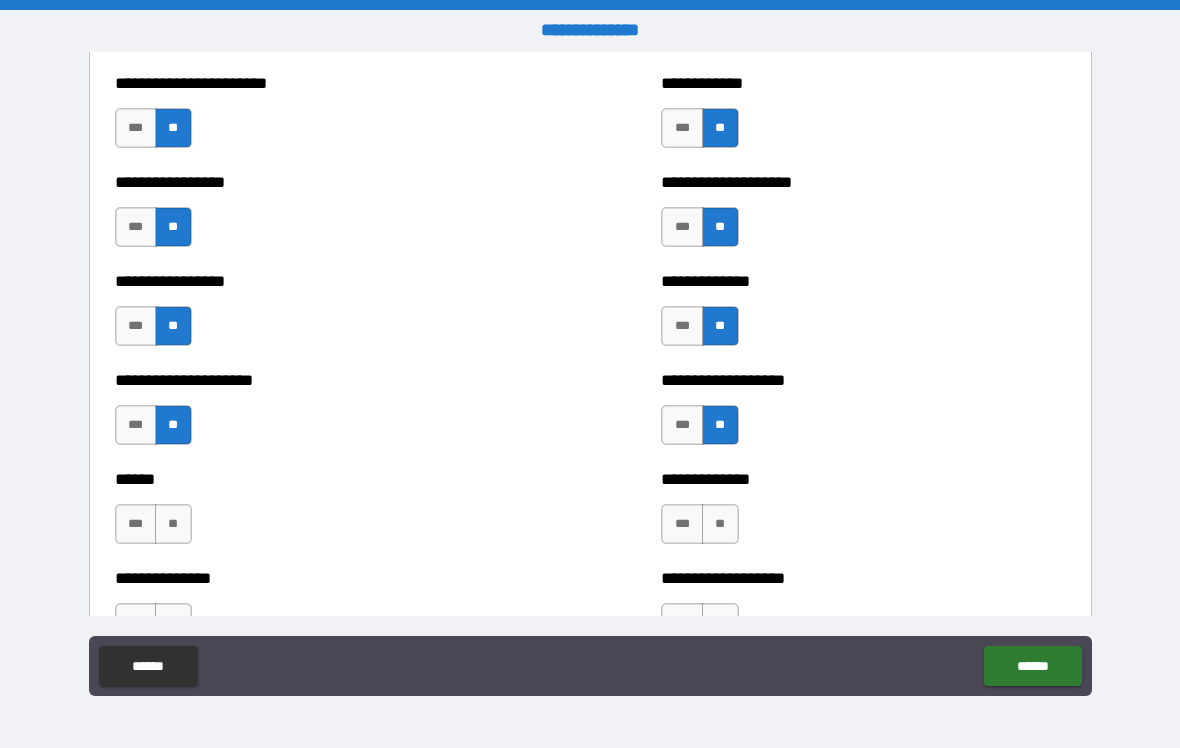 click on "**" at bounding box center (173, 524) 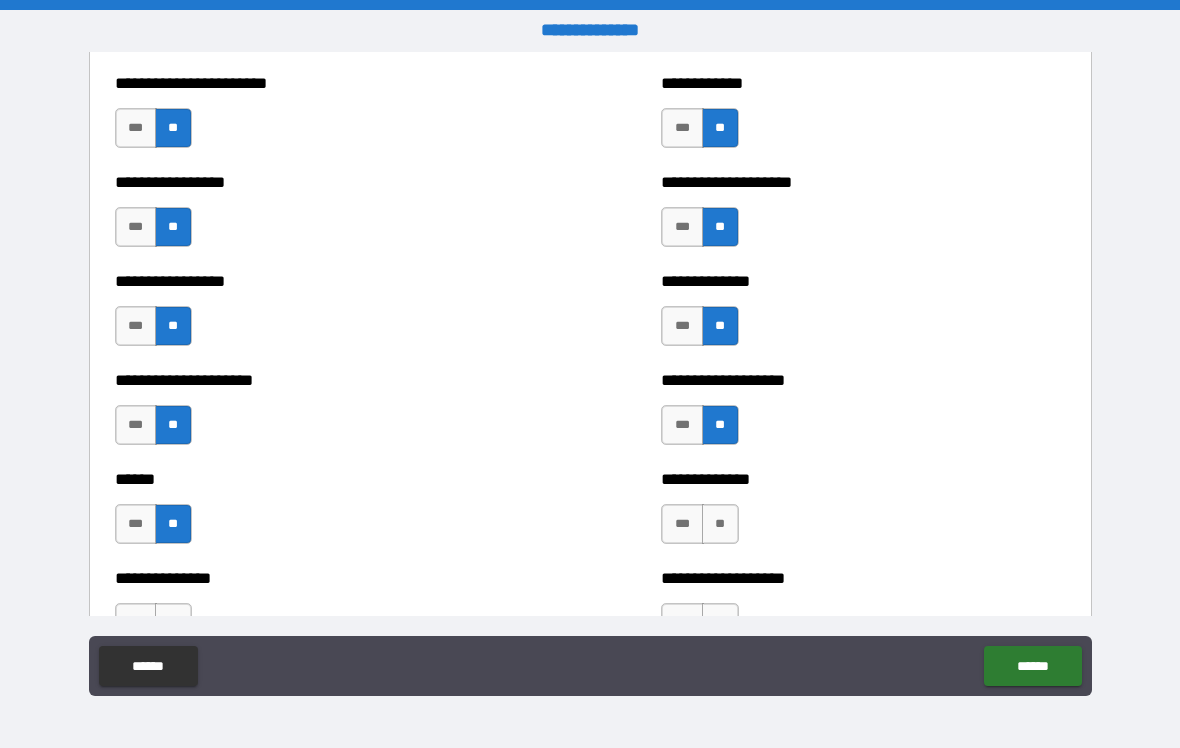 click on "**" at bounding box center (720, 524) 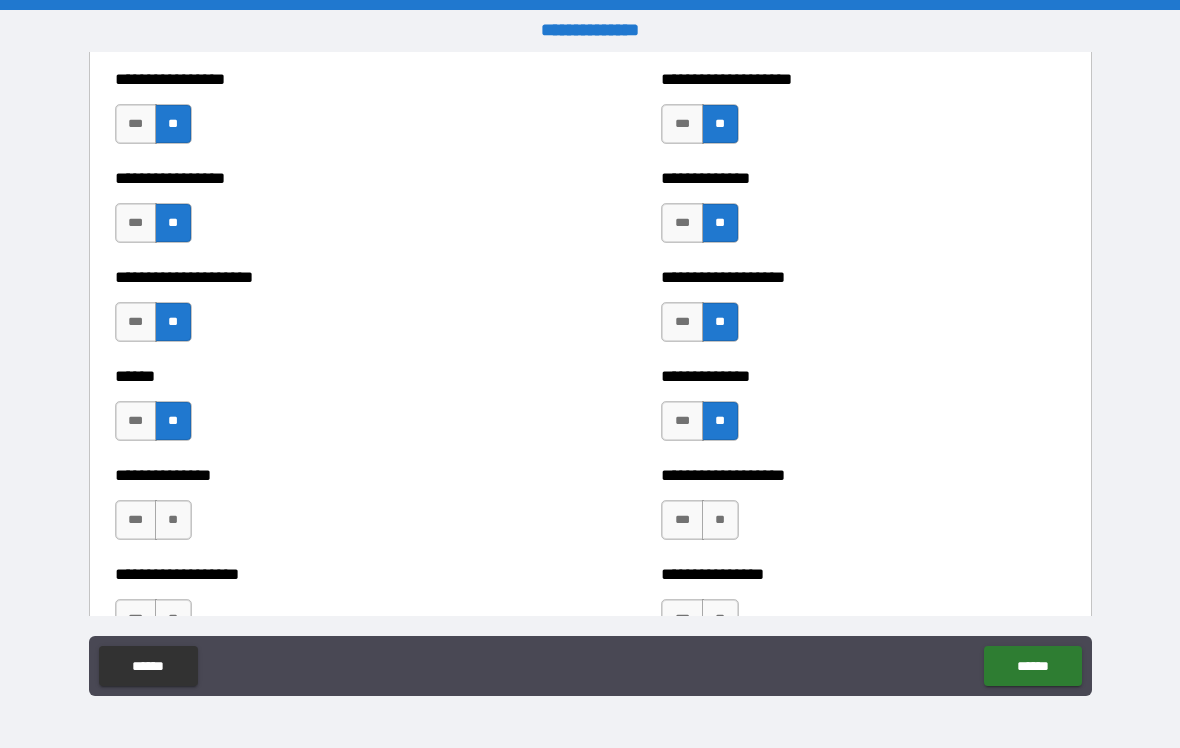 scroll, scrollTop: 3862, scrollLeft: 0, axis: vertical 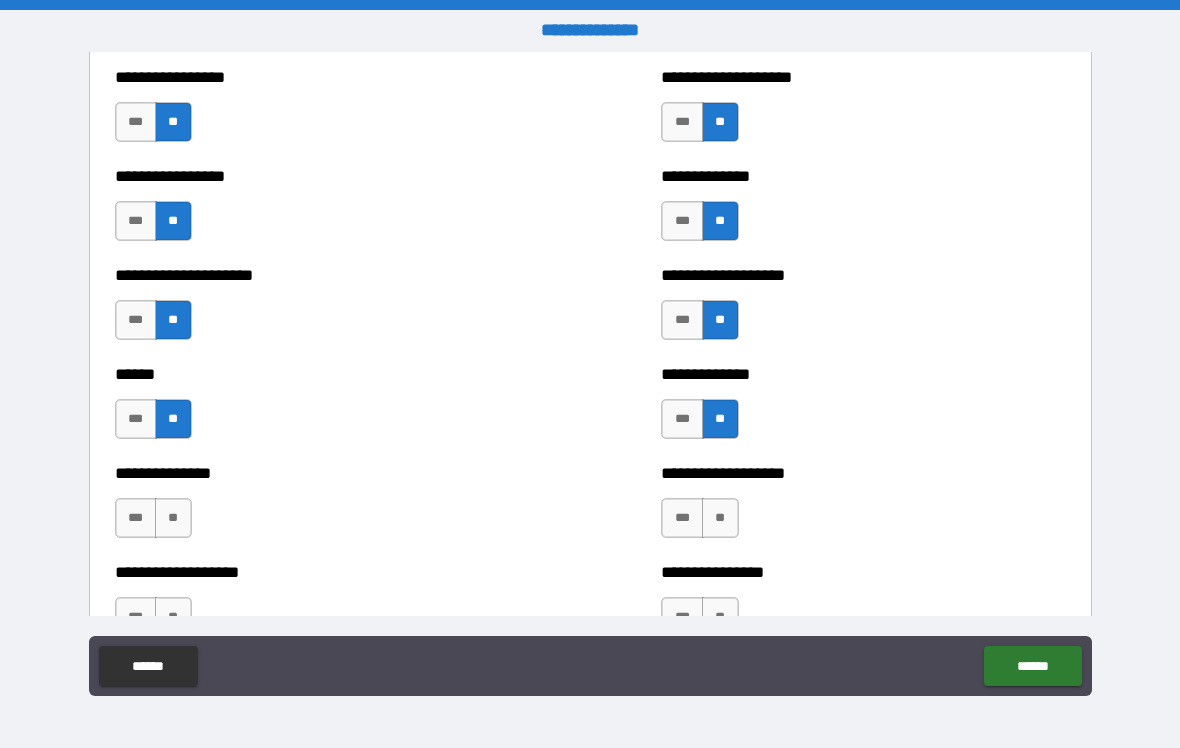 click on "**" at bounding box center [173, 518] 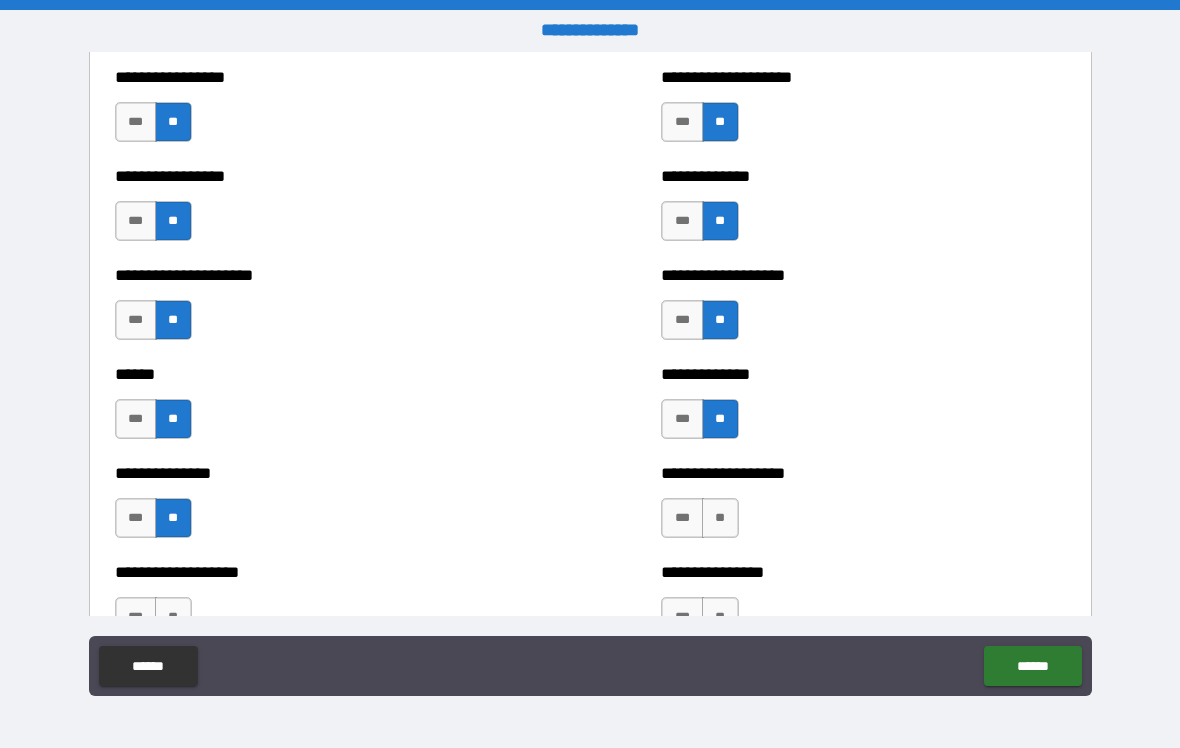 click on "**" at bounding box center [720, 518] 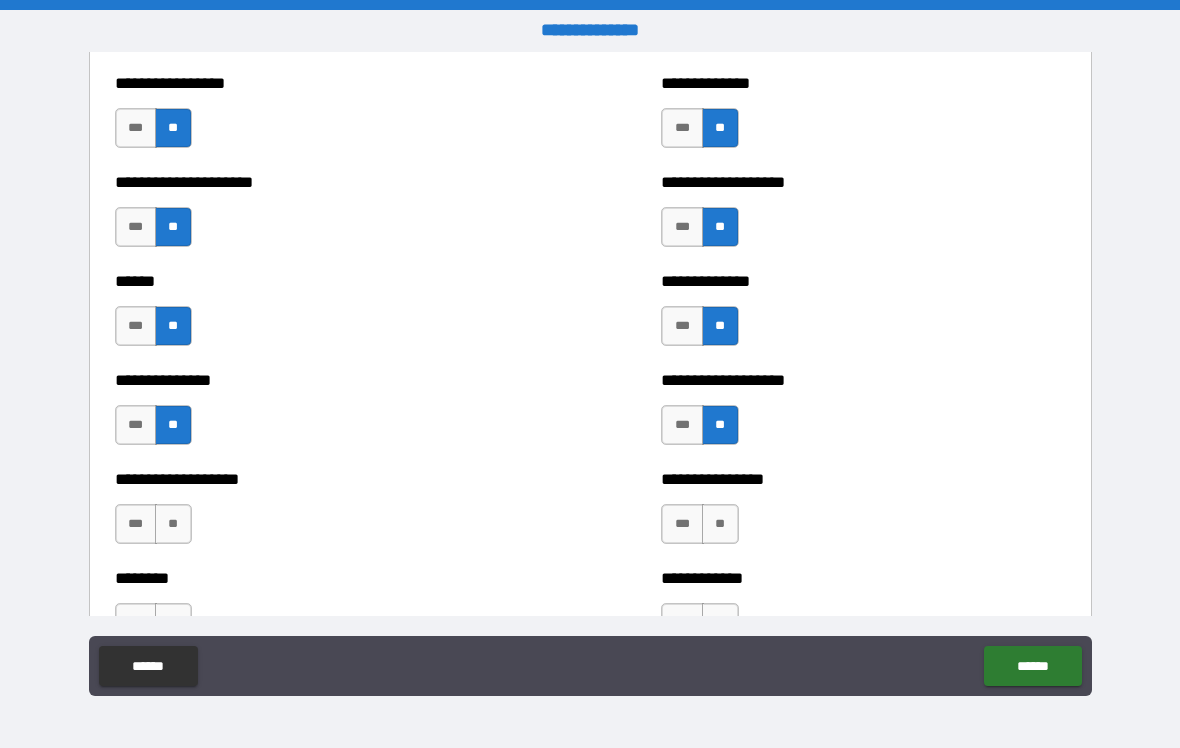 scroll, scrollTop: 3953, scrollLeft: 0, axis: vertical 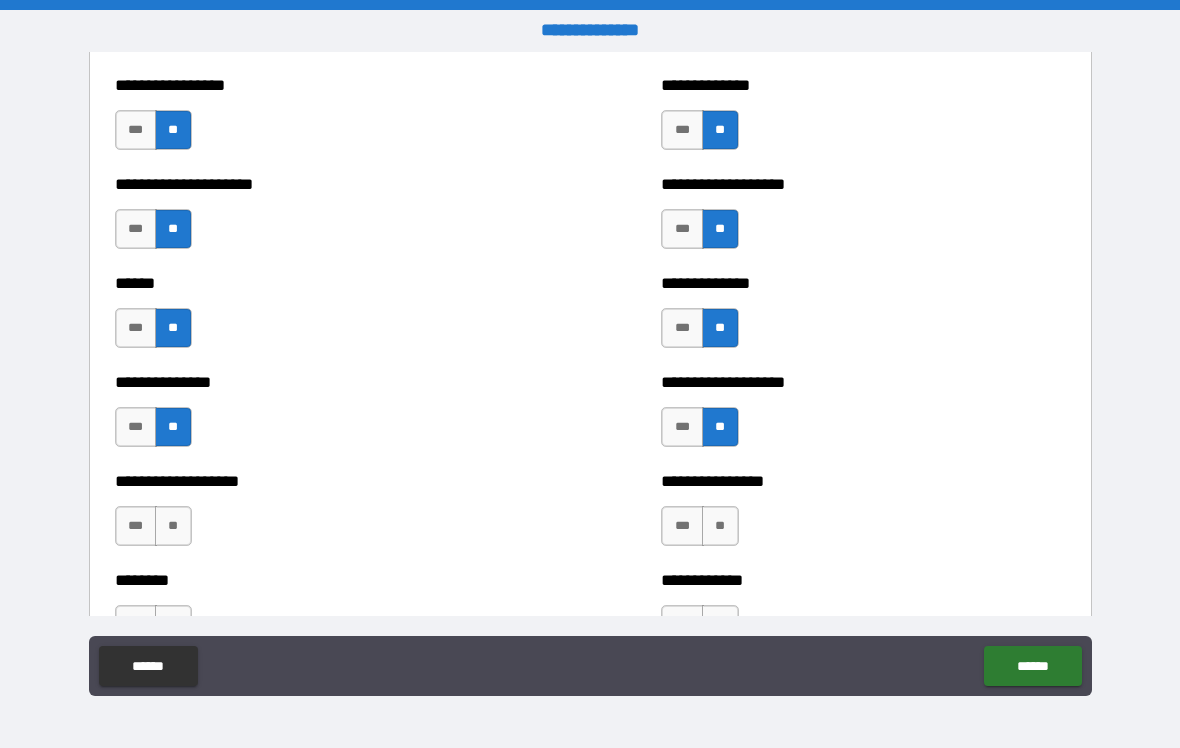 click on "***" at bounding box center [136, 526] 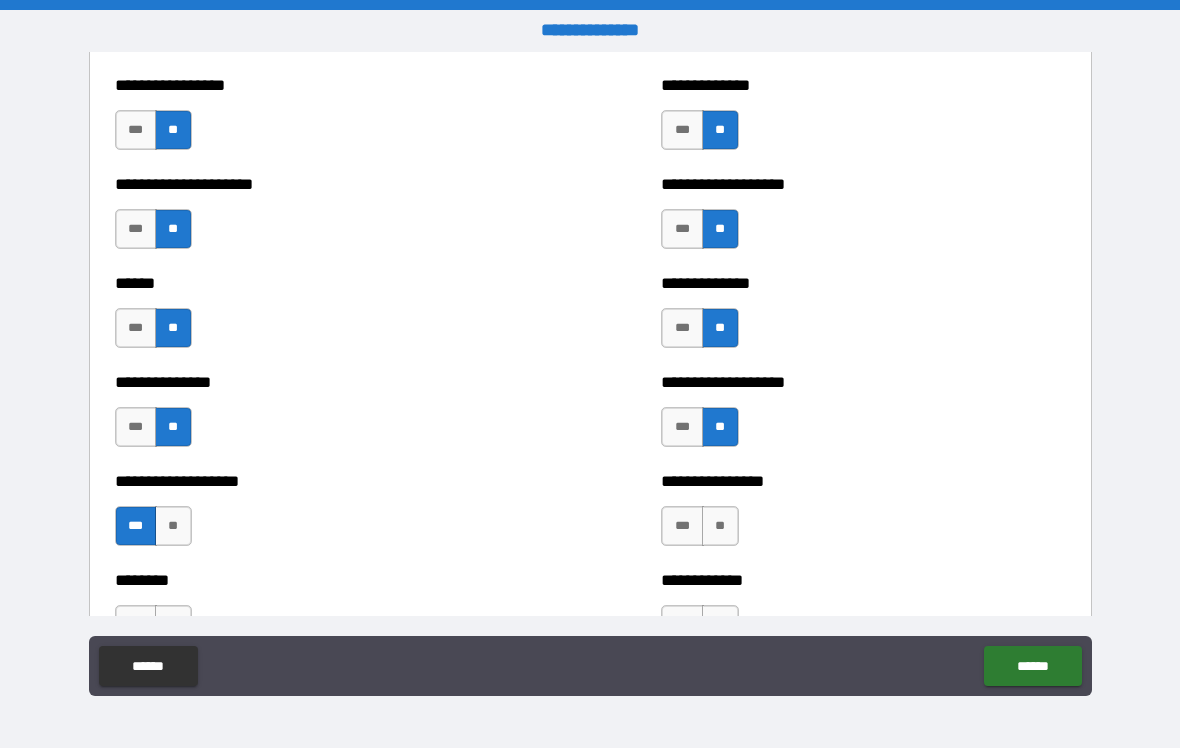 click on "**" at bounding box center (720, 526) 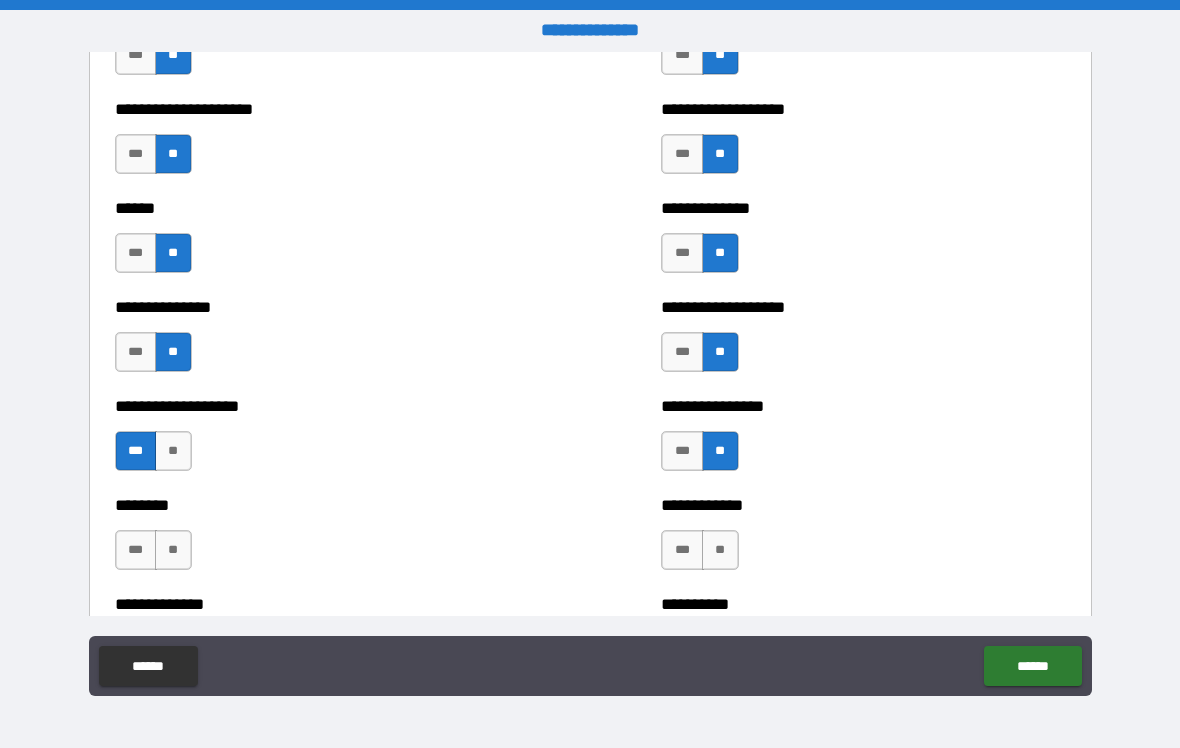 scroll, scrollTop: 4034, scrollLeft: 0, axis: vertical 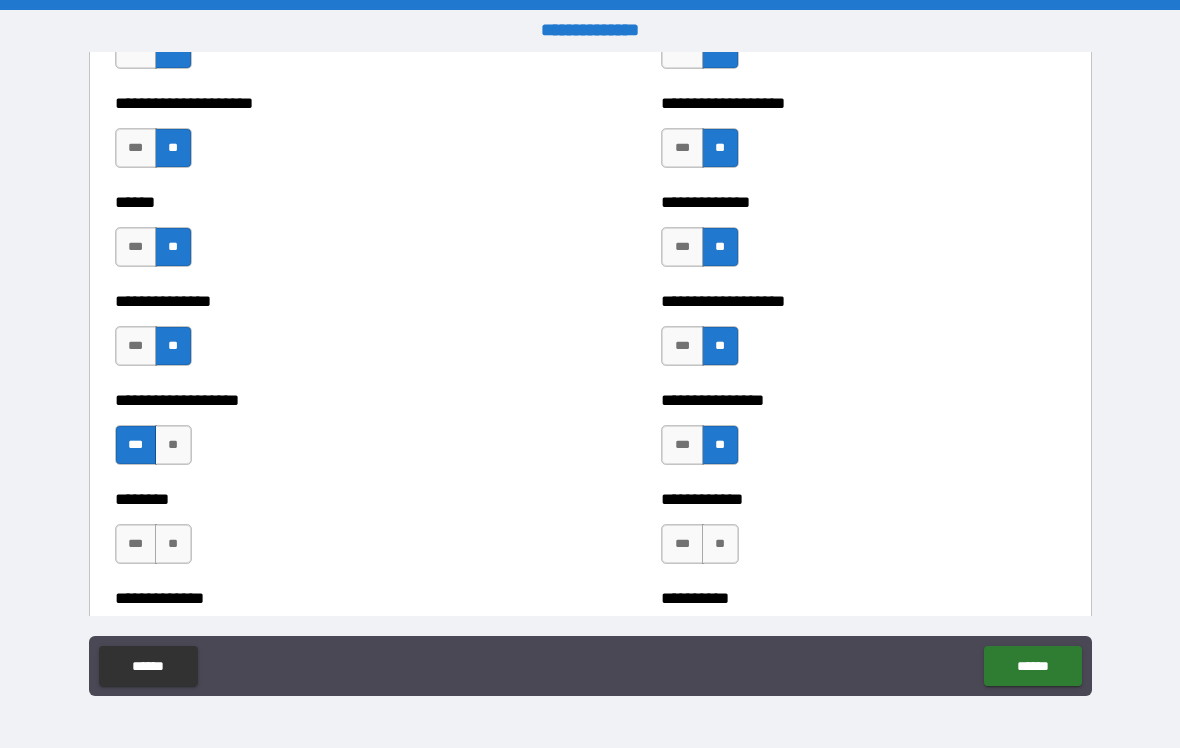 click on "**" at bounding box center (173, 544) 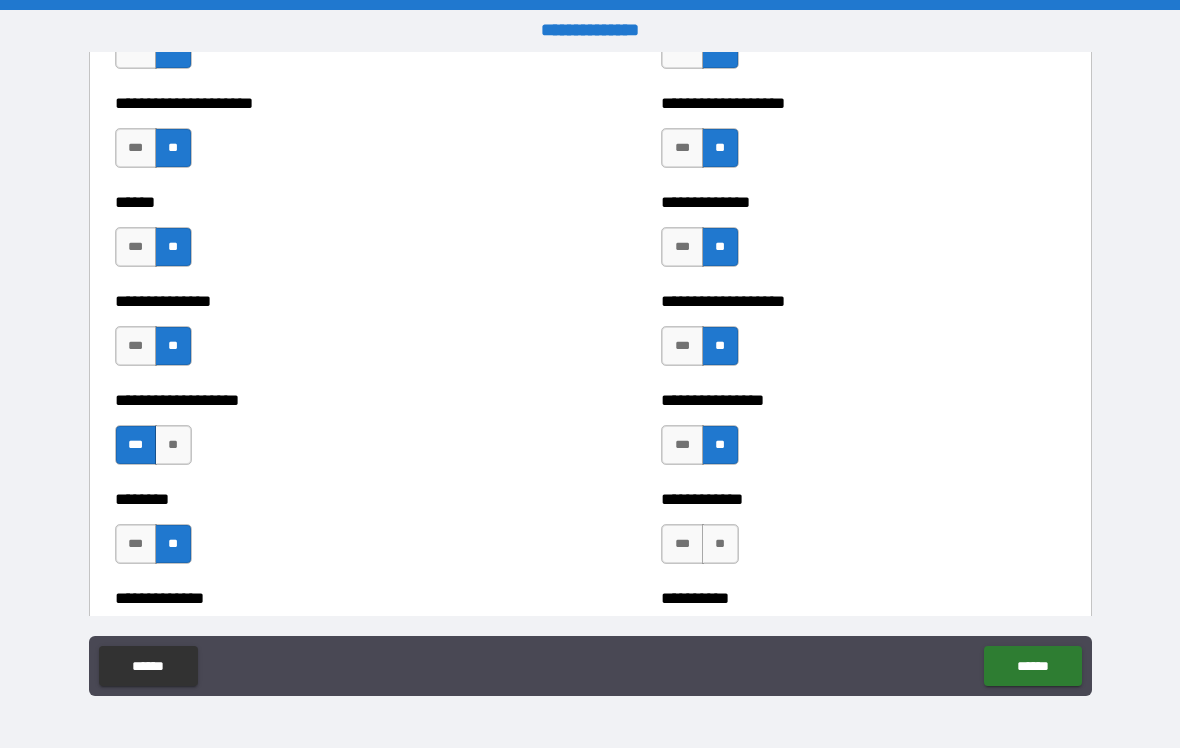 click on "**" at bounding box center (720, 544) 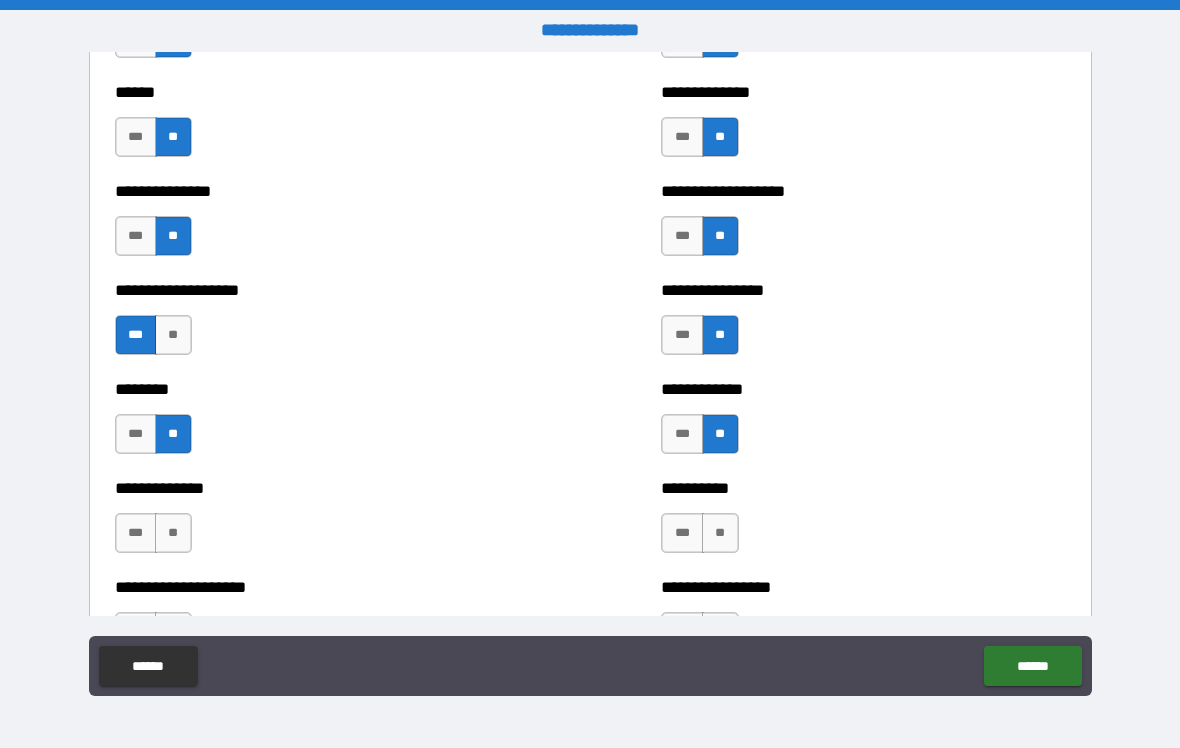 scroll, scrollTop: 4142, scrollLeft: 0, axis: vertical 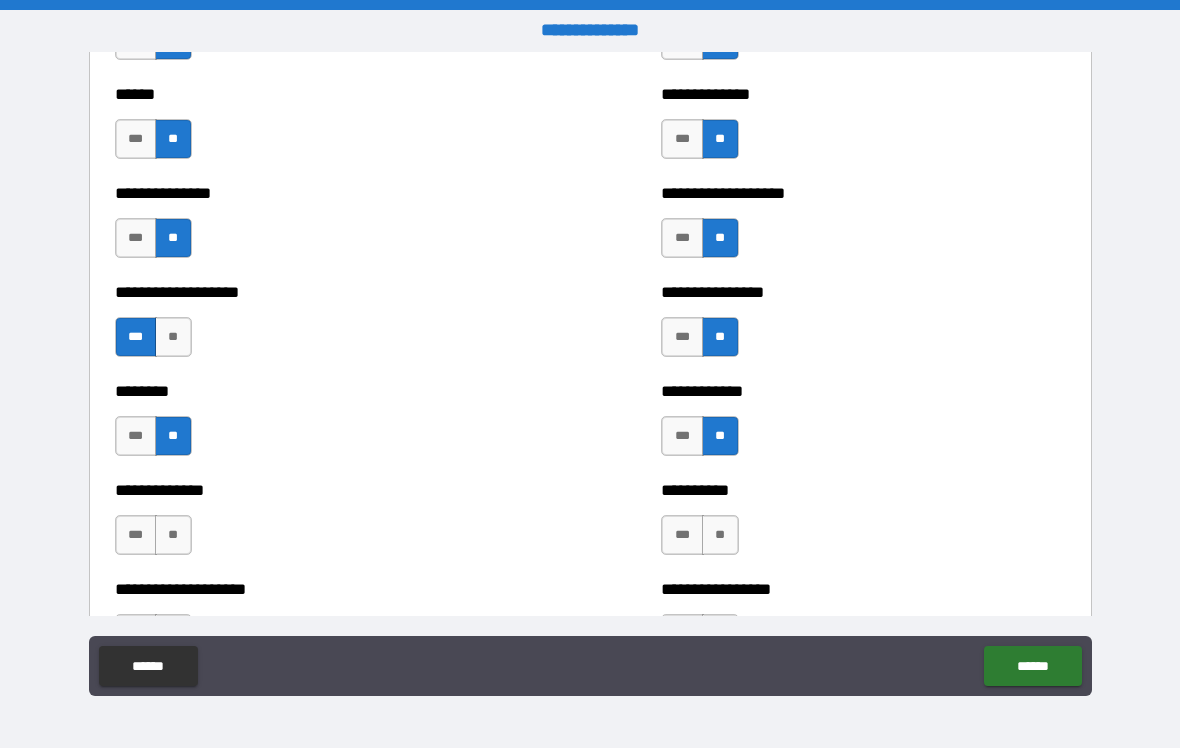 click on "**" at bounding box center [173, 535] 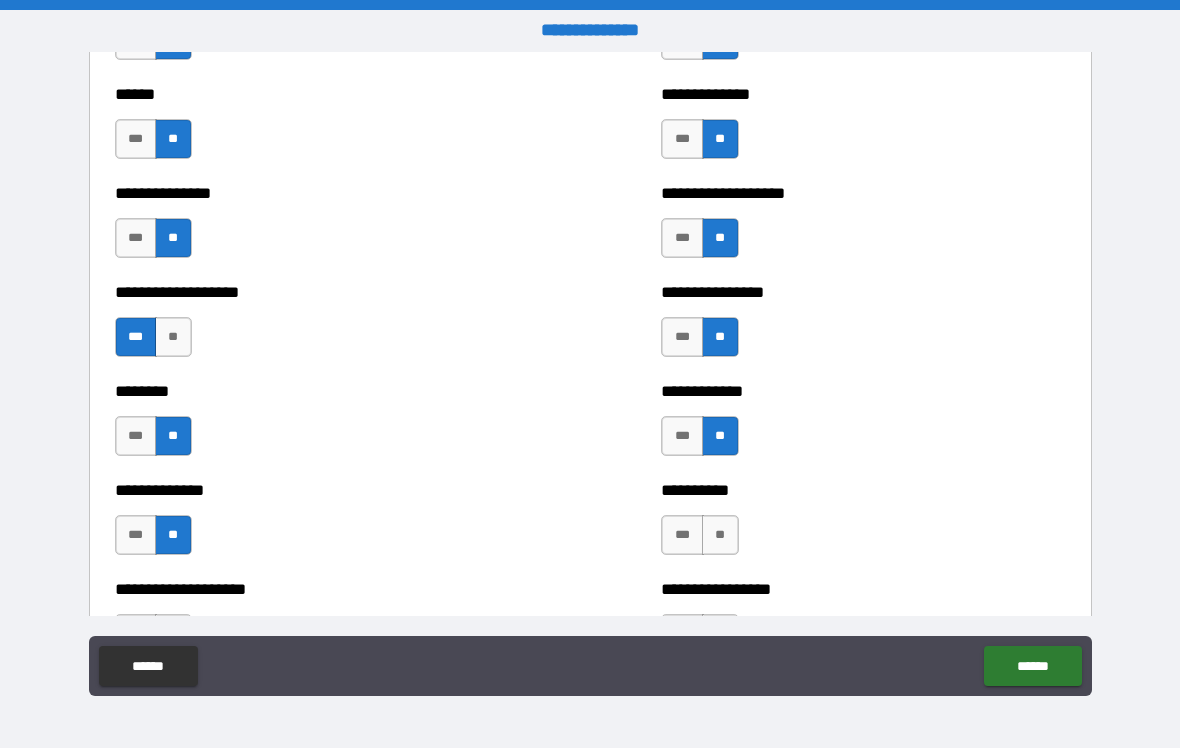 click on "**" at bounding box center [720, 535] 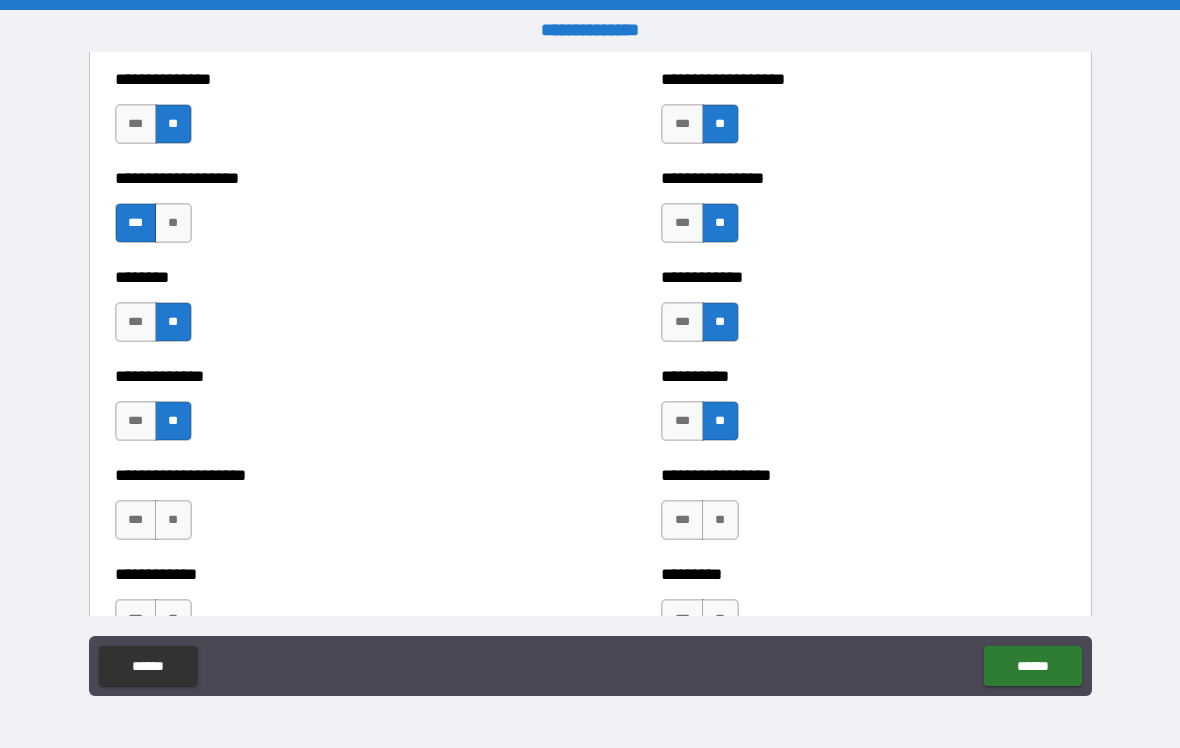 scroll, scrollTop: 4256, scrollLeft: 0, axis: vertical 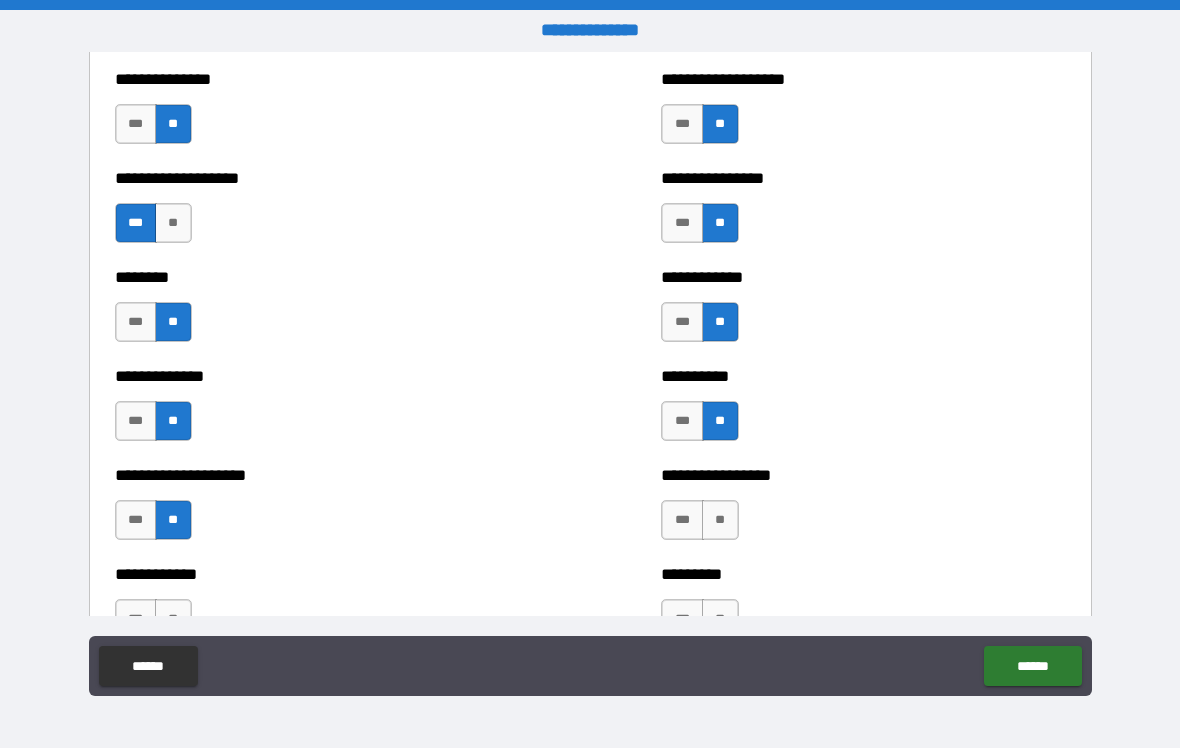 click on "**" at bounding box center (720, 520) 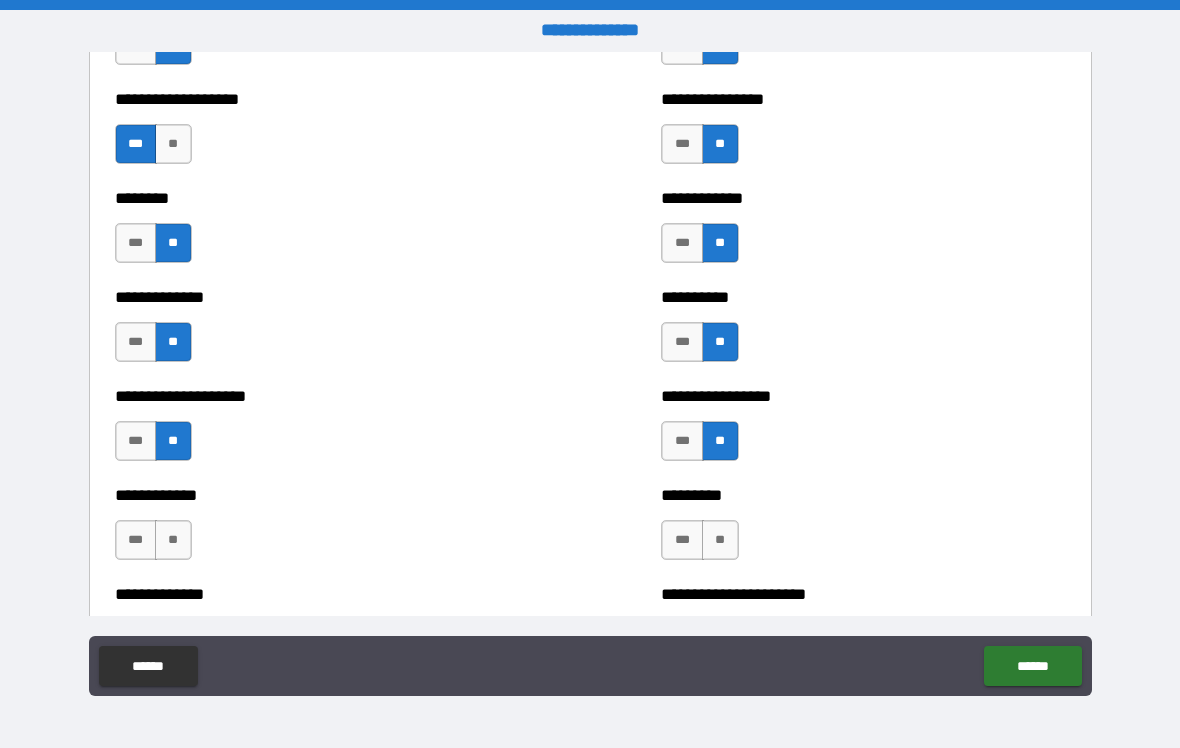 scroll, scrollTop: 4340, scrollLeft: 0, axis: vertical 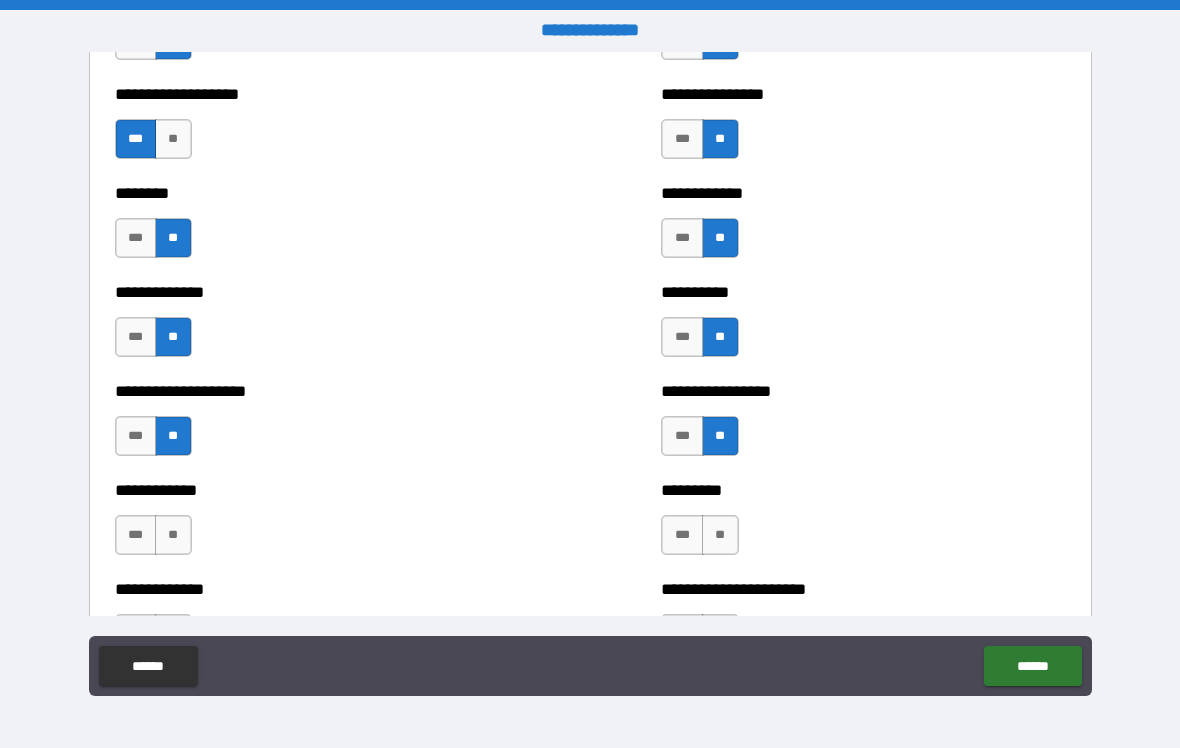 click on "**" at bounding box center [173, 535] 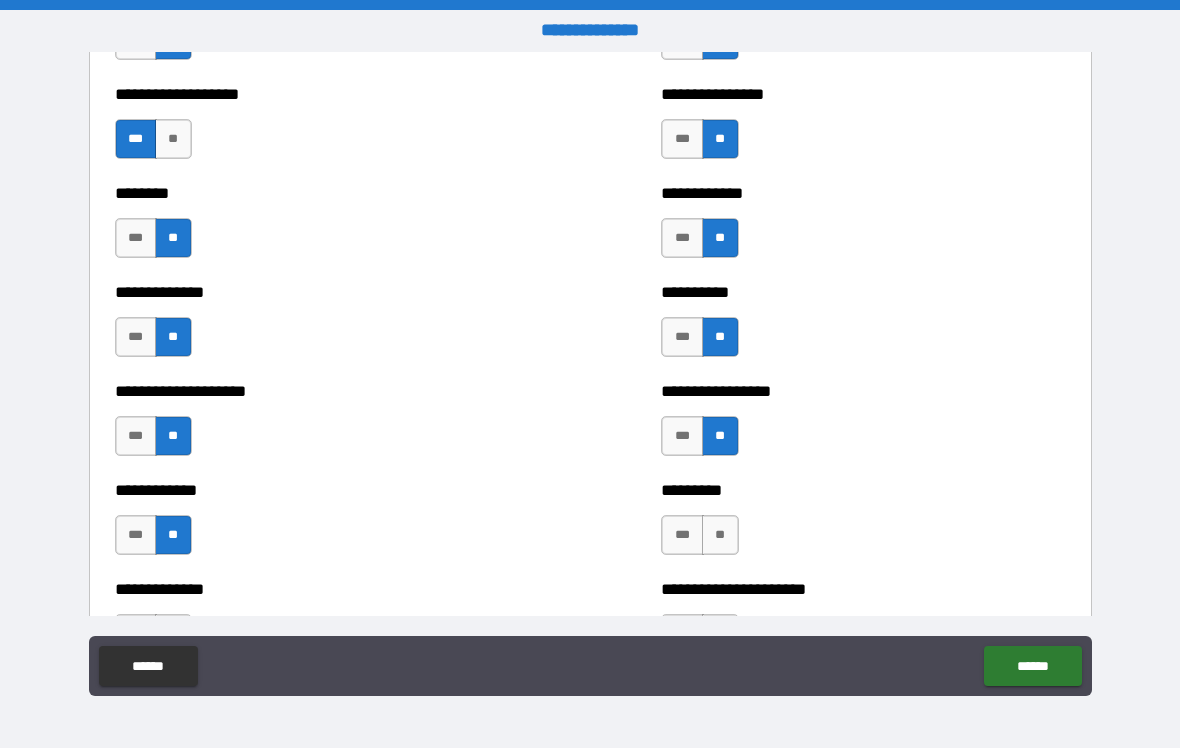 click on "***" at bounding box center (682, 535) 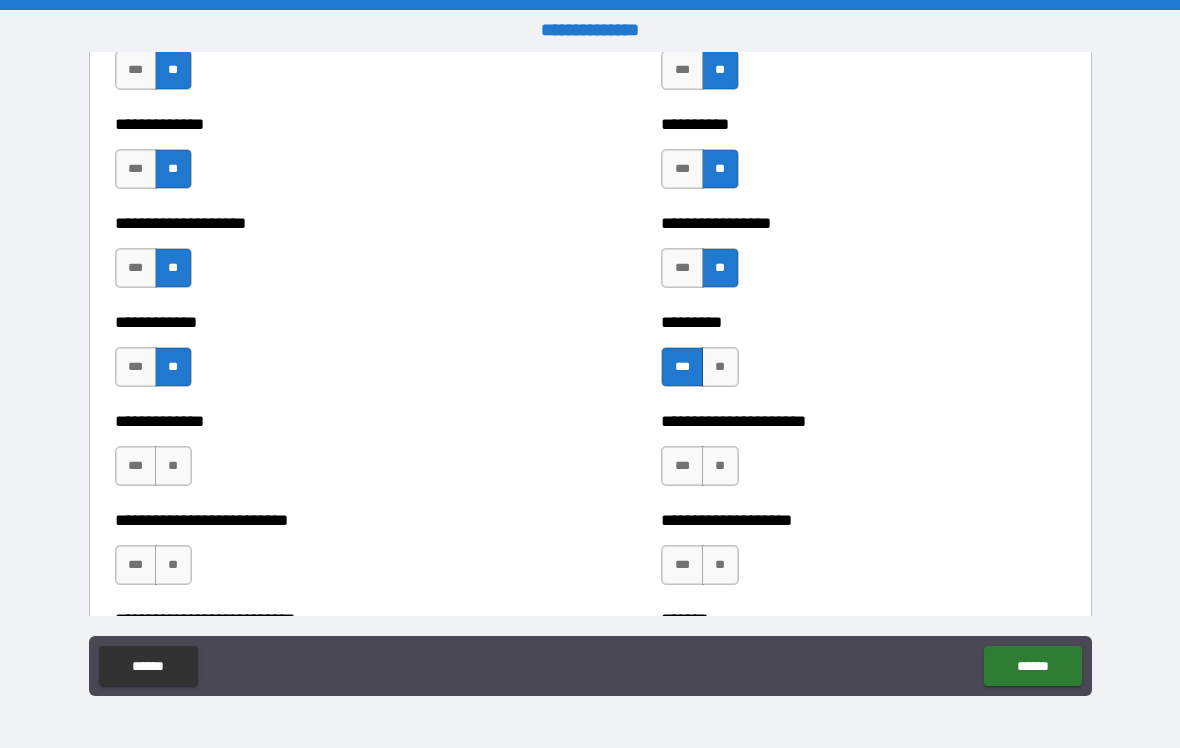 scroll, scrollTop: 4514, scrollLeft: 0, axis: vertical 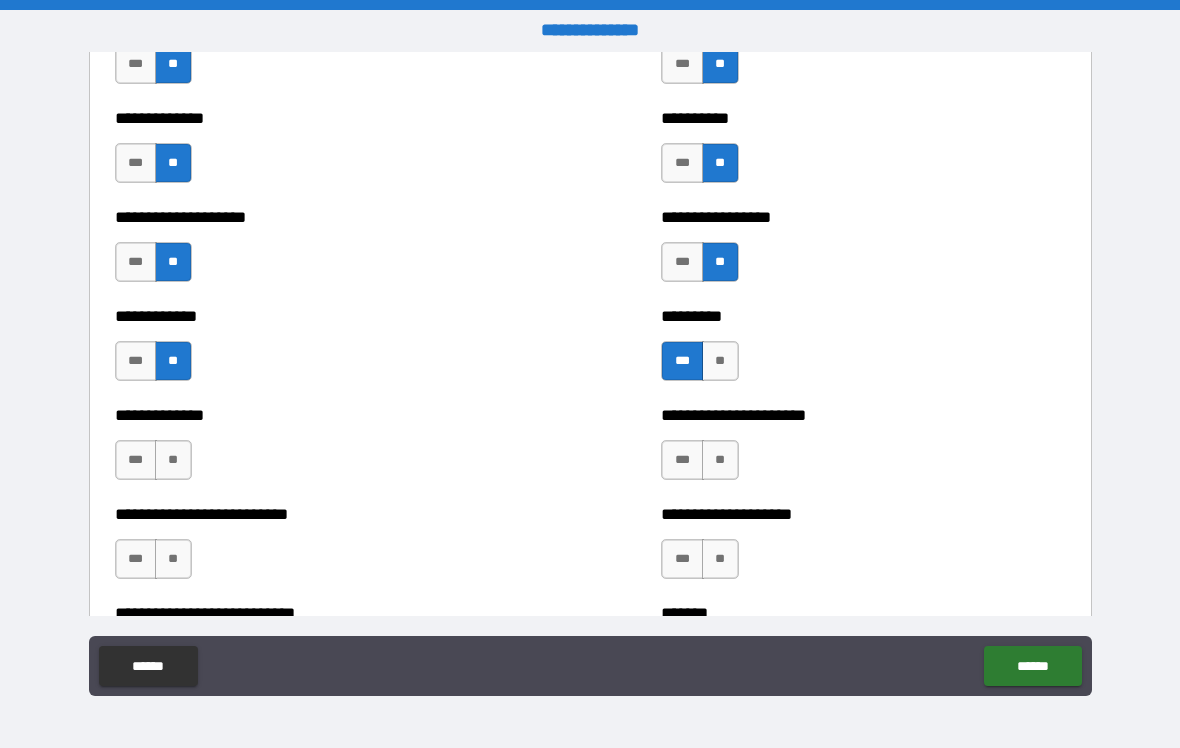 click on "**" at bounding box center [173, 460] 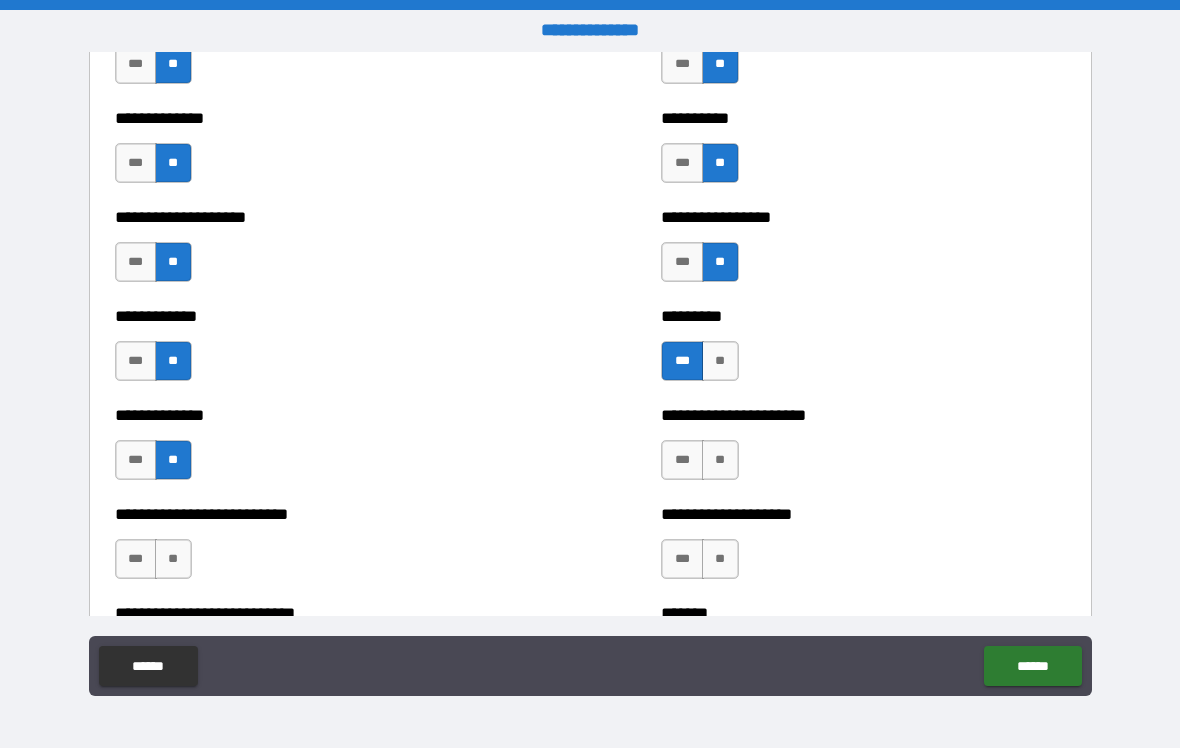 click on "**" at bounding box center (720, 460) 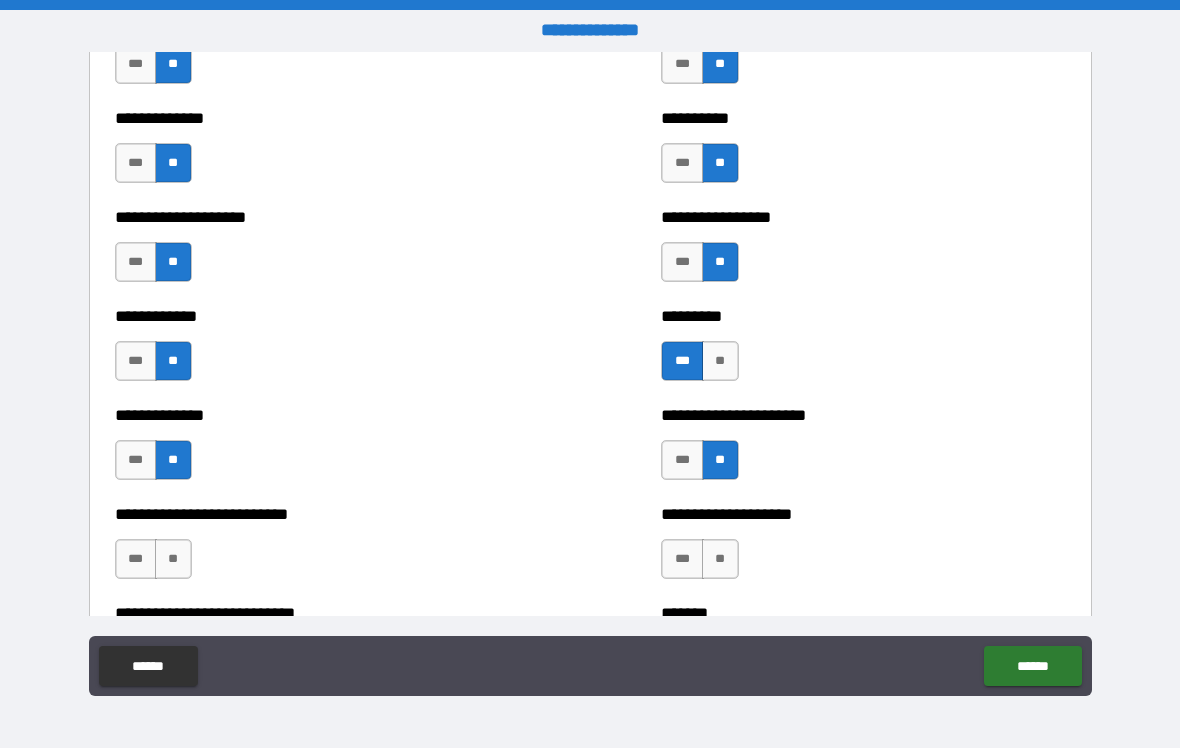click on "**" at bounding box center (173, 559) 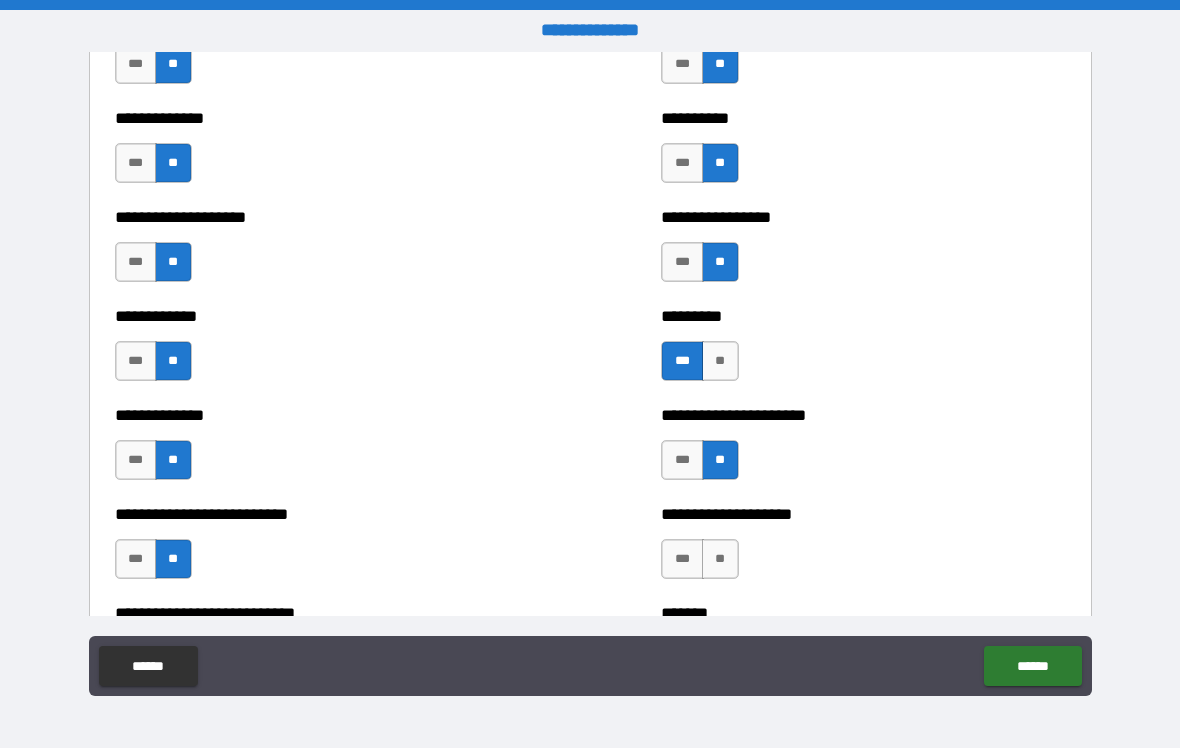 click on "**" at bounding box center (720, 559) 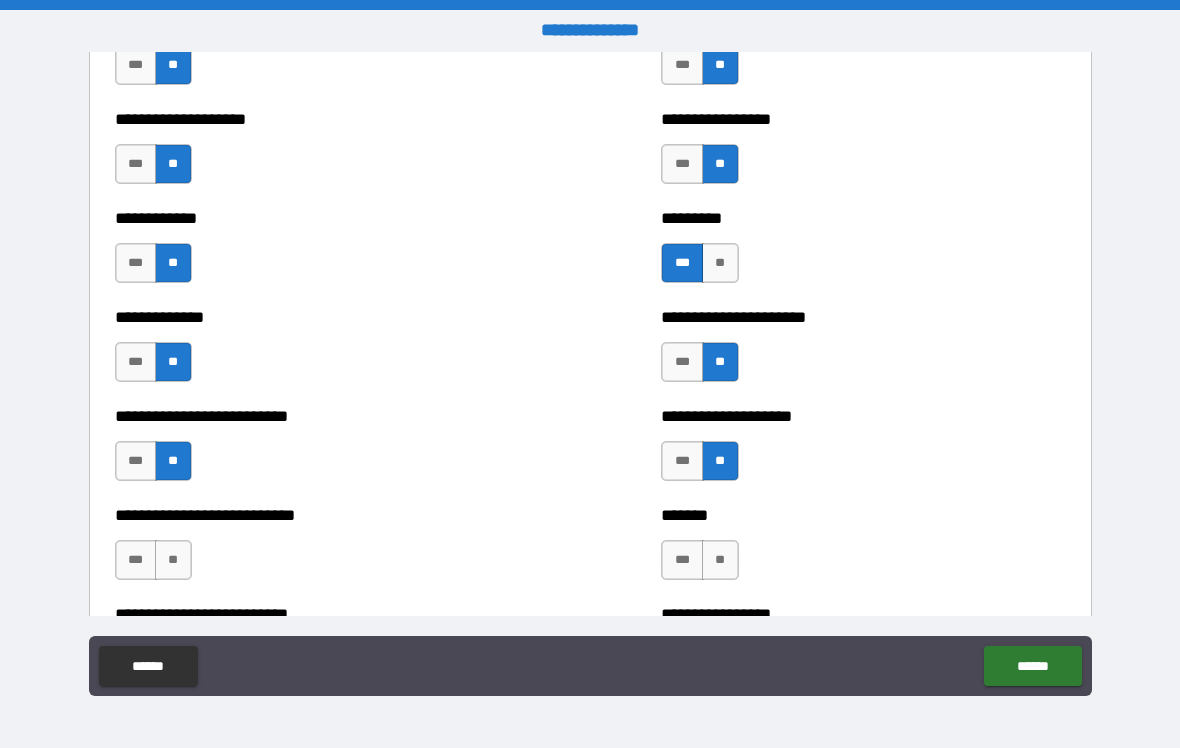 scroll, scrollTop: 4641, scrollLeft: 0, axis: vertical 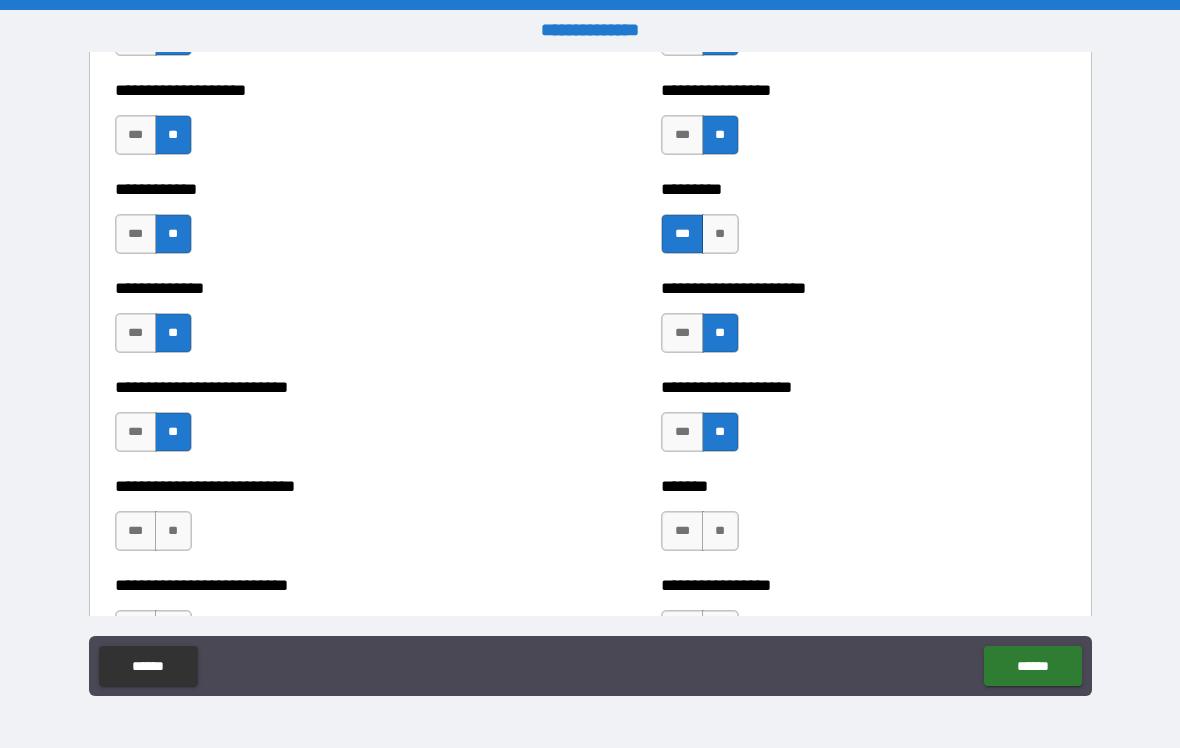 click on "**" at bounding box center [173, 531] 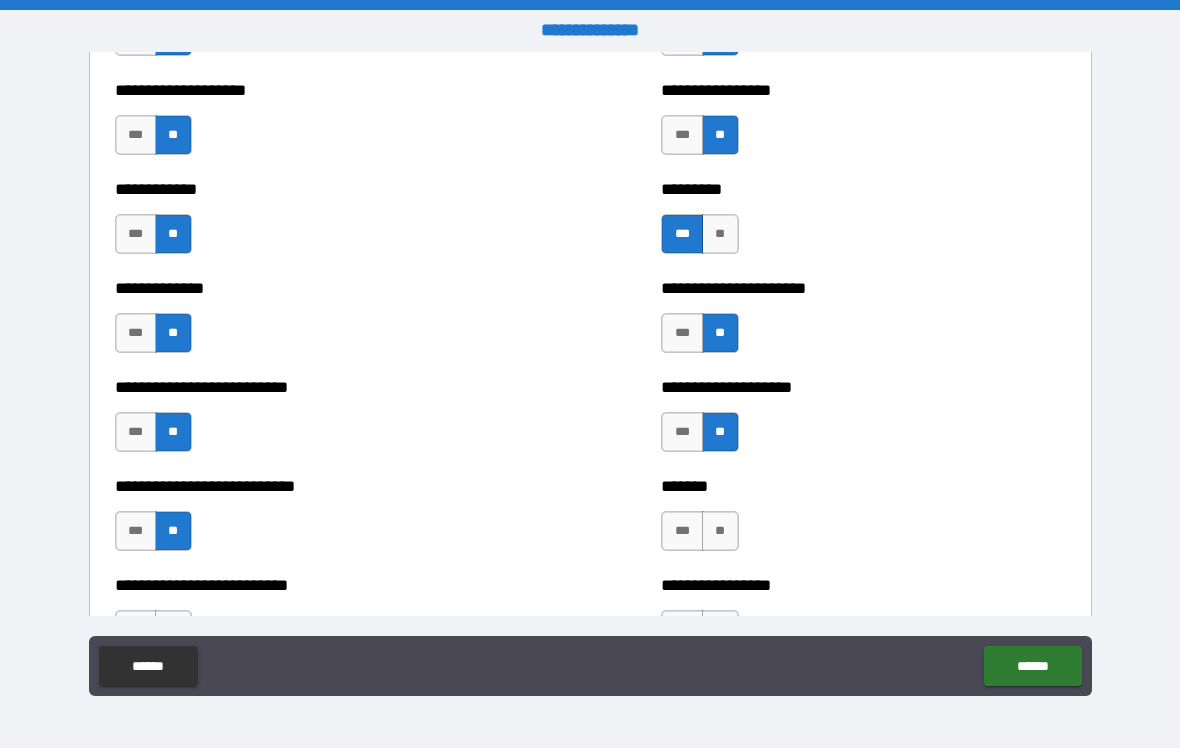 click on "**" at bounding box center [720, 531] 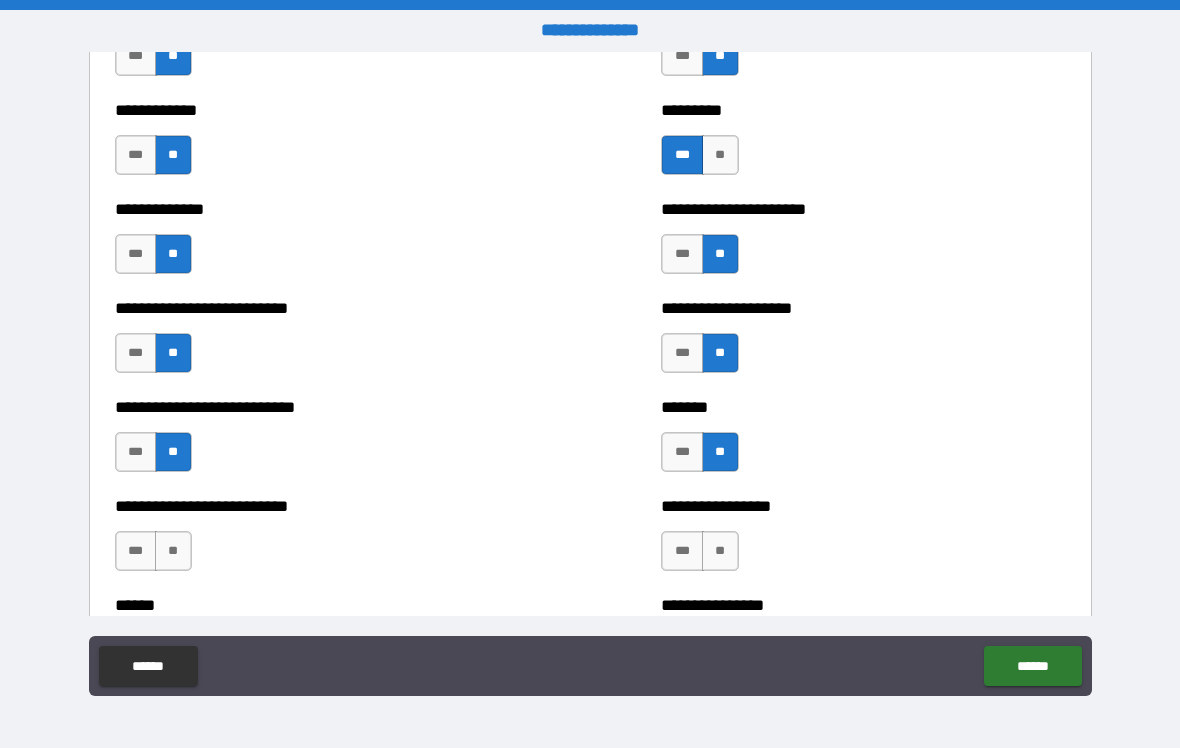scroll, scrollTop: 4728, scrollLeft: 0, axis: vertical 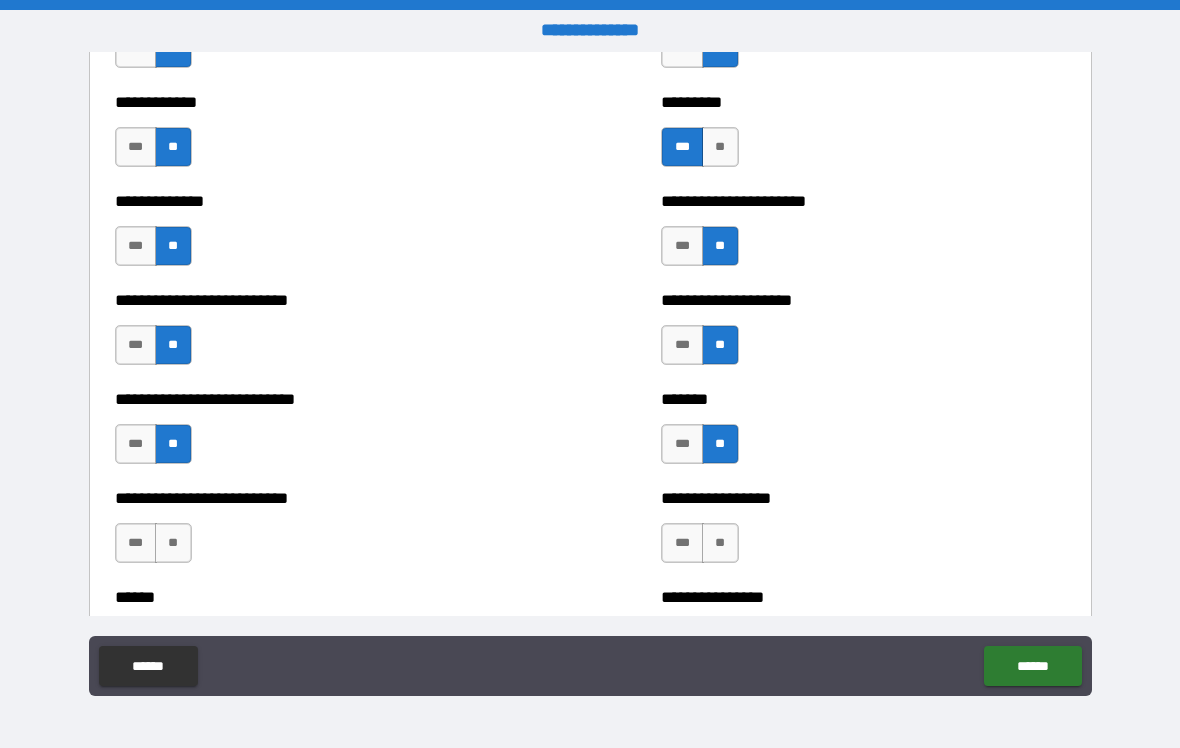 click on "**" at bounding box center [173, 543] 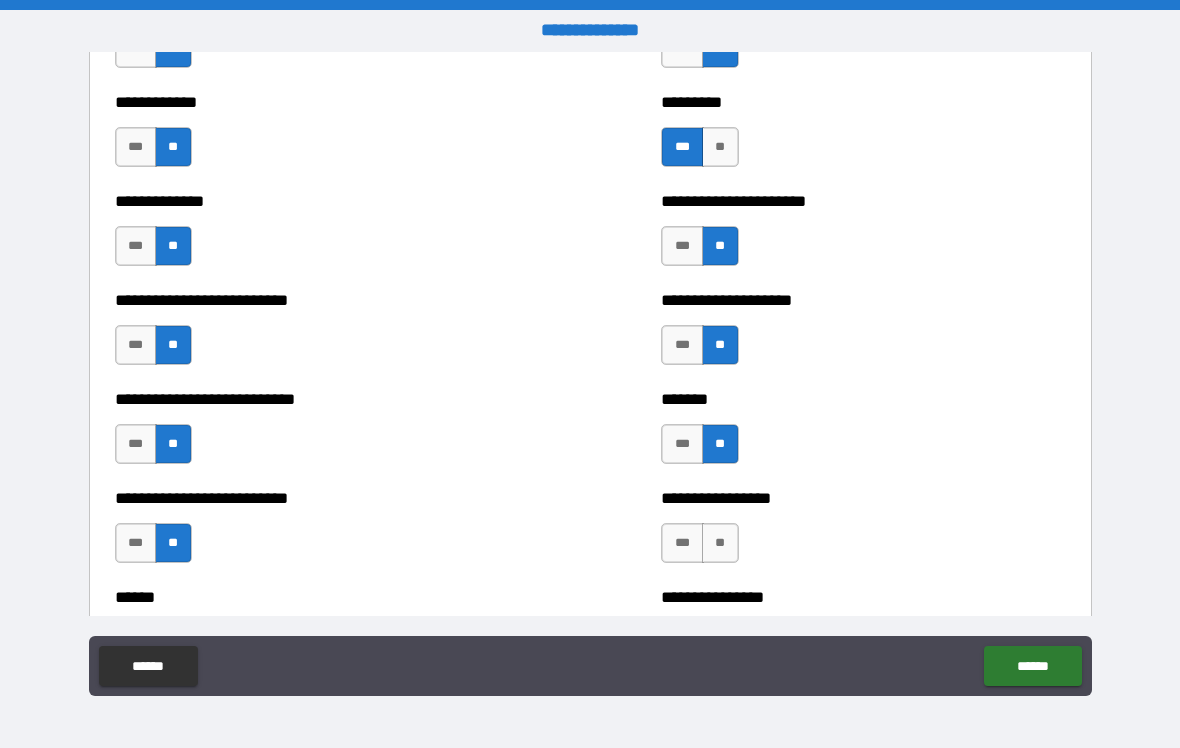 click on "**" at bounding box center (720, 543) 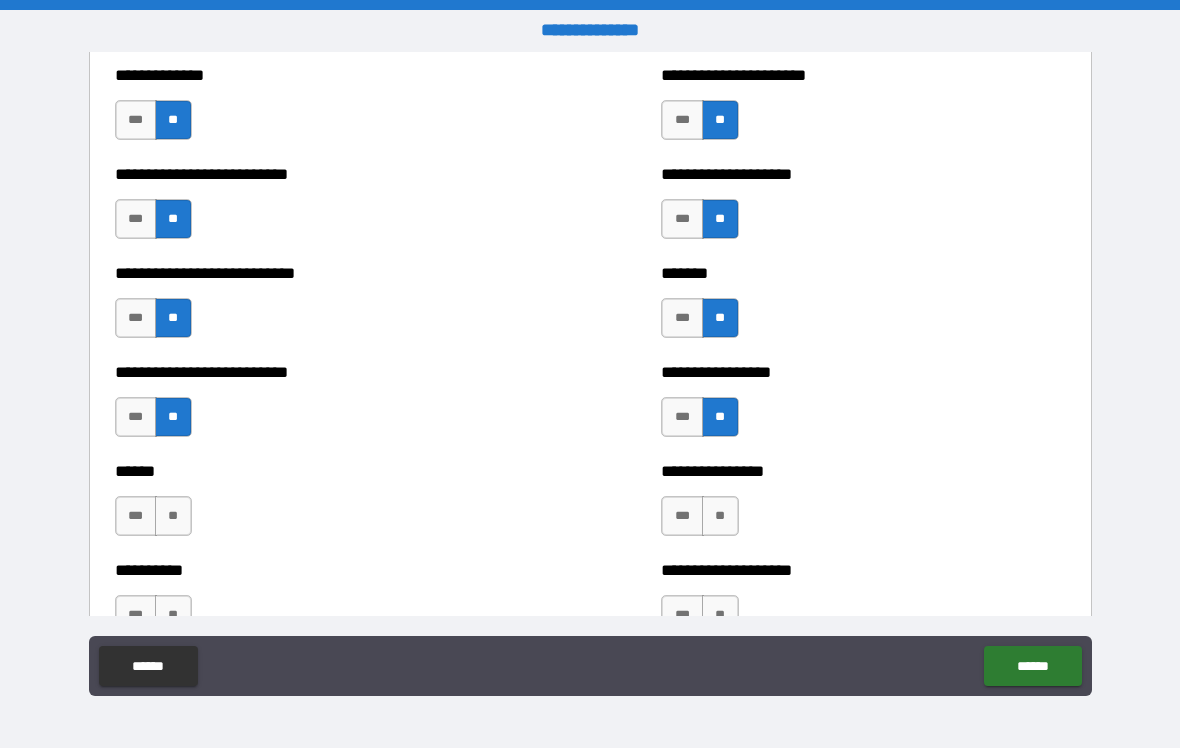 scroll, scrollTop: 4862, scrollLeft: 0, axis: vertical 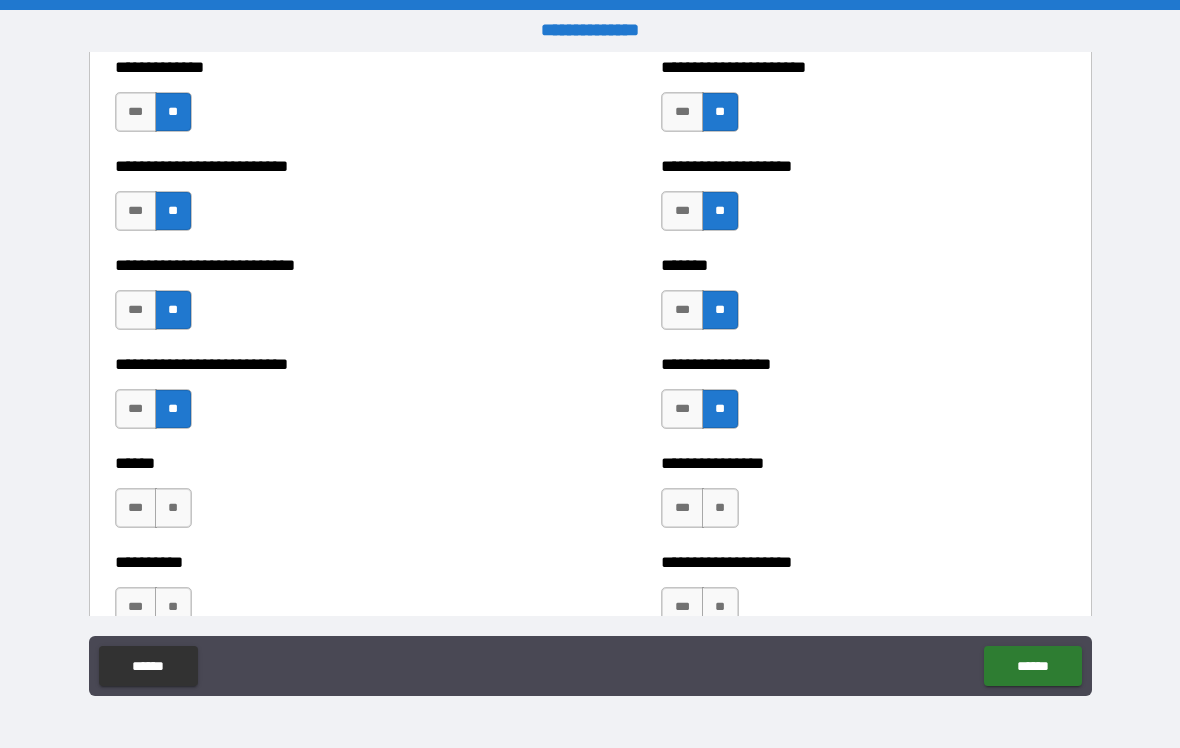 click on "**" at bounding box center [173, 508] 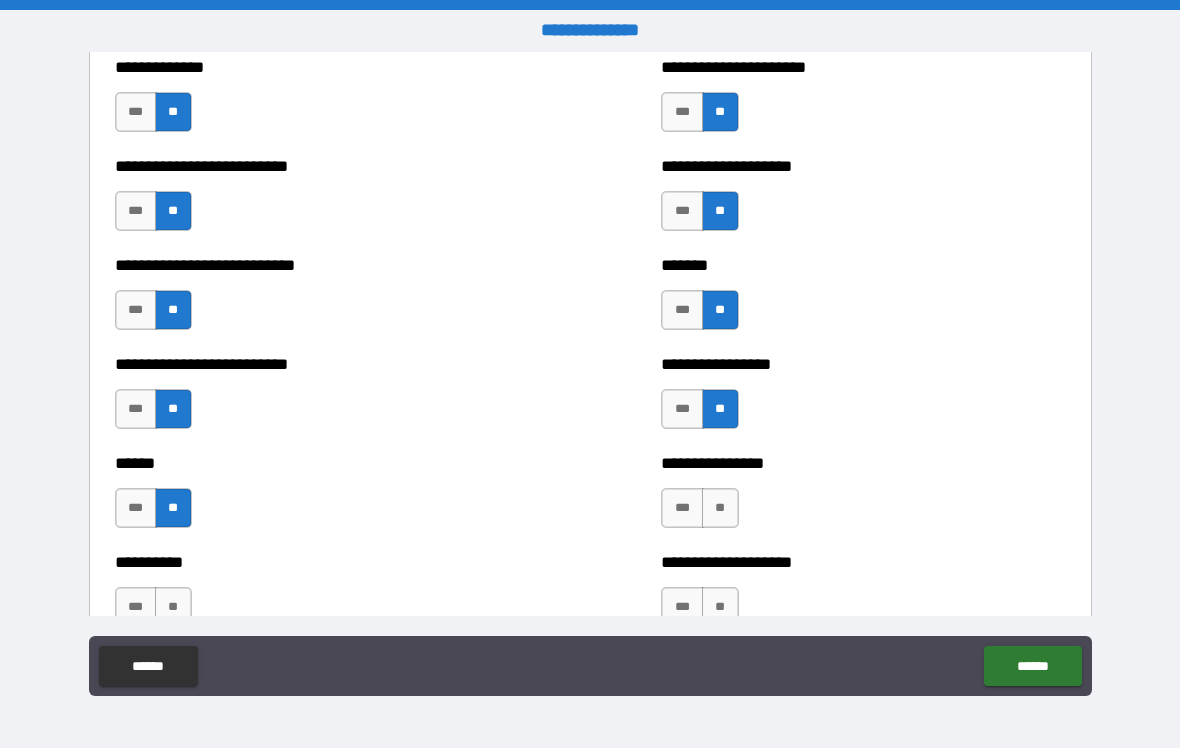 click on "**" at bounding box center [720, 508] 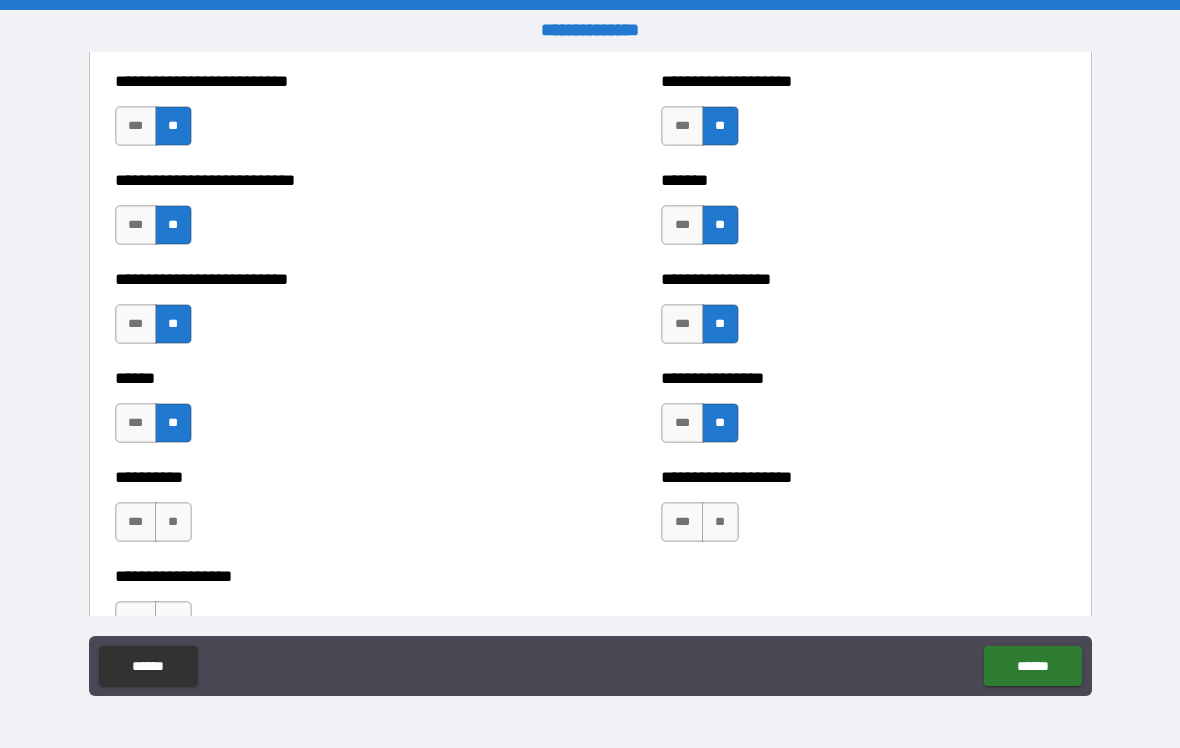 scroll 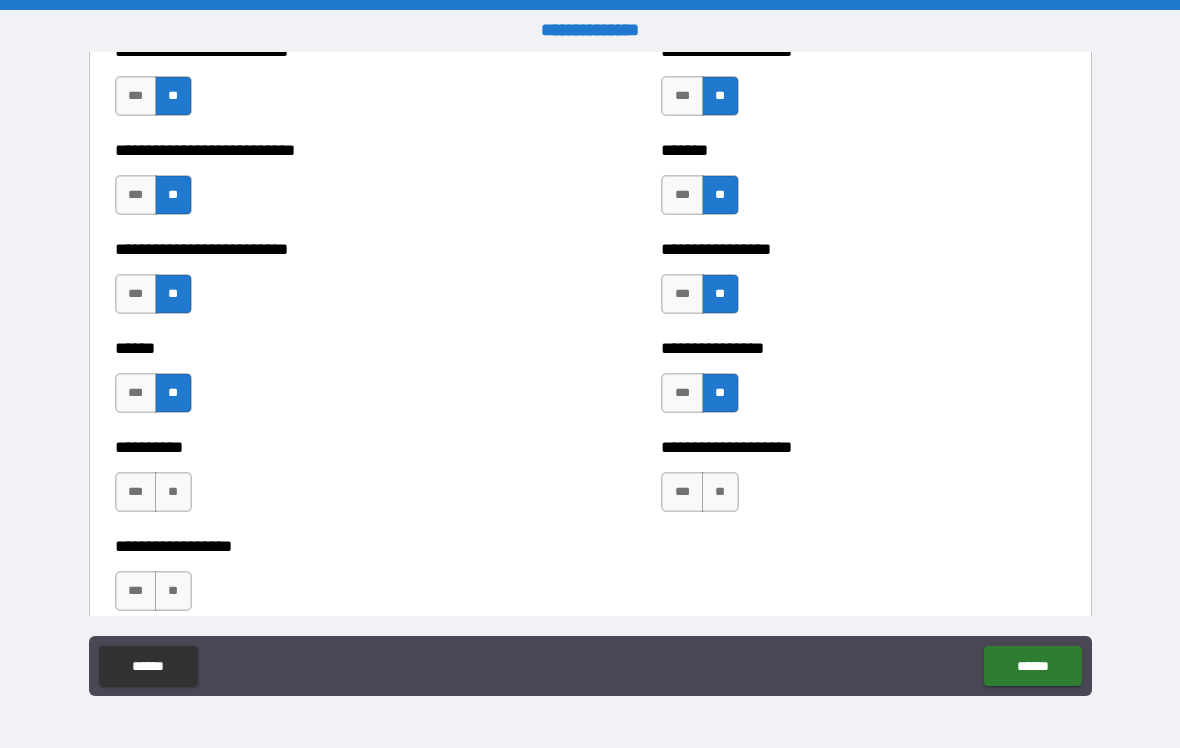 click on "**" at bounding box center (173, 492) 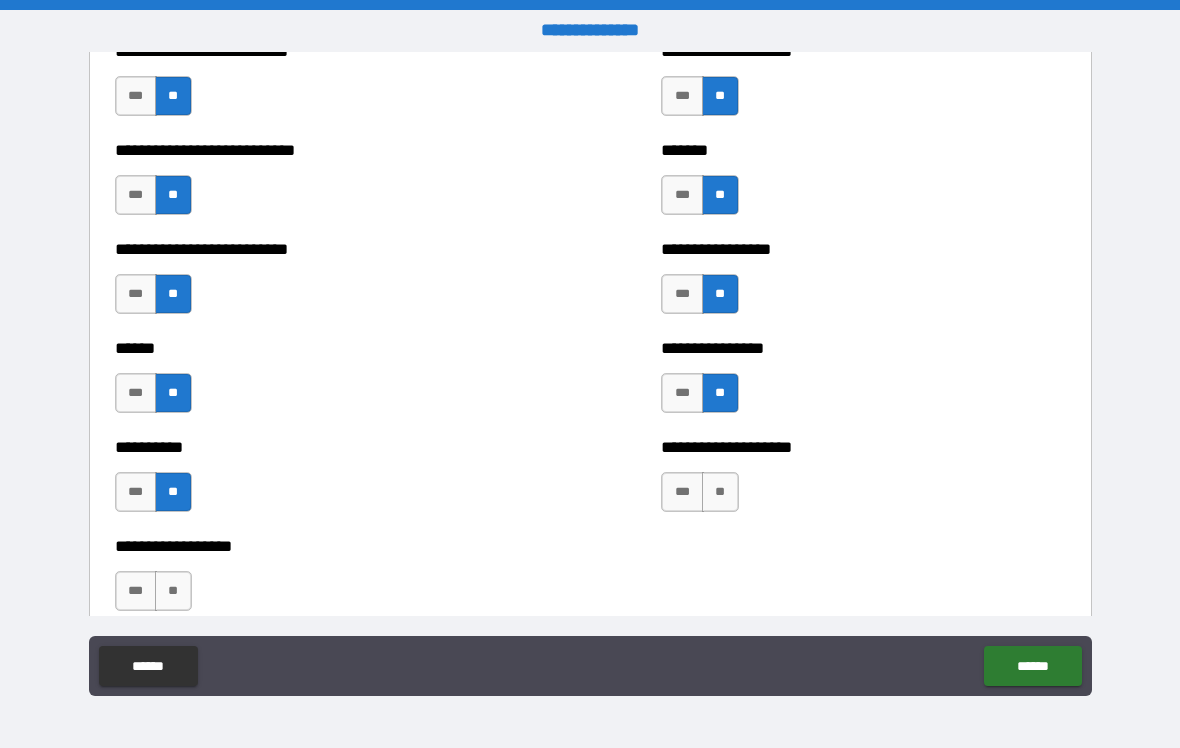 click on "**" at bounding box center [720, 492] 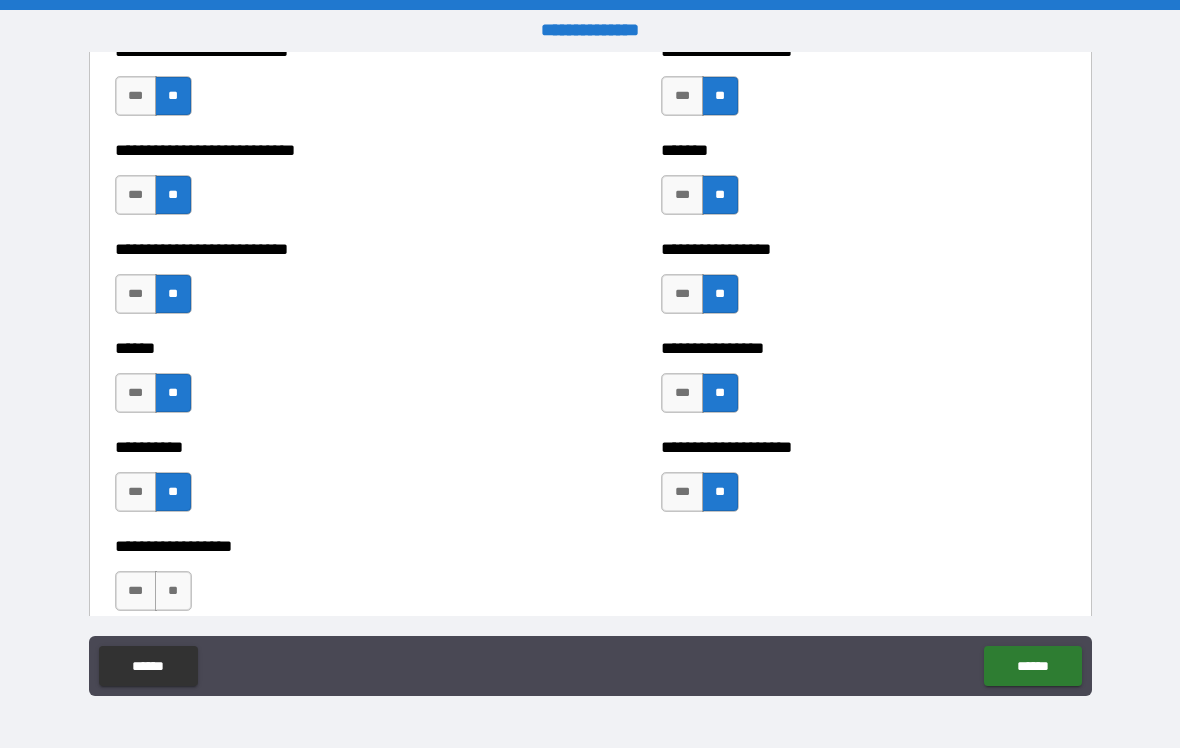click on "**" at bounding box center [173, 591] 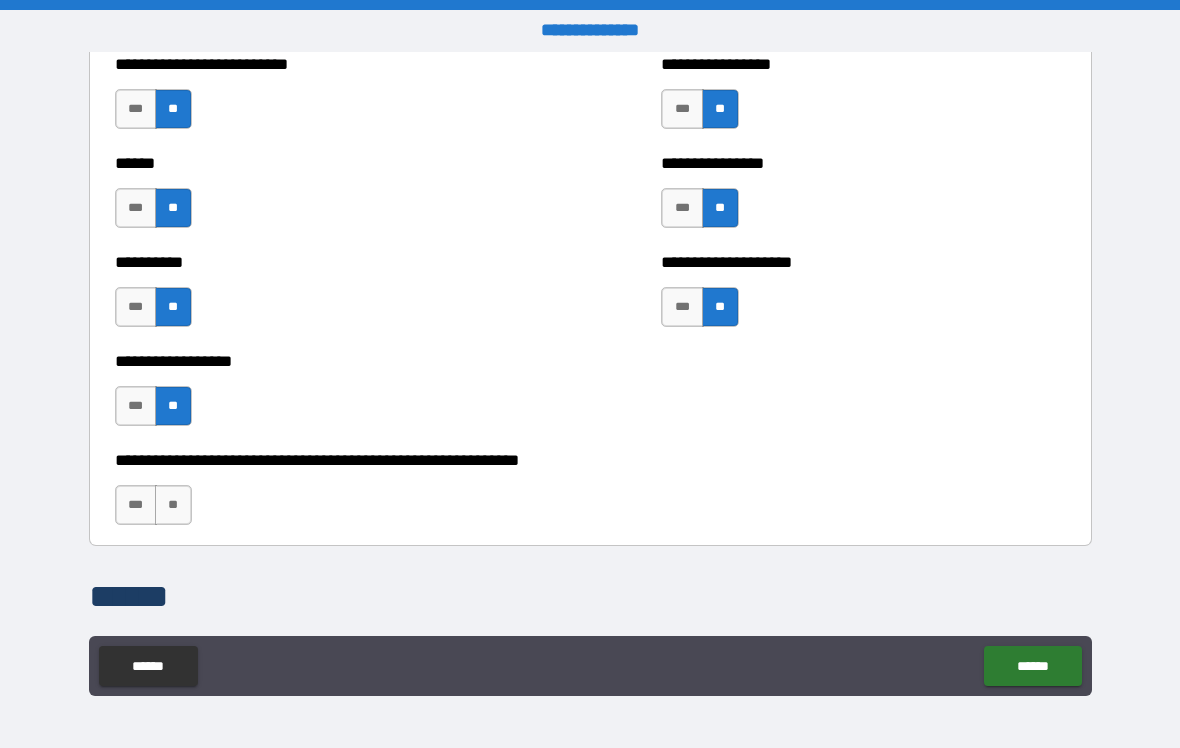 scroll, scrollTop: 5171, scrollLeft: 0, axis: vertical 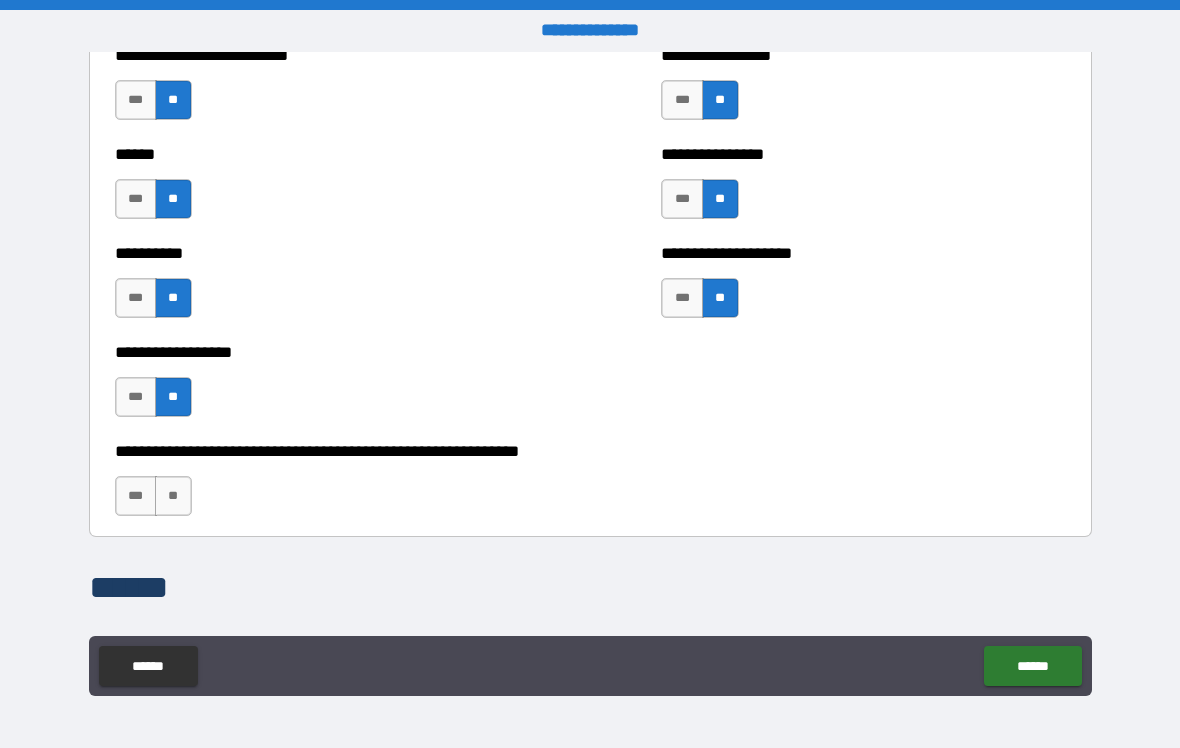 click on "**" at bounding box center [173, 496] 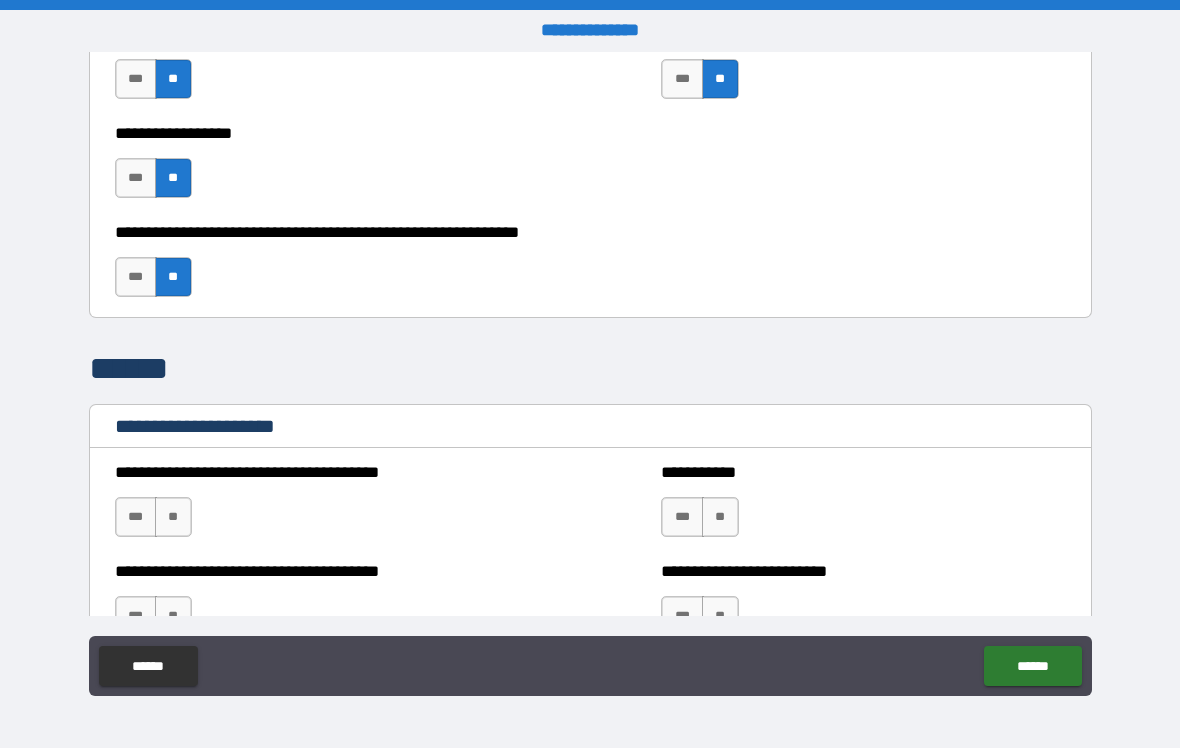 scroll, scrollTop: 5386, scrollLeft: 0, axis: vertical 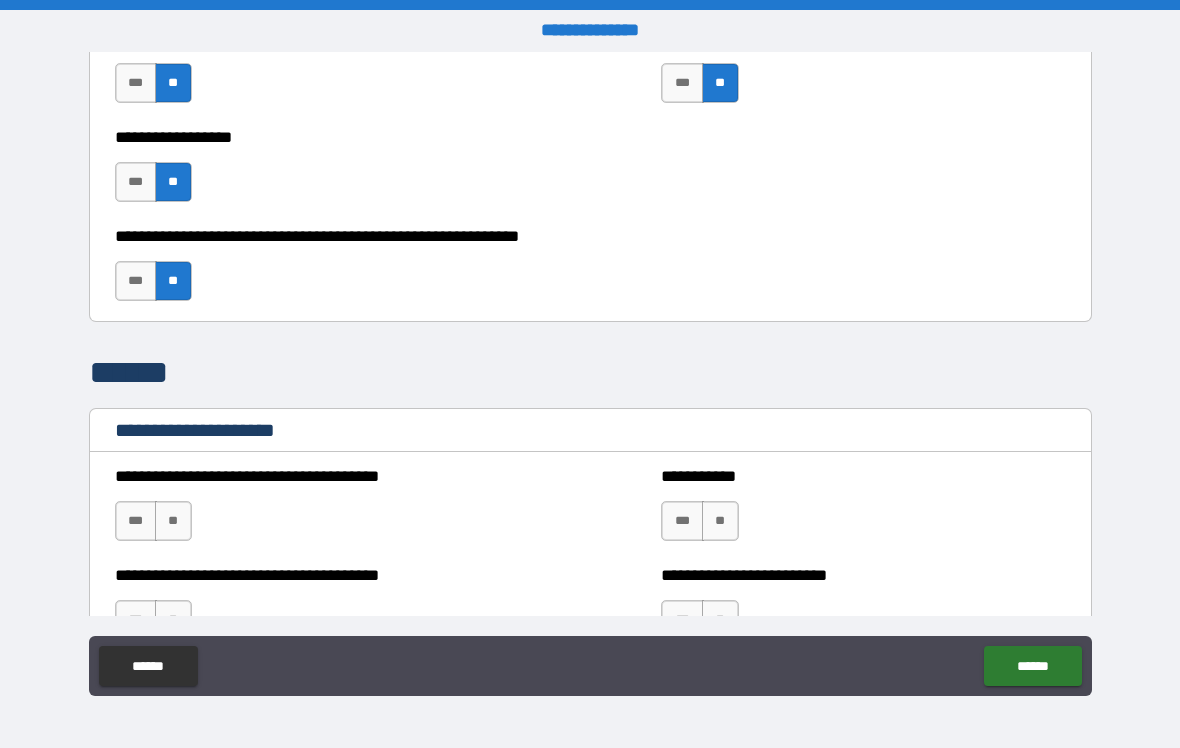 click on "**" at bounding box center [173, 521] 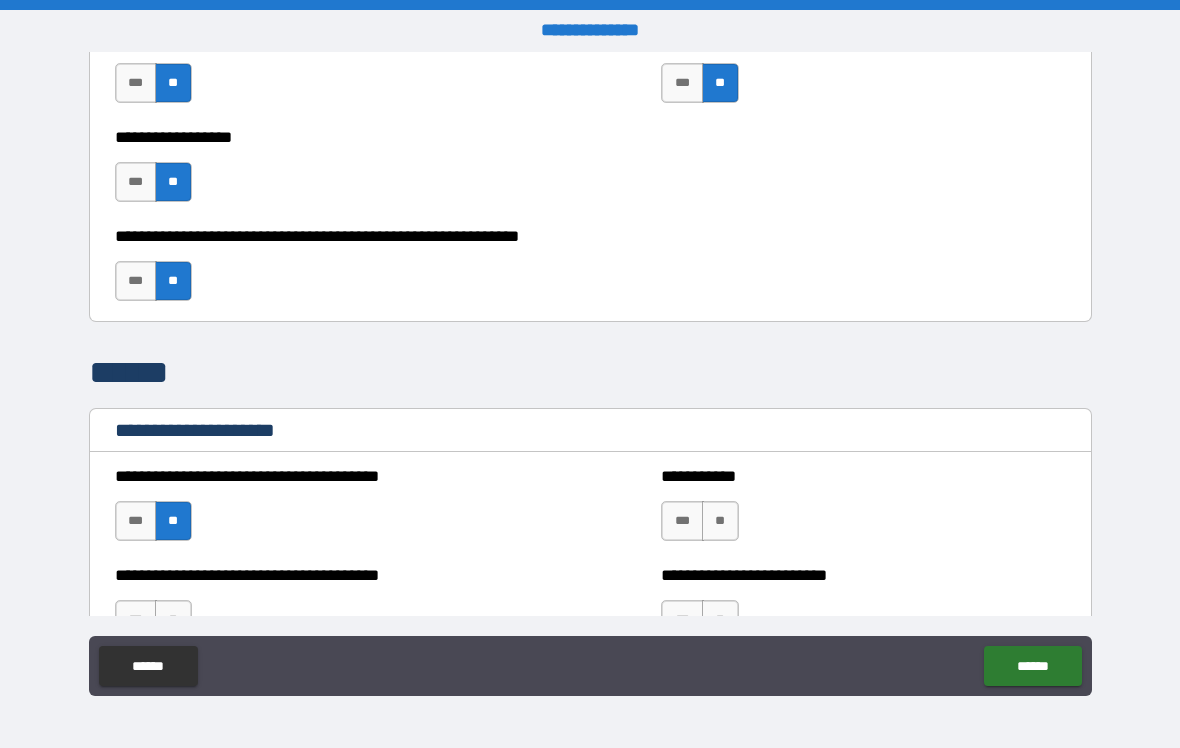 click on "**" at bounding box center (720, 521) 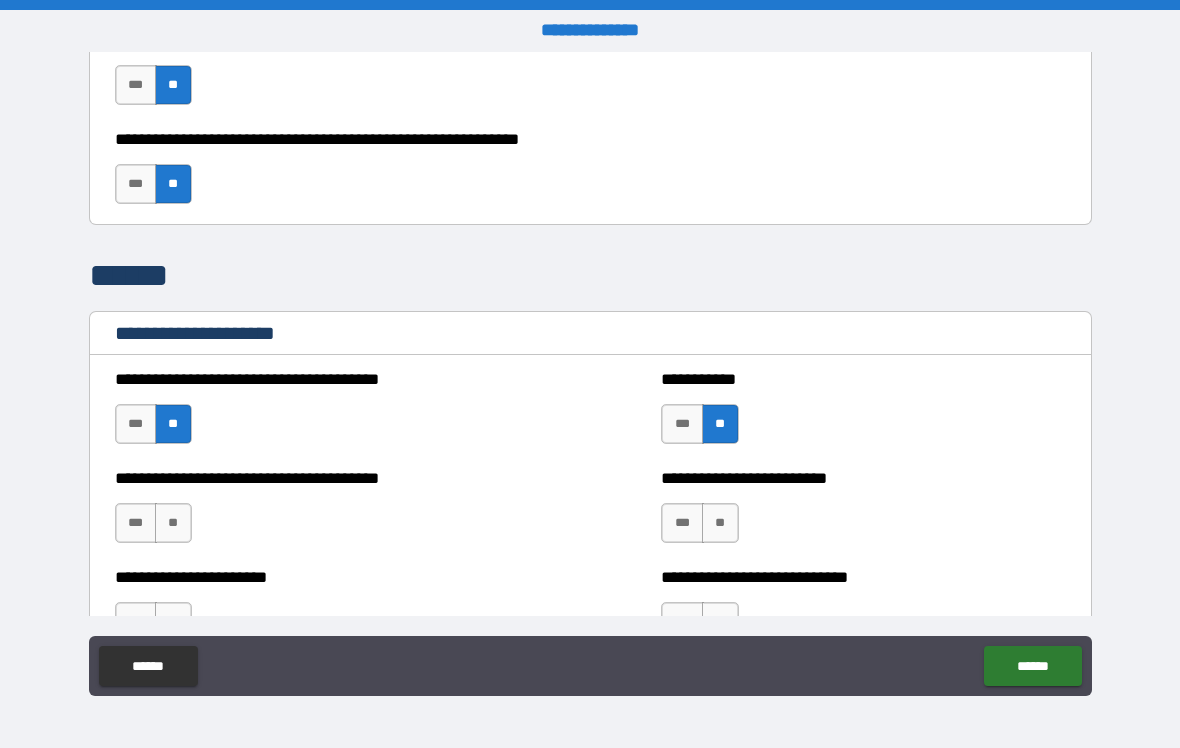 scroll, scrollTop: 5481, scrollLeft: 0, axis: vertical 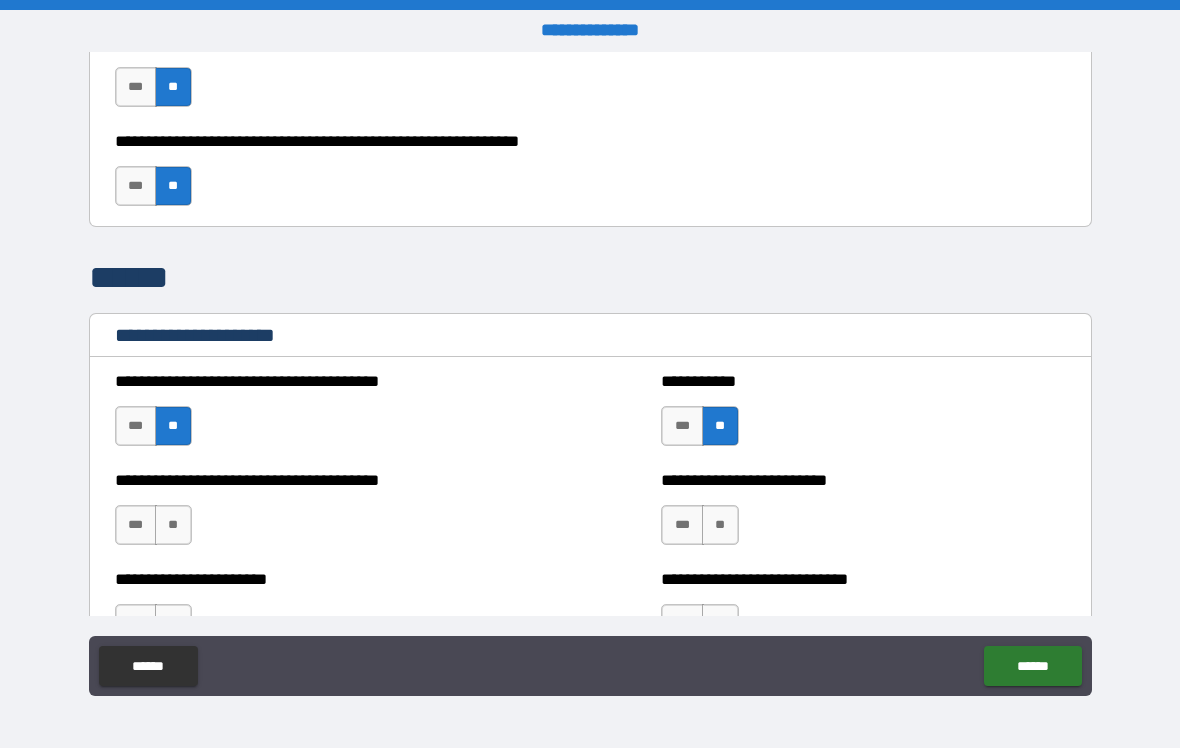 click on "**" at bounding box center [173, 525] 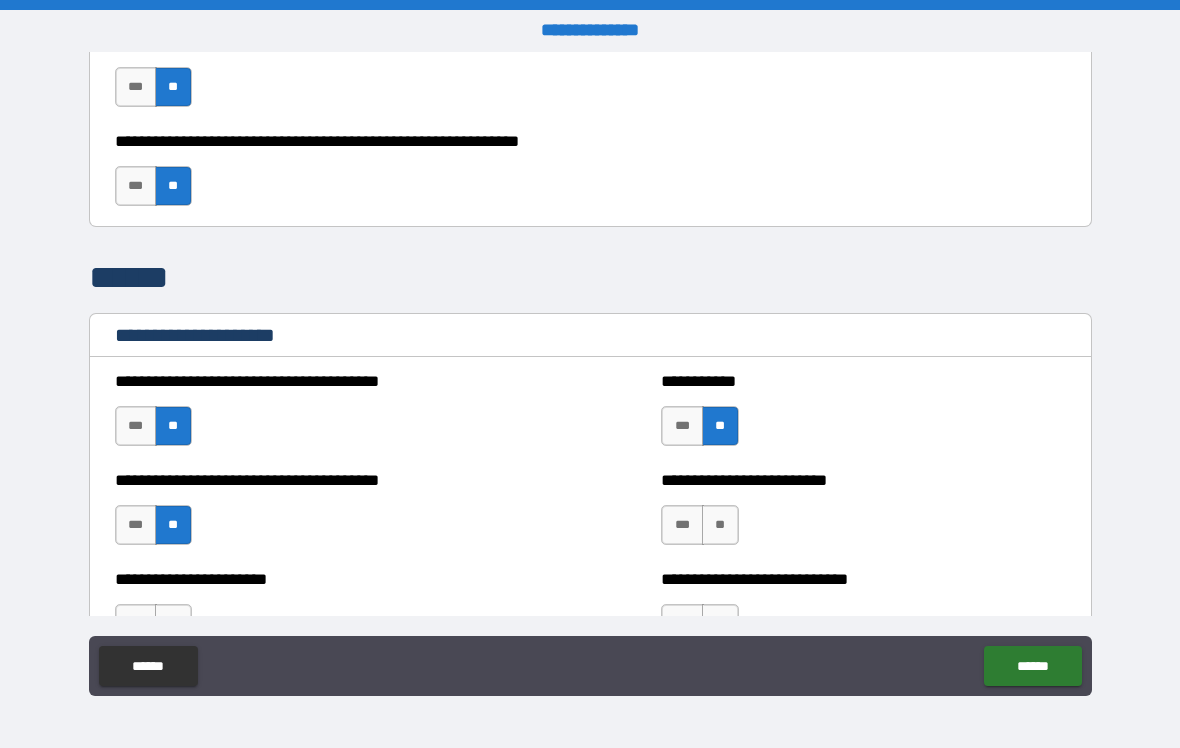 click on "**" at bounding box center (720, 525) 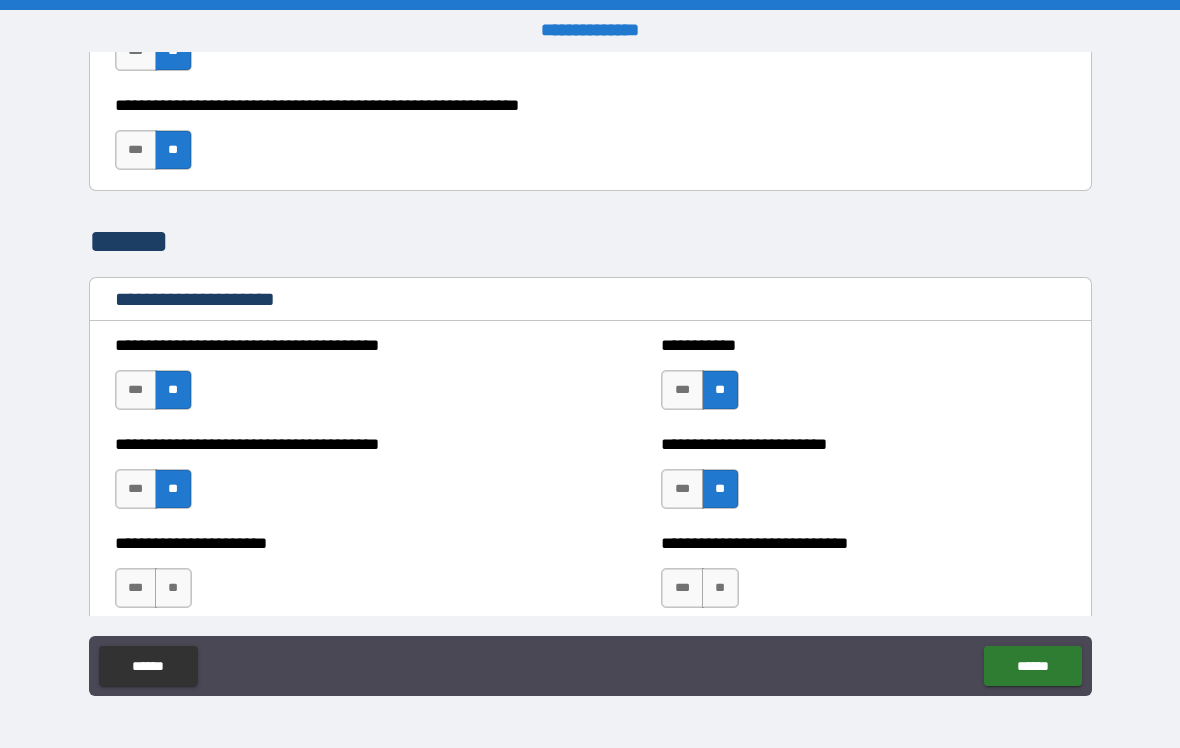 scroll, scrollTop: 5585, scrollLeft: 0, axis: vertical 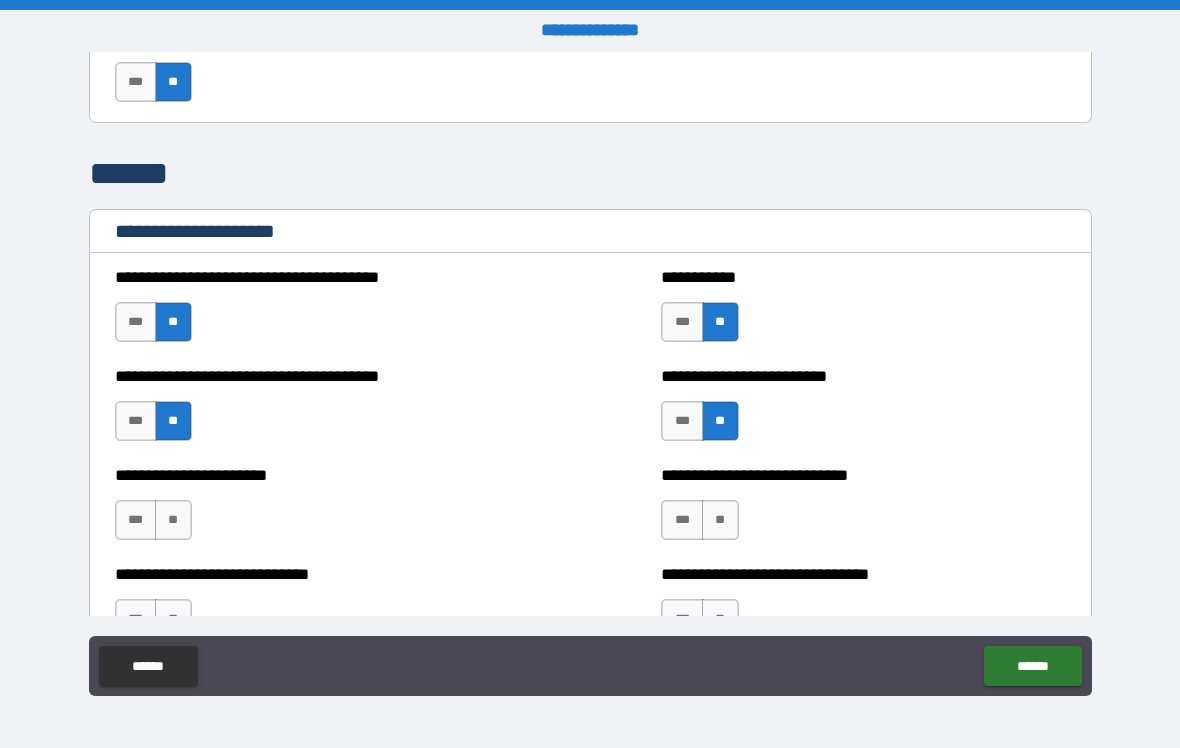 click on "**" at bounding box center (173, 520) 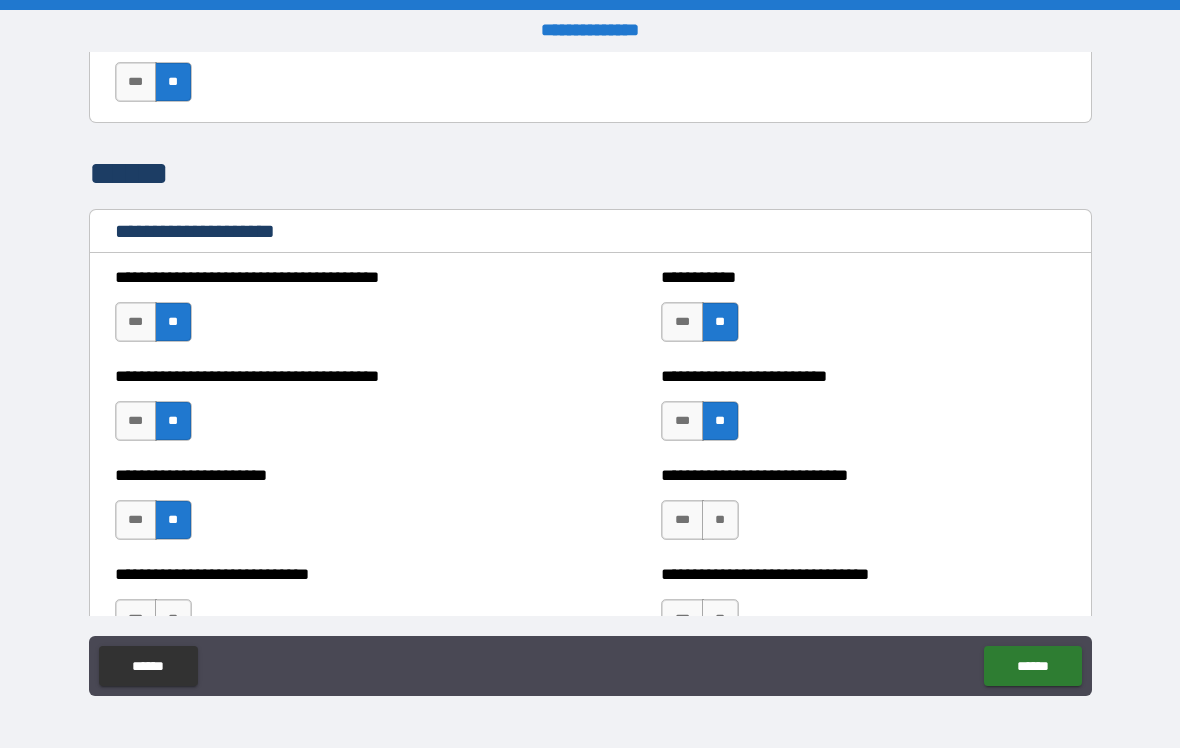 click on "**" at bounding box center [720, 520] 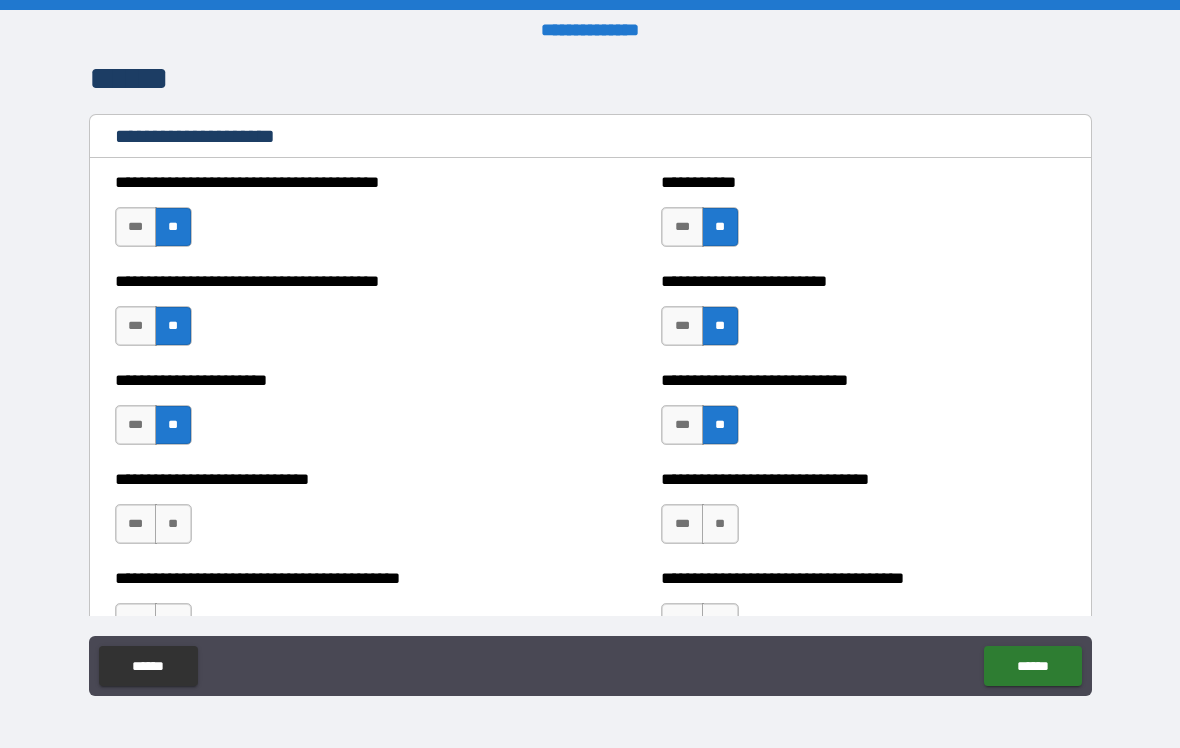 scroll, scrollTop: 5696, scrollLeft: 0, axis: vertical 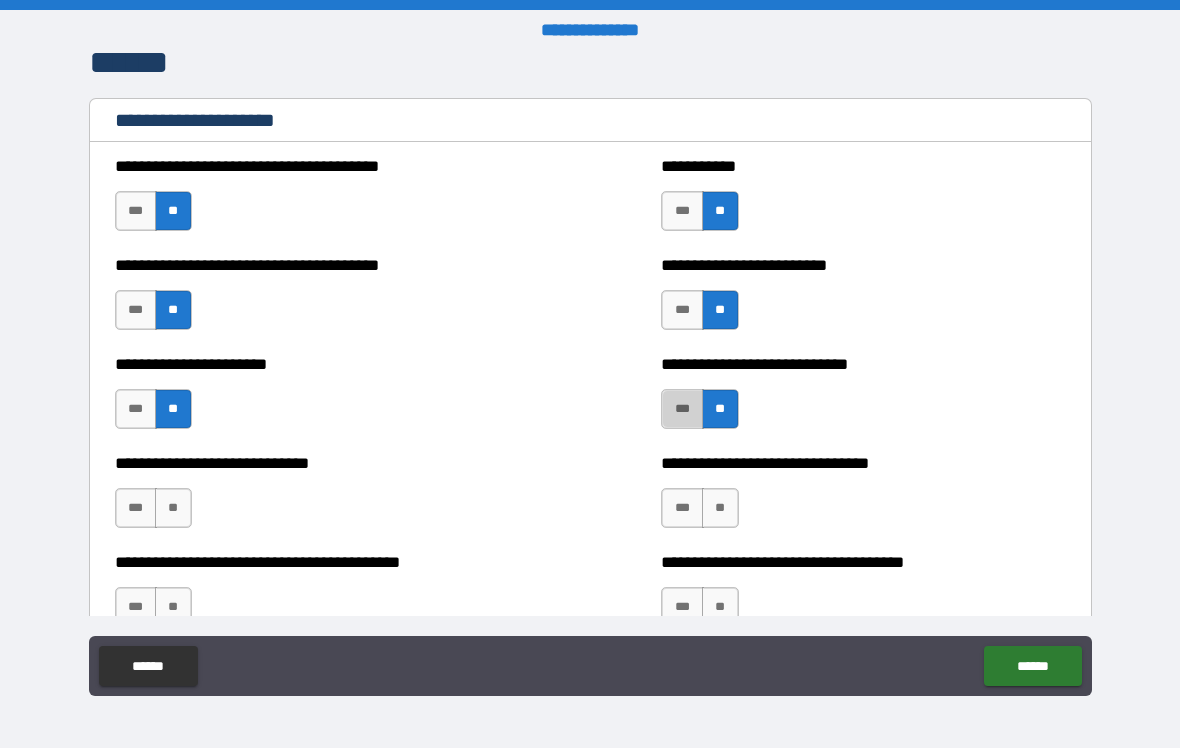 click on "***" at bounding box center (682, 409) 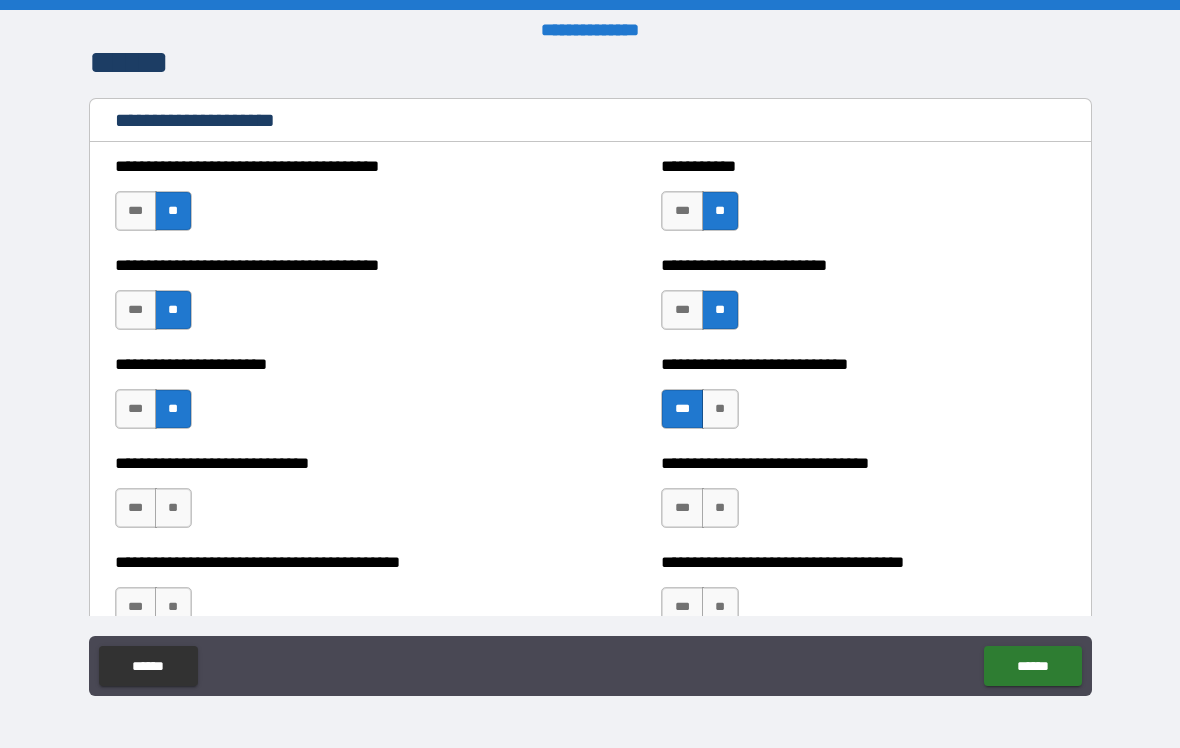 click on "**" at bounding box center [173, 508] 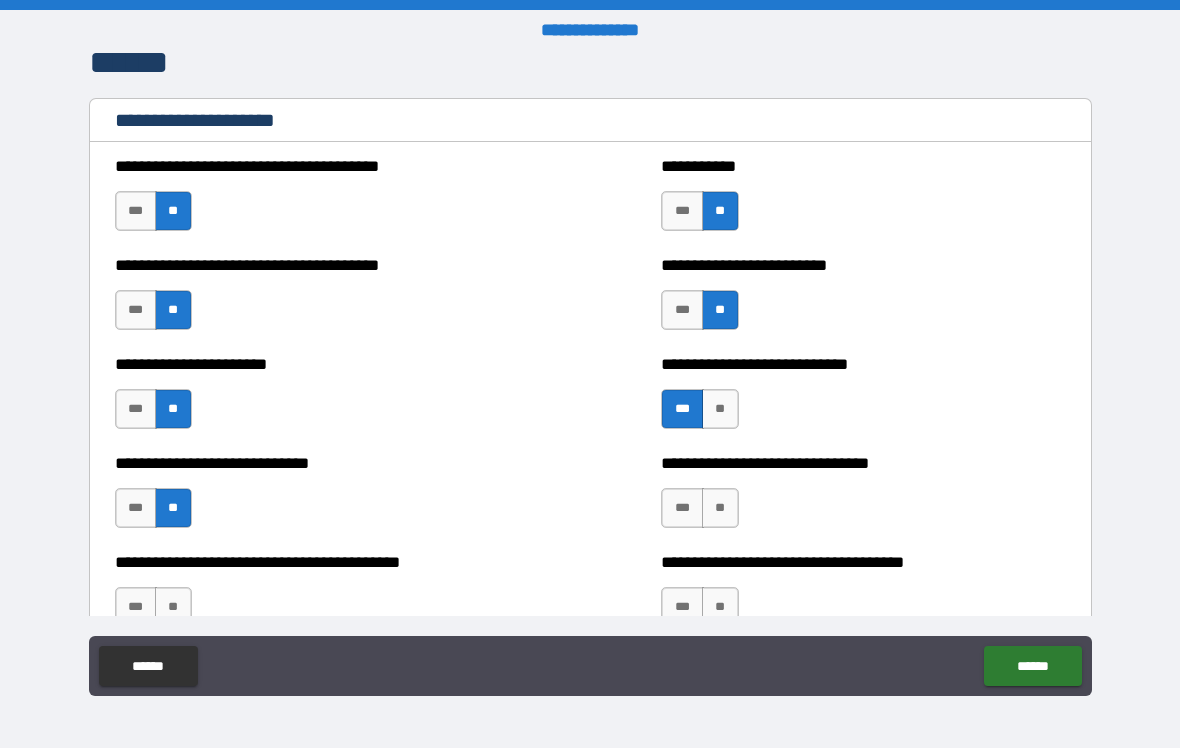 click on "**" at bounding box center [720, 508] 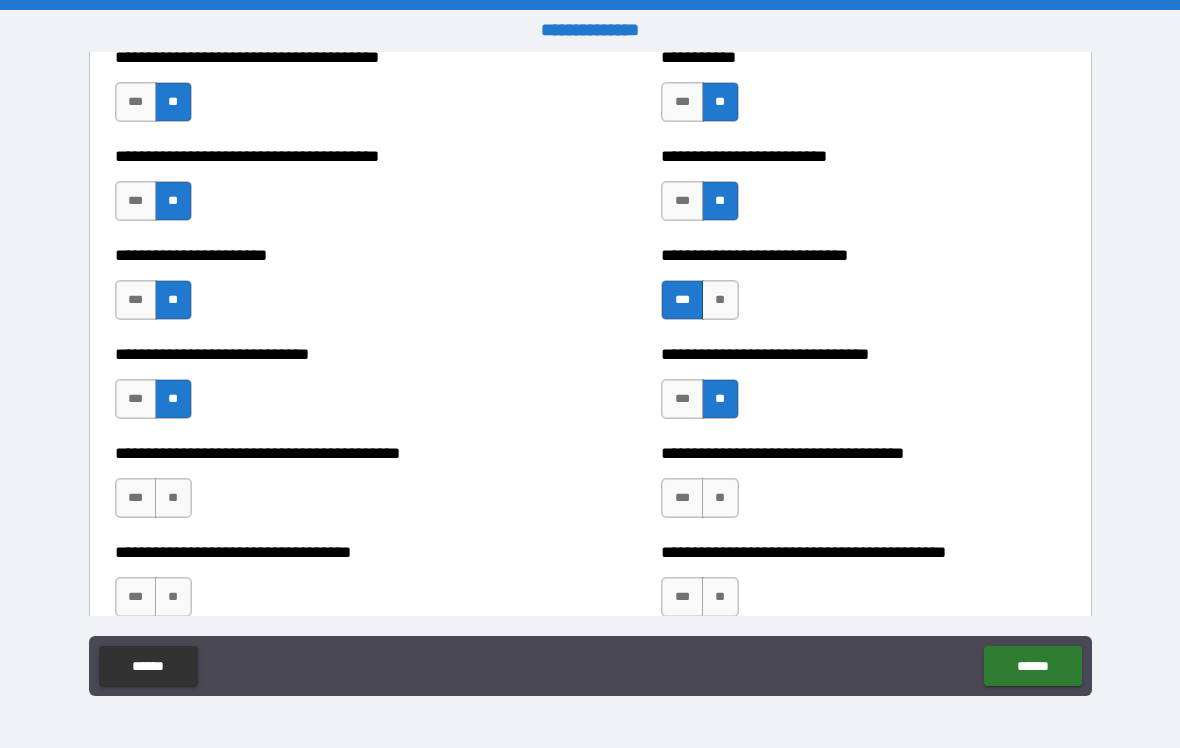 scroll, scrollTop: 5806, scrollLeft: 0, axis: vertical 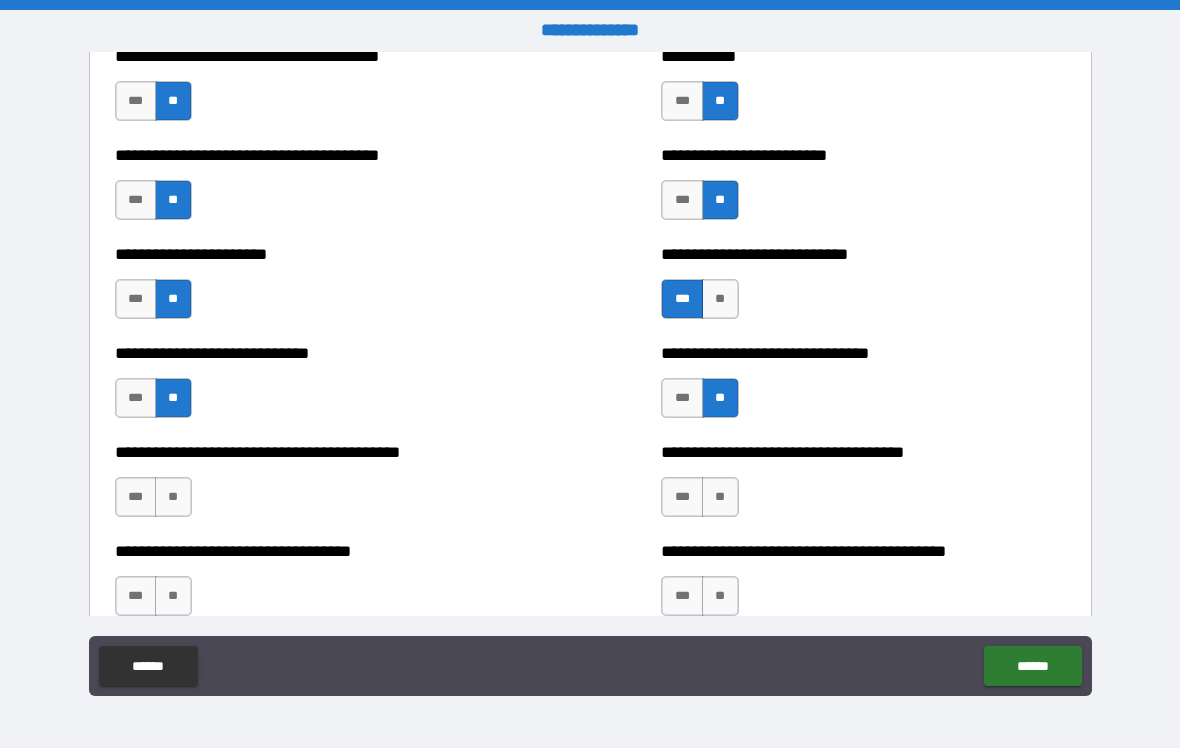 click on "**" at bounding box center [173, 497] 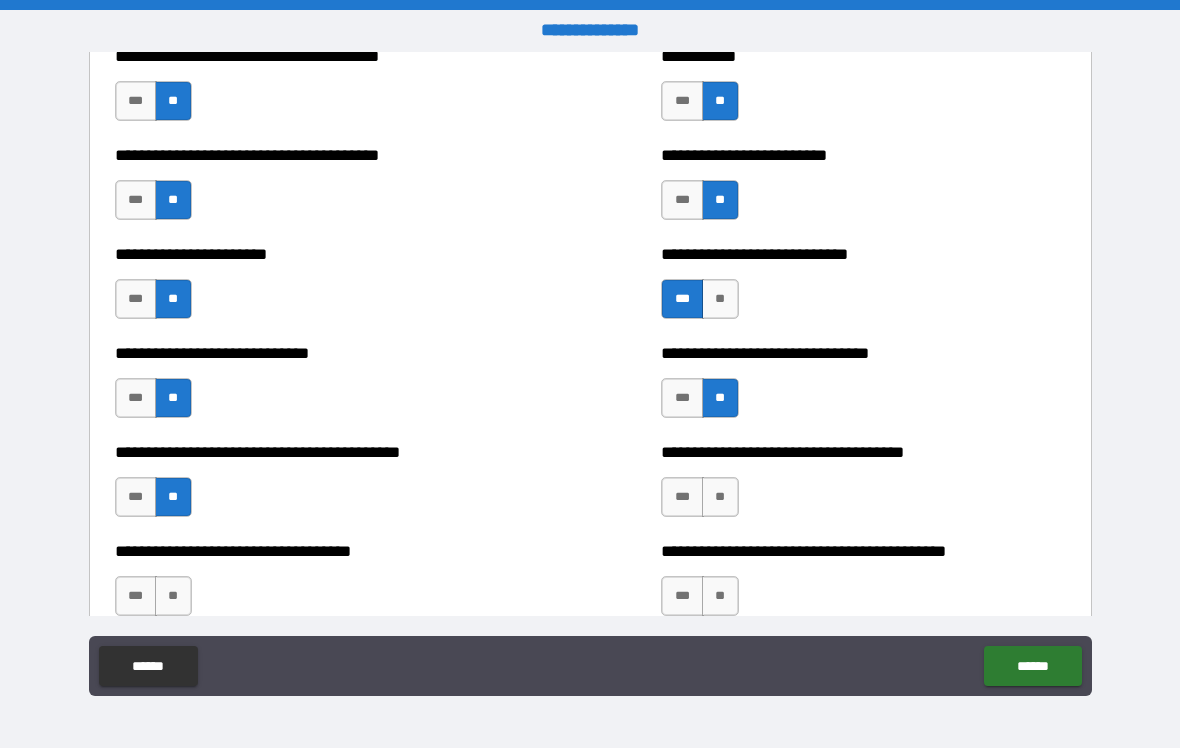 click on "**" at bounding box center (720, 497) 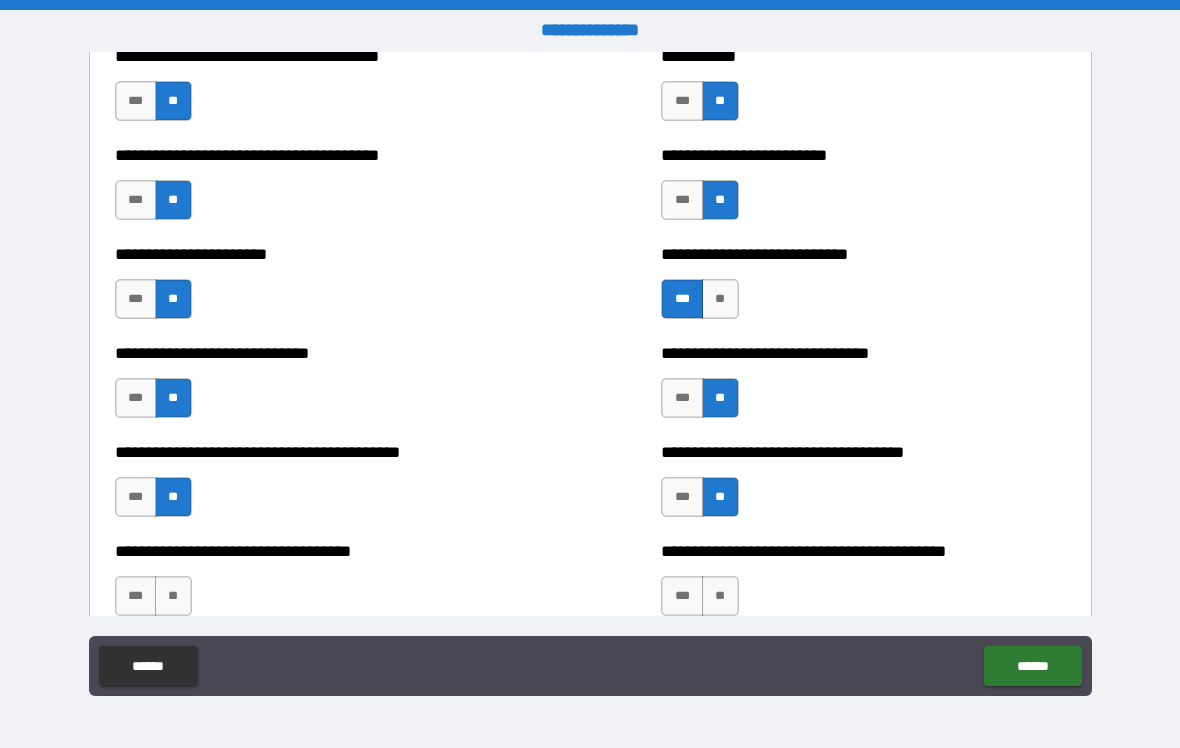 click on "**" at bounding box center (720, 596) 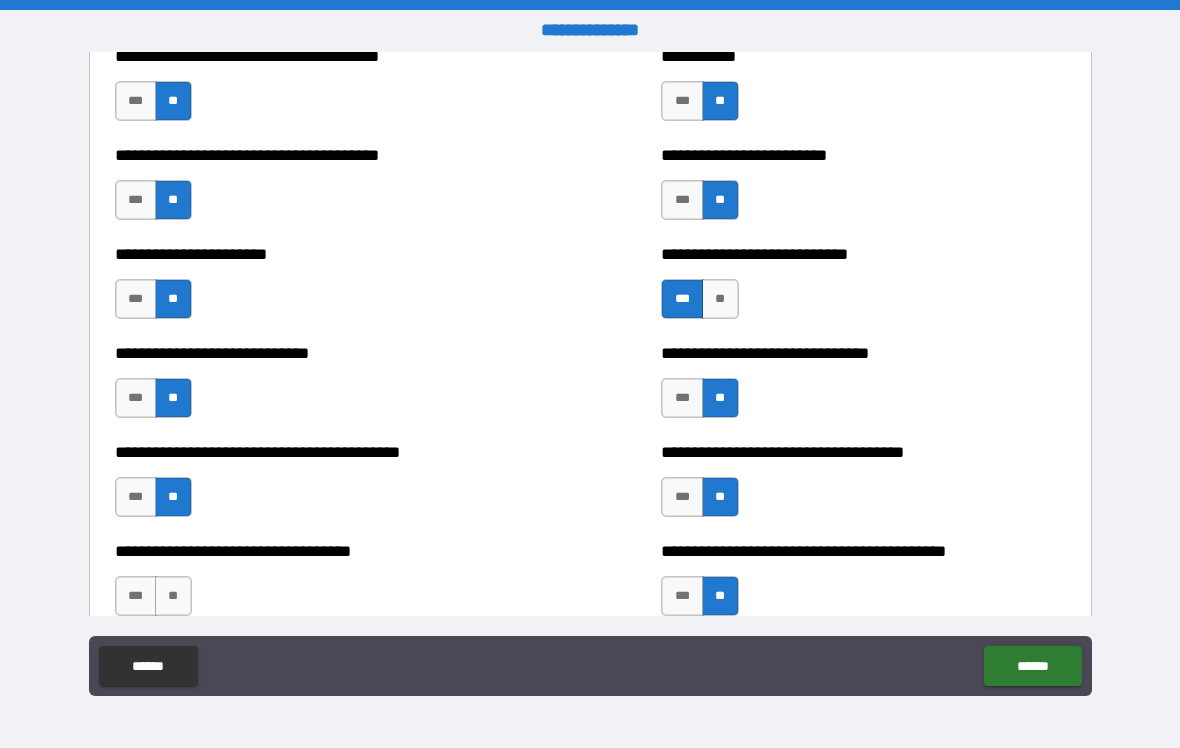 click on "**" at bounding box center [173, 596] 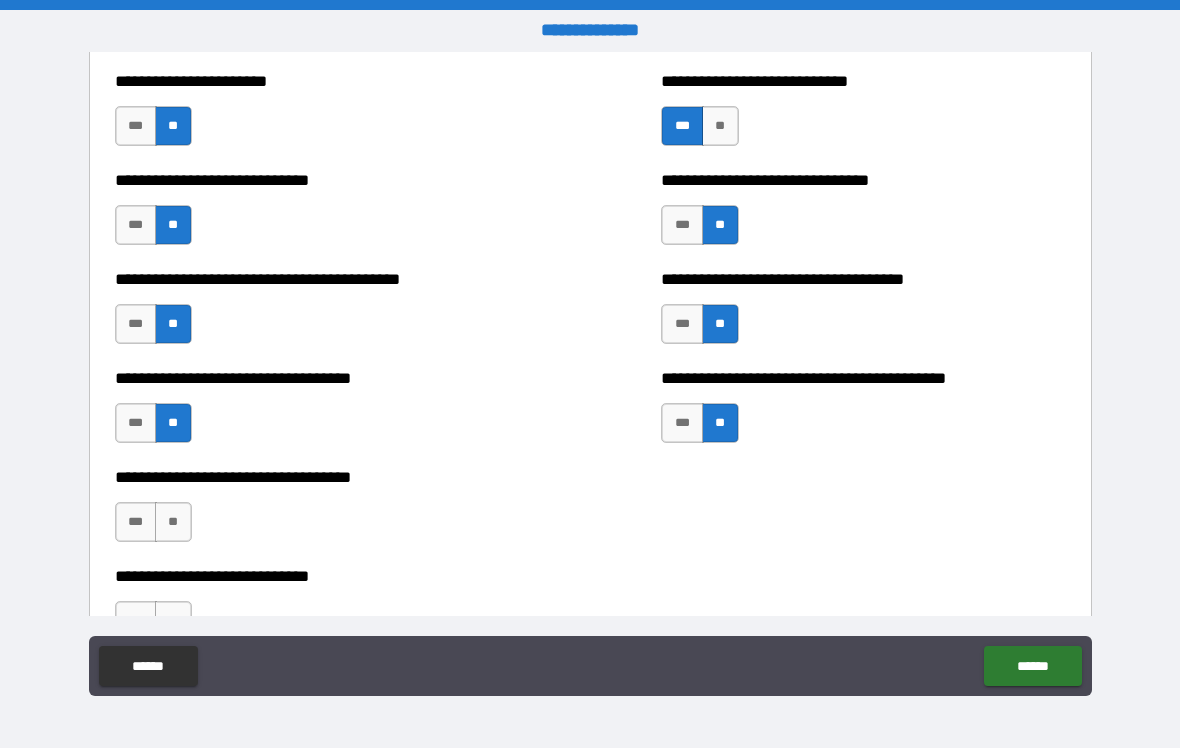 scroll, scrollTop: 5988, scrollLeft: 0, axis: vertical 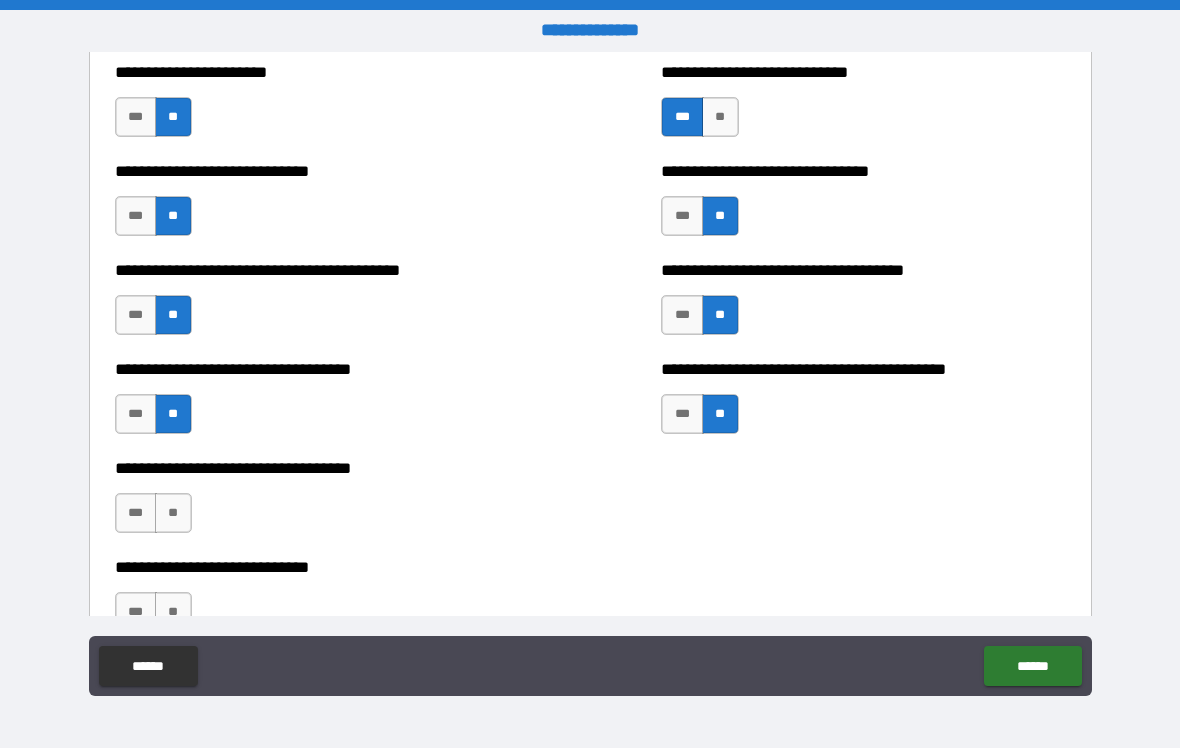 click on "***" at bounding box center [136, 513] 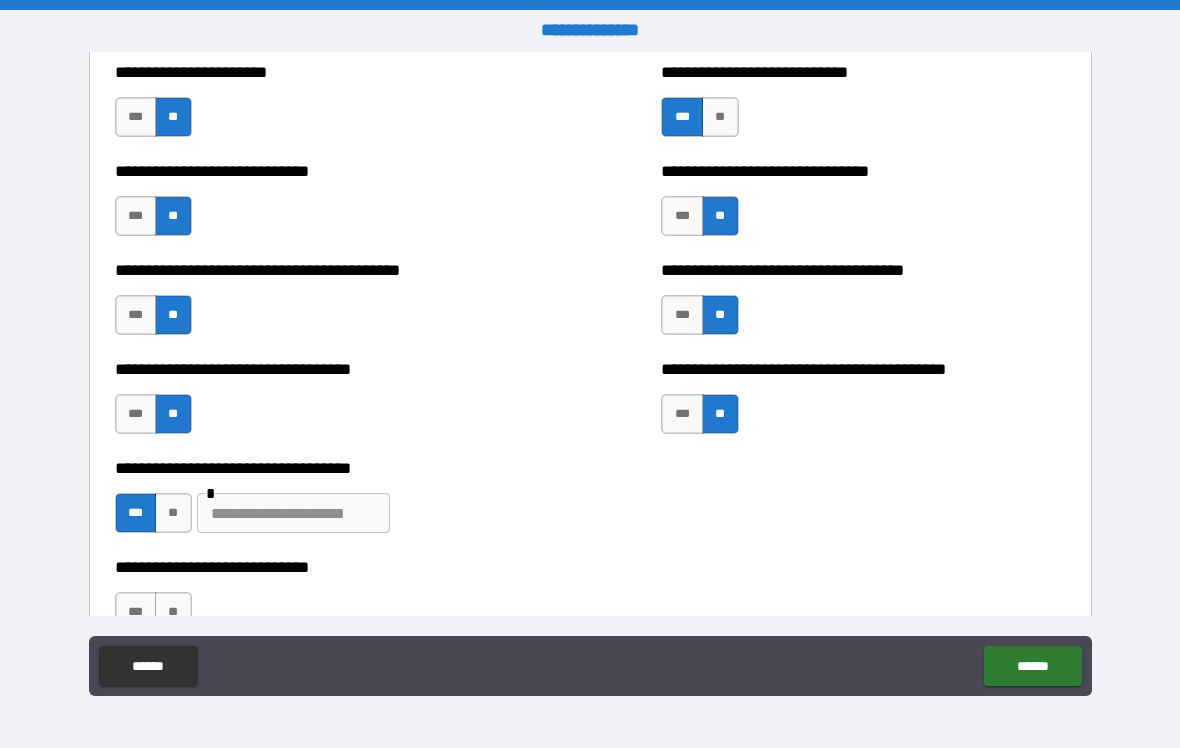 type on "*" 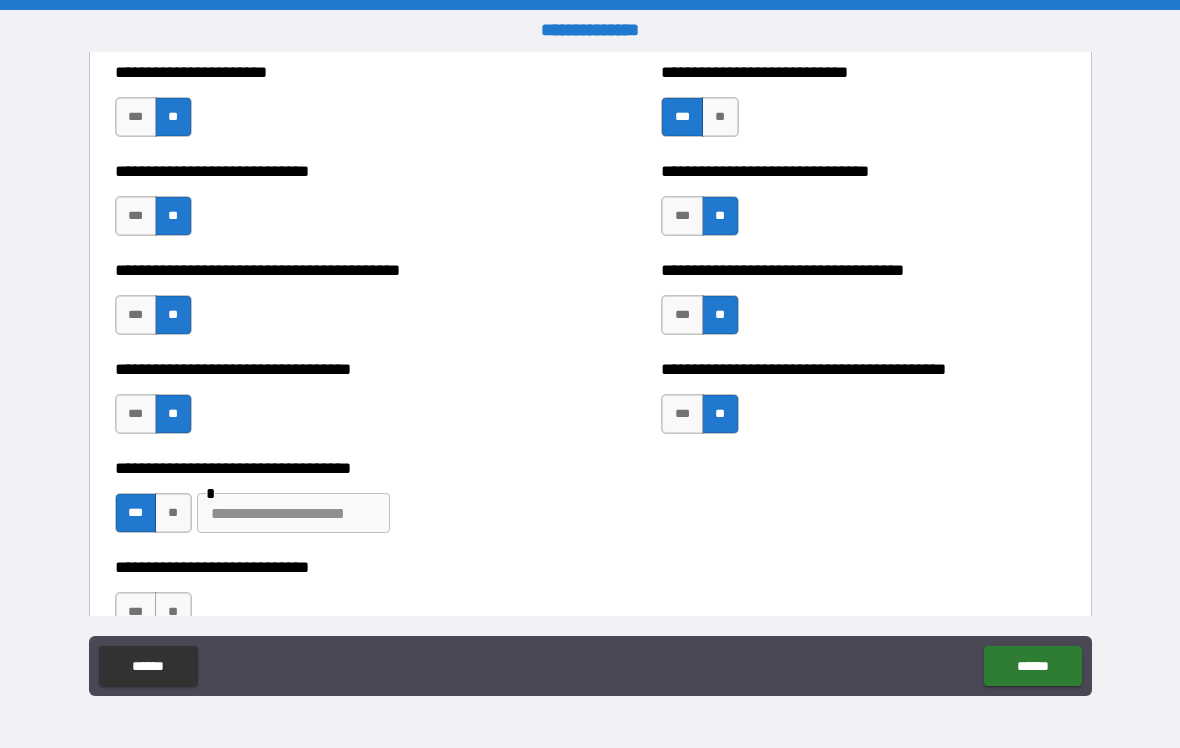 scroll, scrollTop: 5989, scrollLeft: 0, axis: vertical 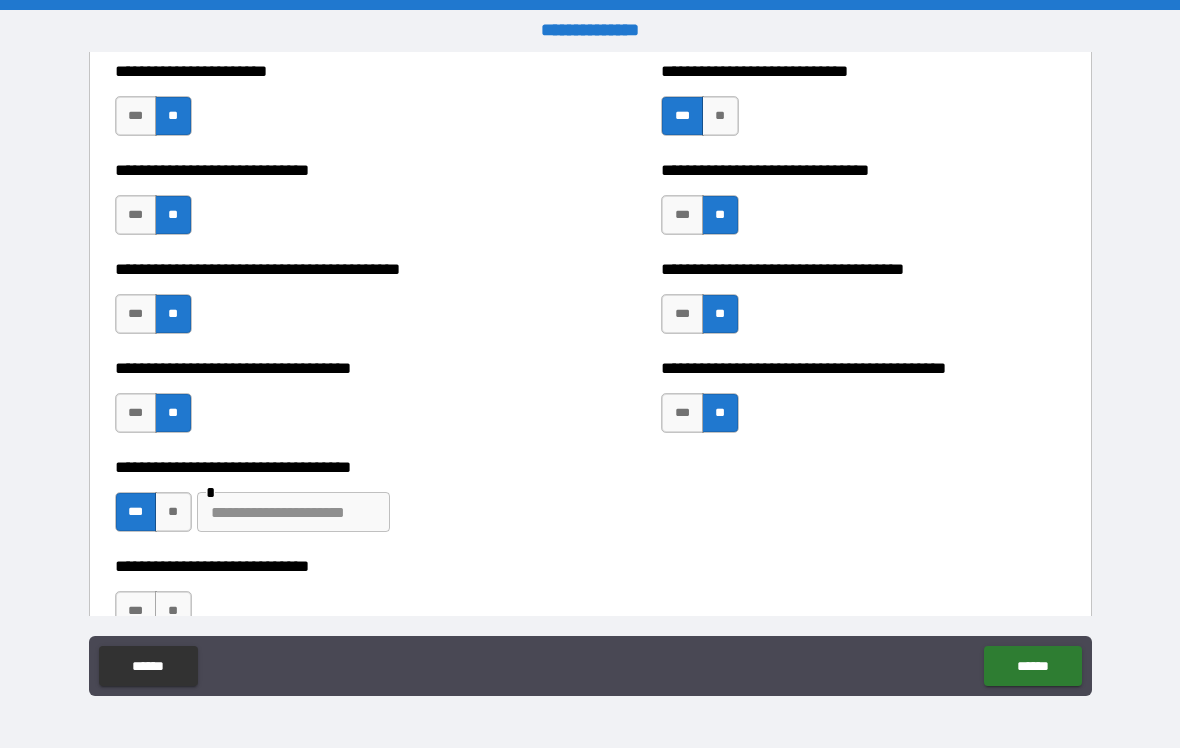 click at bounding box center (293, 512) 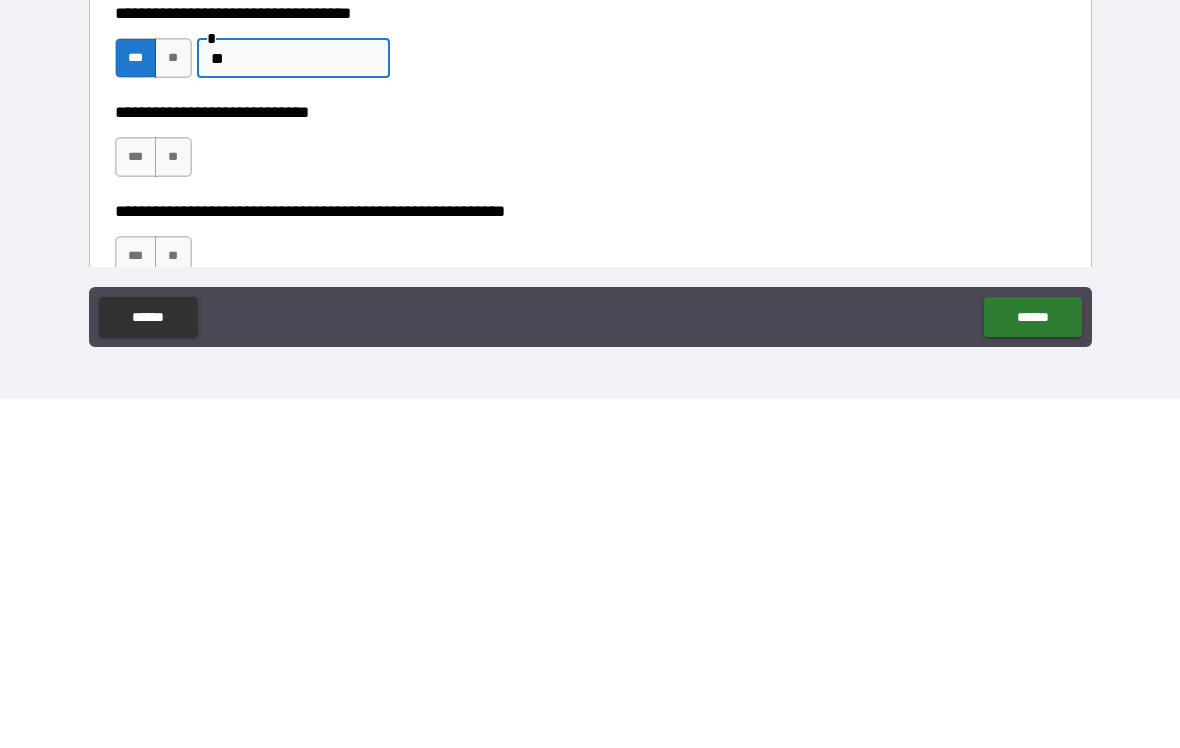 scroll, scrollTop: 6093, scrollLeft: 0, axis: vertical 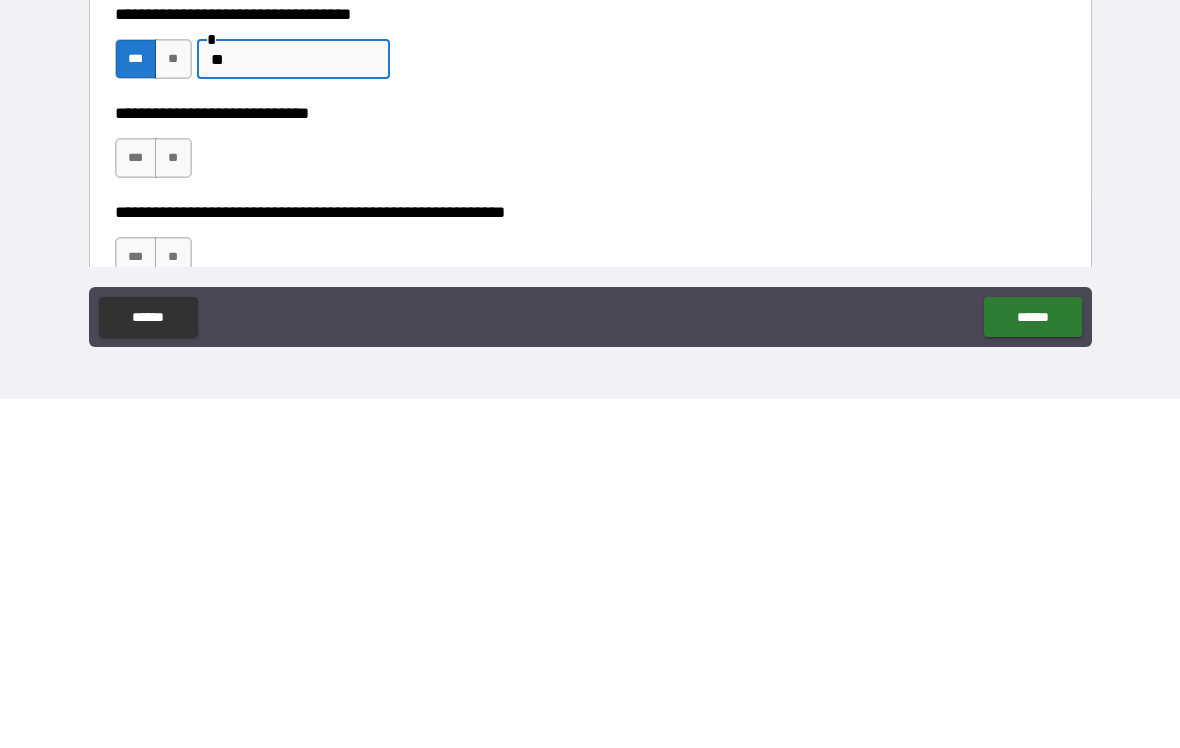 type on "**" 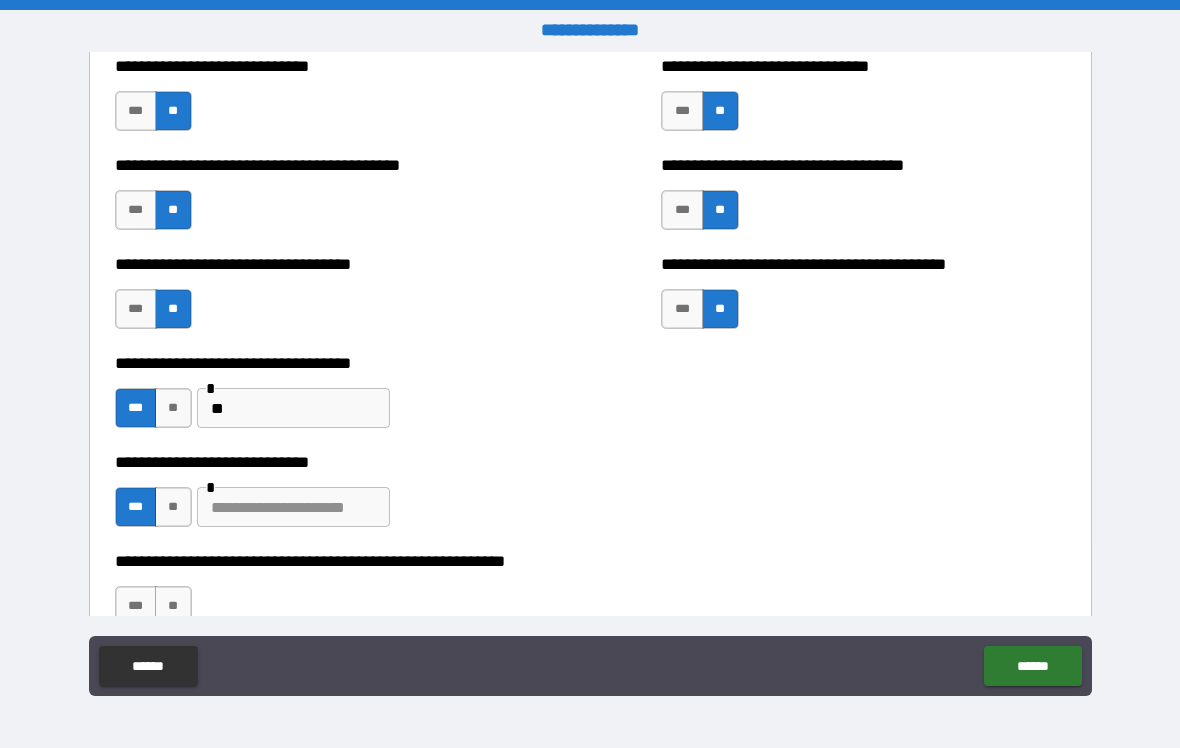 type on "*" 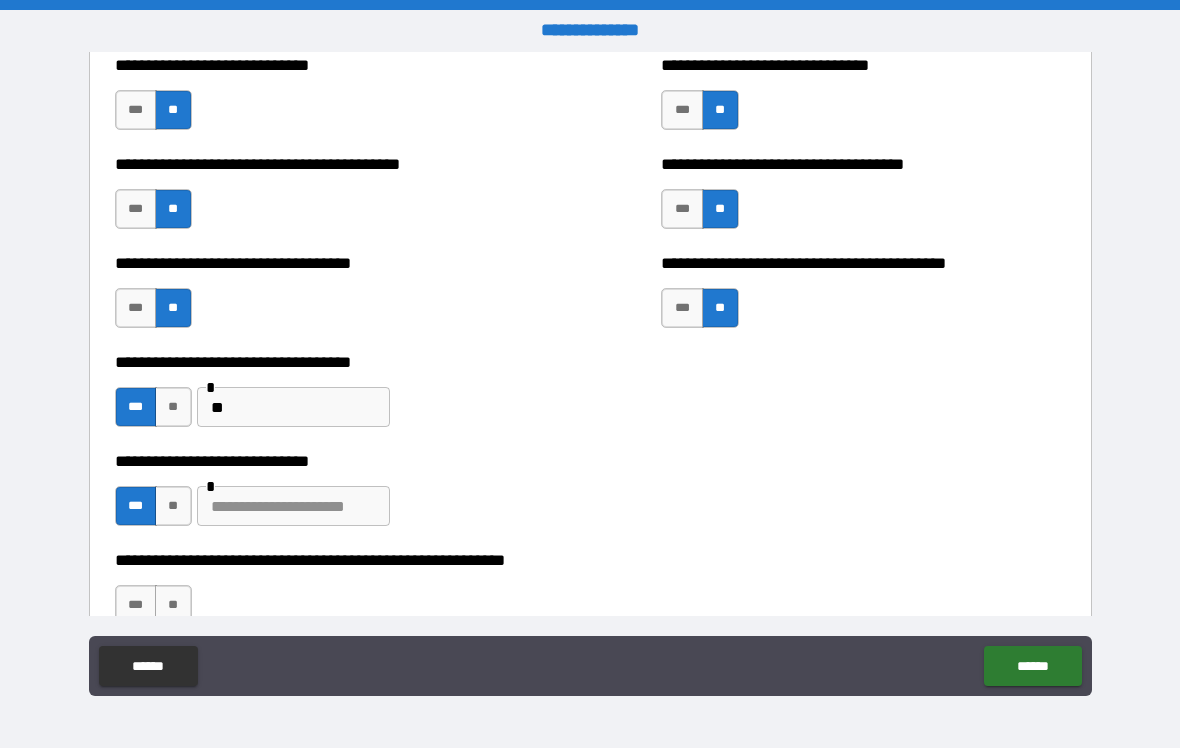 click at bounding box center [293, 506] 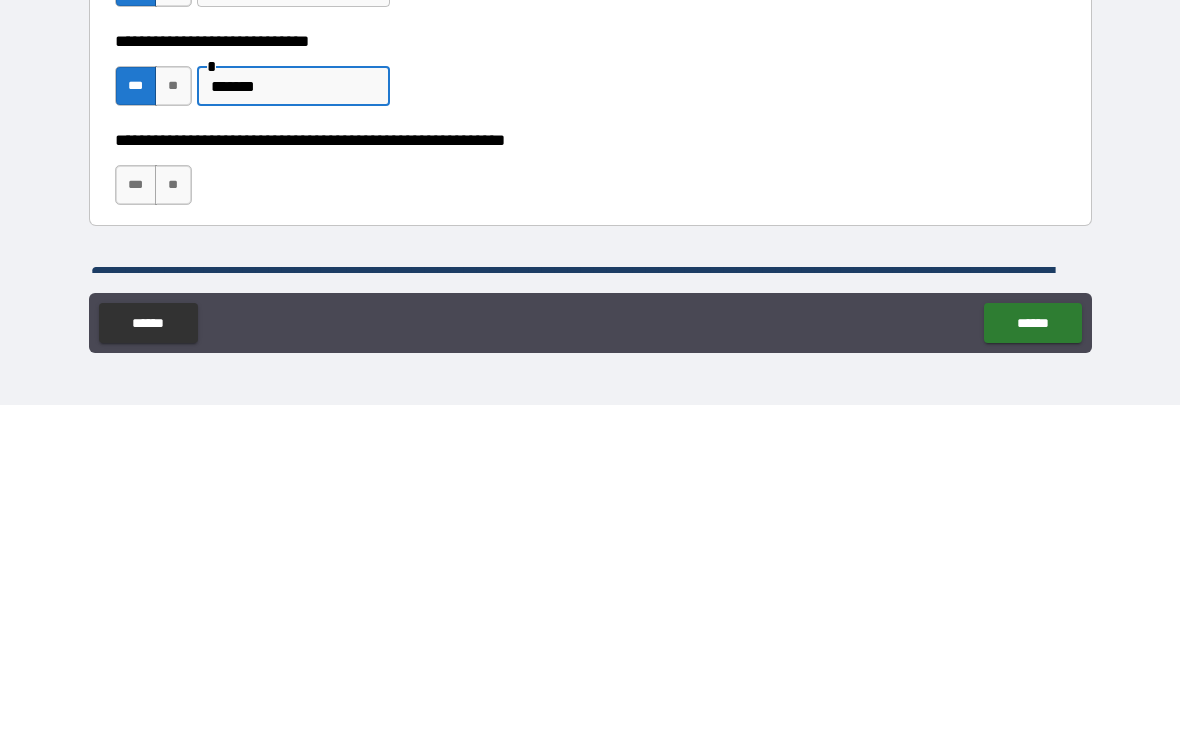 scroll, scrollTop: 6173, scrollLeft: 0, axis: vertical 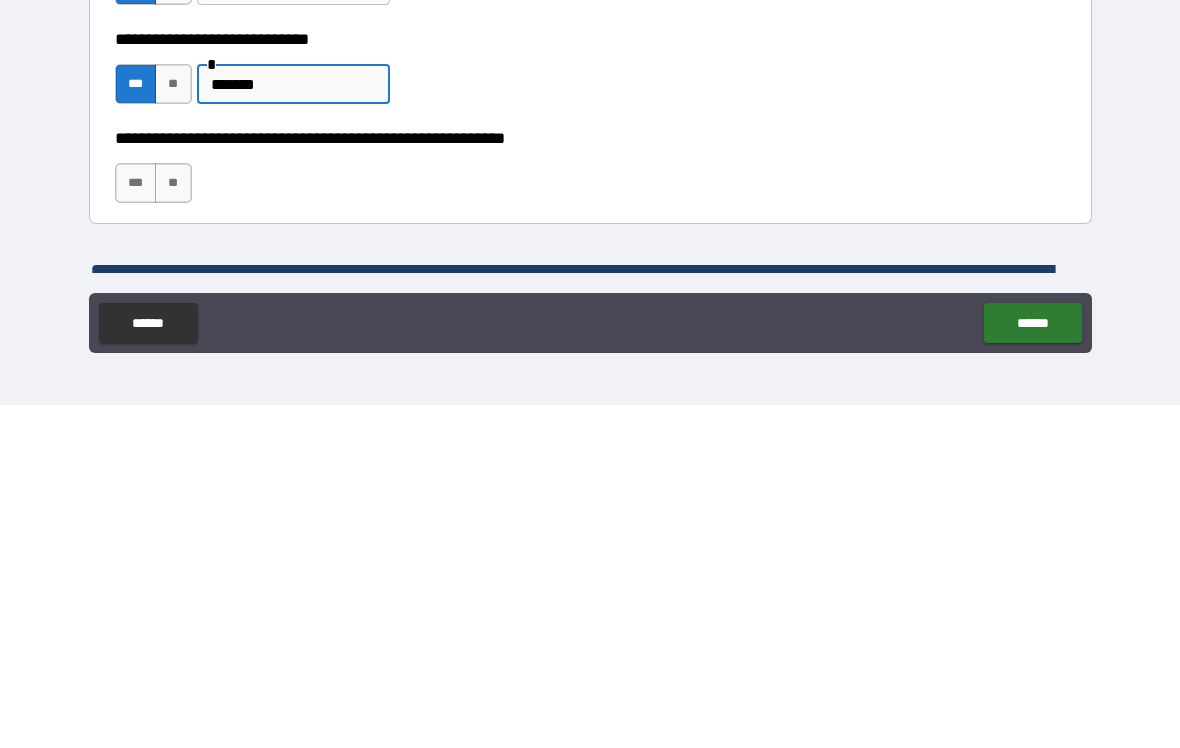 type on "*******" 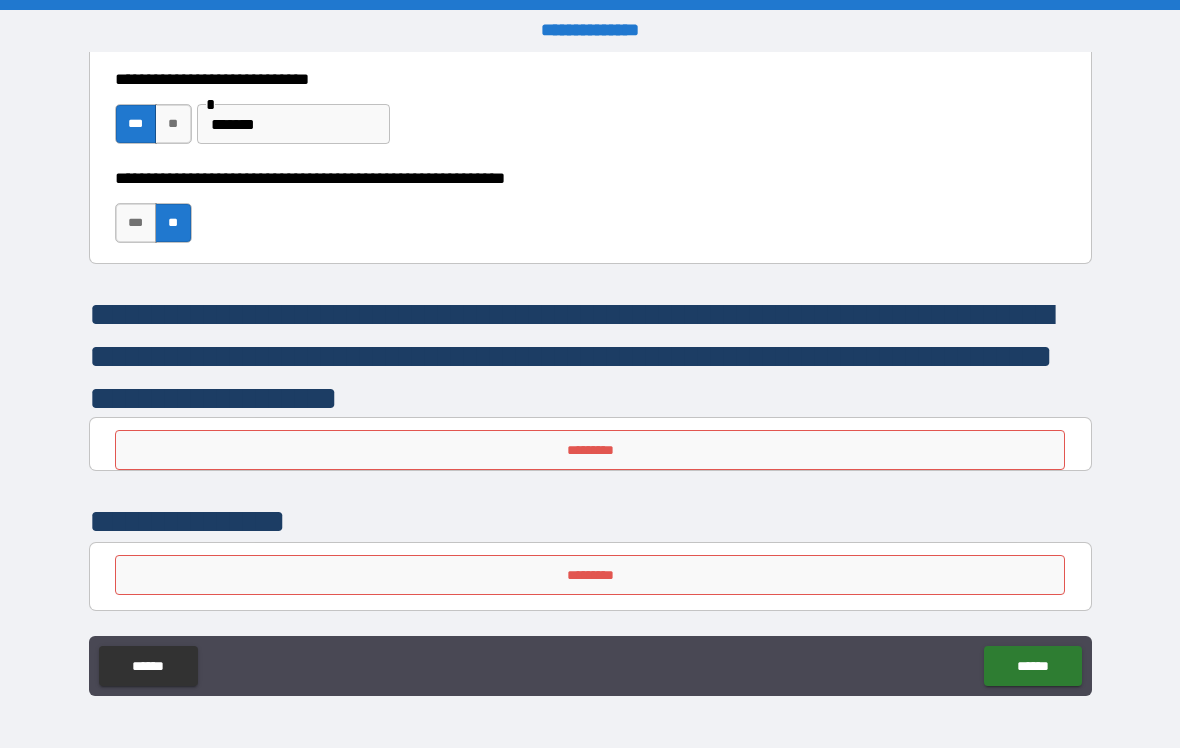 scroll, scrollTop: 6476, scrollLeft: 0, axis: vertical 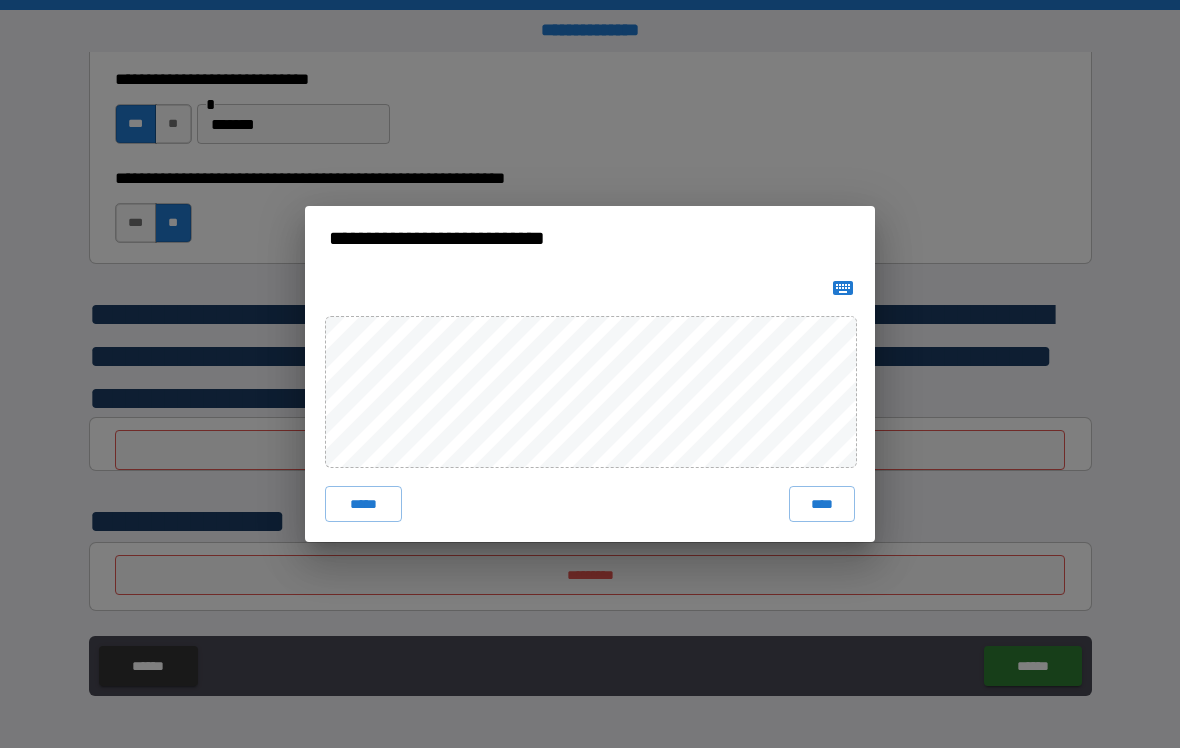 click on "****" at bounding box center (822, 504) 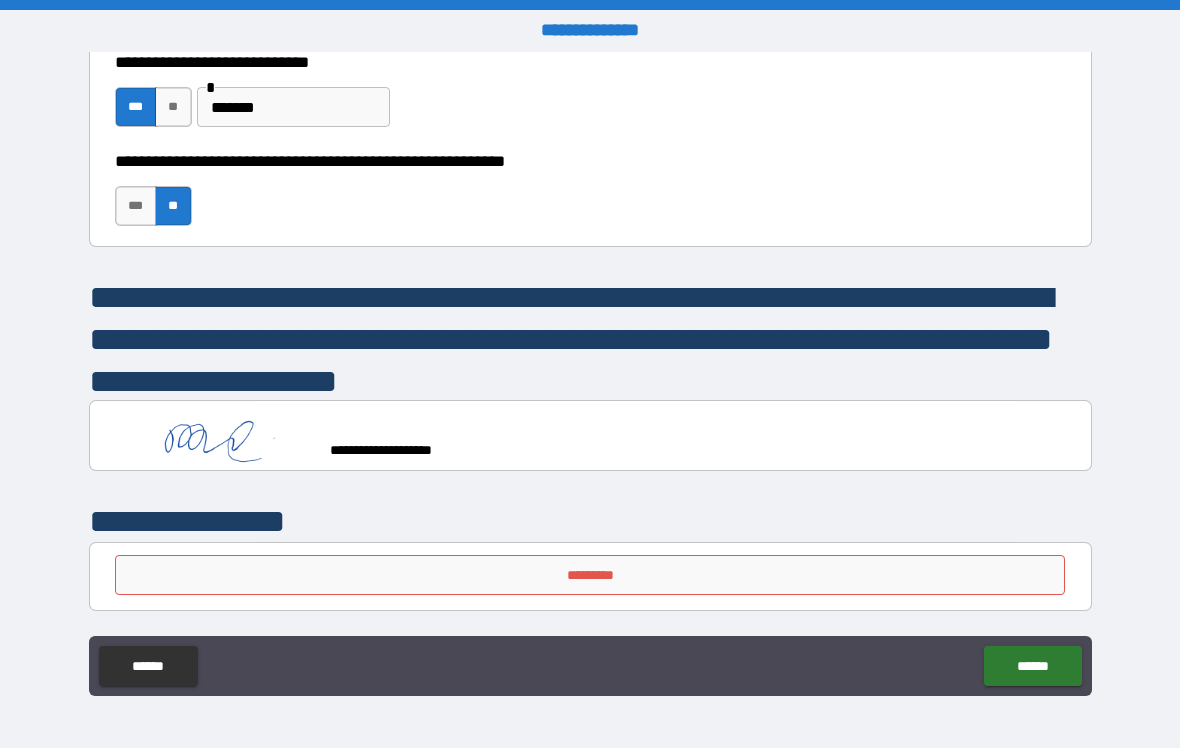 scroll, scrollTop: 6493, scrollLeft: 0, axis: vertical 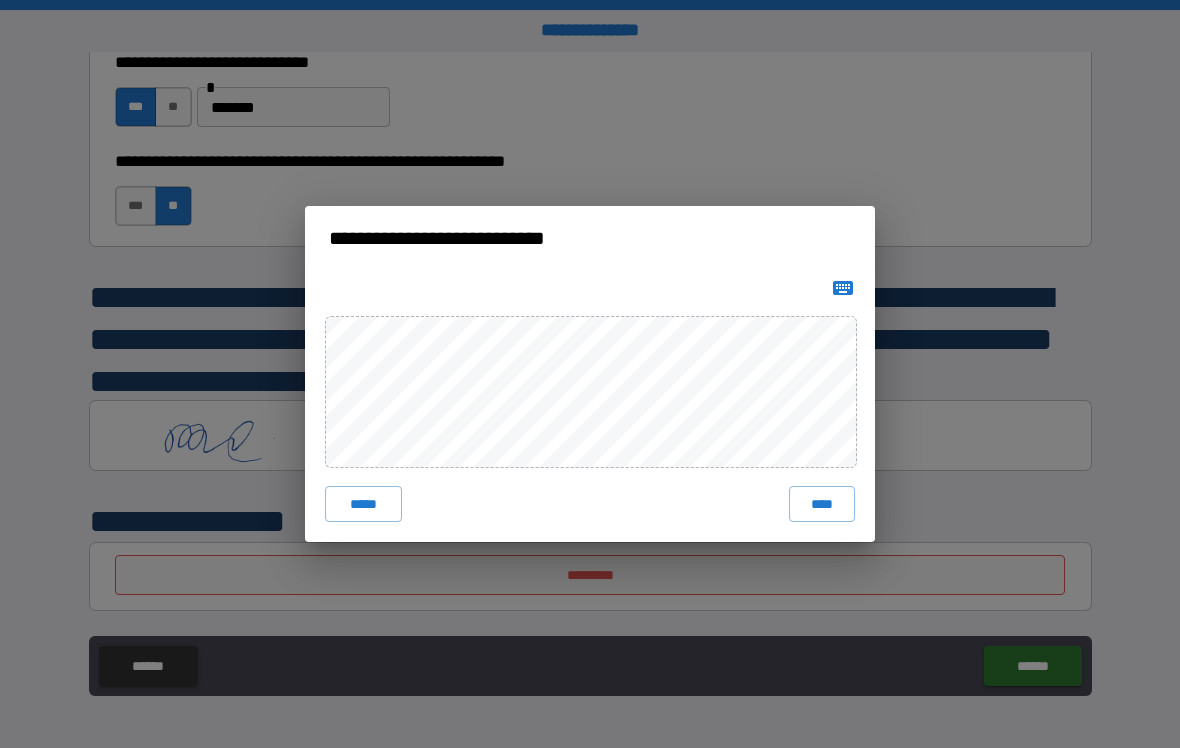click on "****" at bounding box center [822, 504] 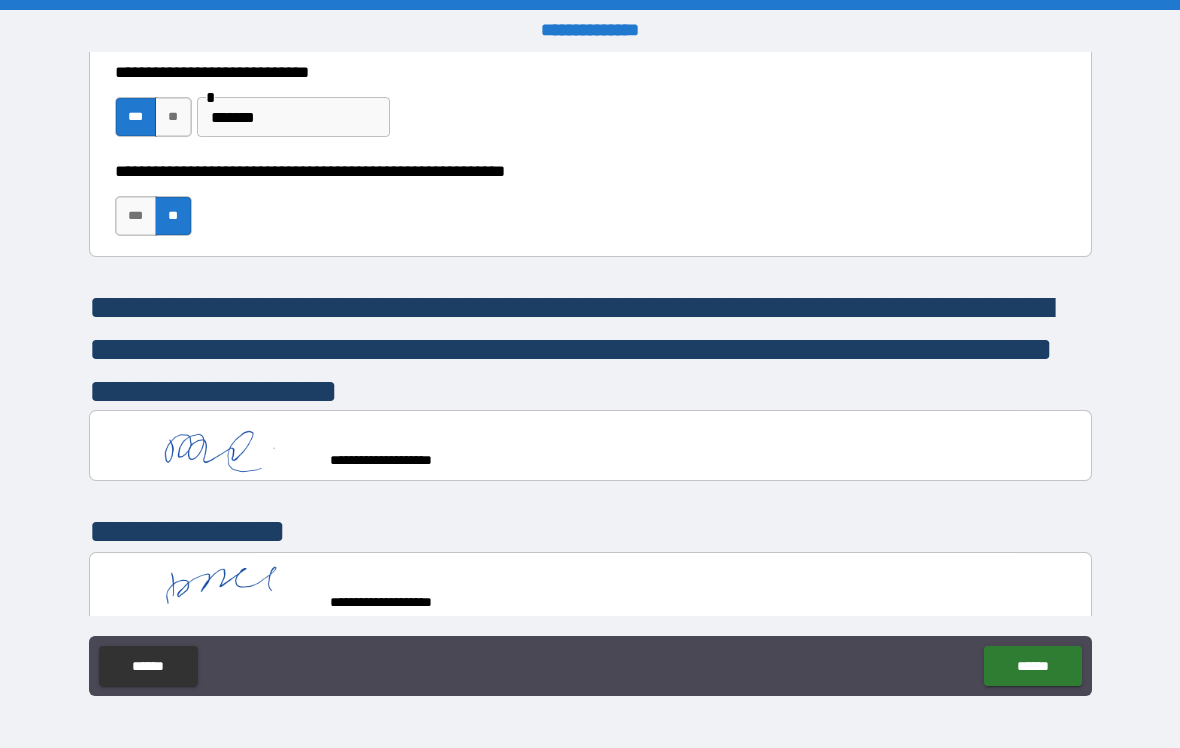 type on "*" 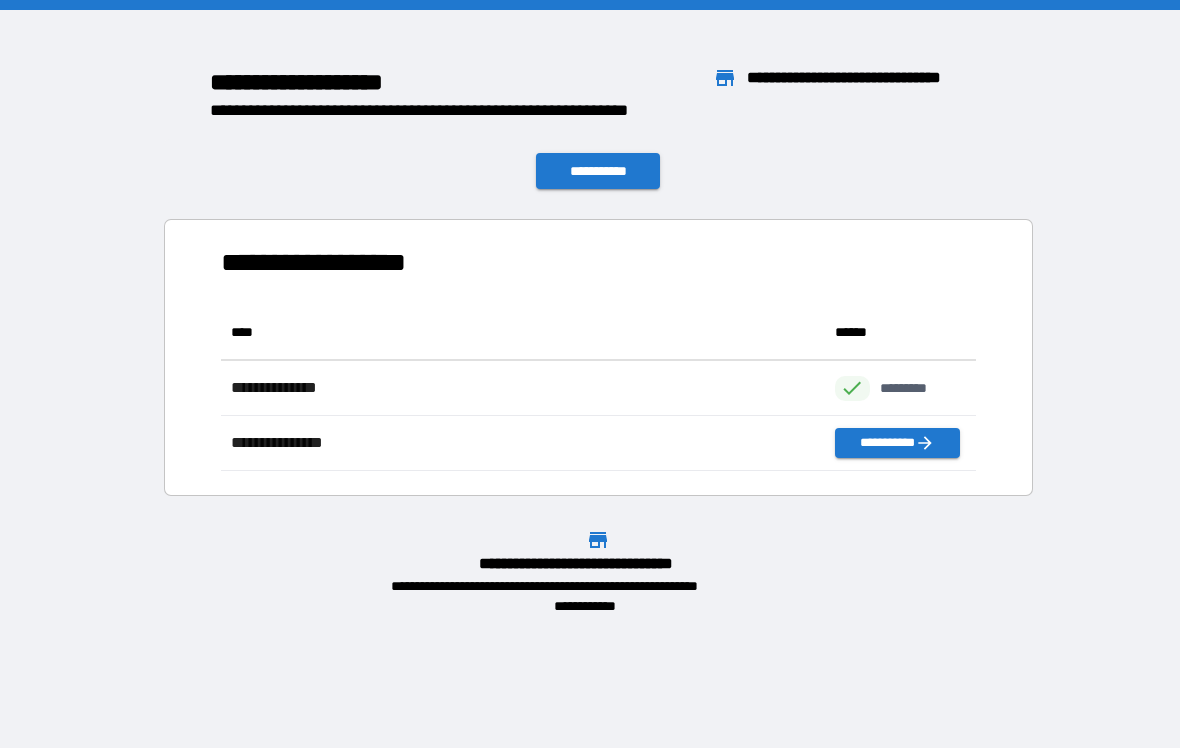 scroll, scrollTop: 166, scrollLeft: 755, axis: both 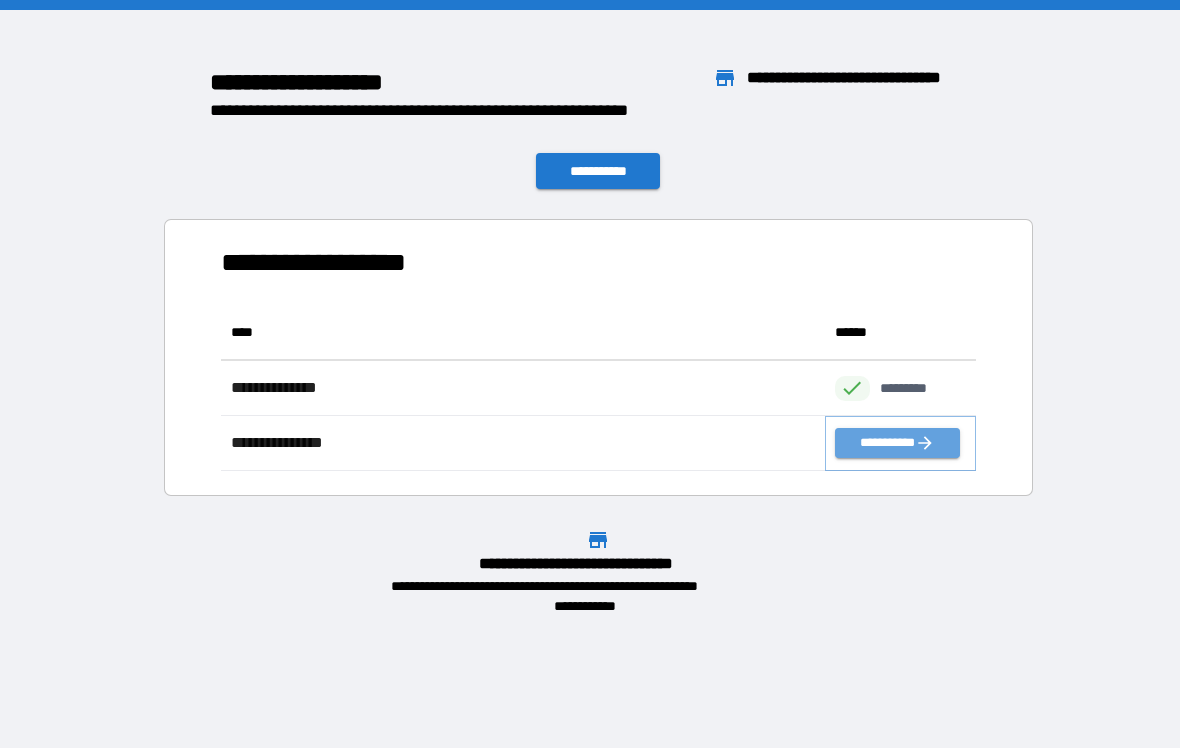 click on "**********" at bounding box center [897, 443] 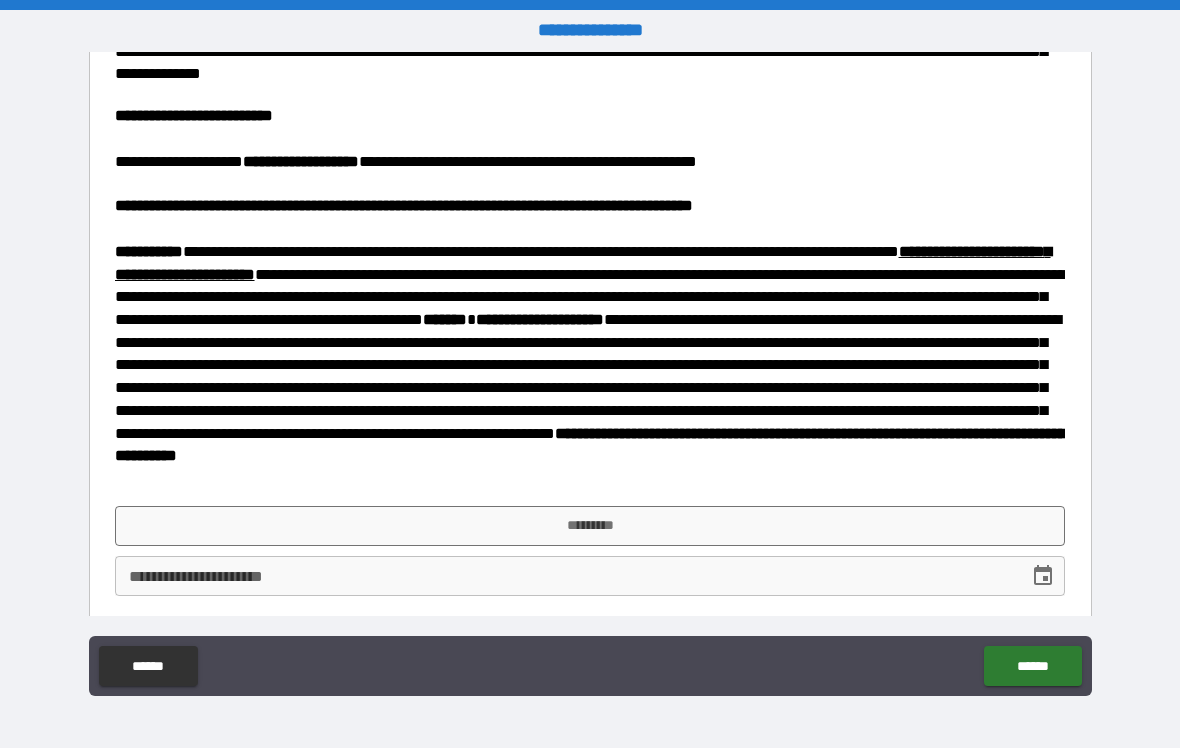 scroll, scrollTop: 819, scrollLeft: 0, axis: vertical 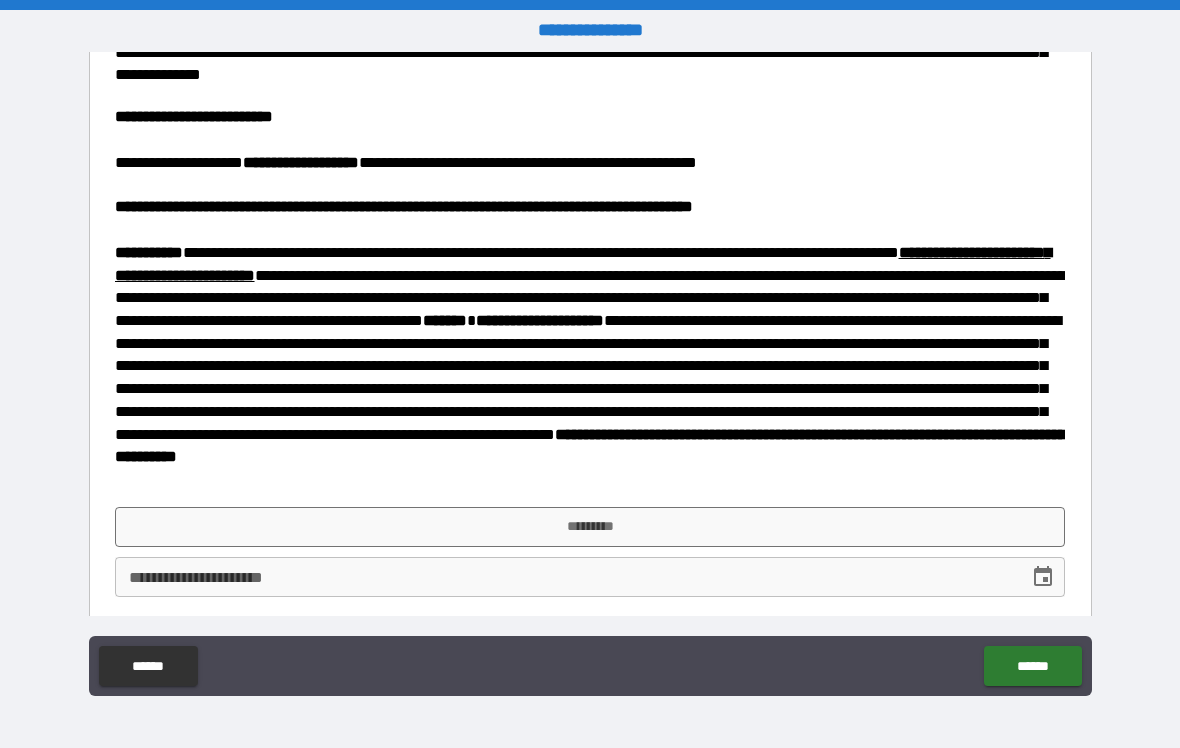 click on "*********" at bounding box center (590, 527) 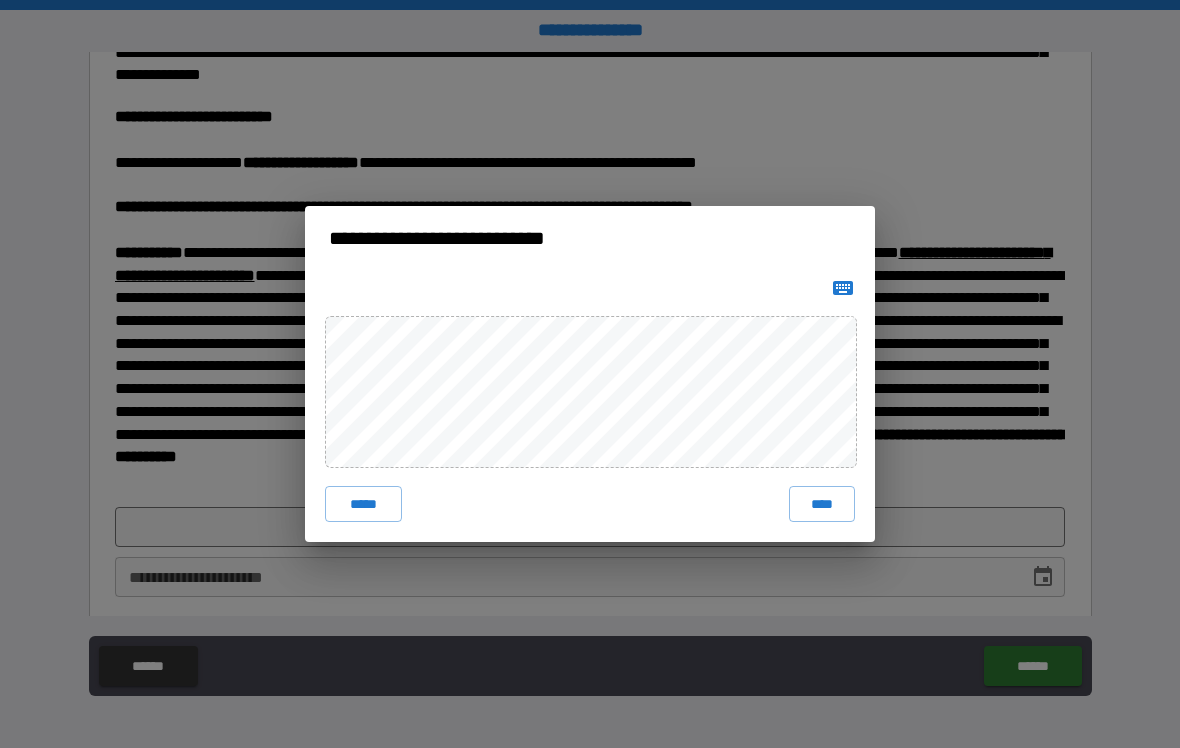 click on "****" at bounding box center [822, 504] 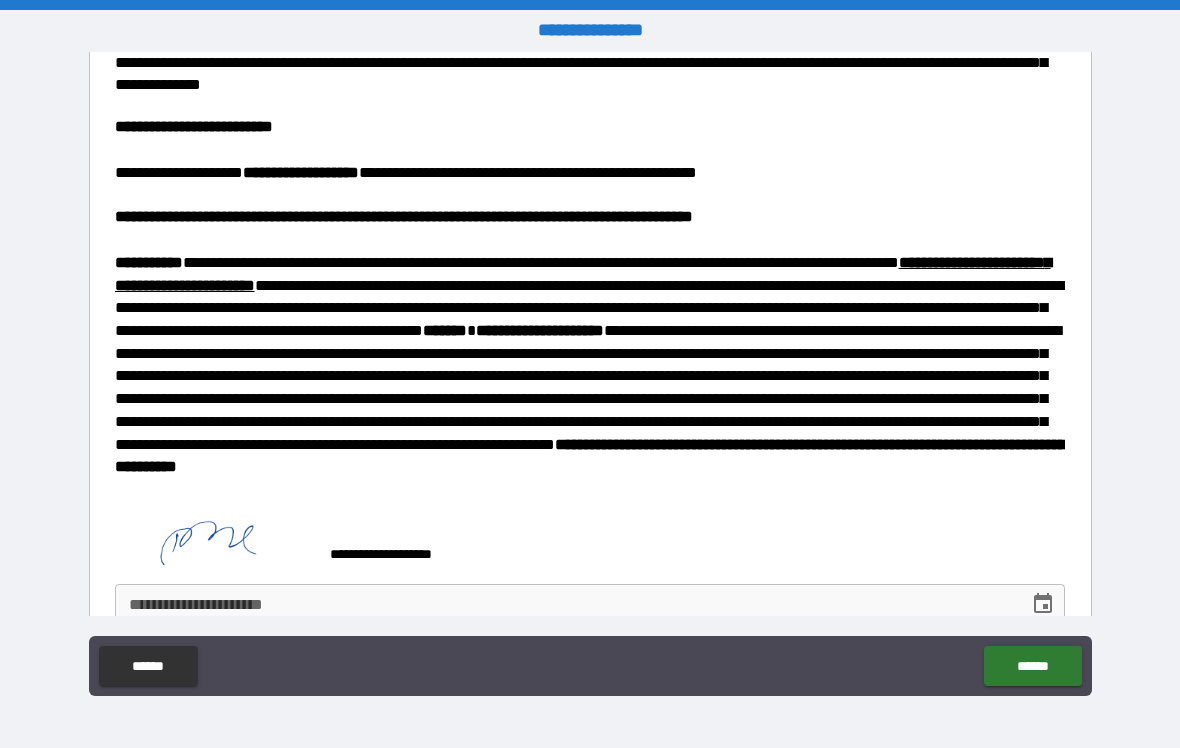 click on "**********" at bounding box center (565, 604) 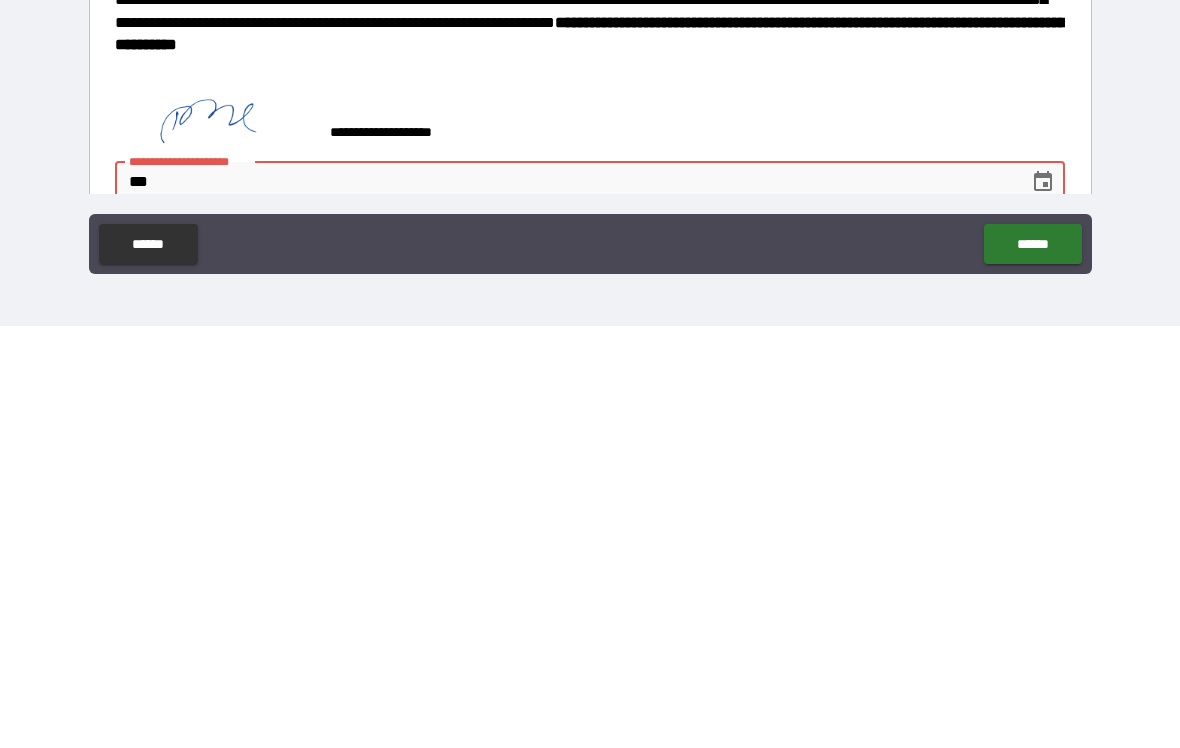 type on "*" 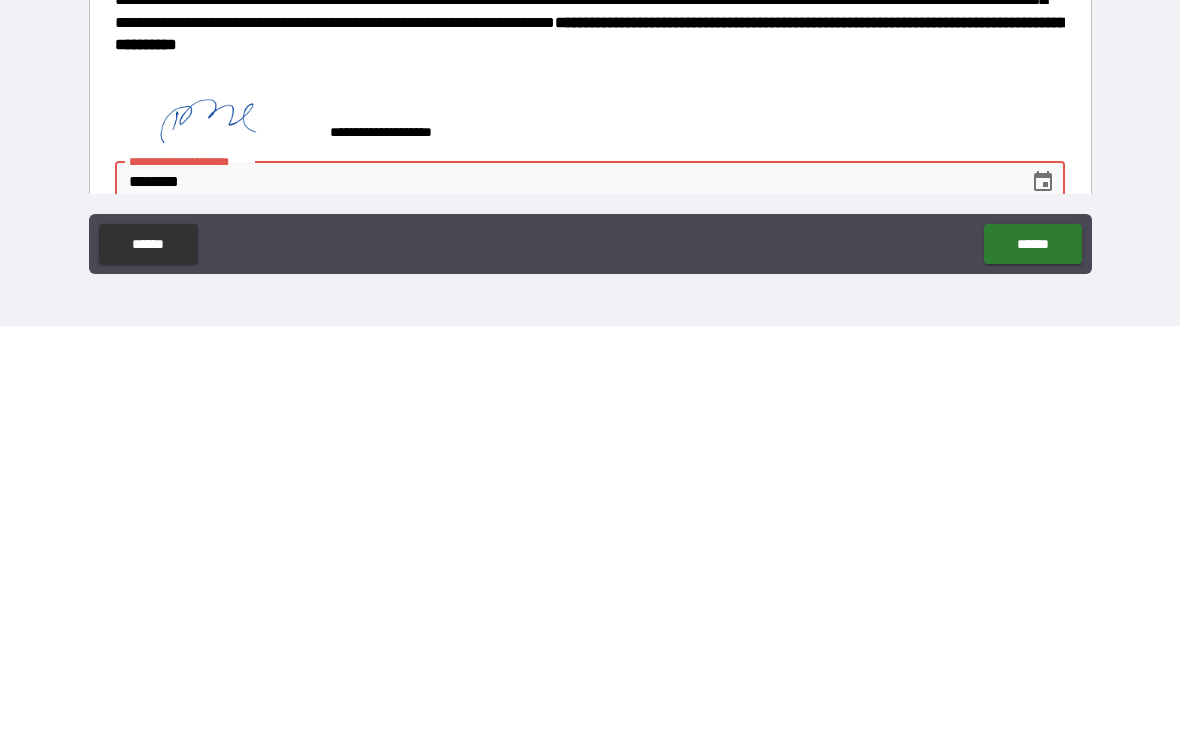 click on "******" at bounding box center (1032, 666) 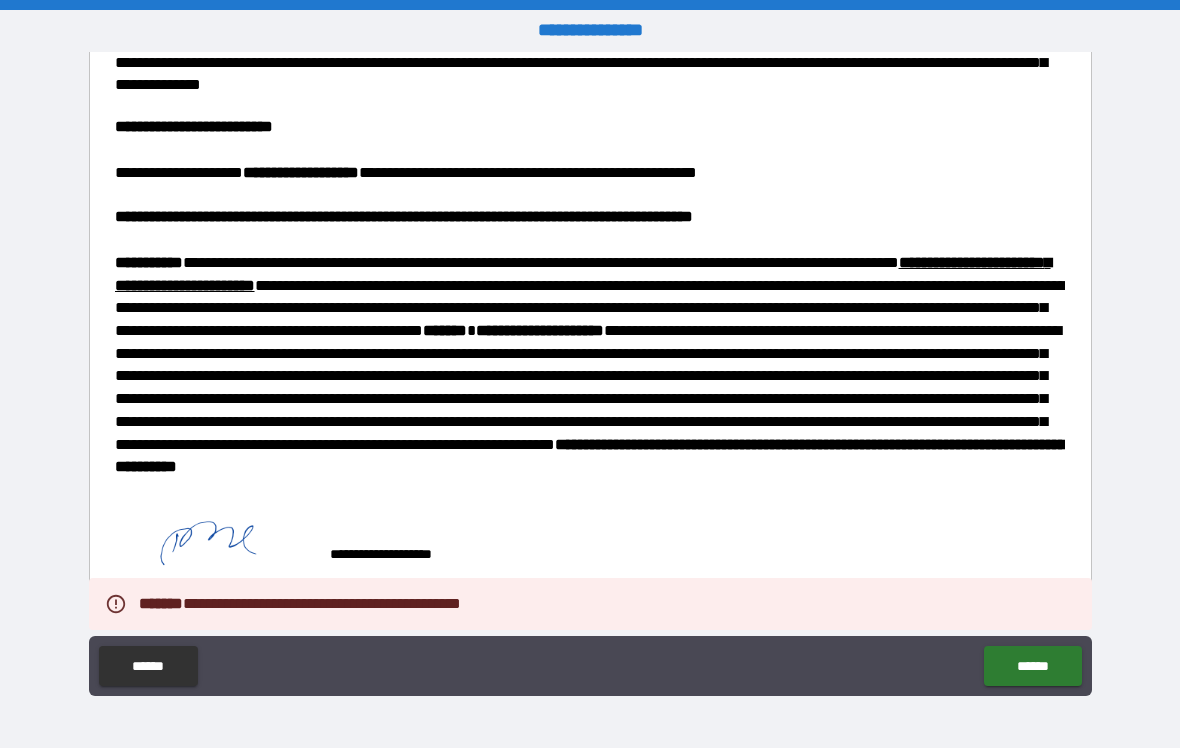 click on "********" at bounding box center [565, 604] 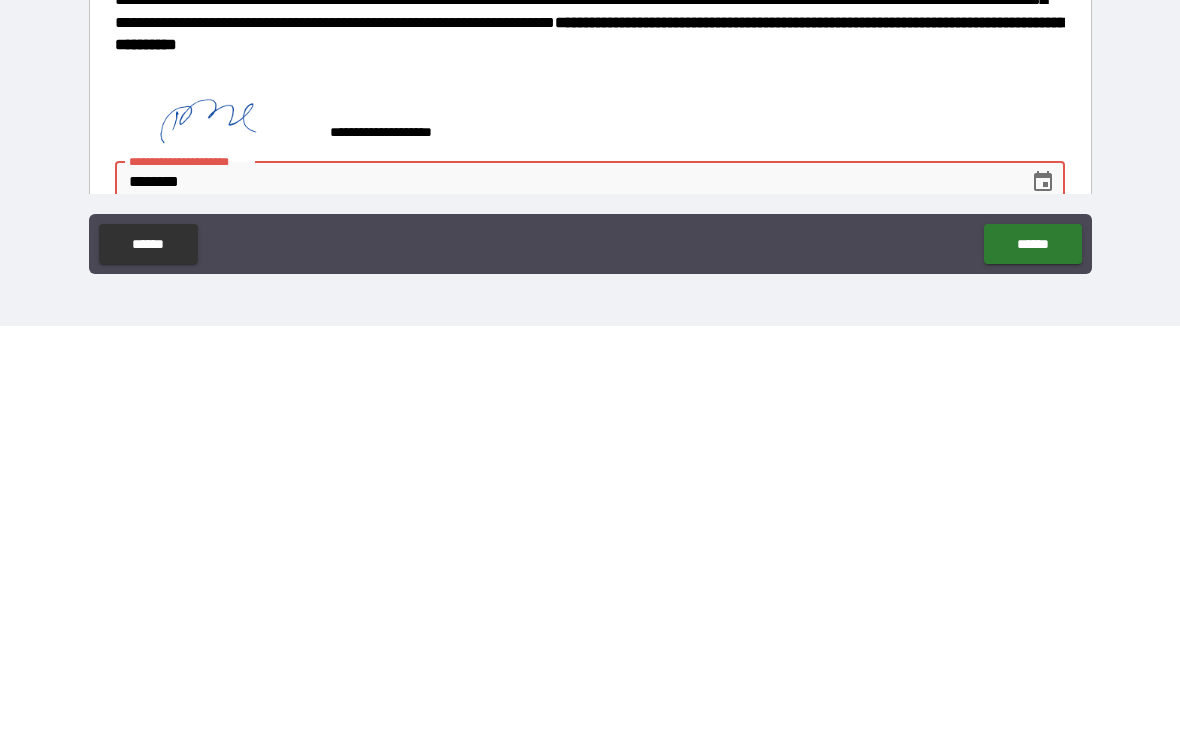 click on "********" at bounding box center (565, 604) 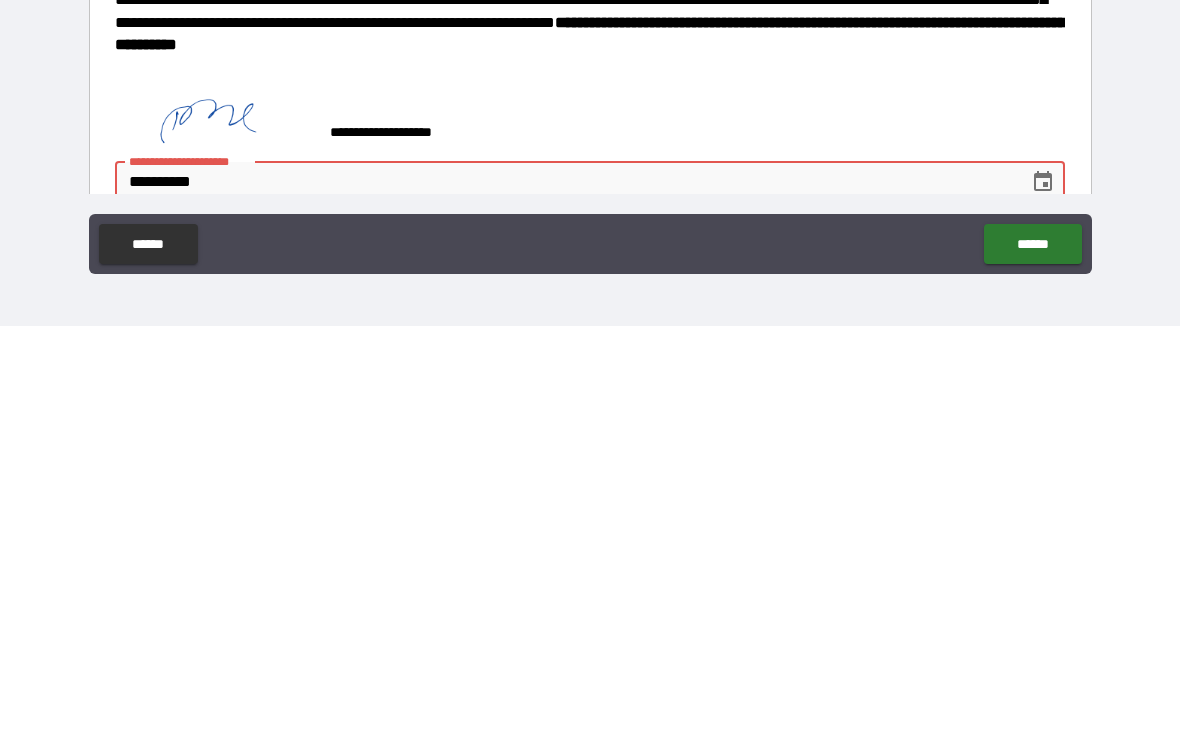 click on "**********" at bounding box center [565, 604] 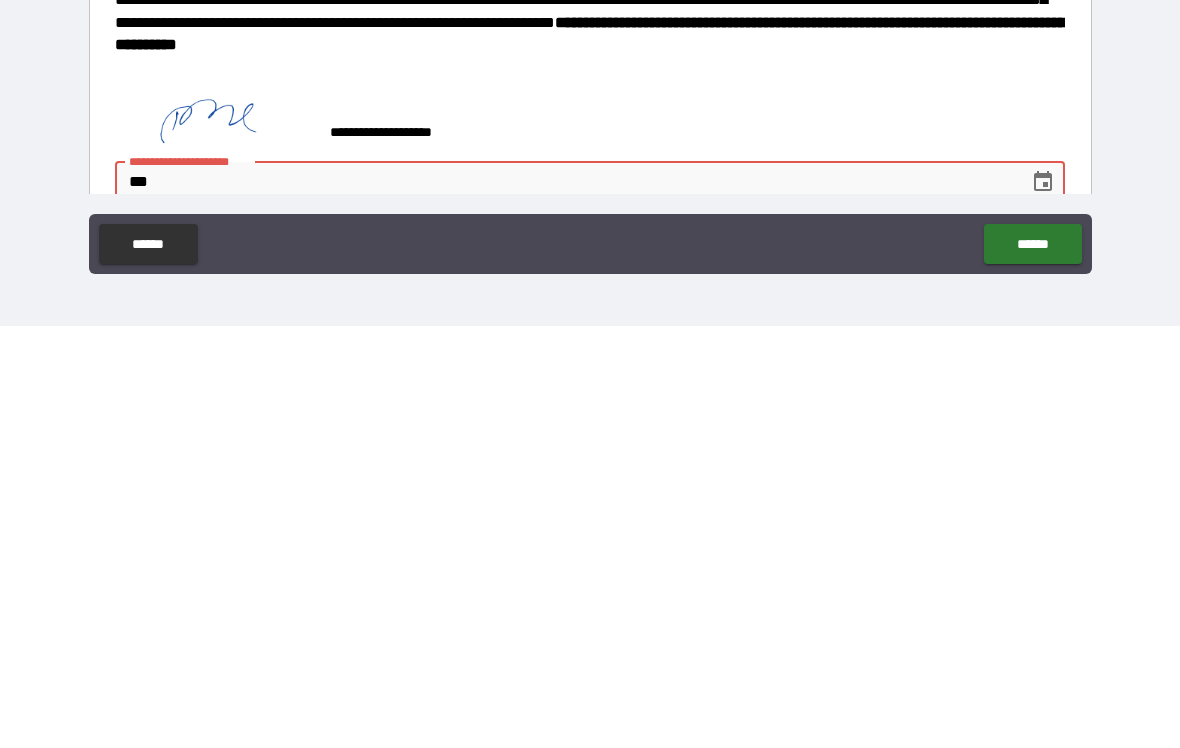type on "*" 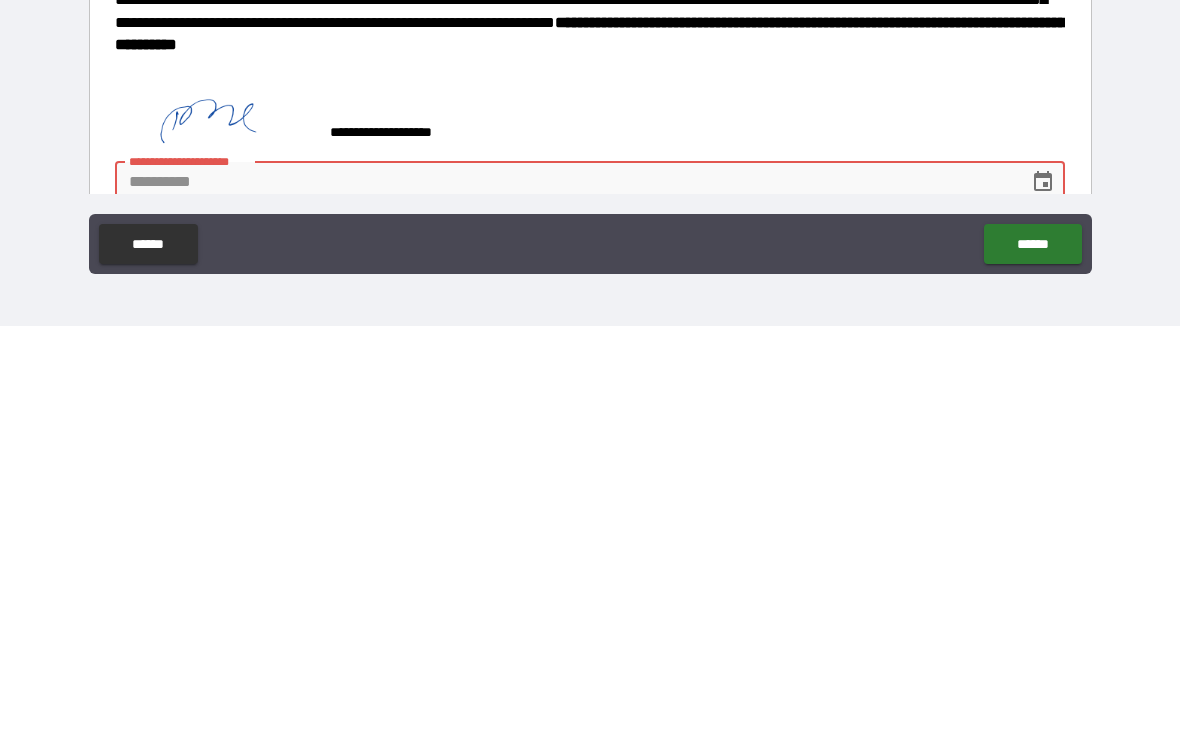 type on "*" 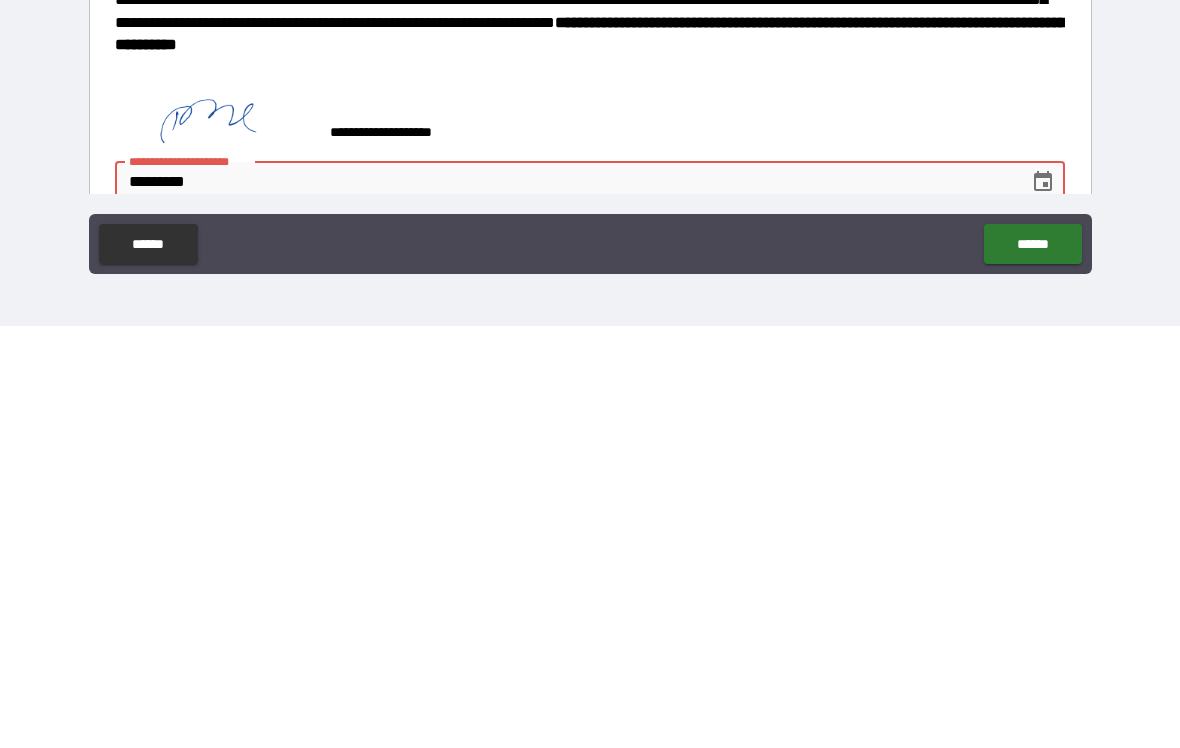 type on "**********" 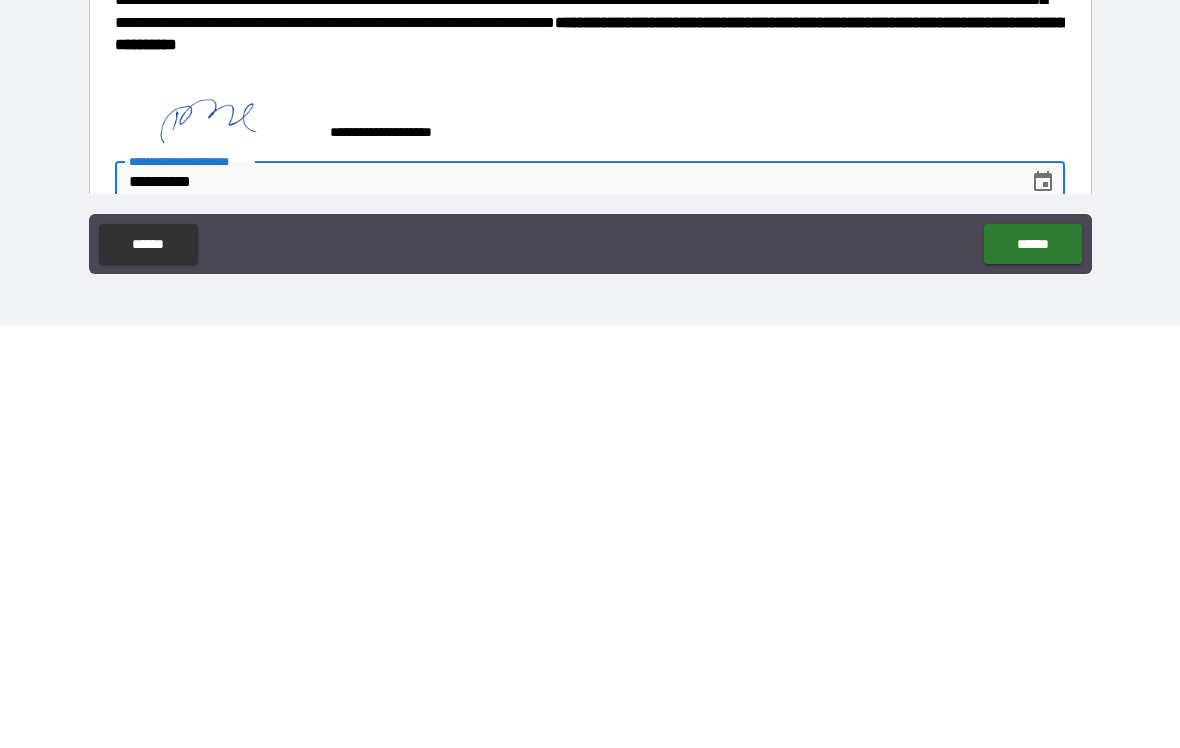 click on "******" at bounding box center (1032, 666) 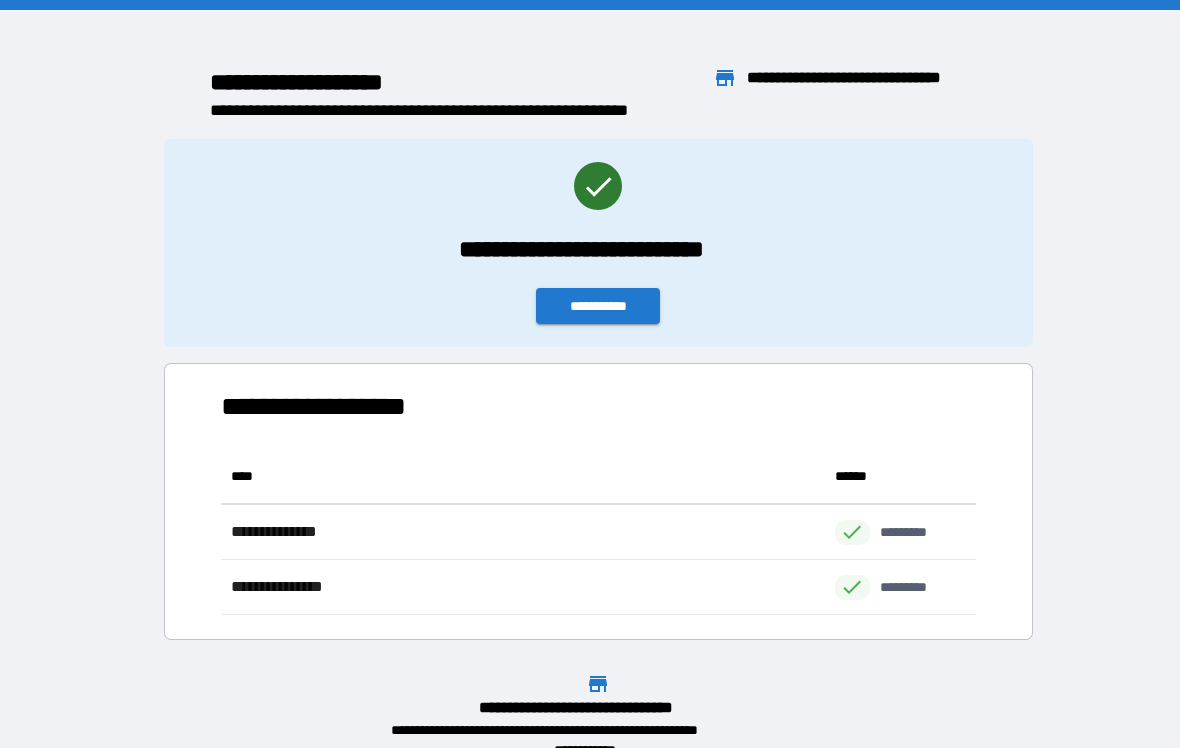 scroll, scrollTop: 166, scrollLeft: 755, axis: both 